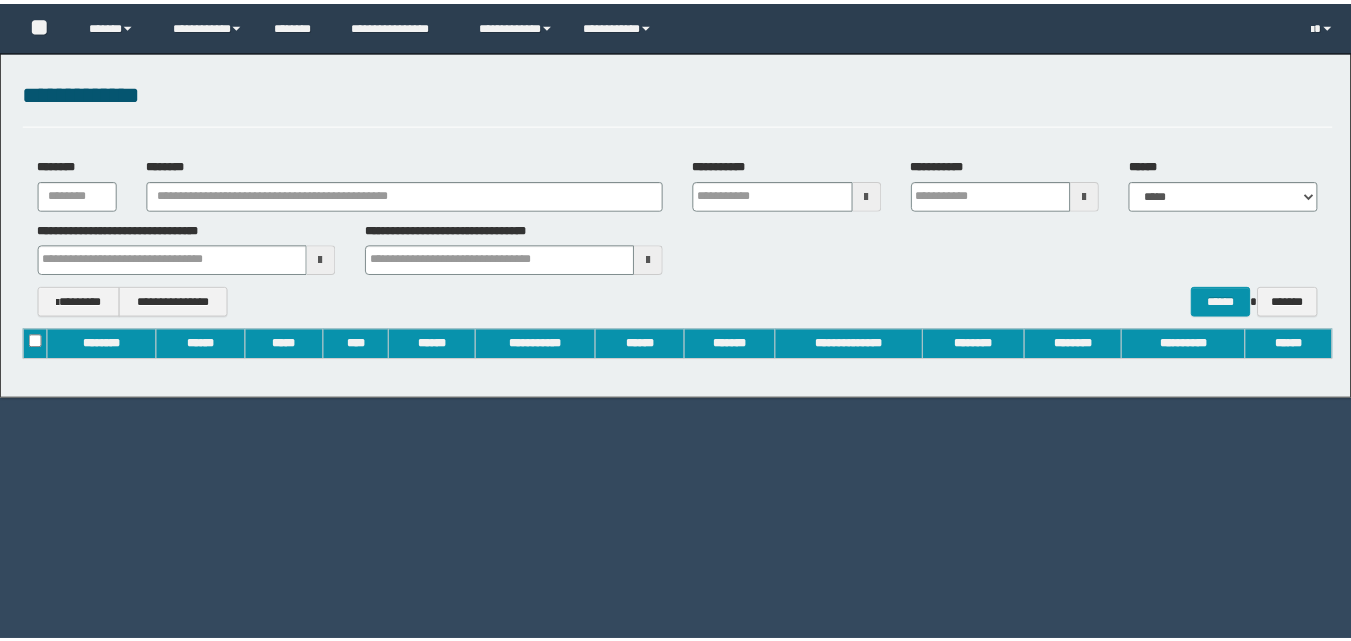 scroll, scrollTop: 0, scrollLeft: 0, axis: both 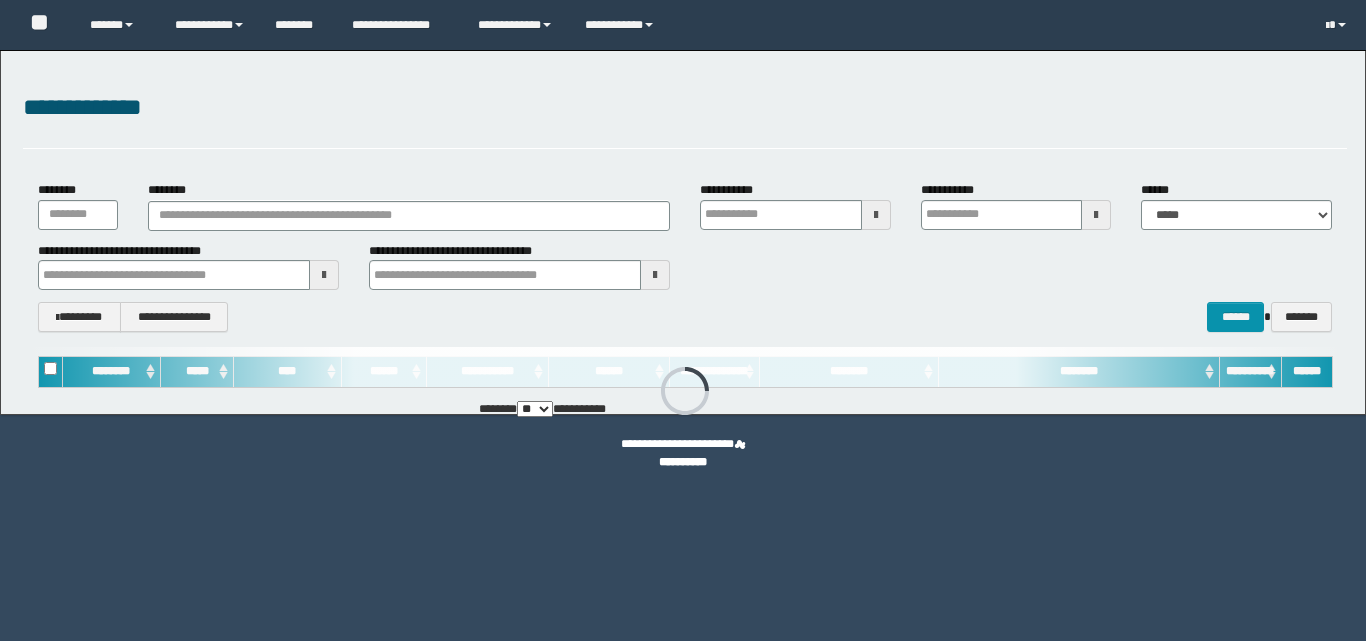 type on "**********" 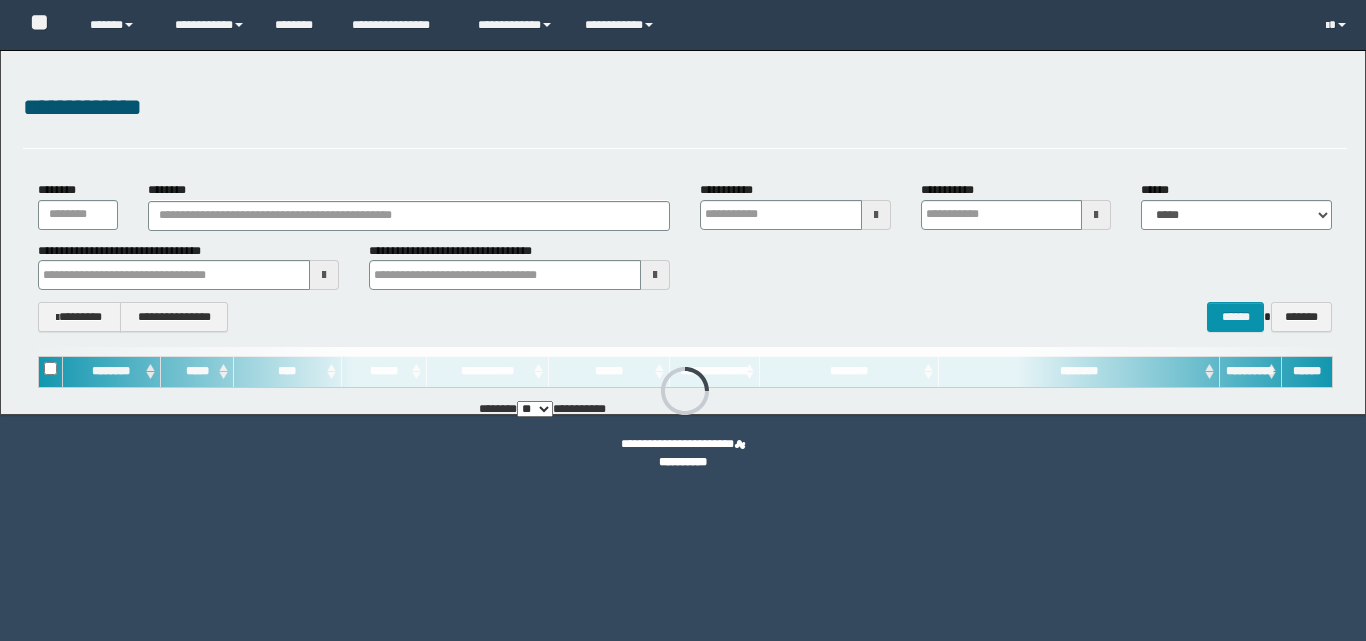 type on "**********" 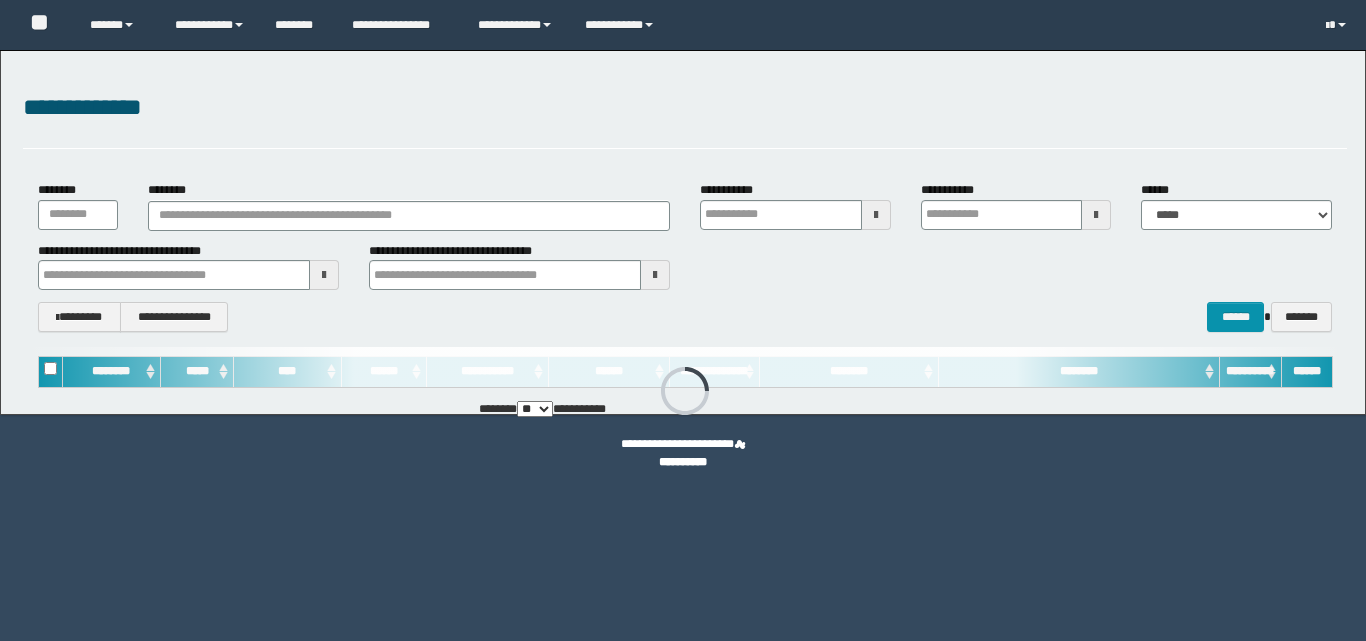 type 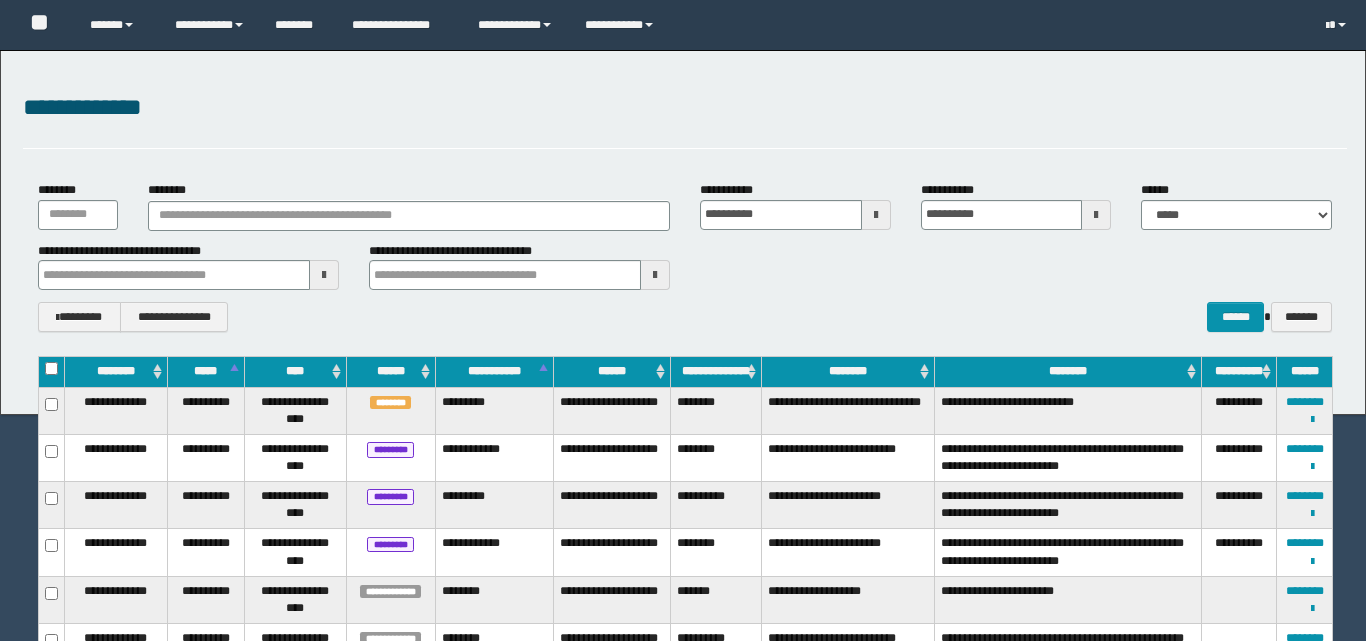 type 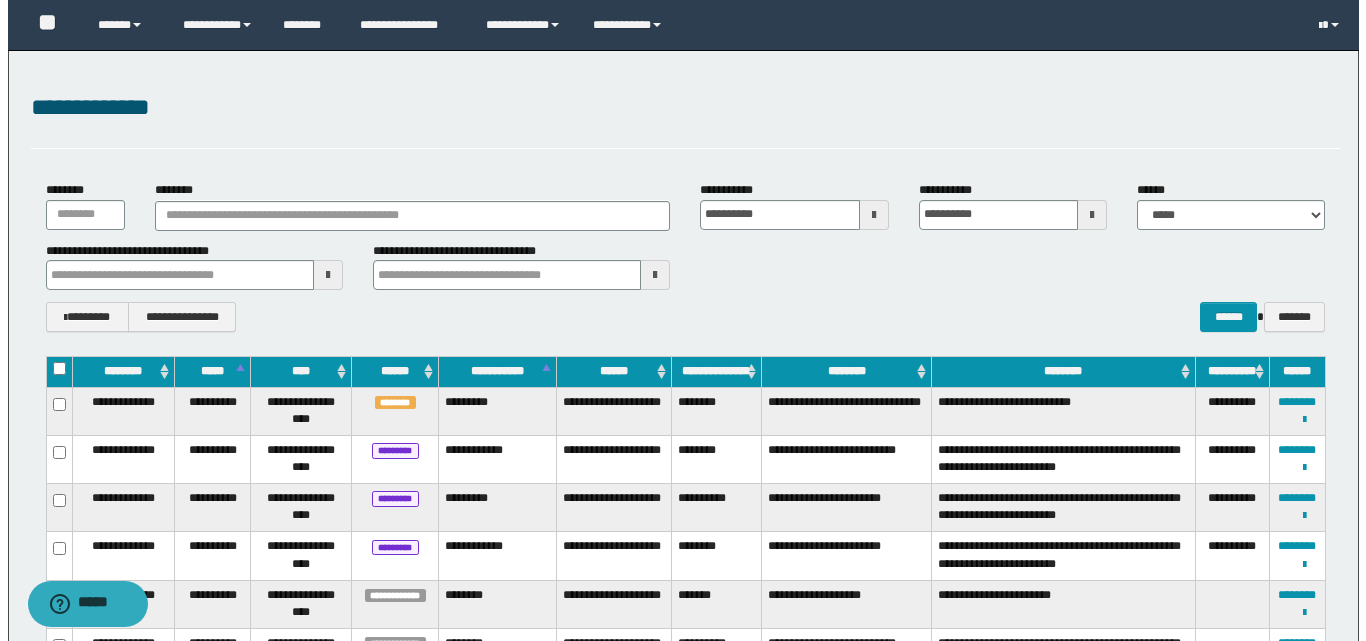 scroll, scrollTop: 0, scrollLeft: 0, axis: both 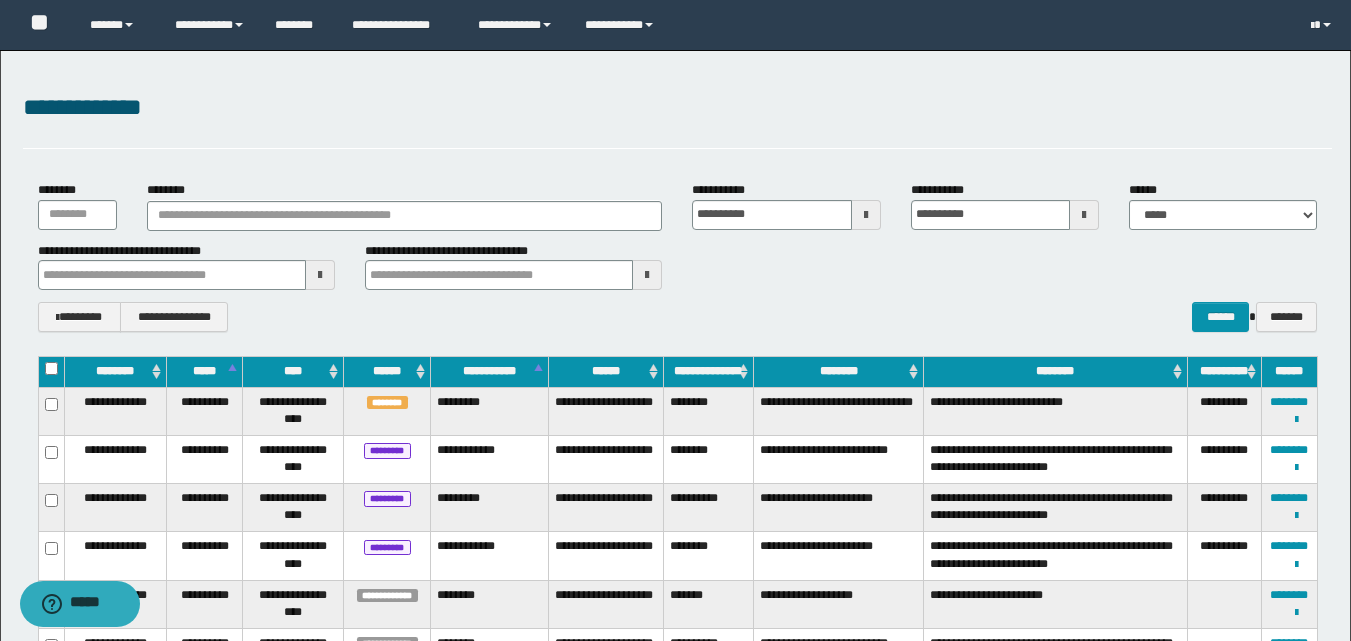 type 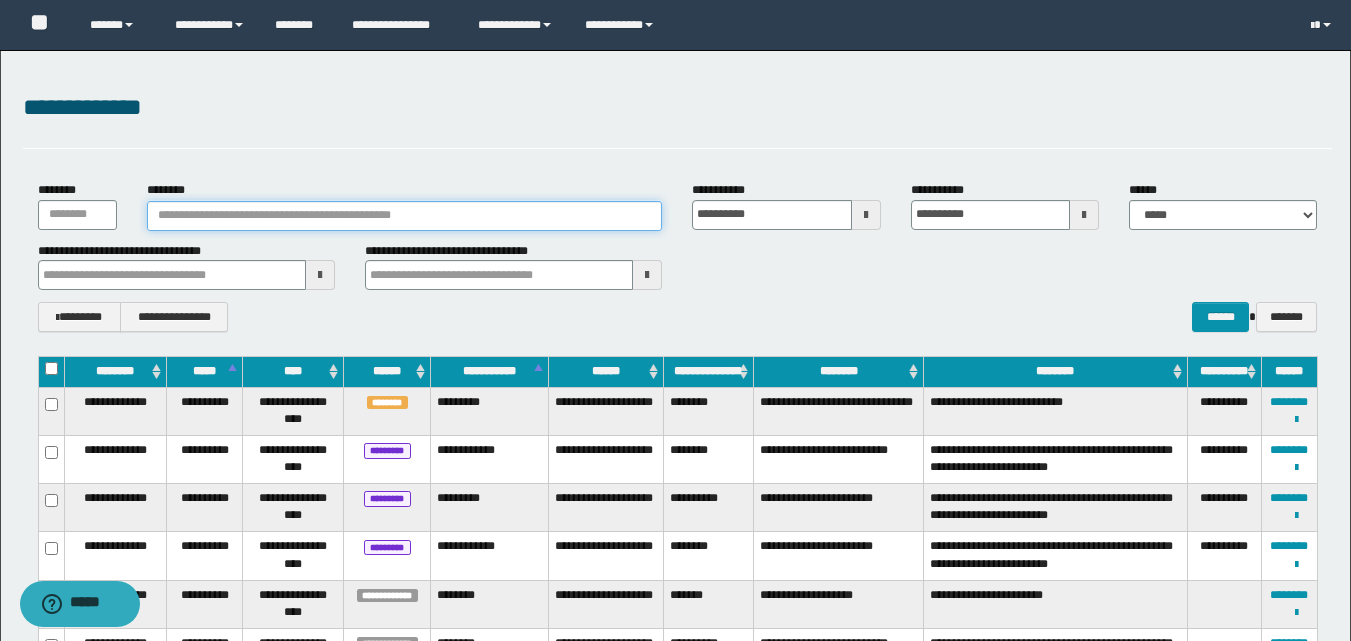 click on "********" at bounding box center (405, 216) 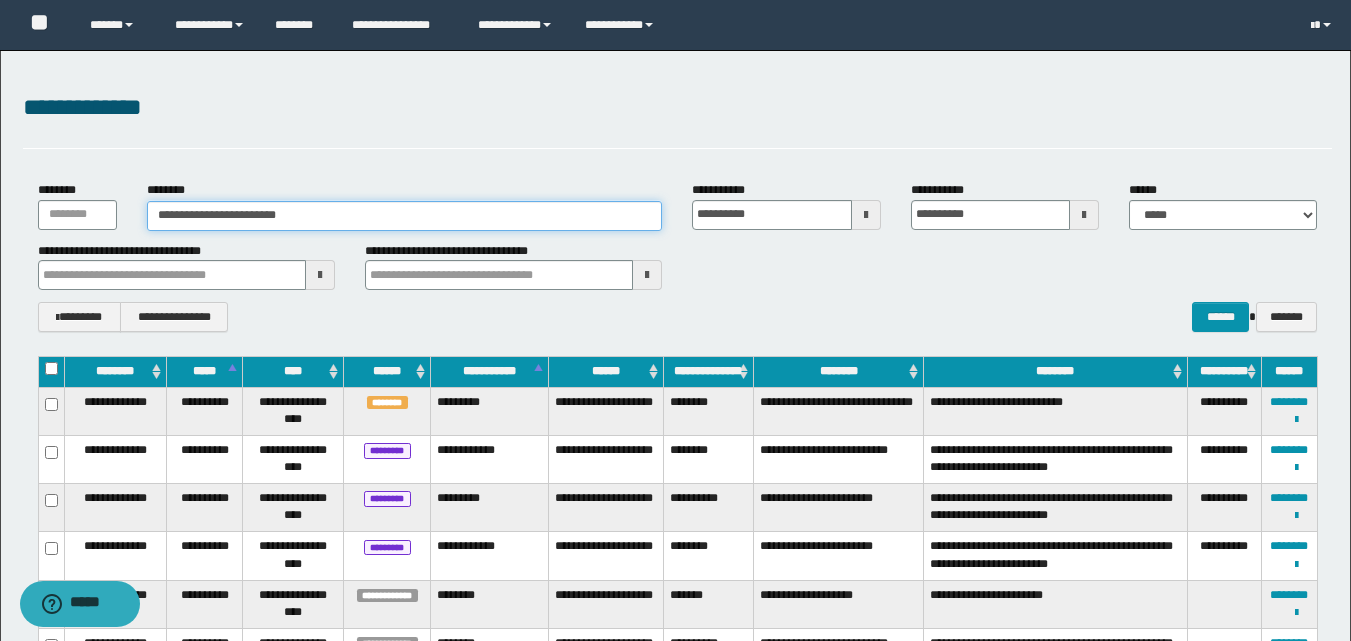 type on "**********" 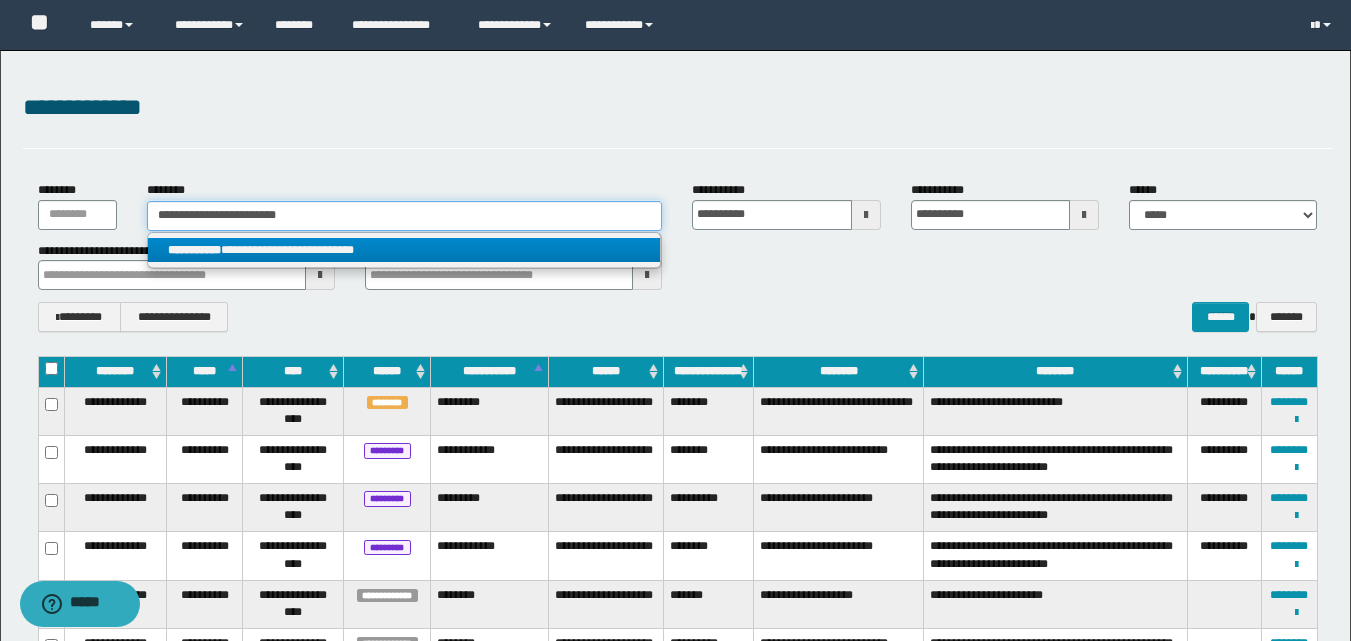 type on "**********" 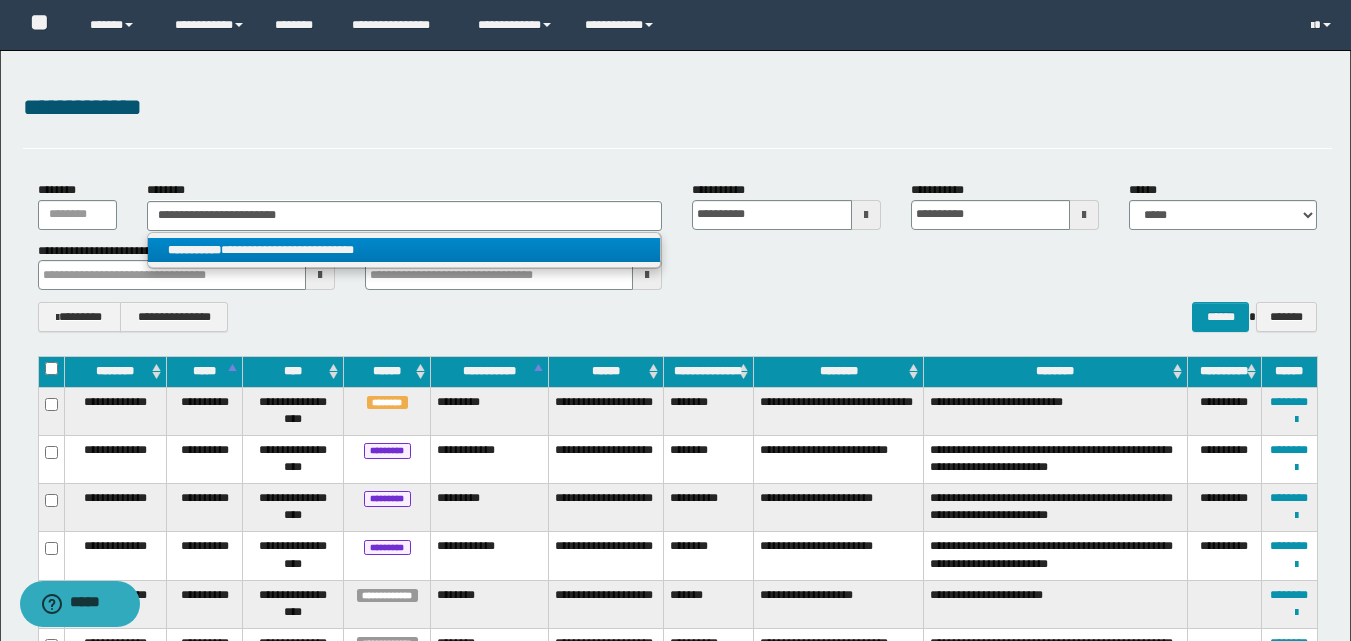 click on "**********" at bounding box center (404, 250) 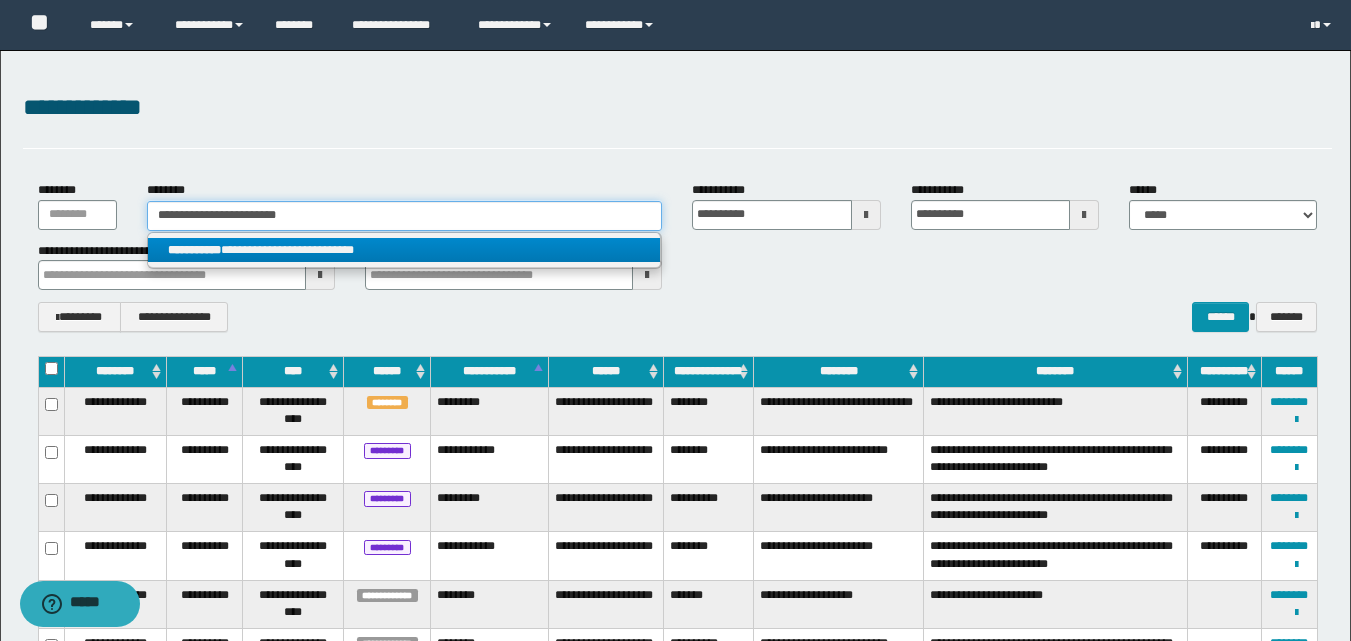 type 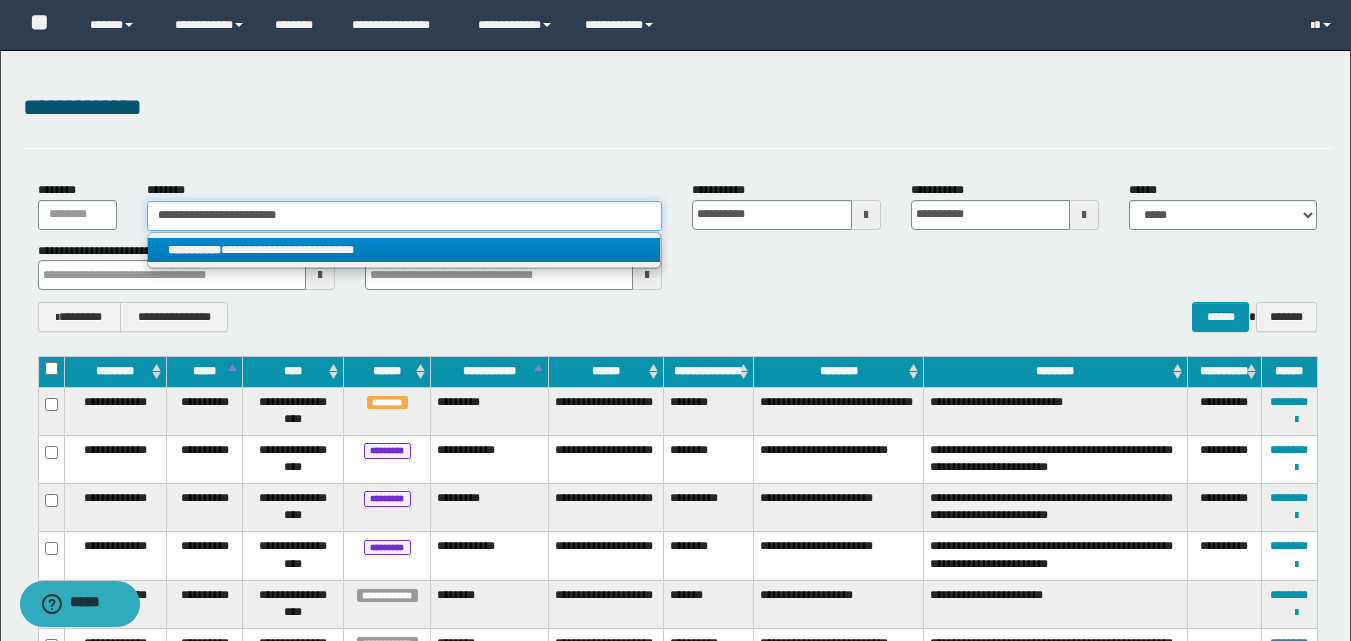 type 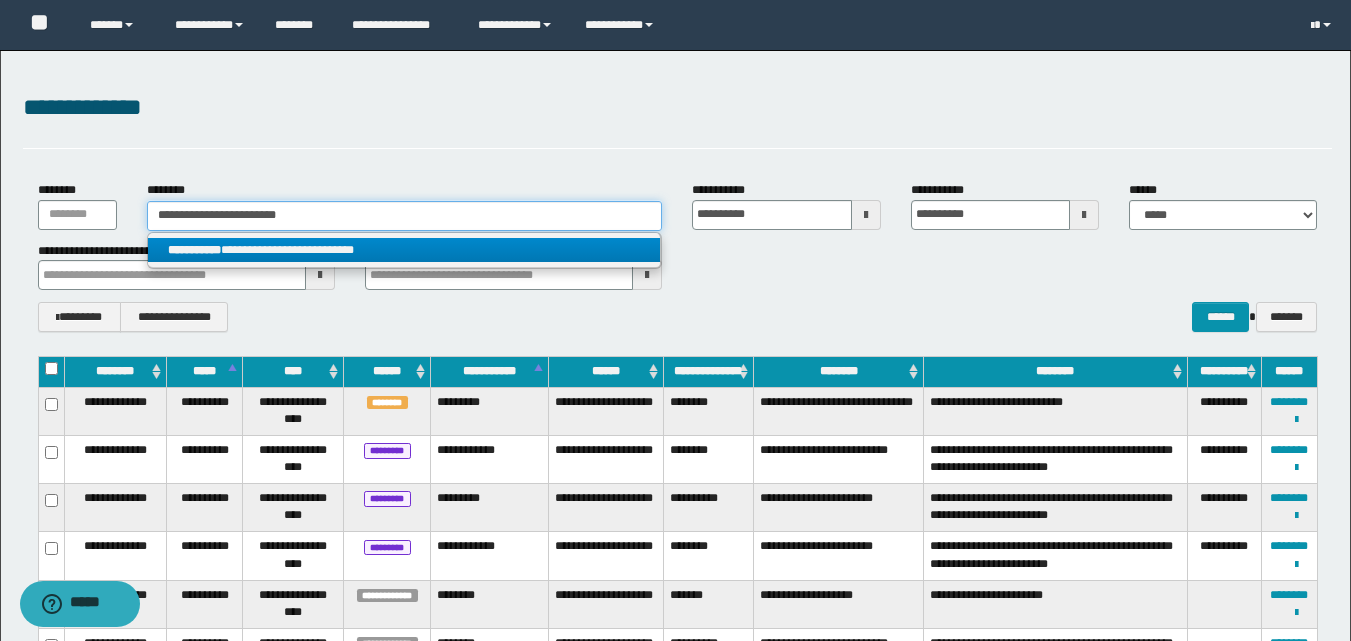 type 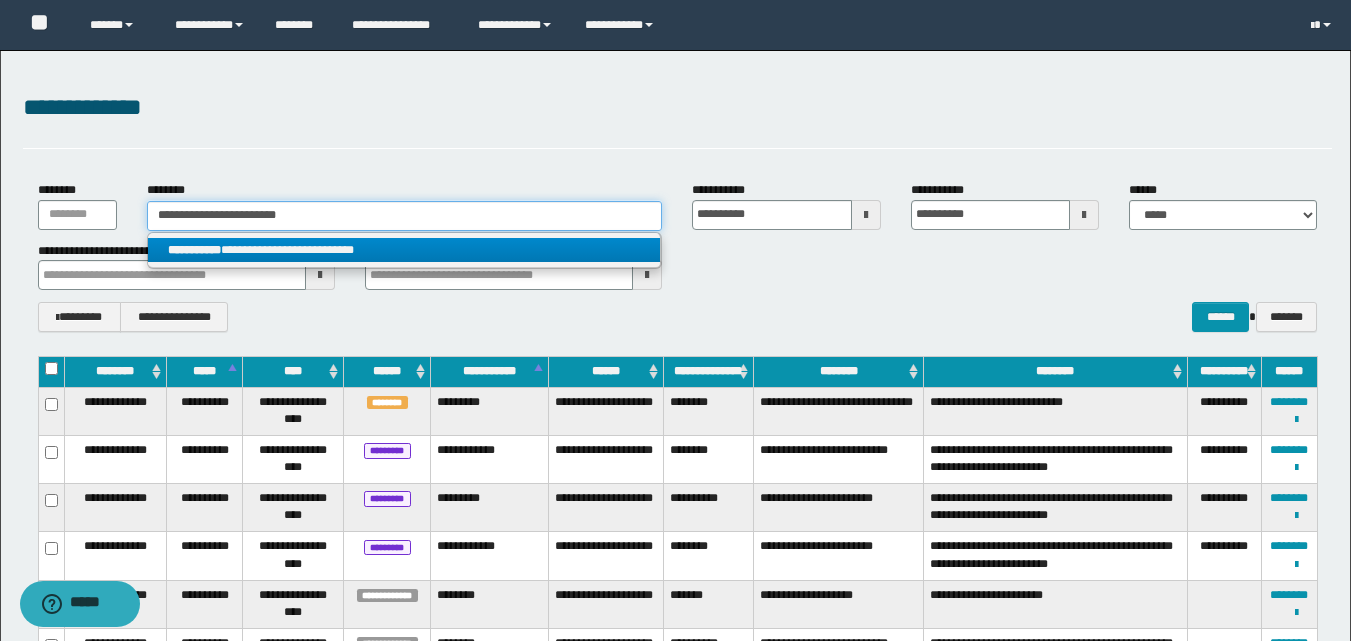 type 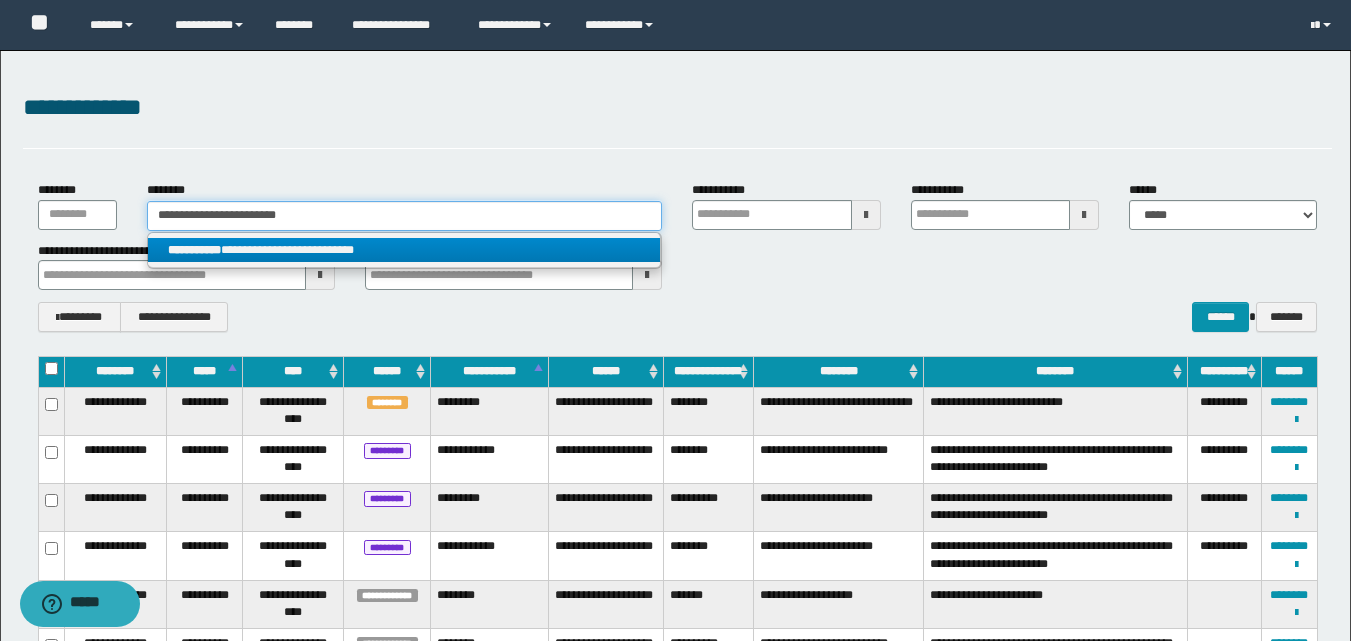type on "**********" 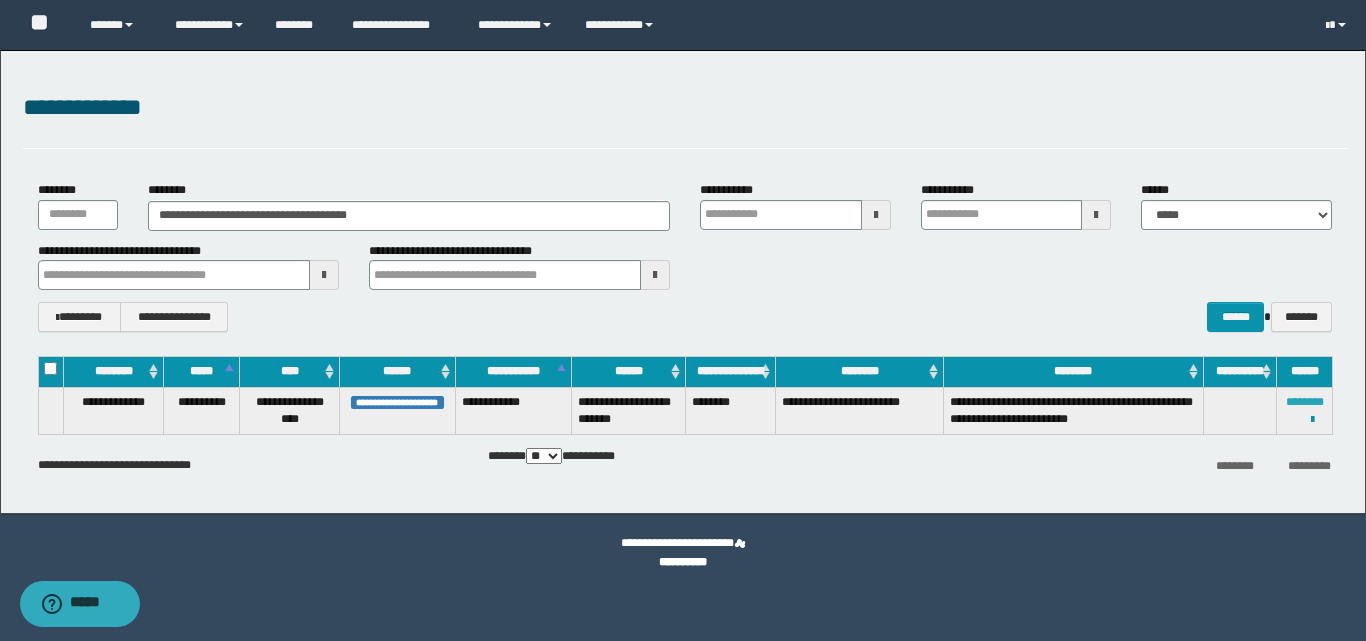 click on "********" at bounding box center (1305, 402) 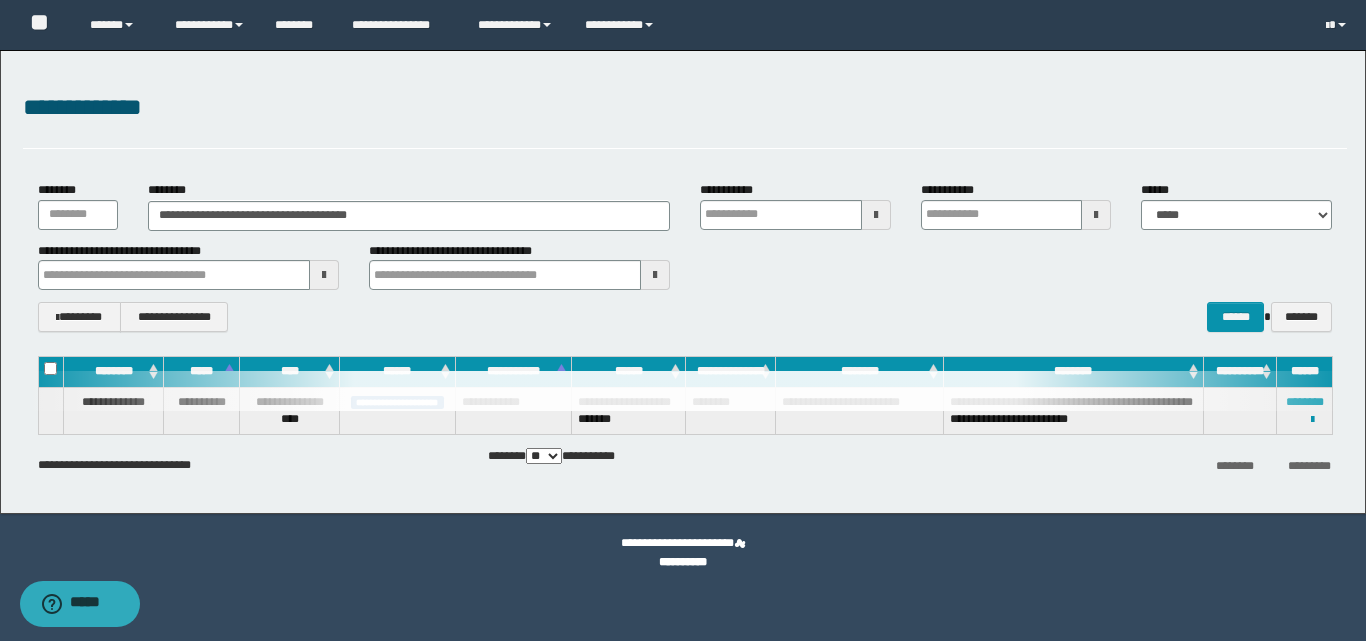 type 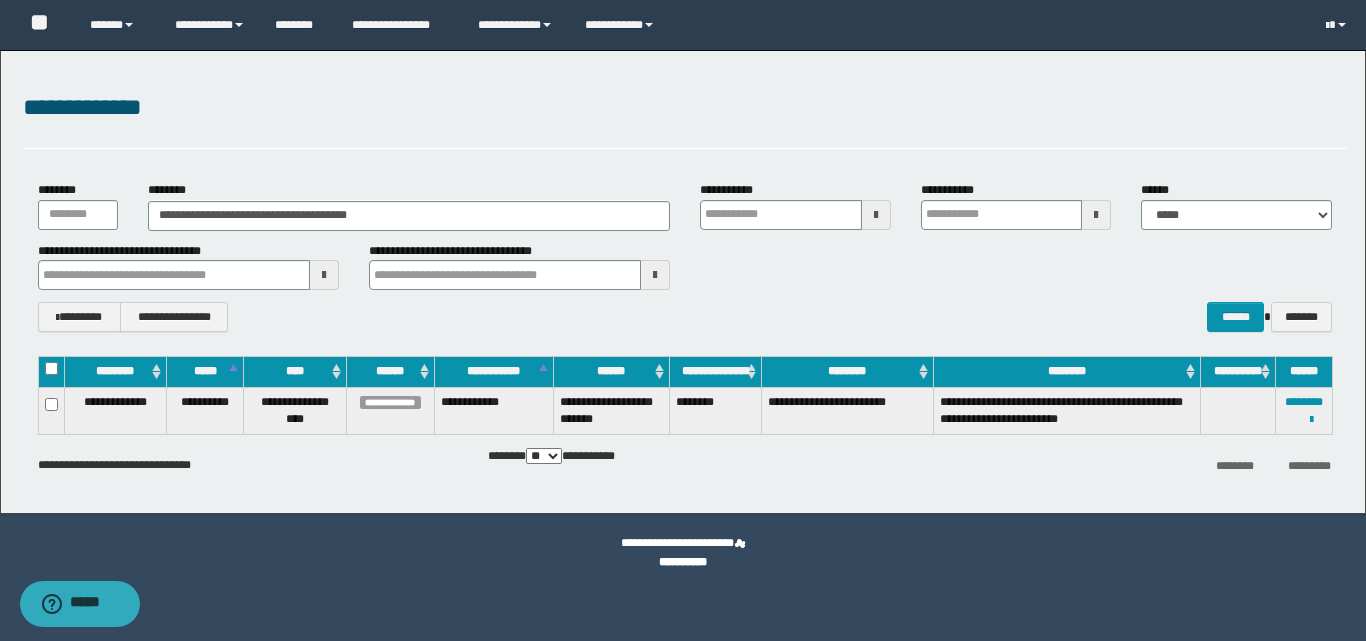 type 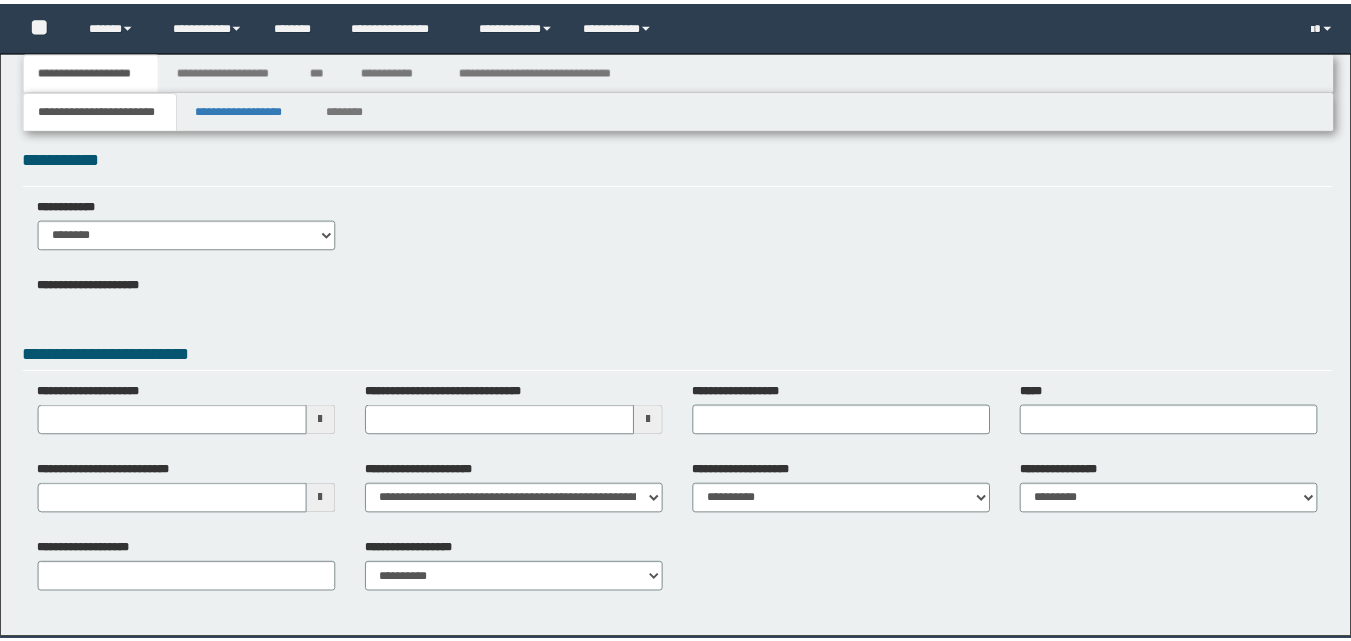 scroll, scrollTop: 0, scrollLeft: 0, axis: both 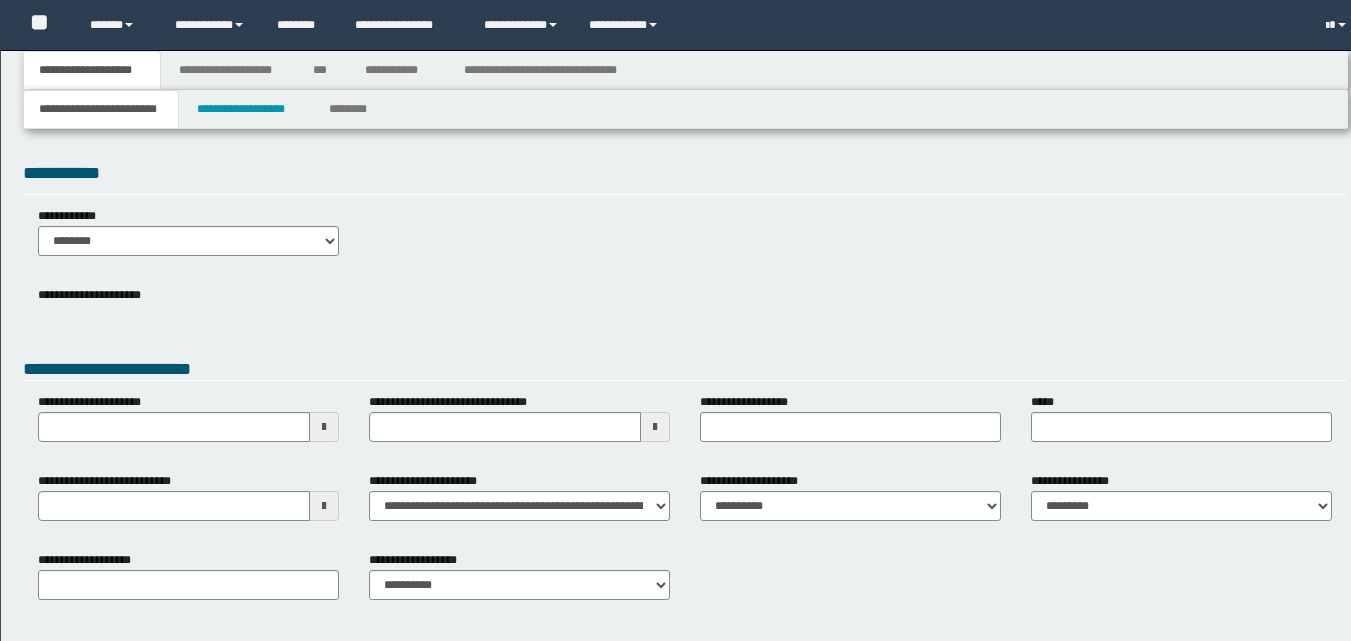 type 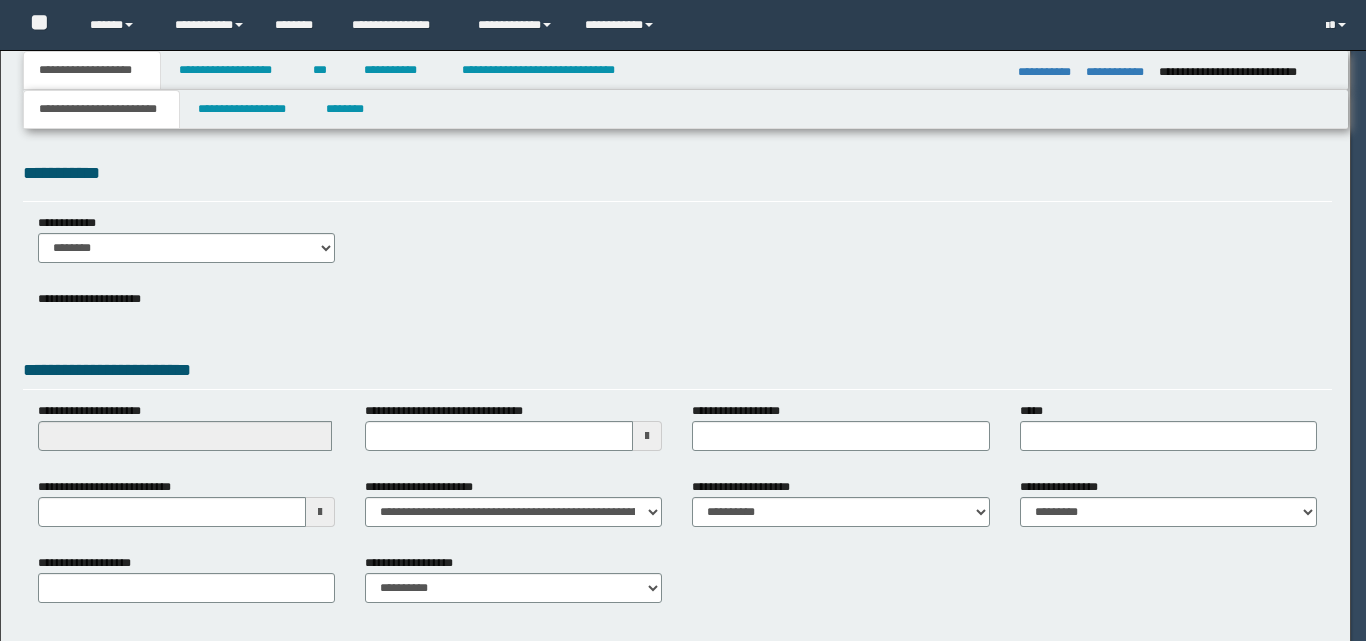 type on "**********" 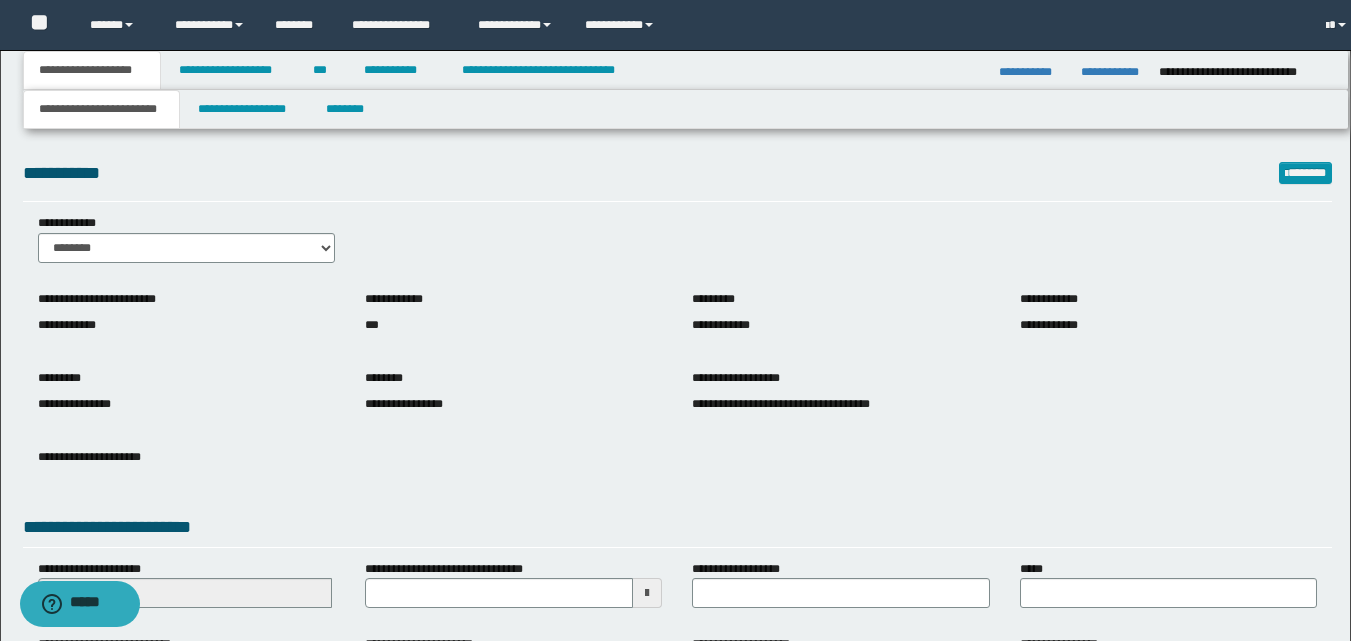 scroll, scrollTop: 0, scrollLeft: 0, axis: both 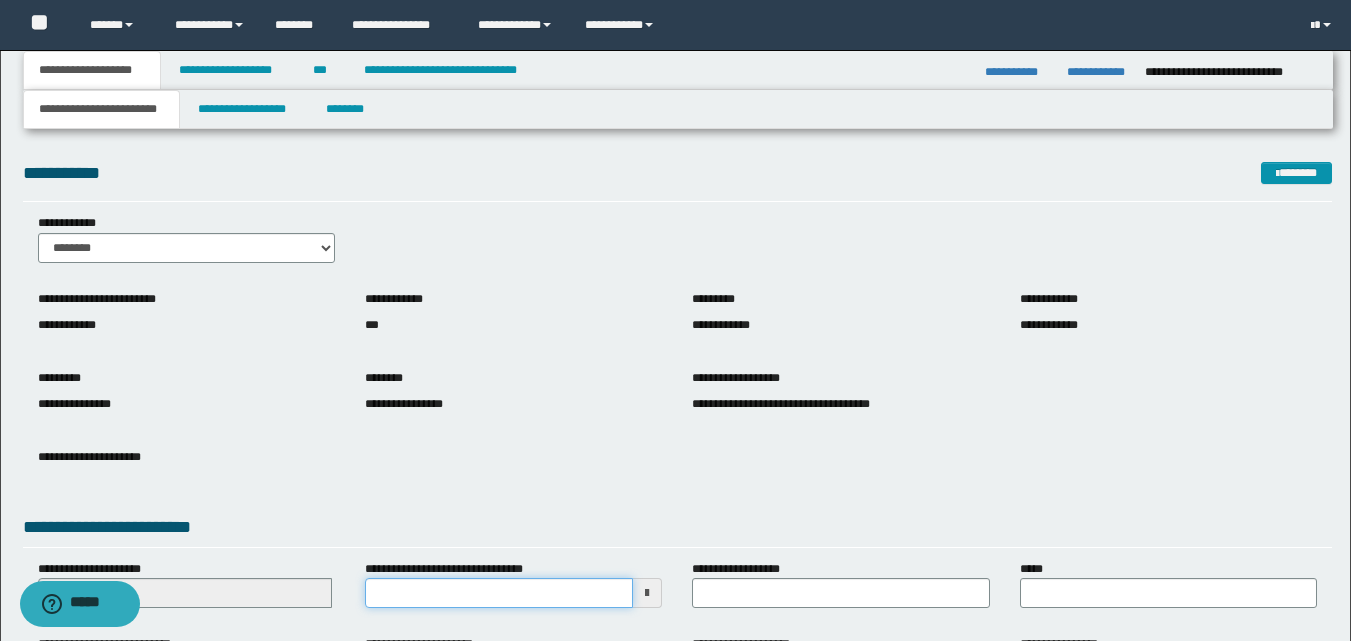 click on "**********" at bounding box center (499, 593) 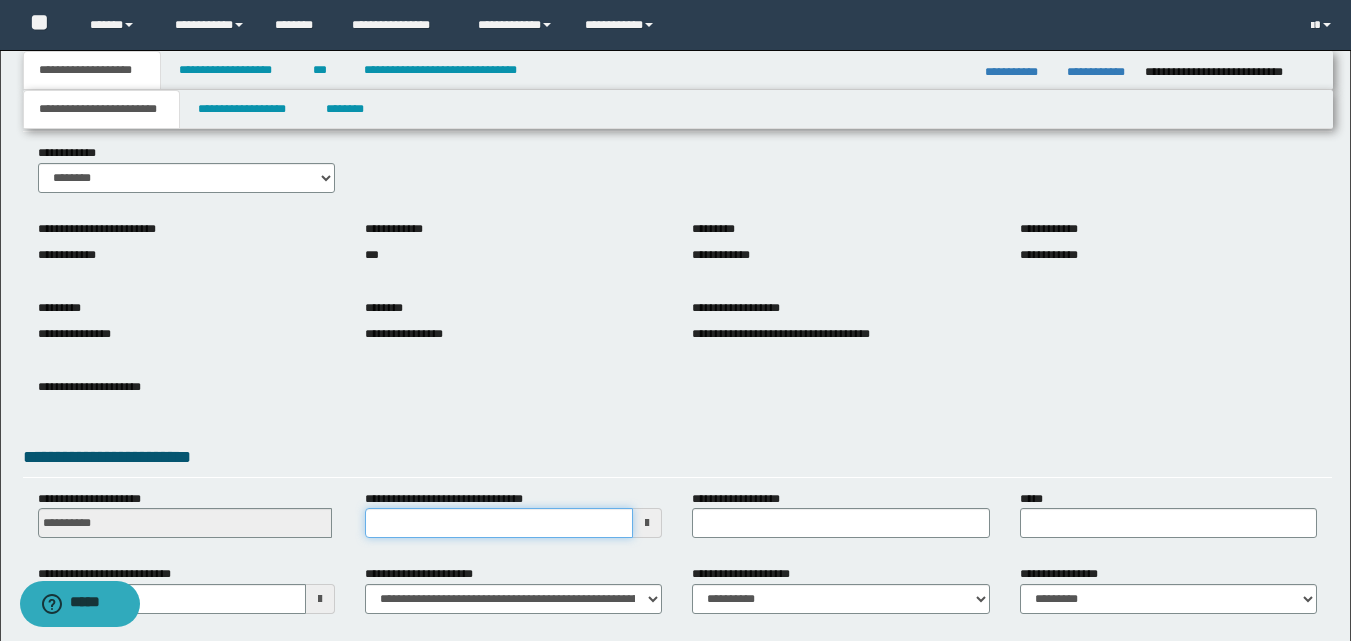 scroll, scrollTop: 78, scrollLeft: 0, axis: vertical 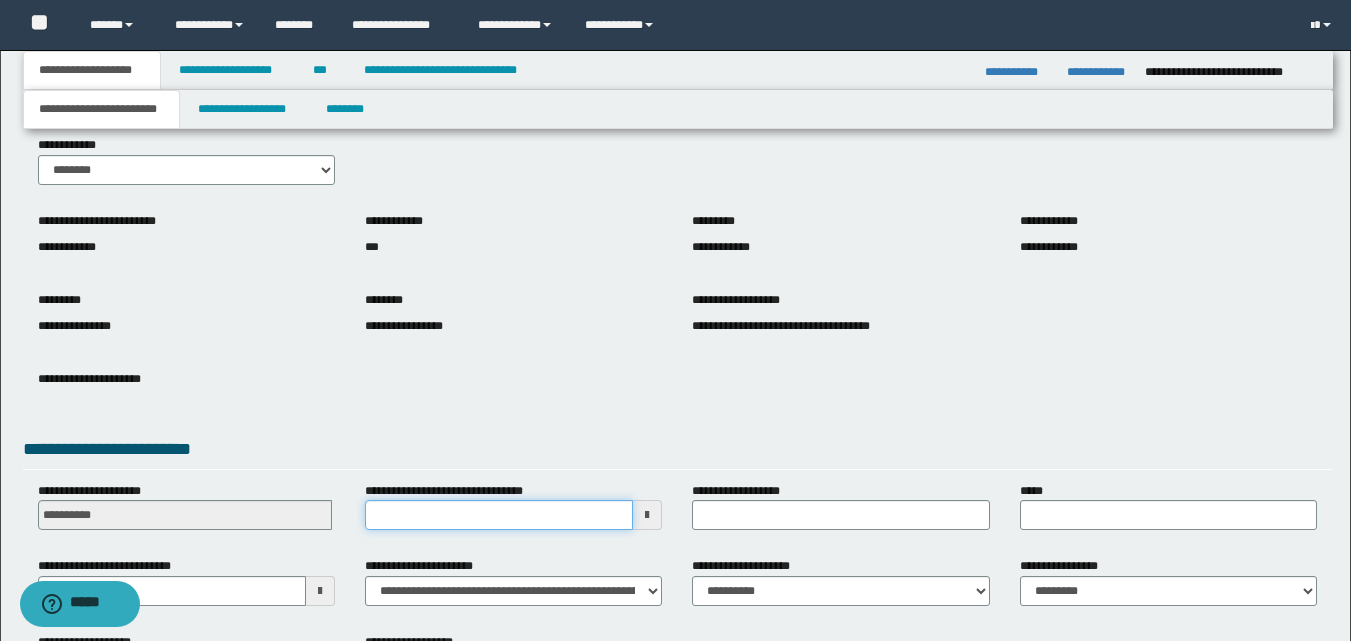 click on "**********" at bounding box center (499, 515) 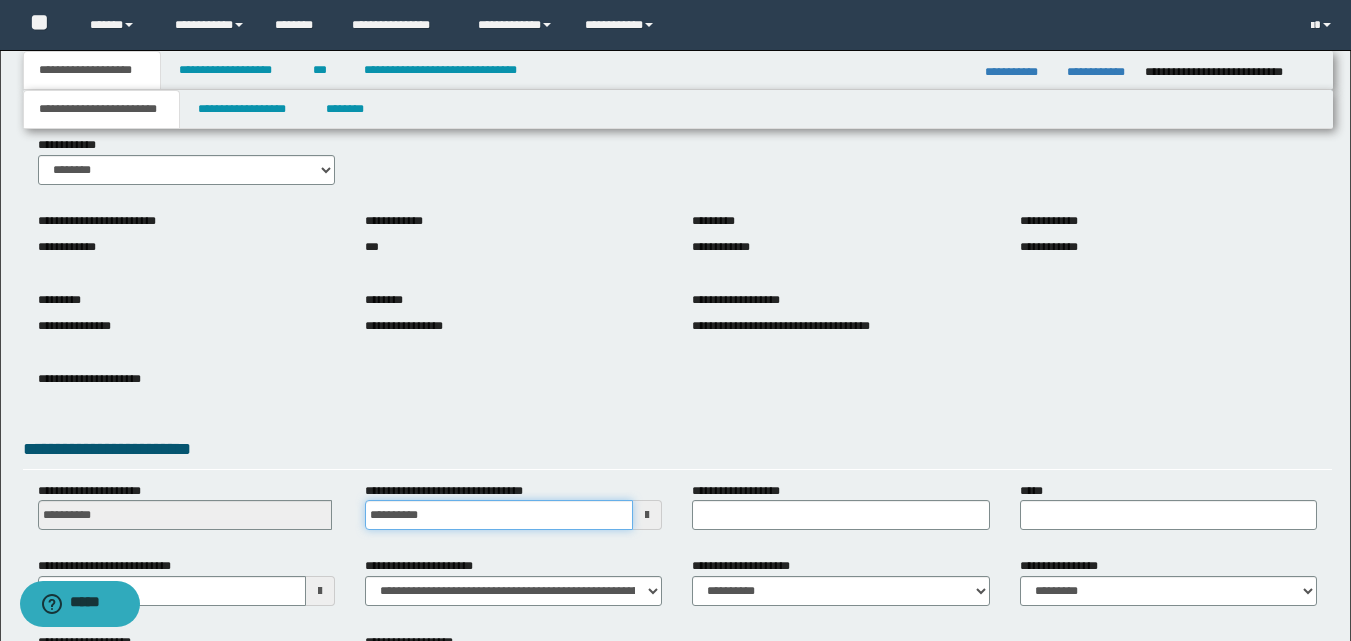 scroll, scrollTop: 165, scrollLeft: 0, axis: vertical 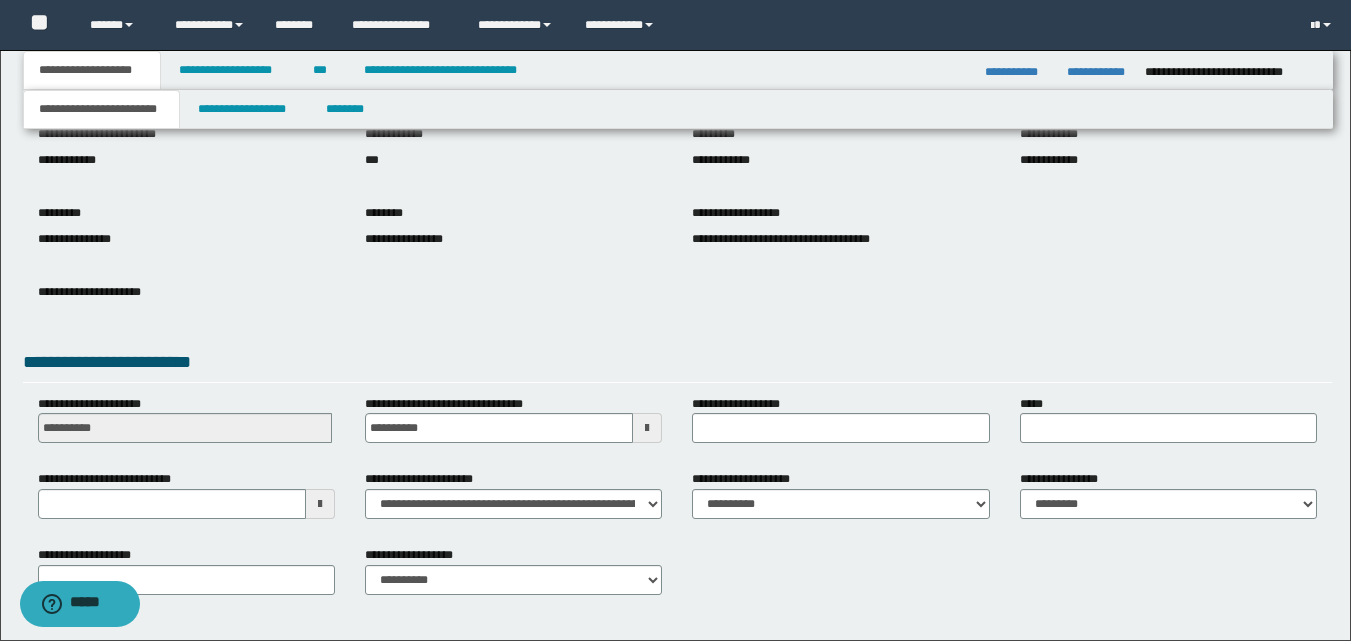 click at bounding box center [647, 428] 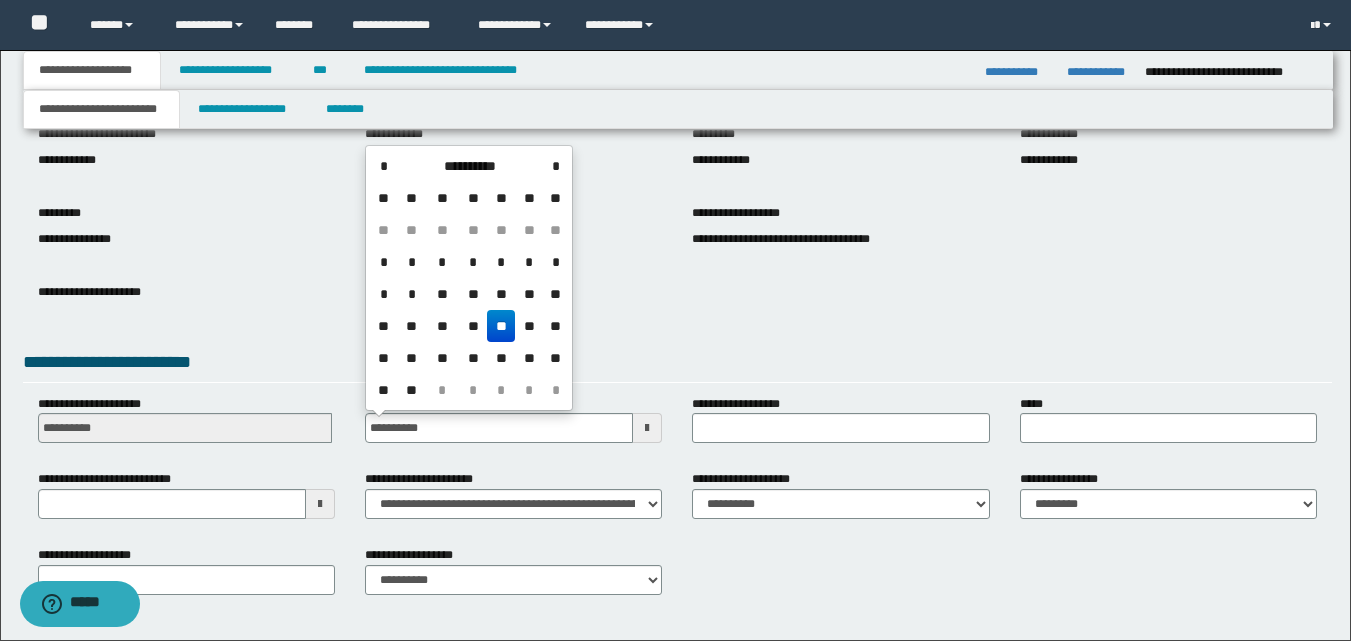 click on "**" at bounding box center [501, 326] 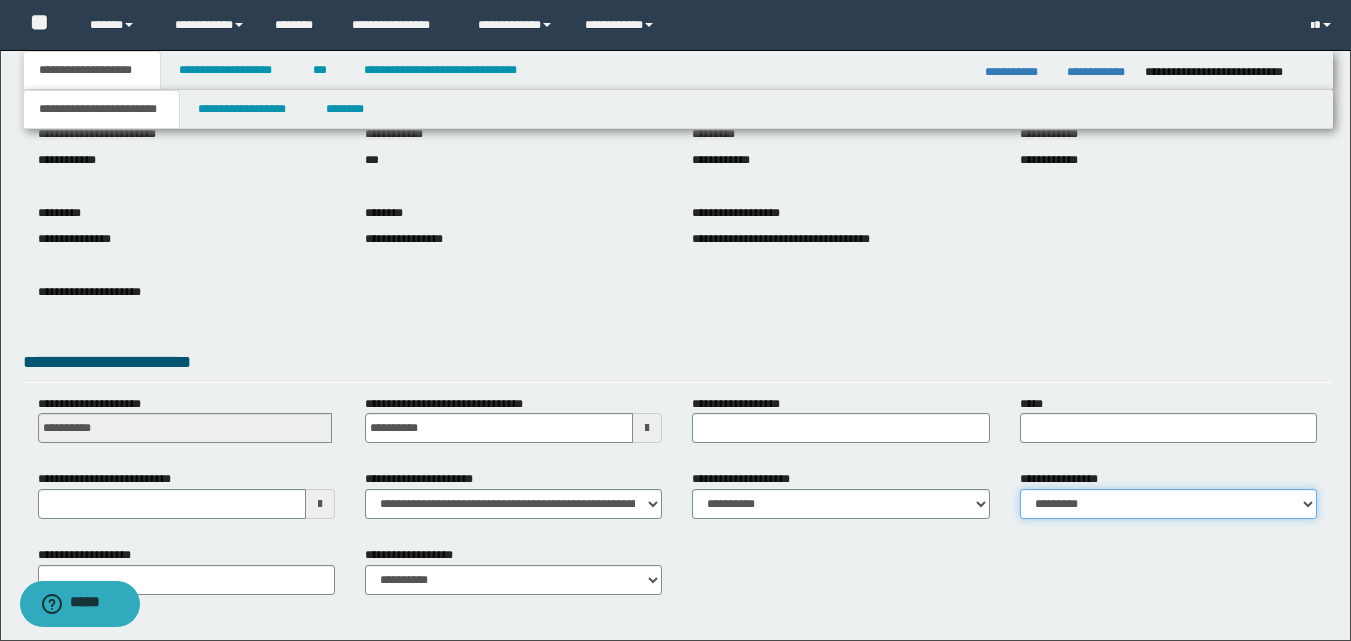 click on "**********" at bounding box center [1168, 504] 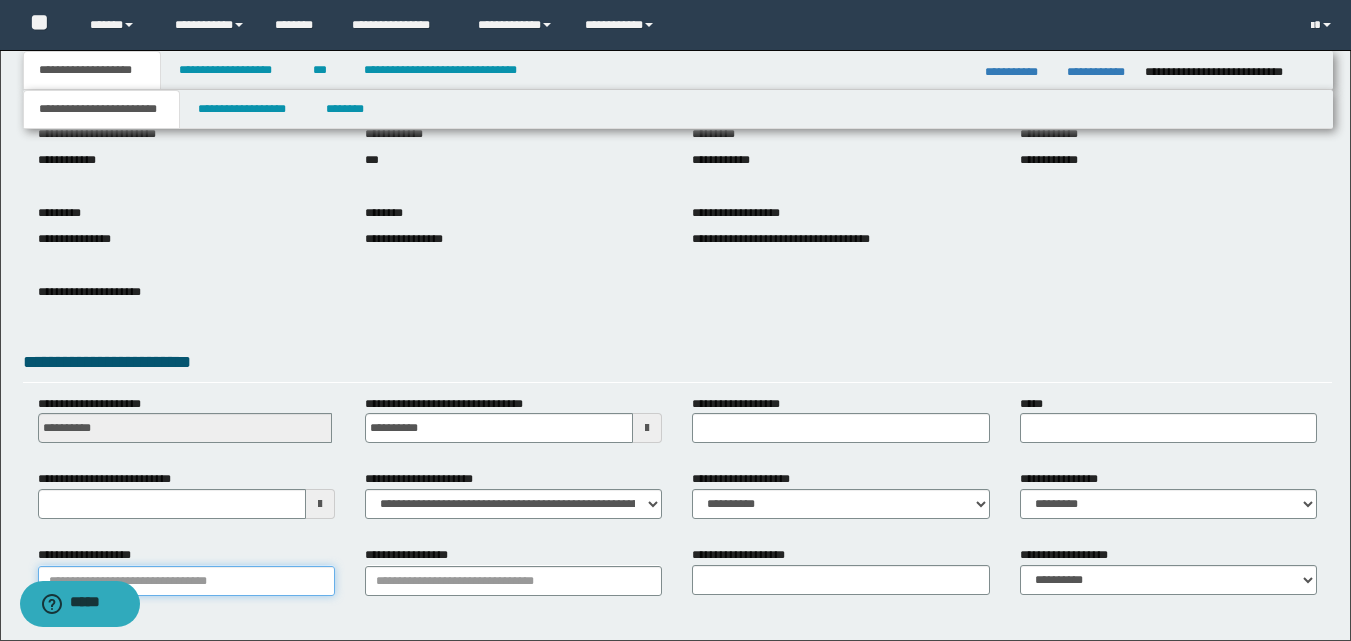 click on "**********" at bounding box center (186, 581) 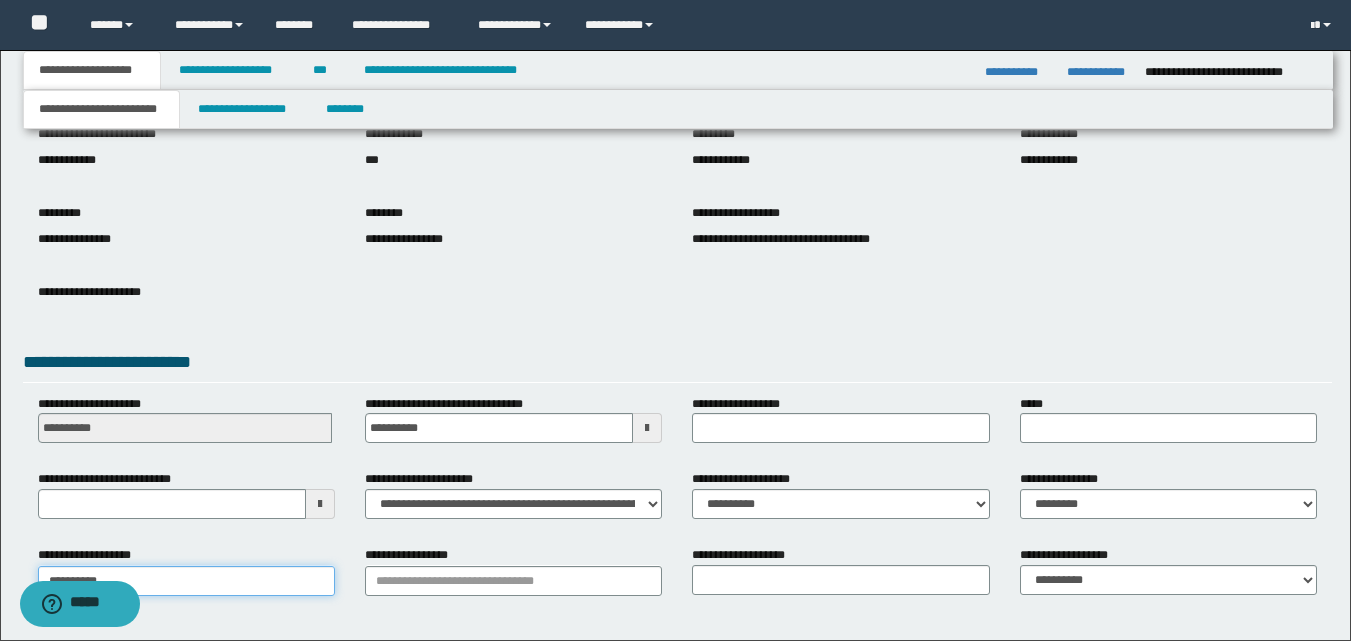 type on "**********" 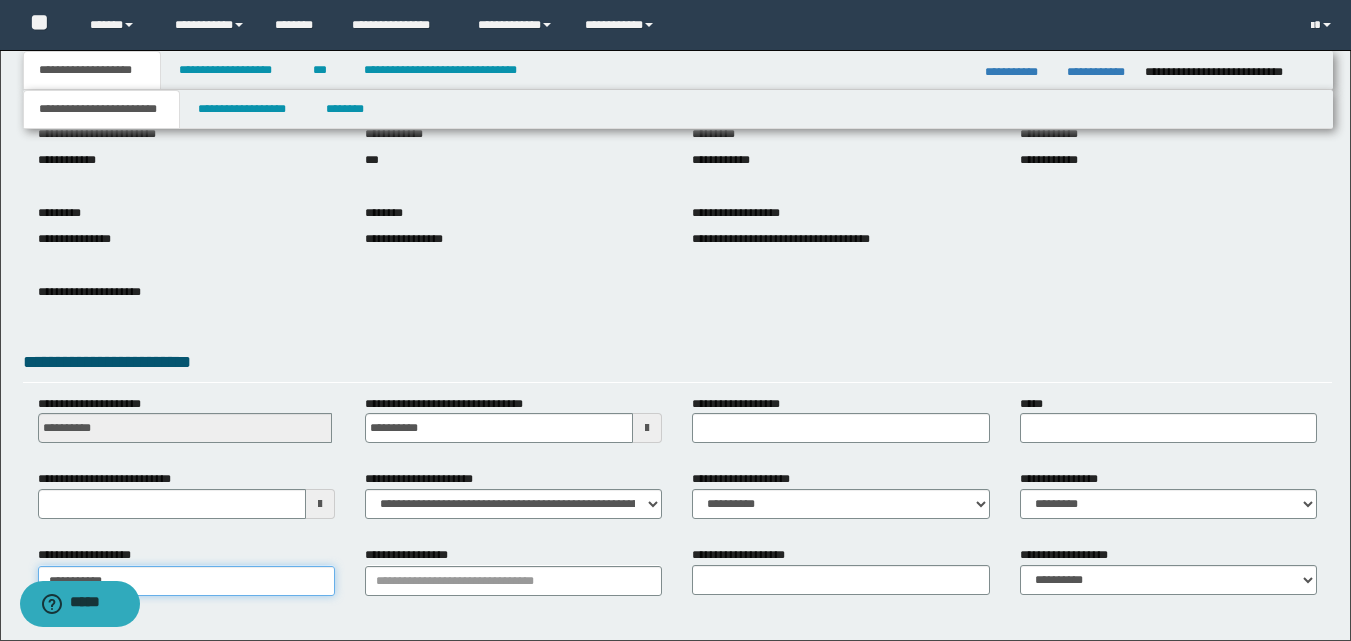 type on "**********" 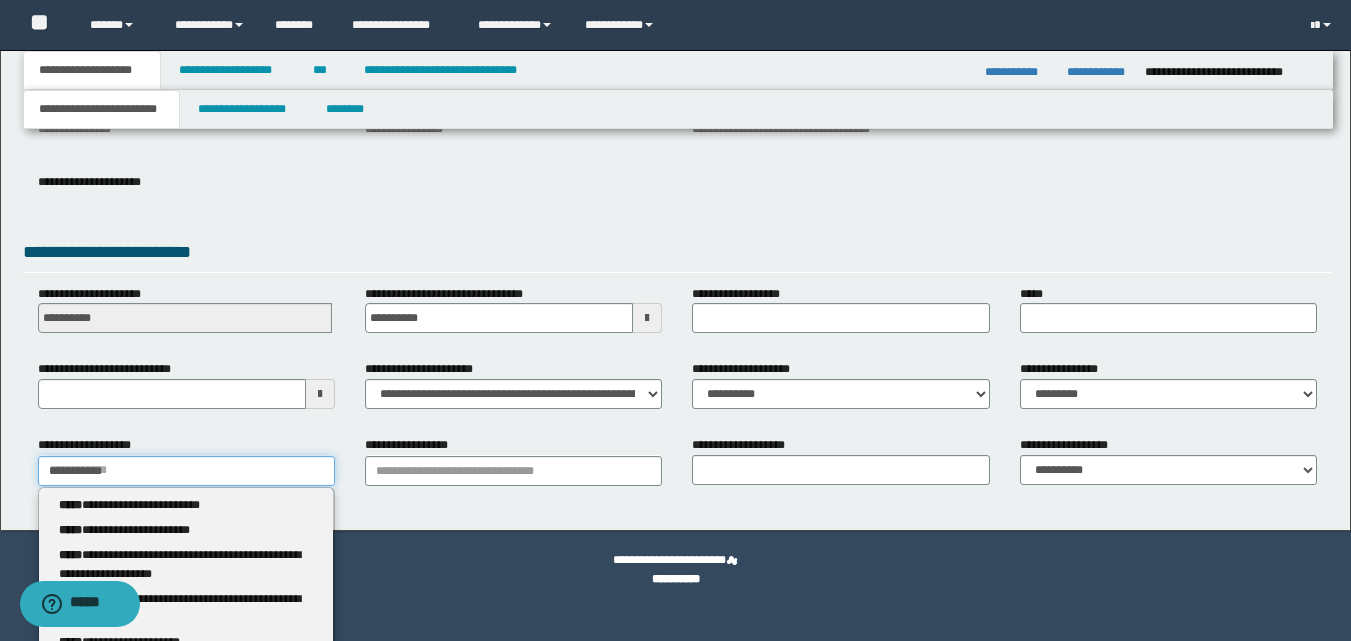 scroll, scrollTop: 291, scrollLeft: 0, axis: vertical 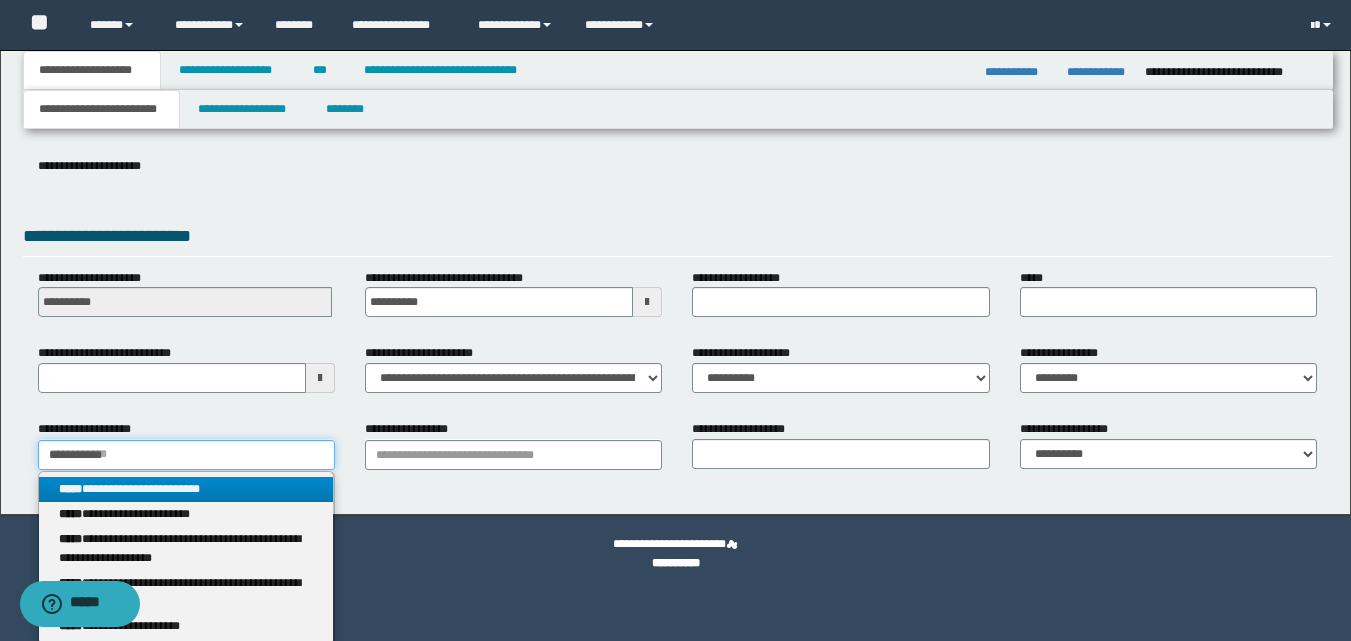 type on "**********" 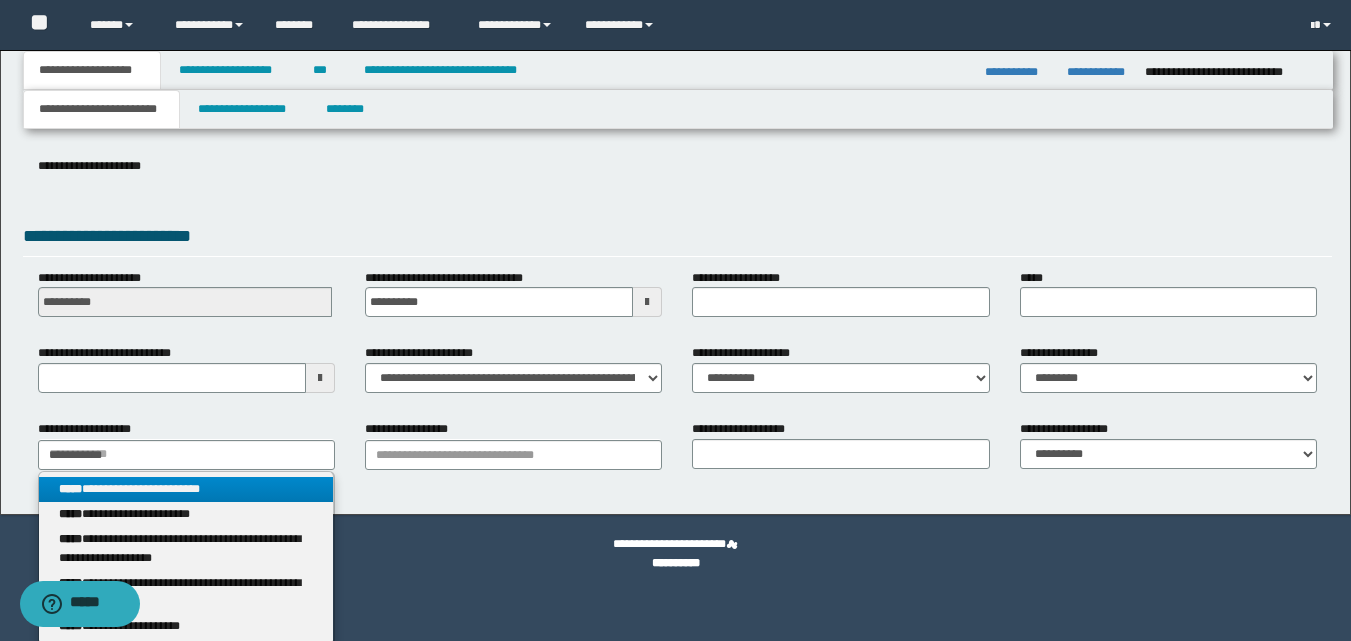 click on "**********" at bounding box center (186, 489) 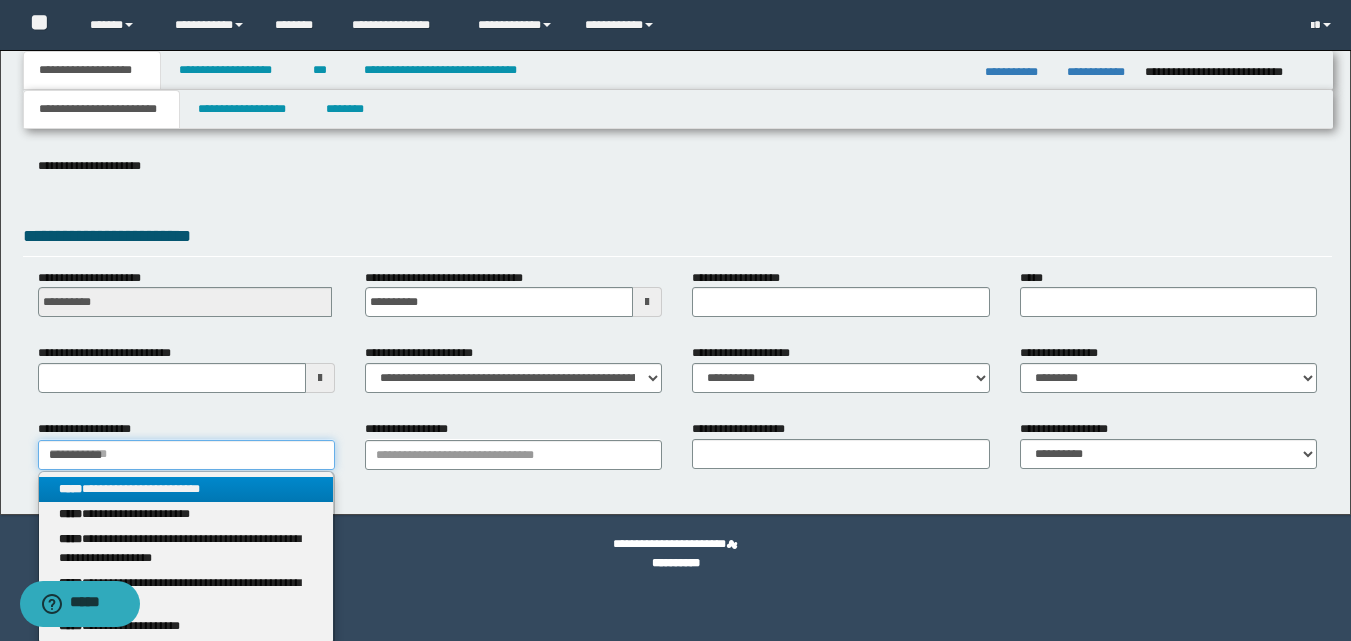 type 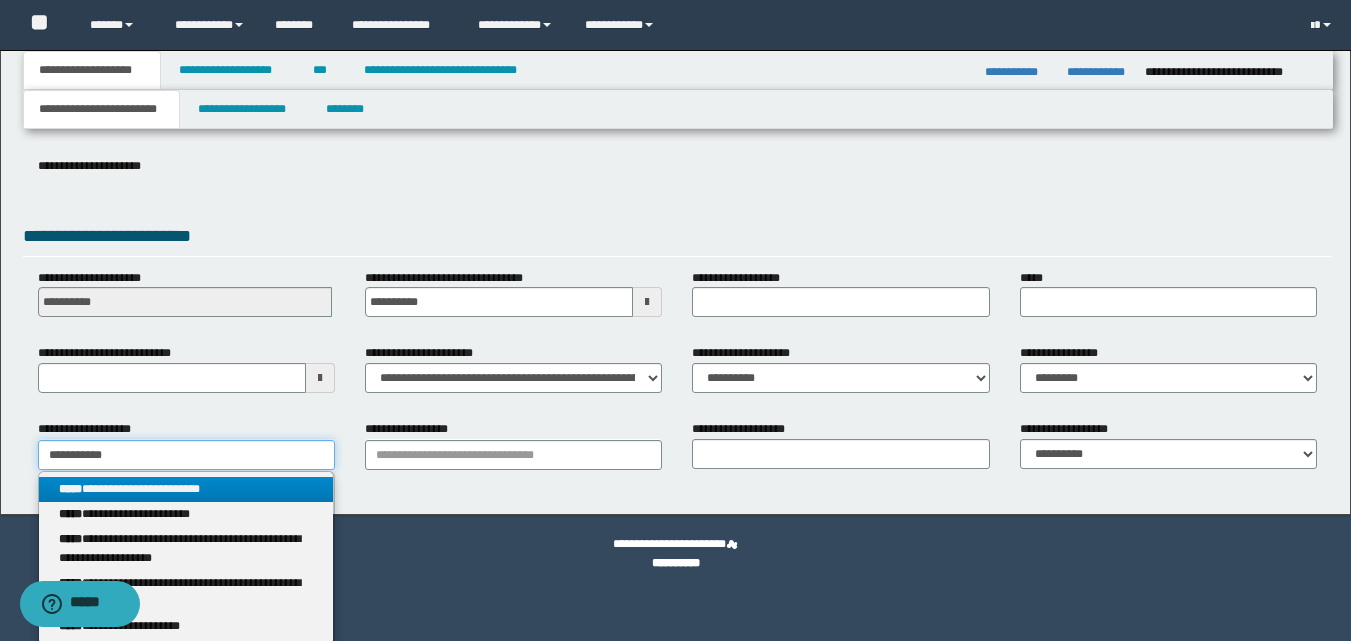 type on "**********" 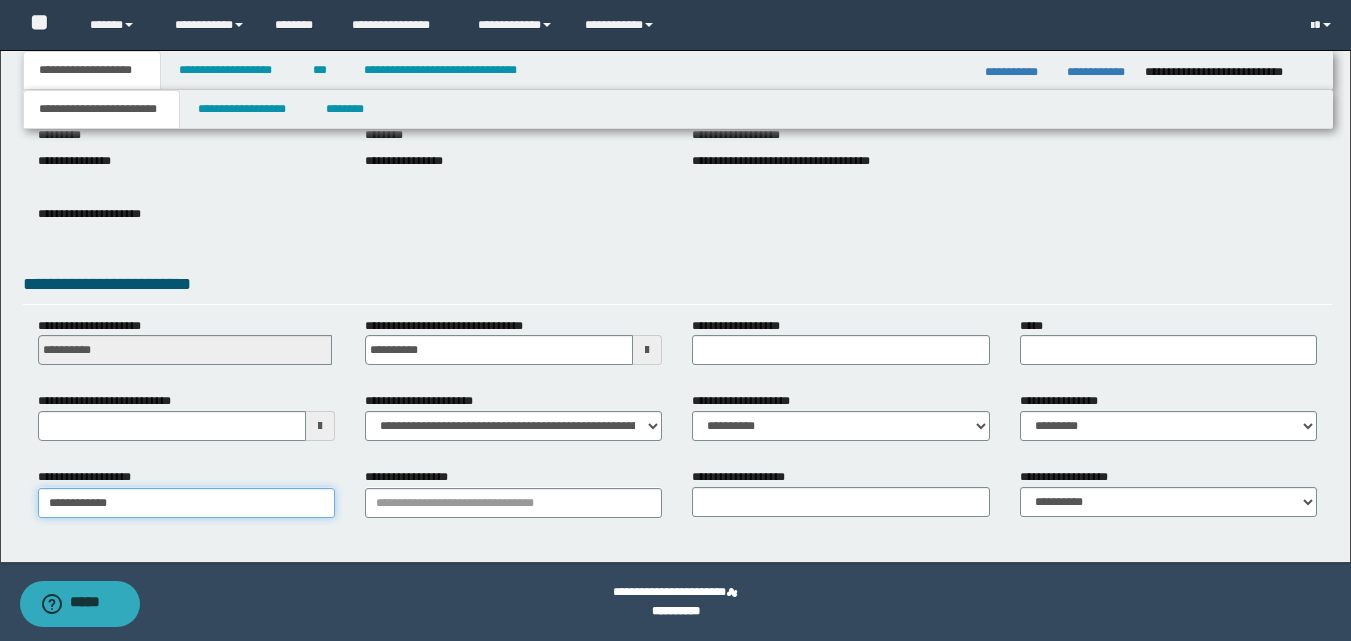 scroll, scrollTop: 243, scrollLeft: 0, axis: vertical 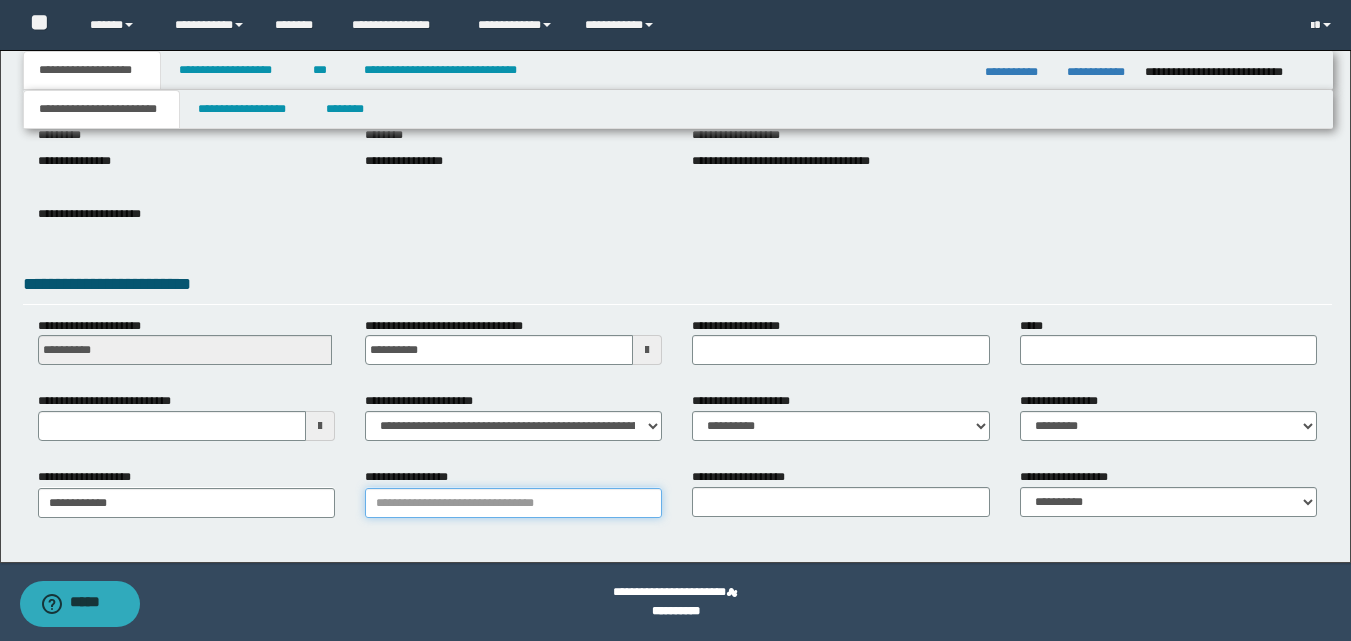 click on "**********" at bounding box center (513, 503) 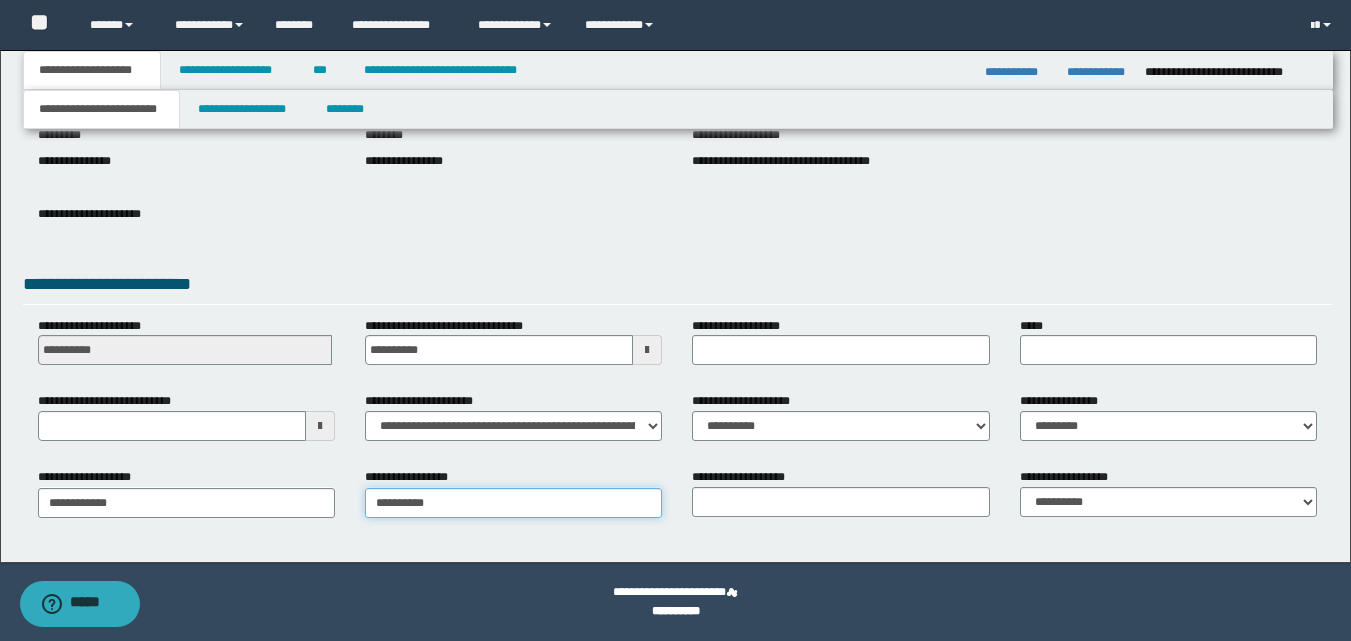 type on "**********" 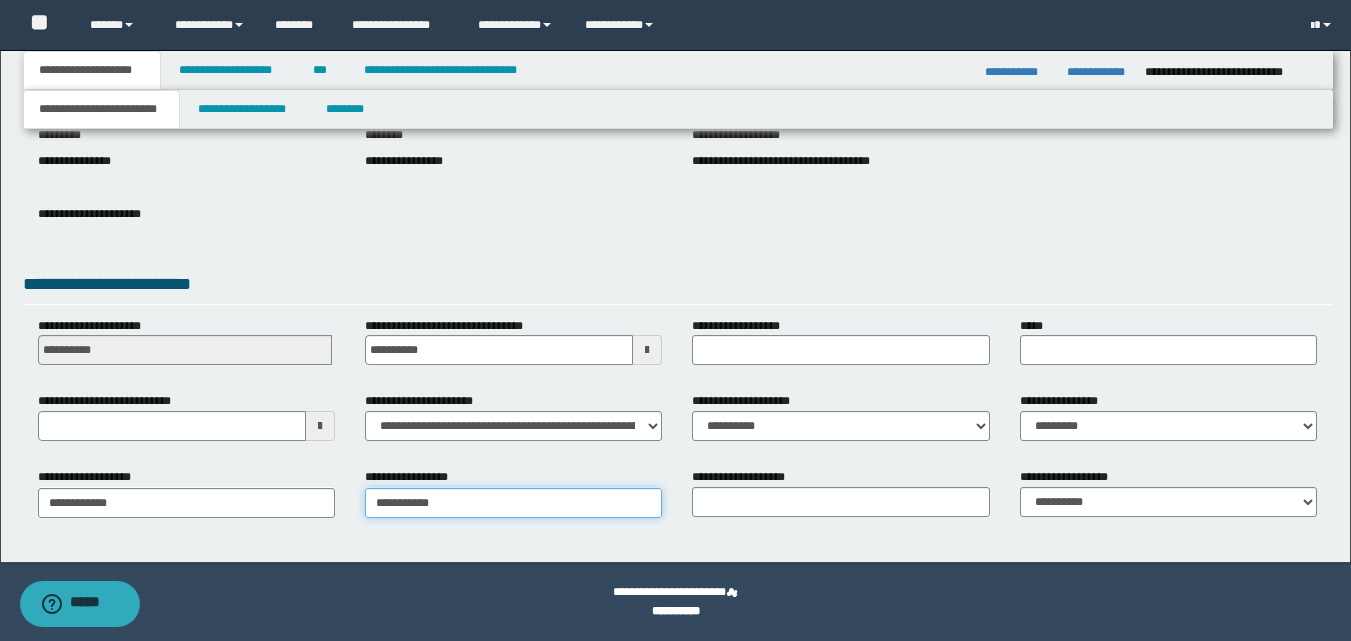 type on "**********" 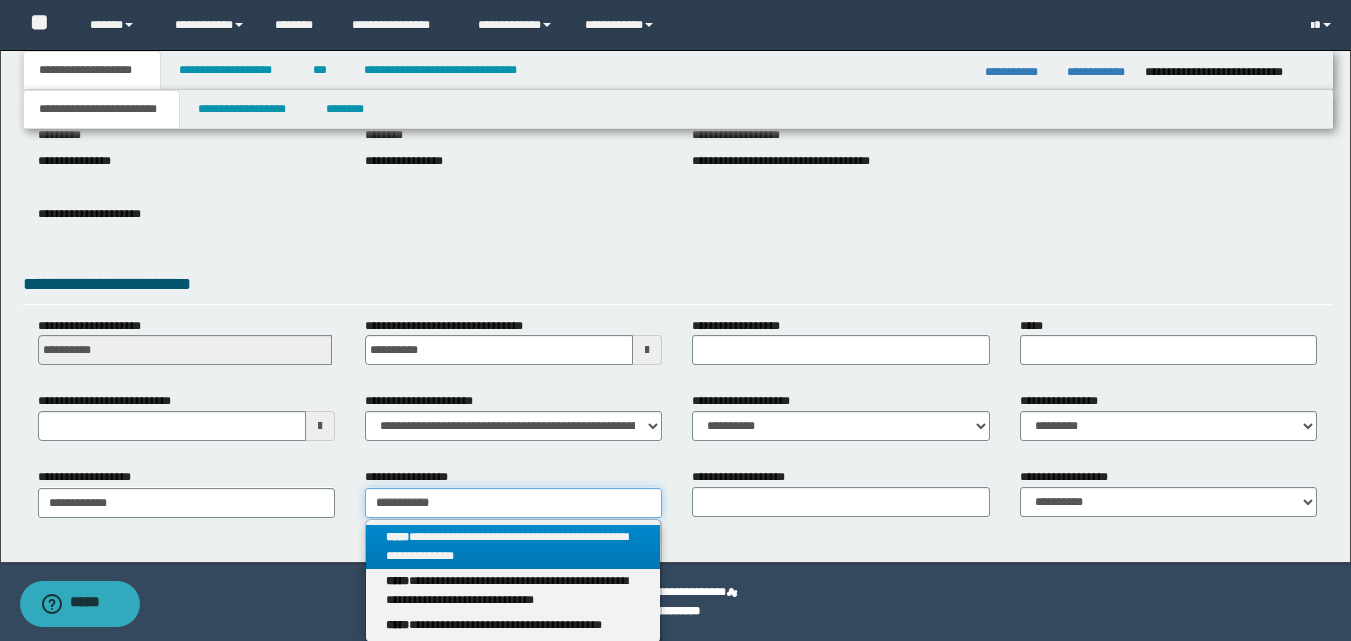 type on "**********" 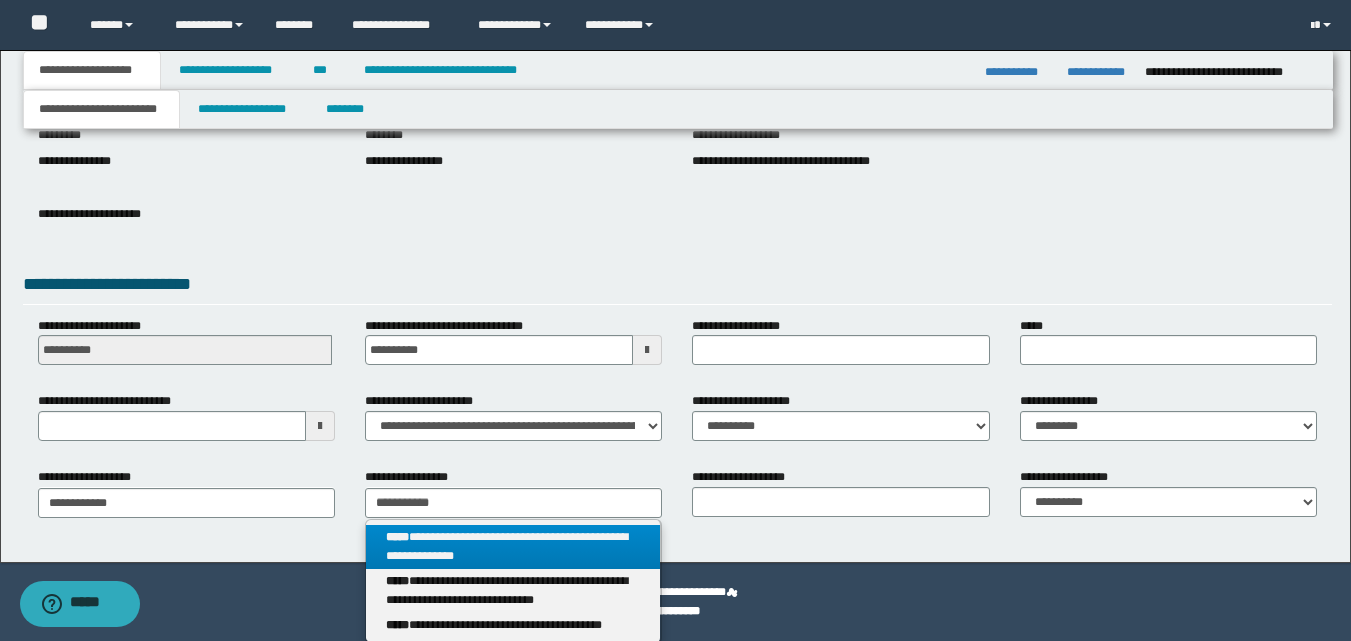 click on "**********" at bounding box center (513, 547) 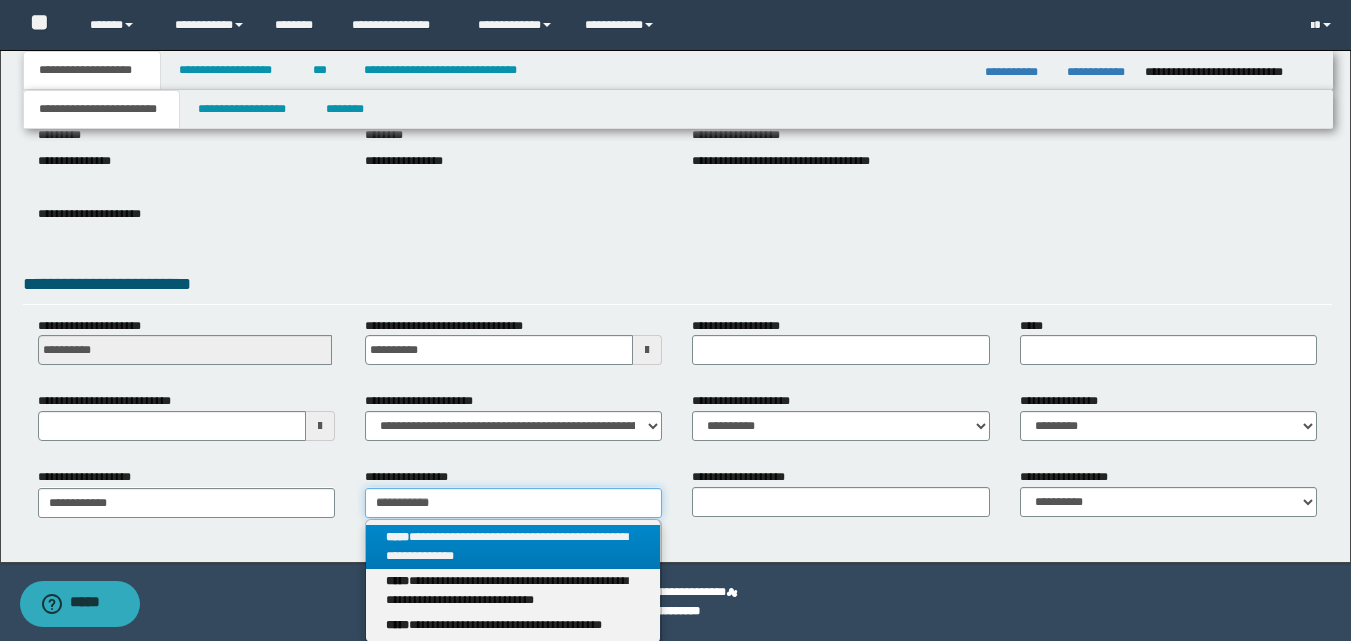 type 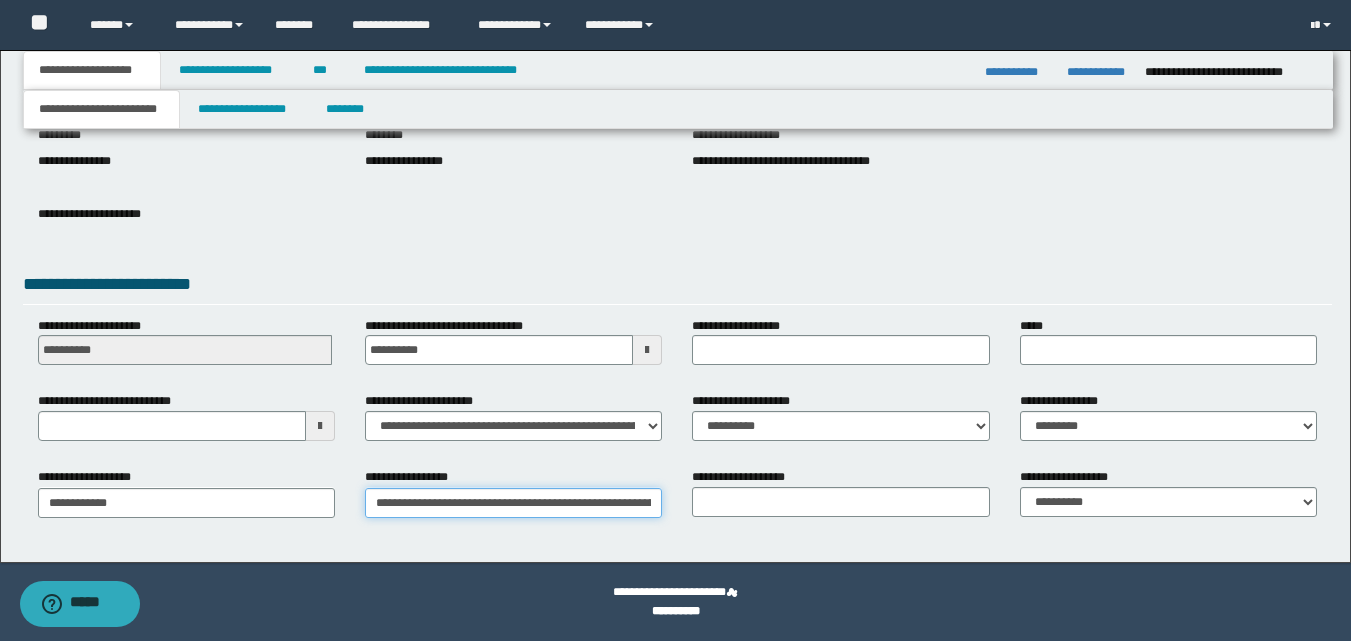 scroll, scrollTop: 0, scrollLeft: 85, axis: horizontal 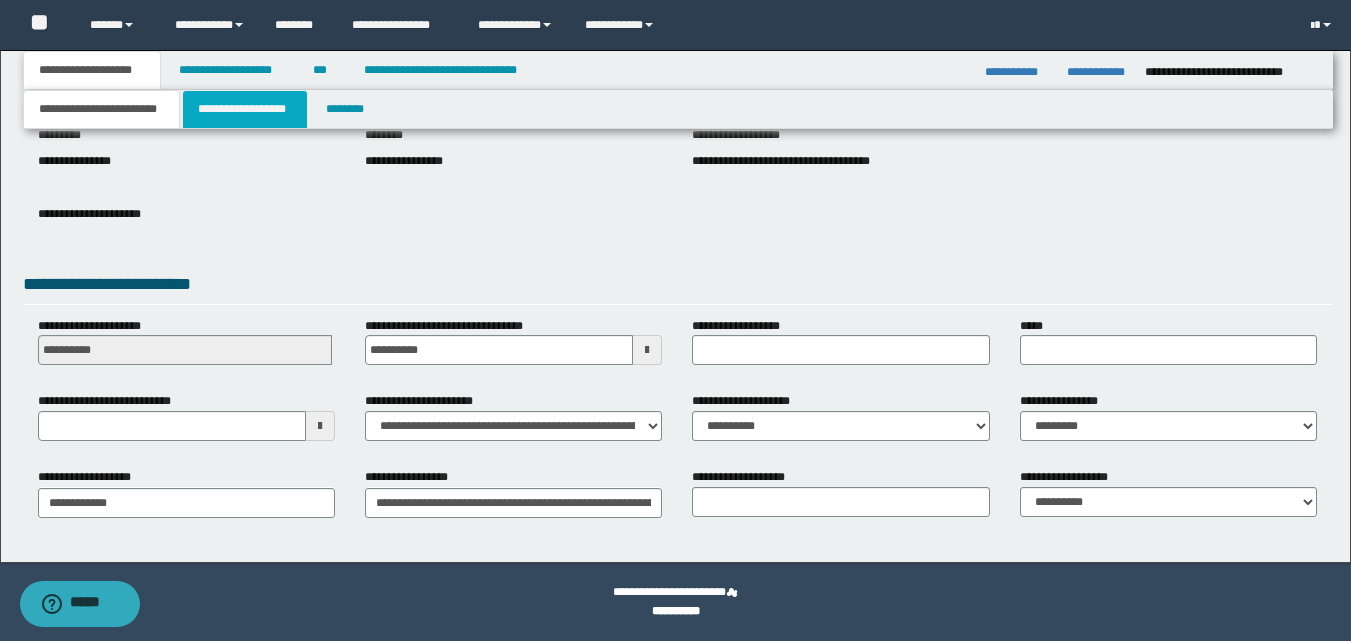 click on "**********" at bounding box center (245, 109) 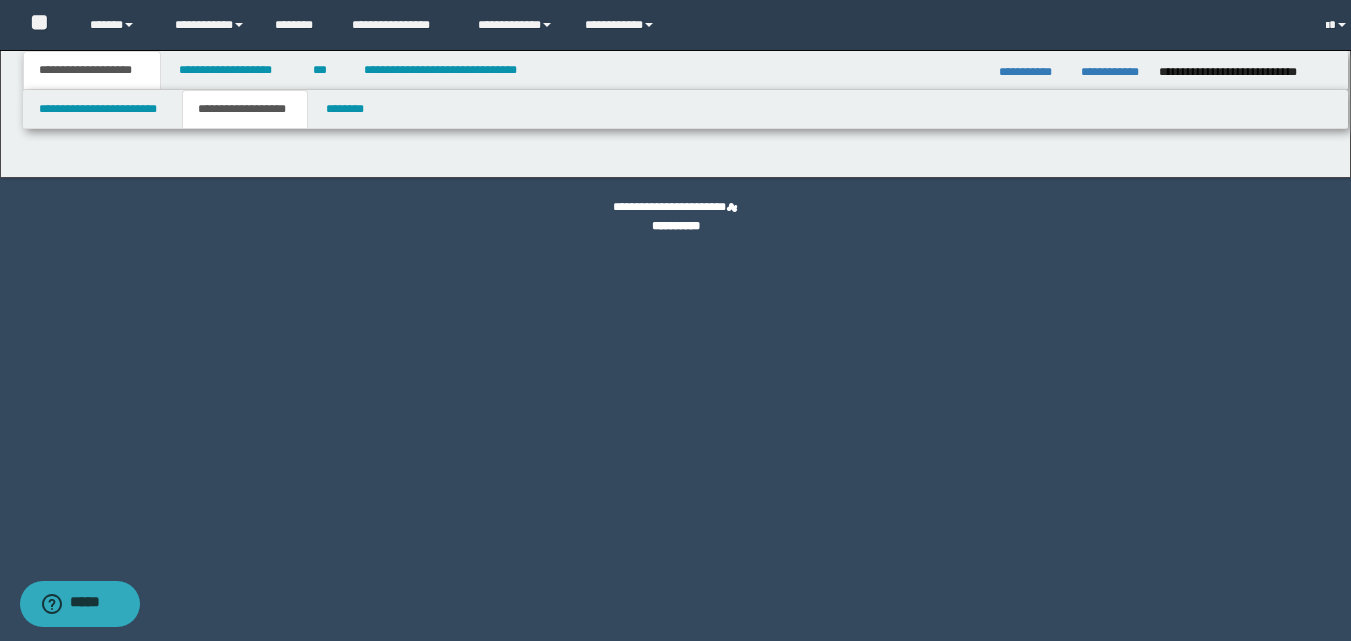scroll, scrollTop: 0, scrollLeft: 0, axis: both 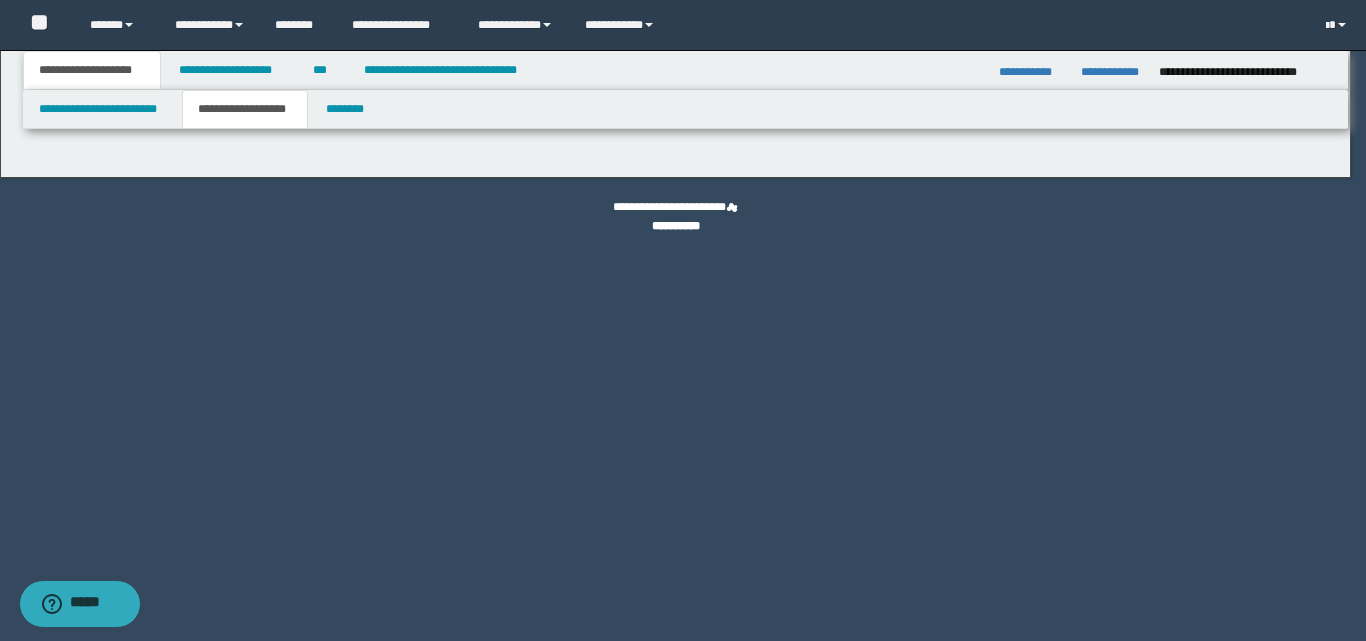 type on "********" 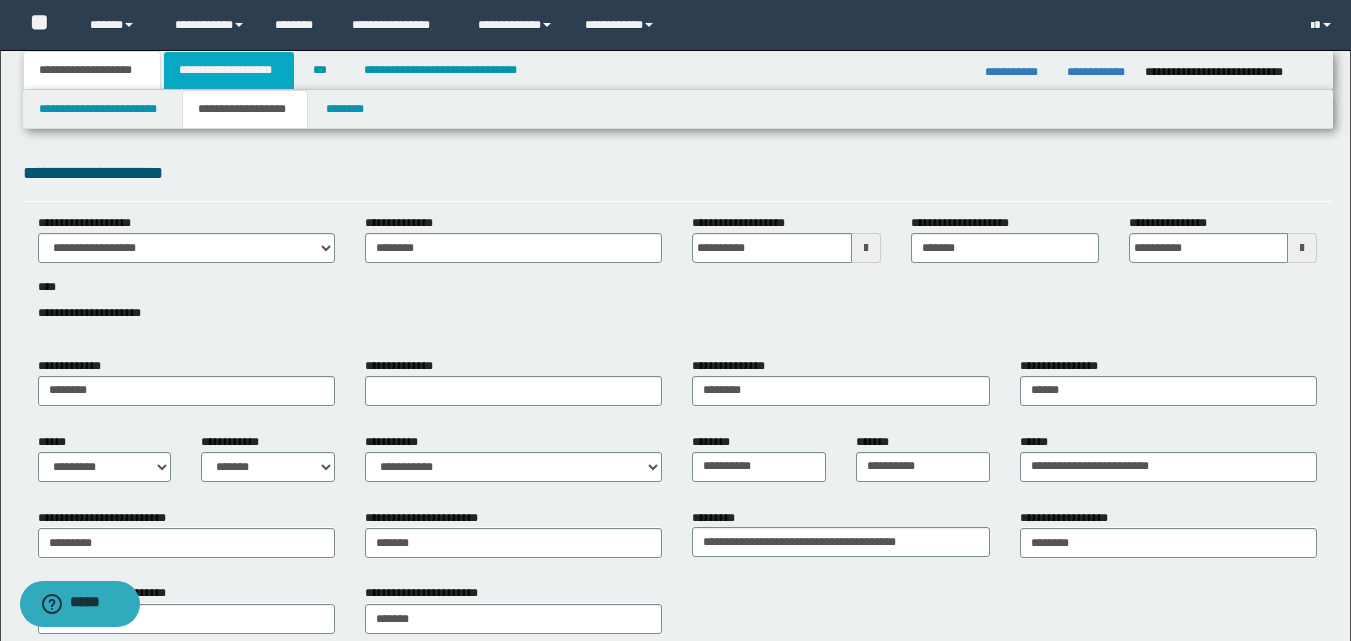 click on "**********" at bounding box center [229, 70] 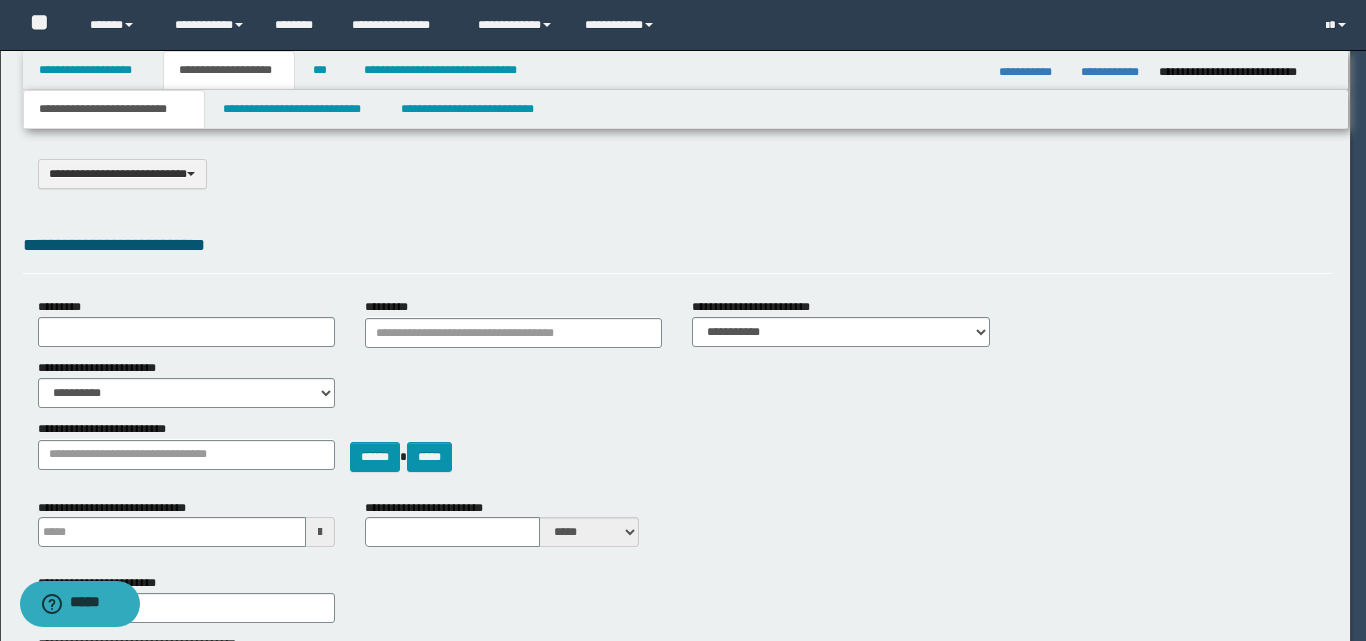 select on "*" 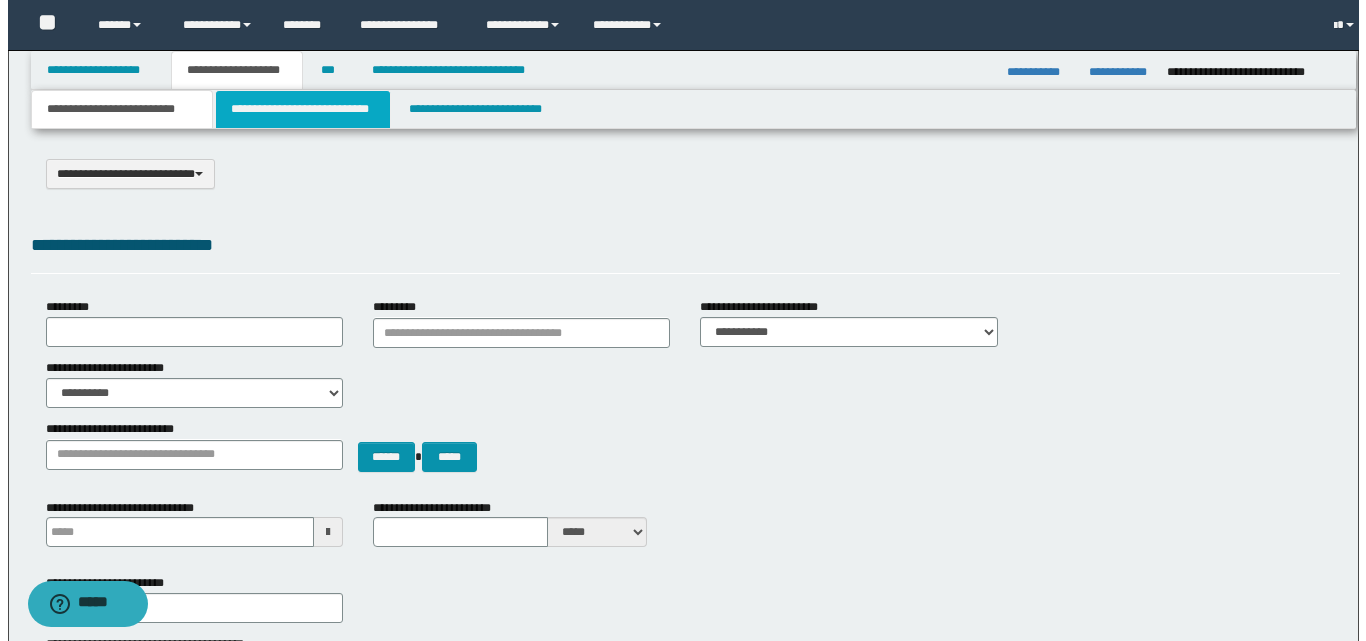 scroll, scrollTop: 0, scrollLeft: 0, axis: both 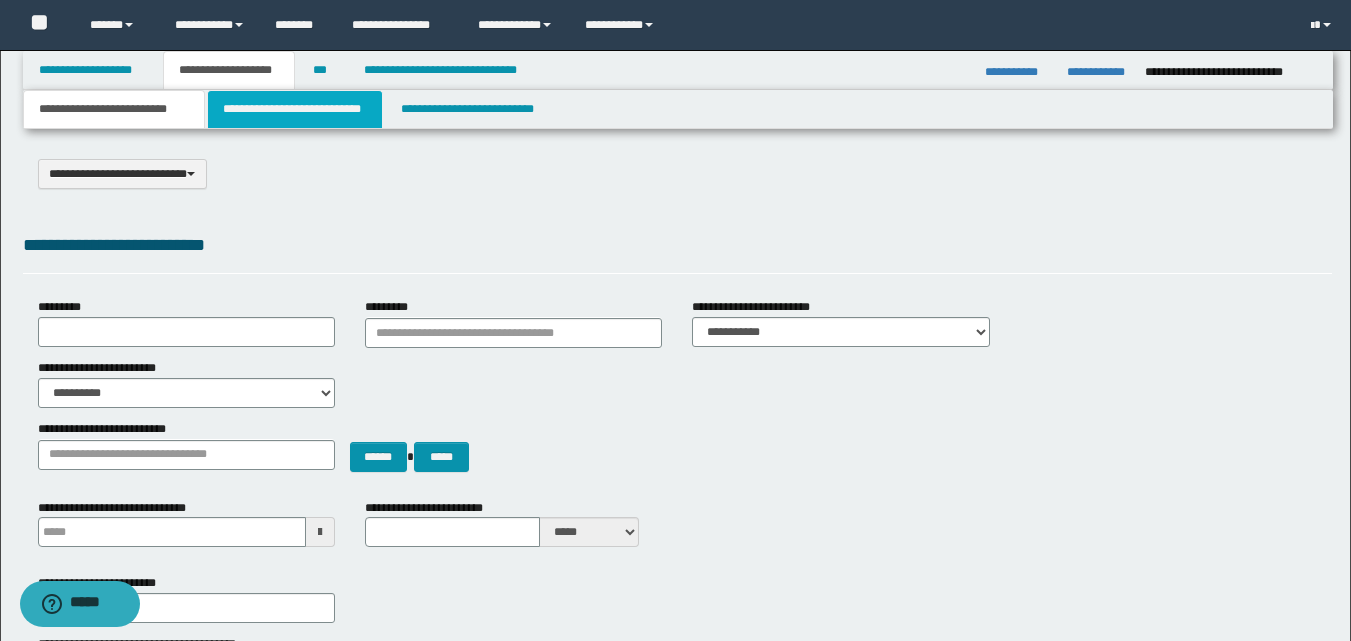 click on "**********" at bounding box center [295, 109] 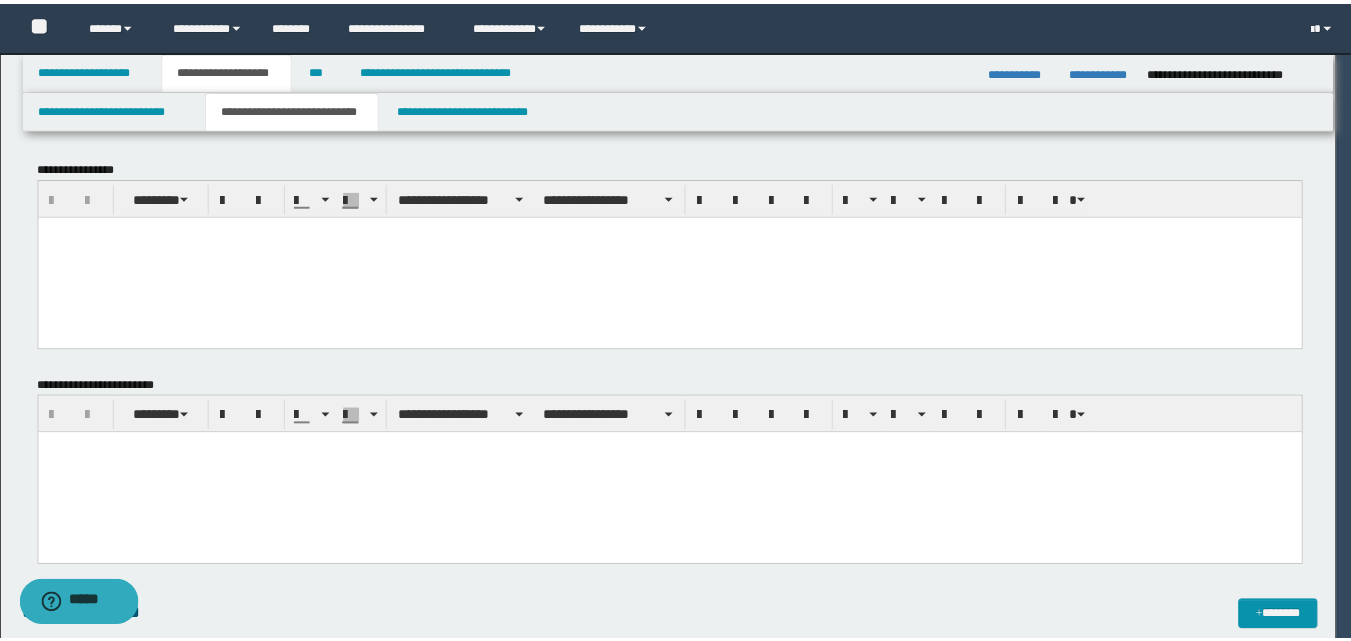 scroll, scrollTop: 0, scrollLeft: 0, axis: both 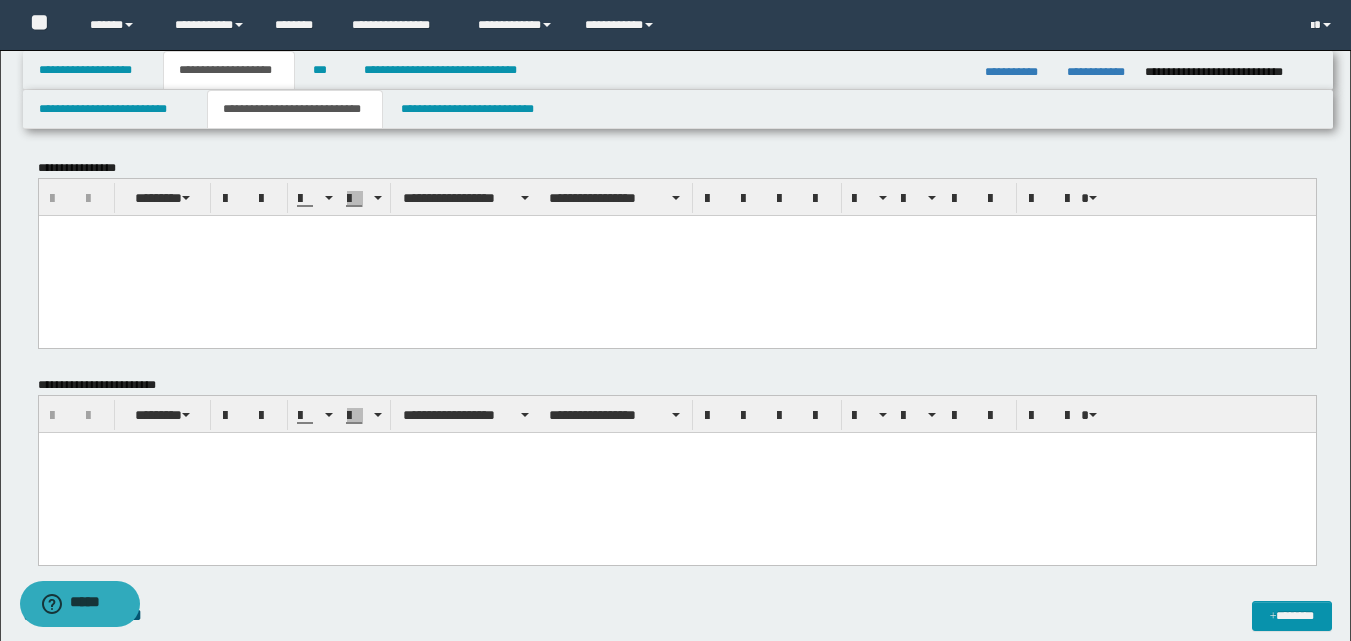 click at bounding box center (676, 255) 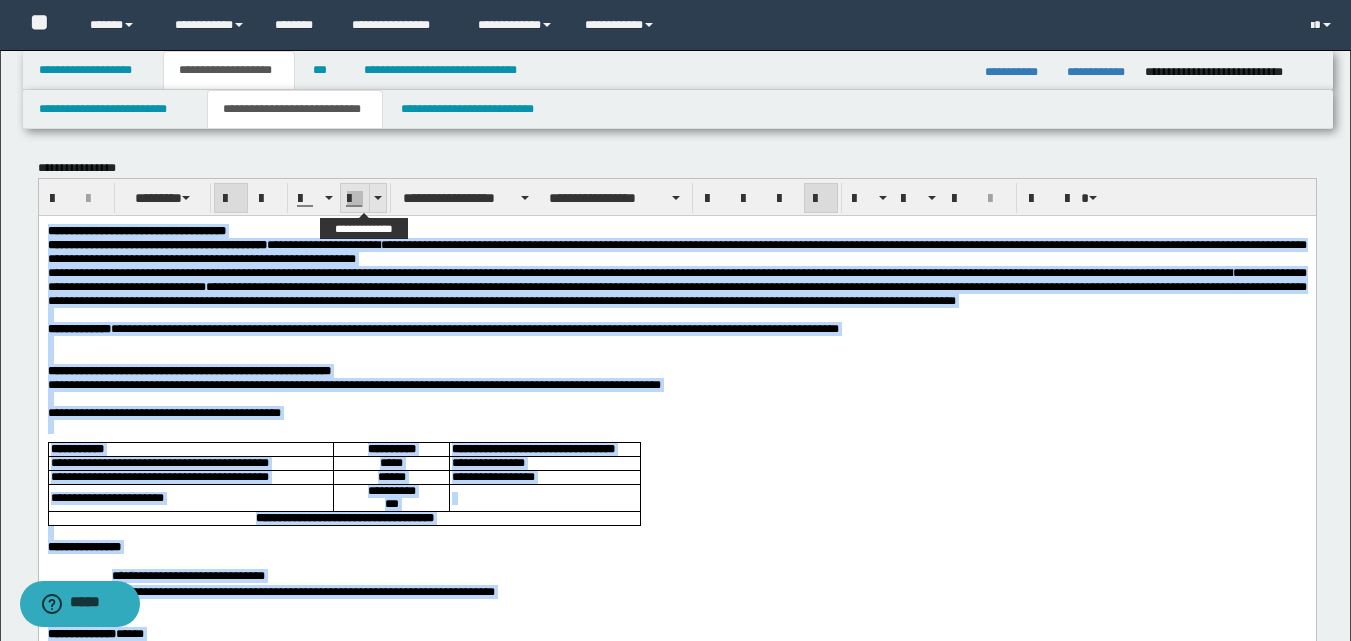 click at bounding box center [378, 198] 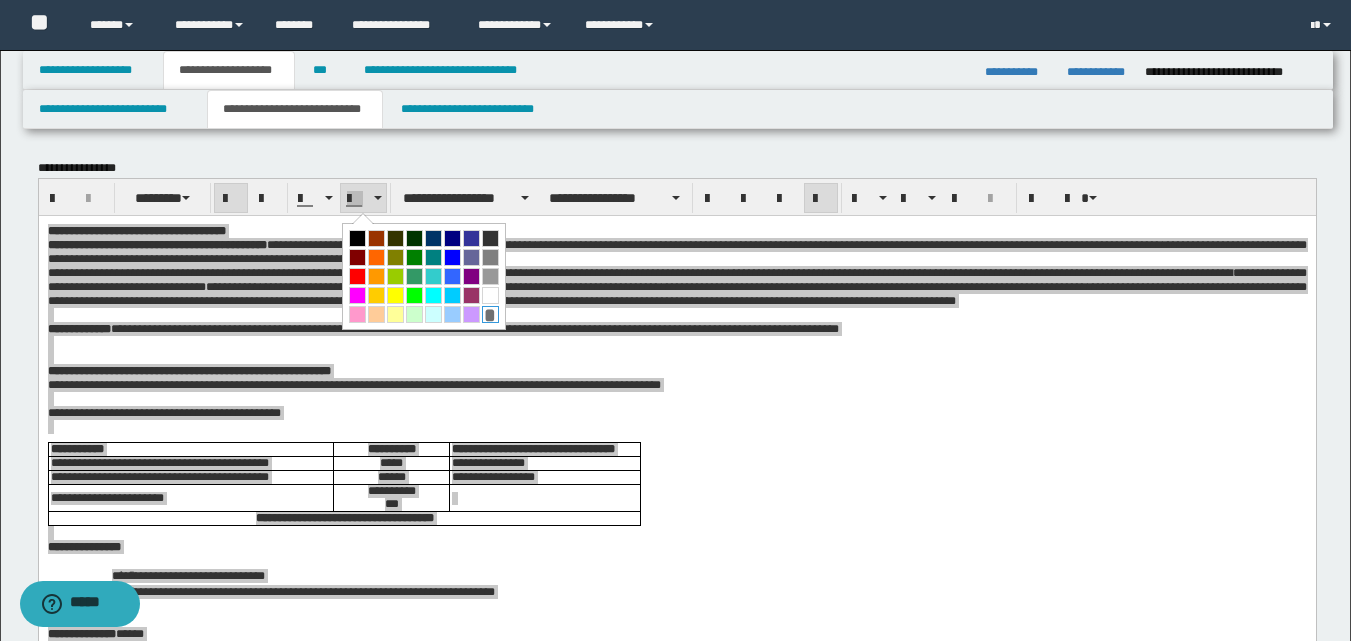 click on "*" at bounding box center (490, 314) 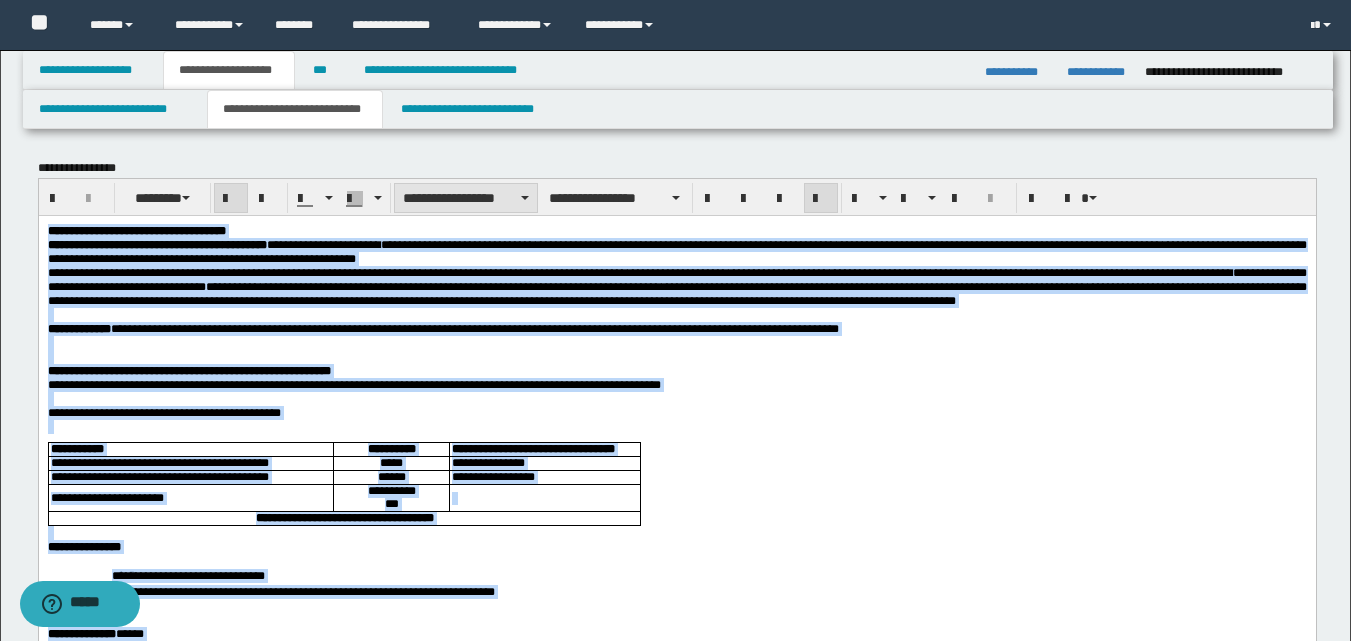 click on "**********" at bounding box center (466, 198) 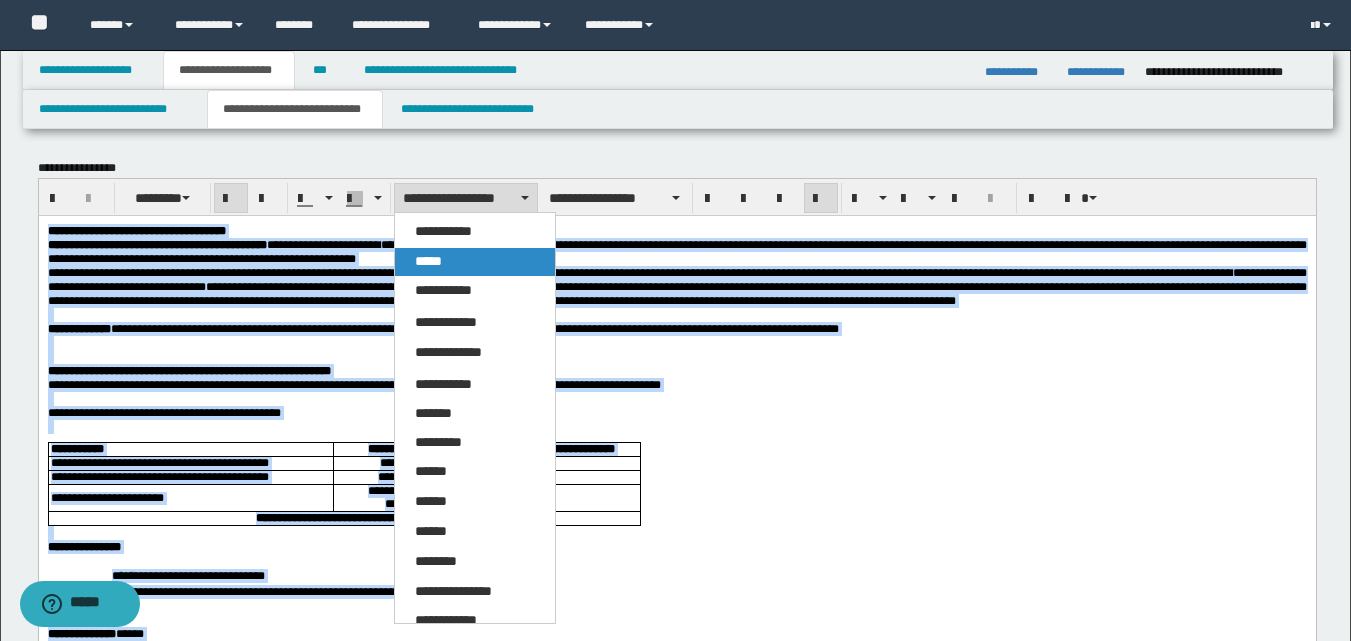 click on "*****" at bounding box center [475, 262] 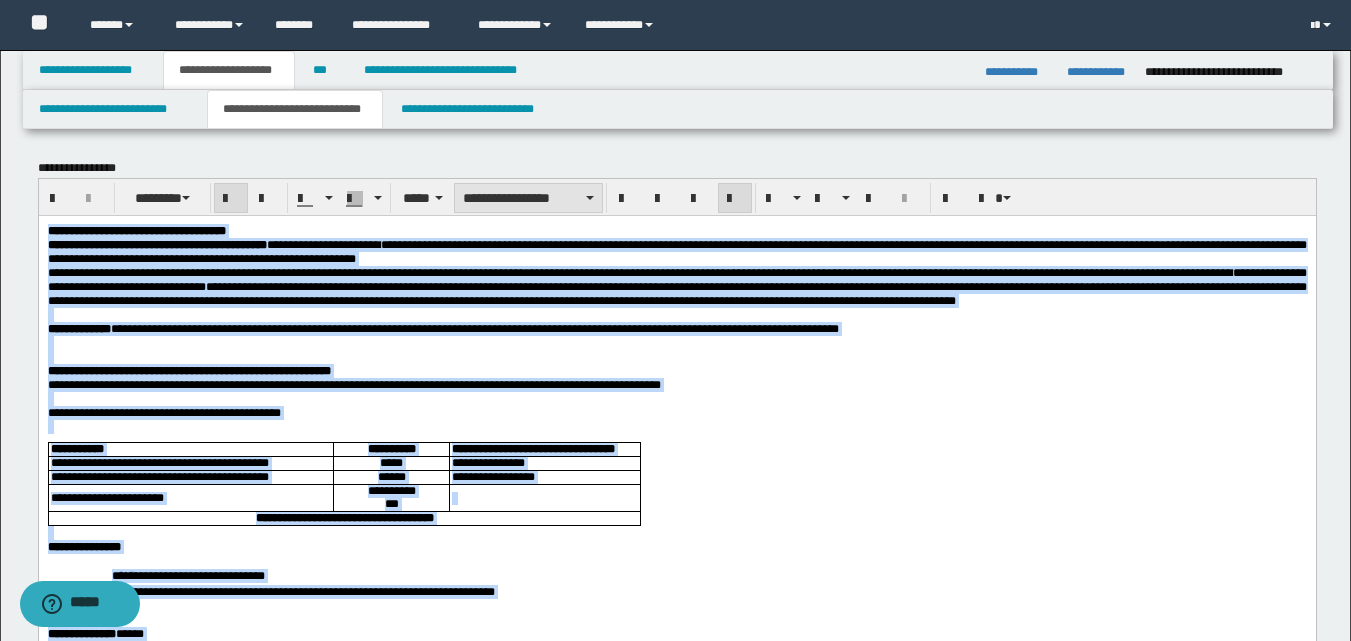 click on "**********" at bounding box center (528, 198) 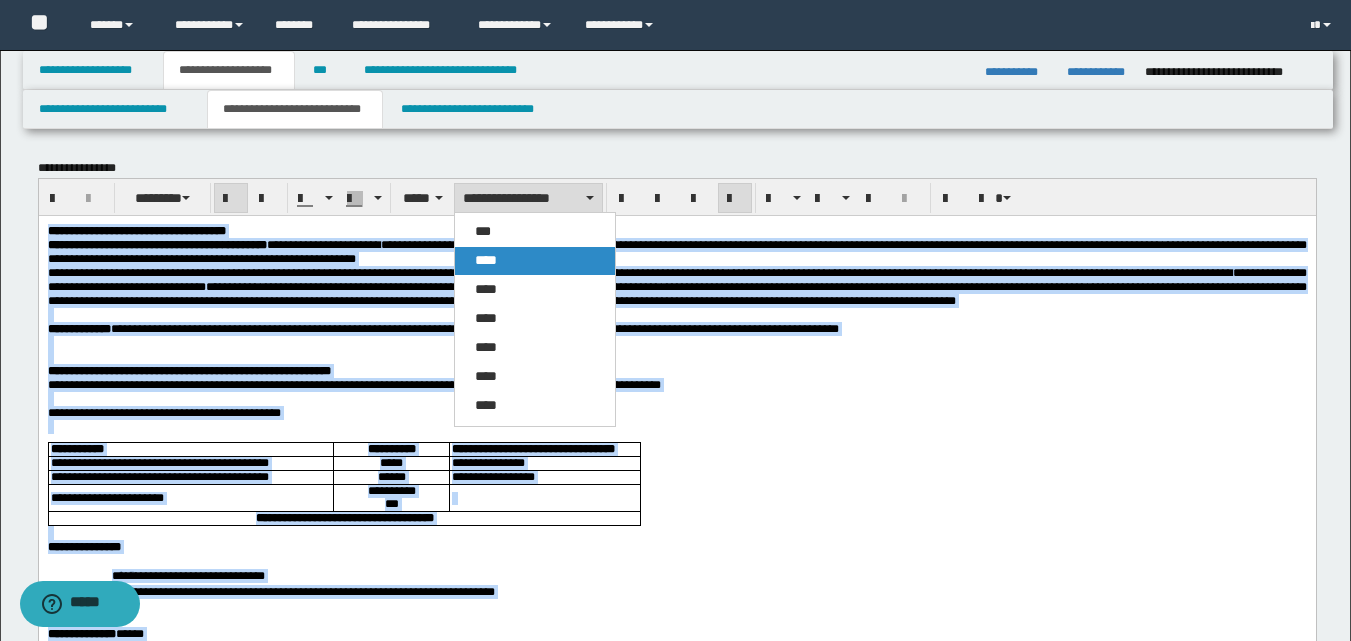 click on "****" at bounding box center [486, 260] 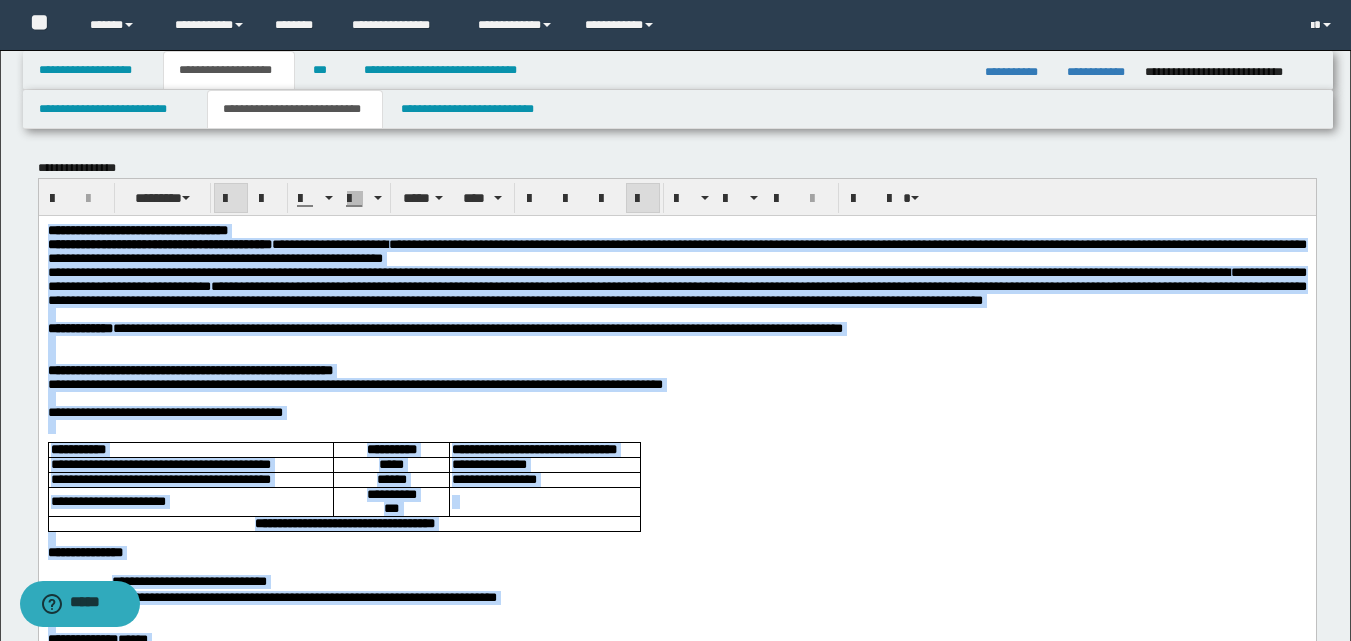 click at bounding box center (676, 398) 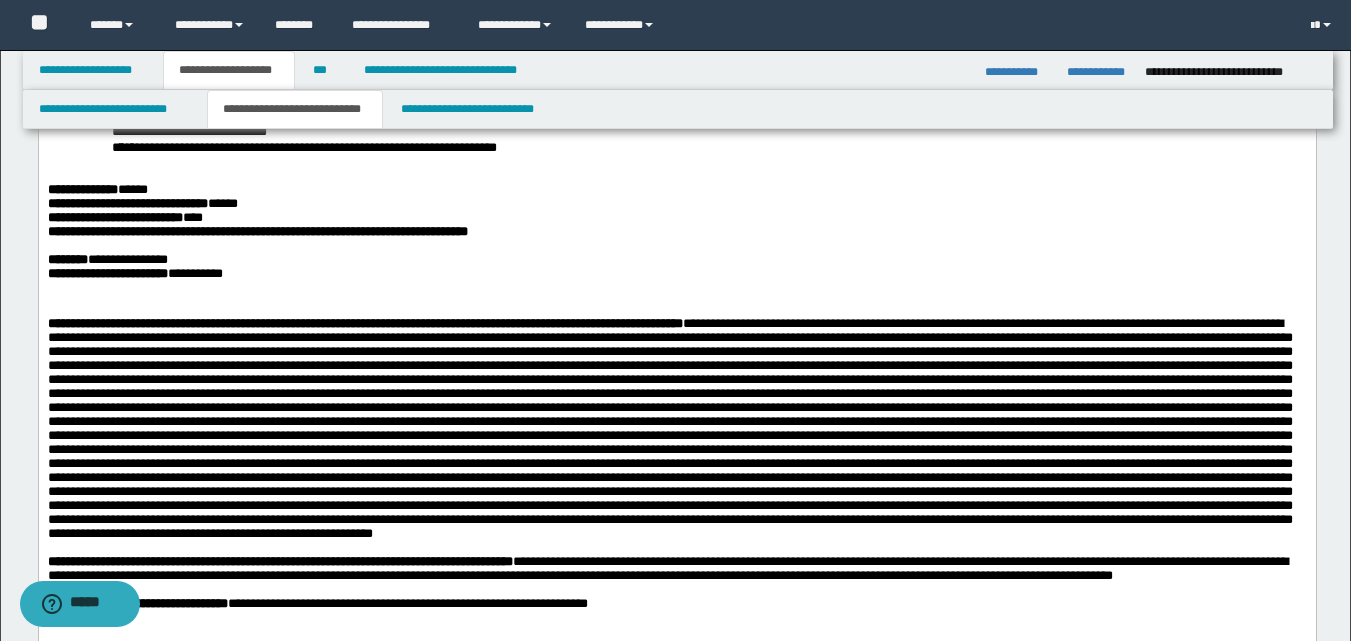 scroll, scrollTop: 0, scrollLeft: 0, axis: both 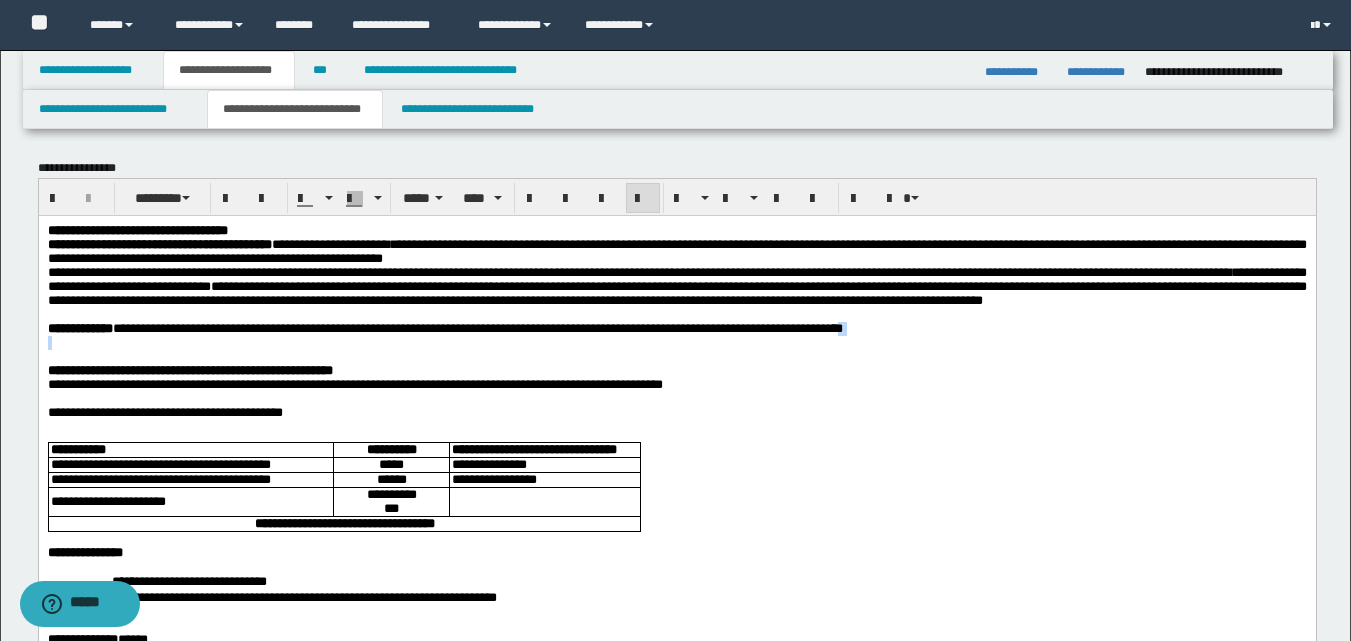 click on "**********" at bounding box center [676, 666] 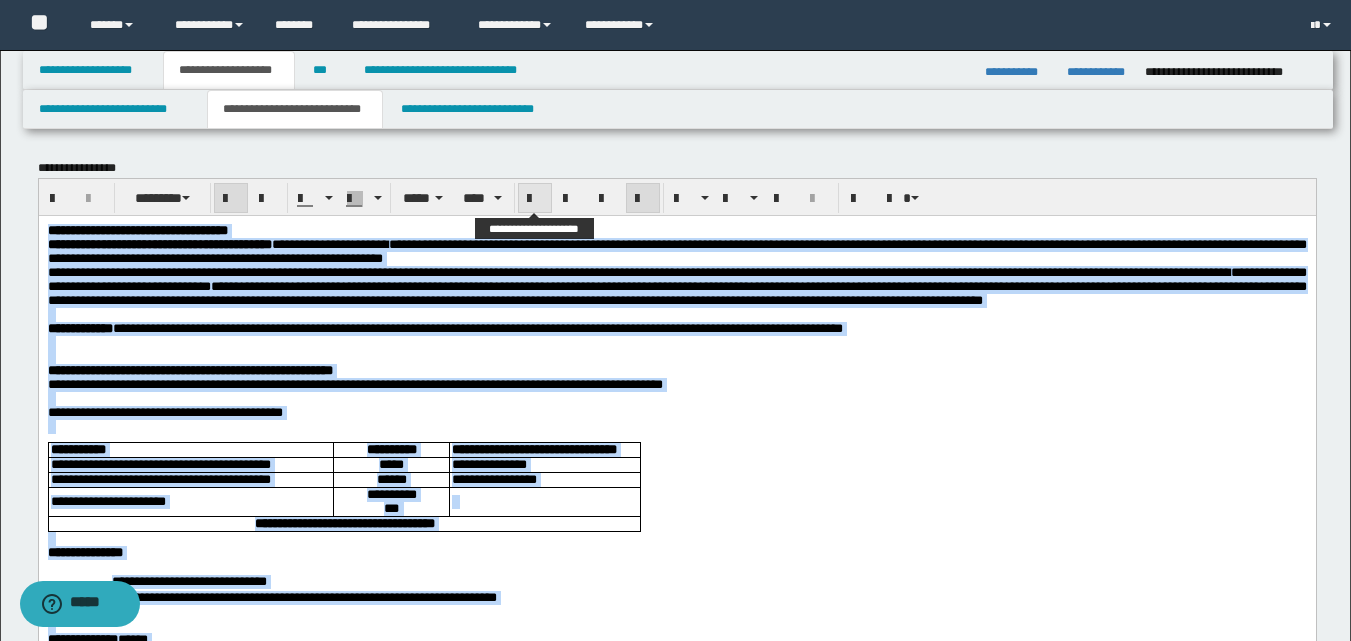 click at bounding box center (535, 199) 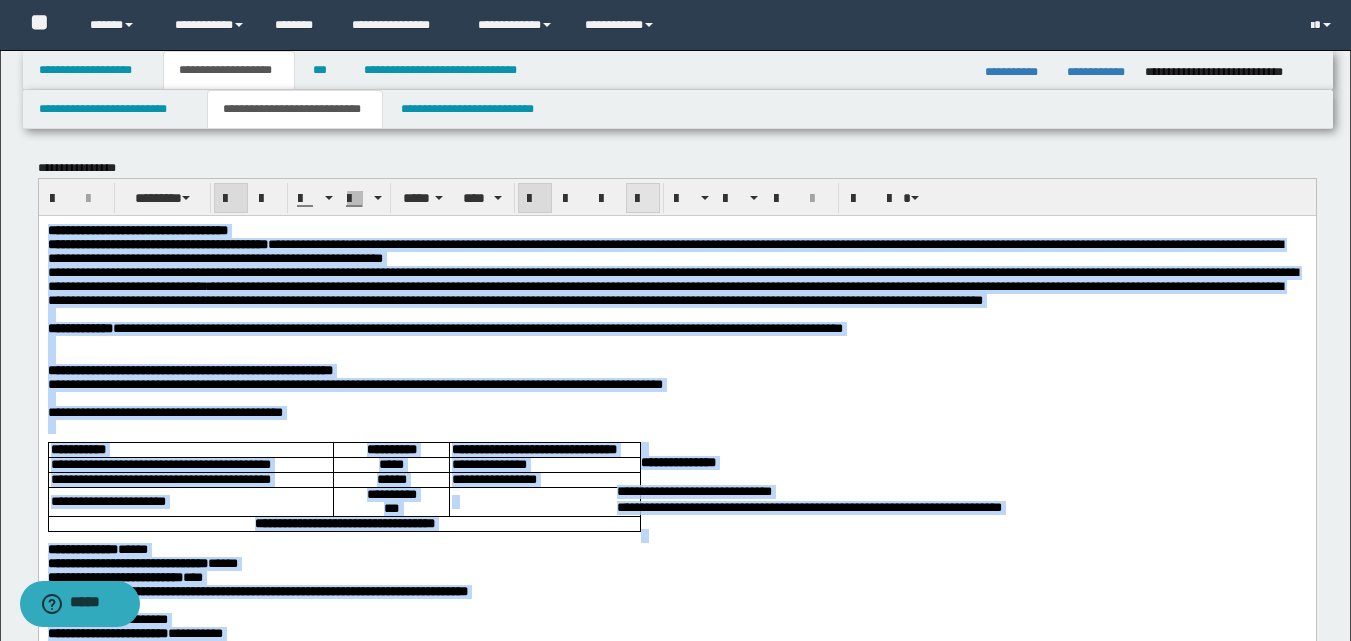 click at bounding box center (643, 198) 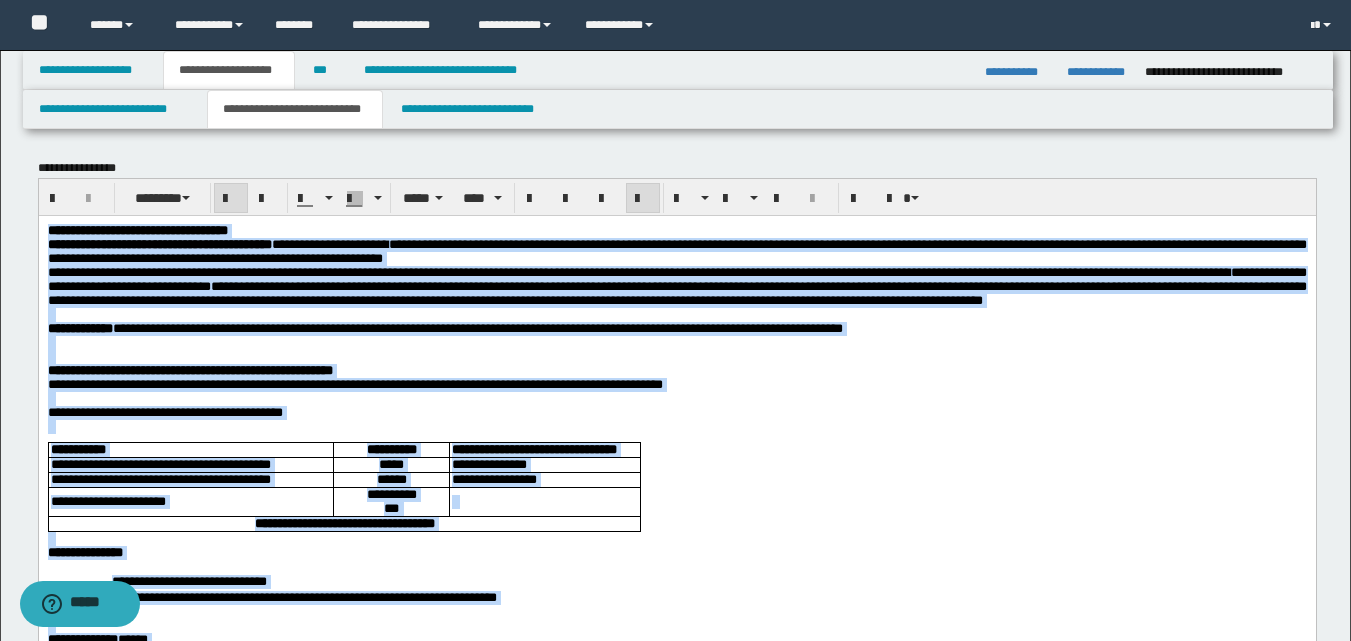 click at bounding box center (676, 342) 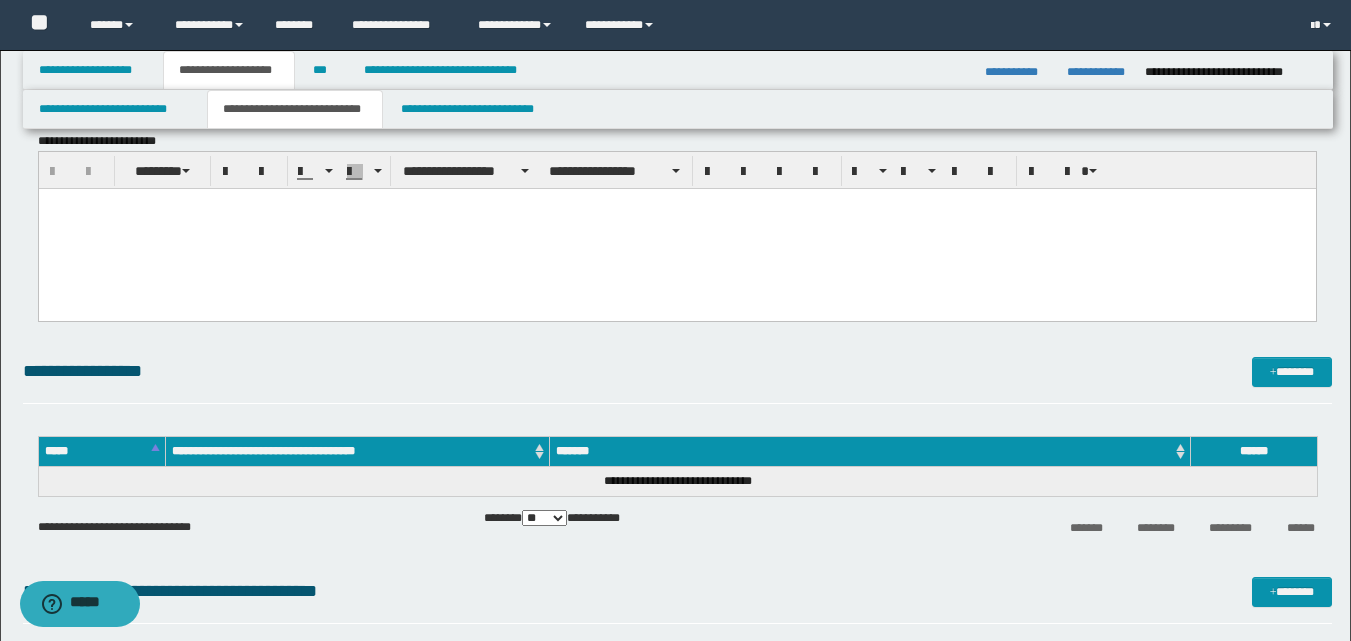 scroll, scrollTop: 1226, scrollLeft: 0, axis: vertical 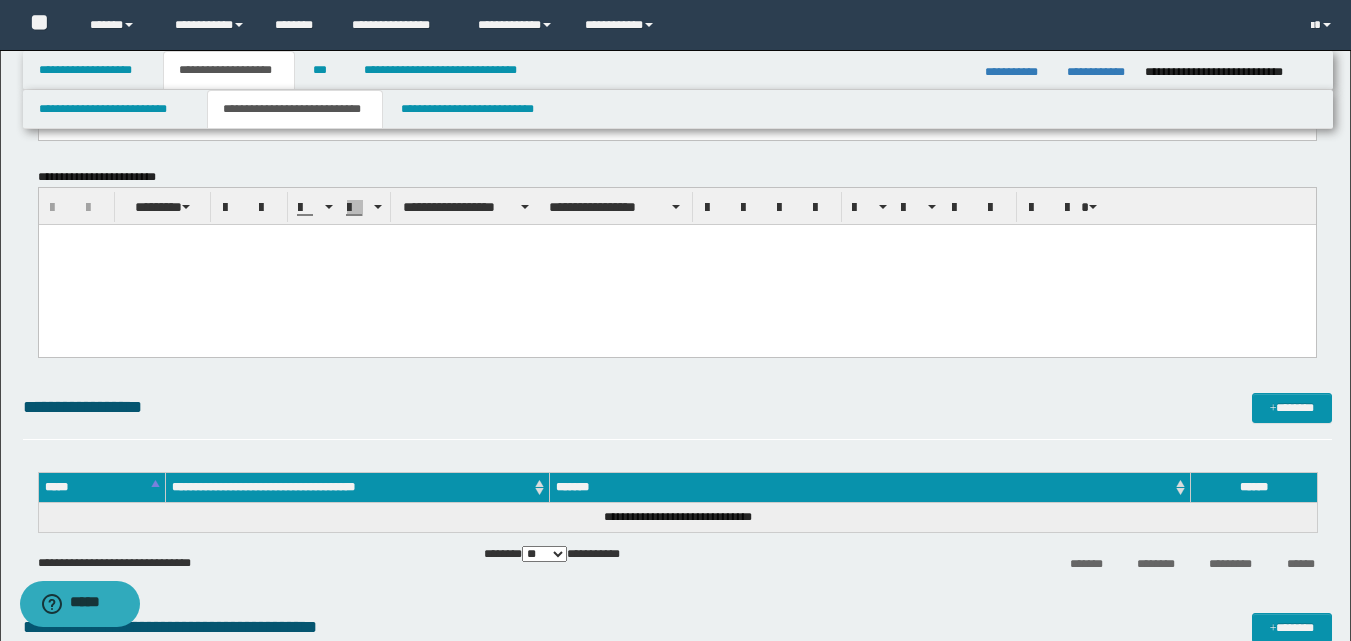 click at bounding box center (676, 264) 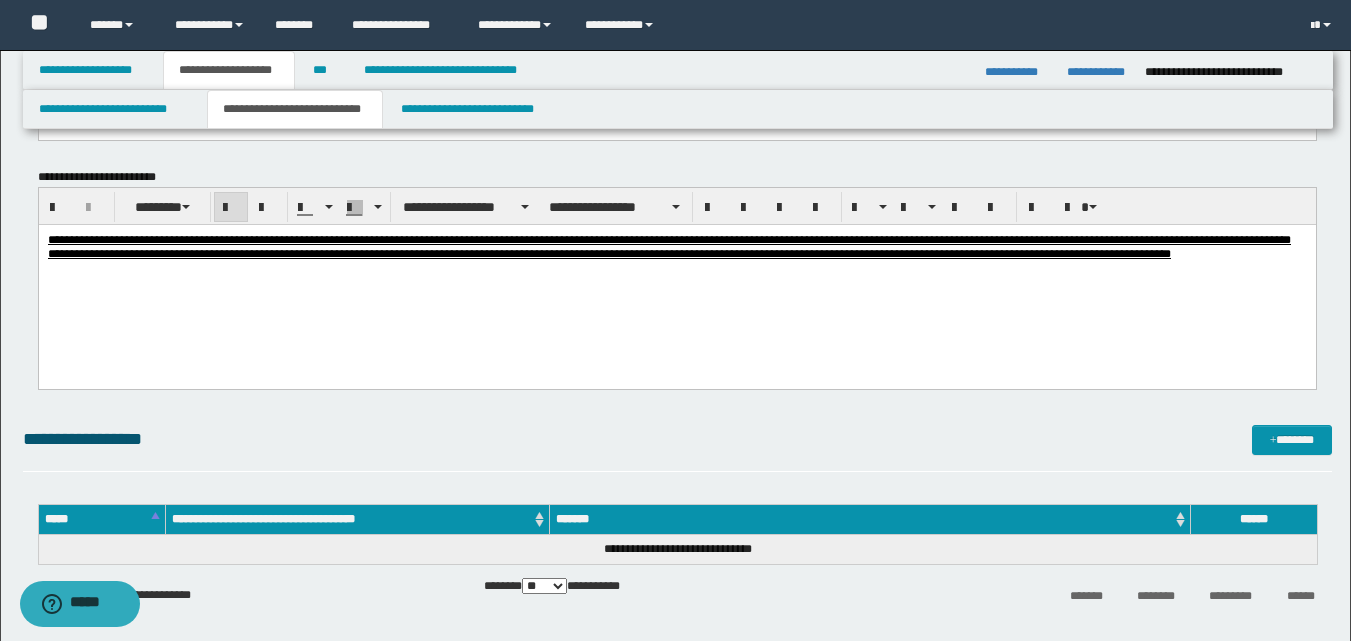 click on "**********" at bounding box center (668, 246) 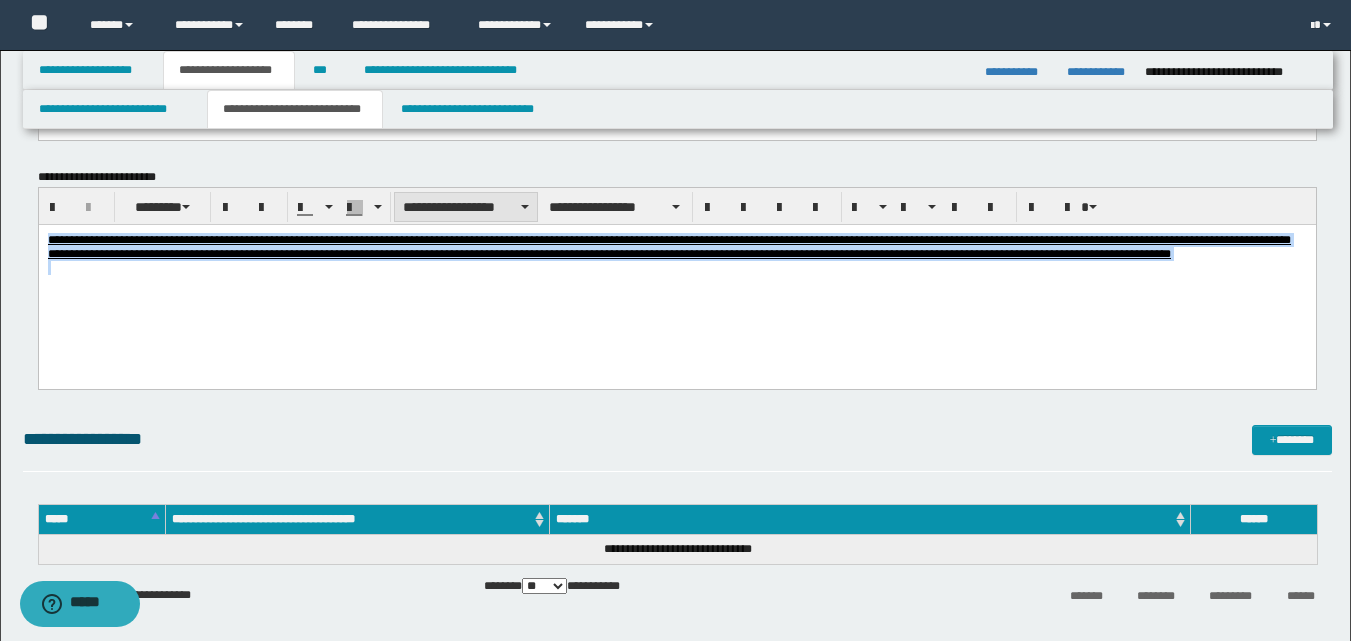 click on "**********" at bounding box center [466, 207] 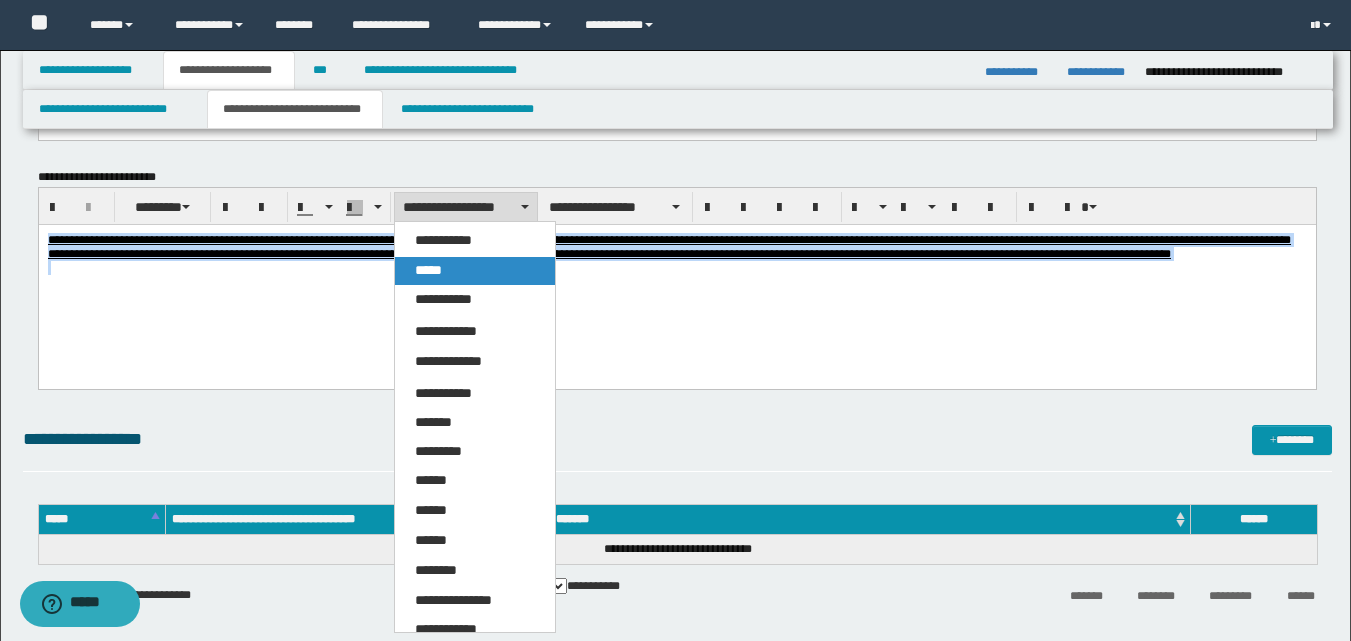 click on "*****" at bounding box center (475, 271) 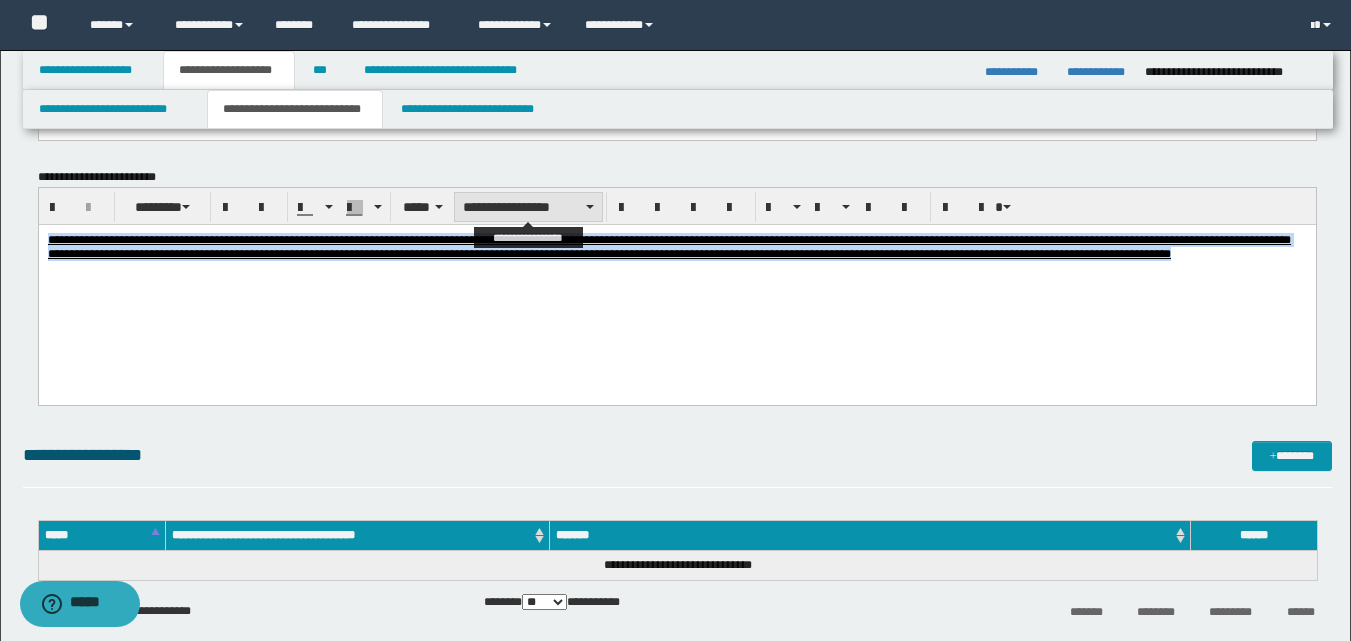 click on "**********" at bounding box center (528, 207) 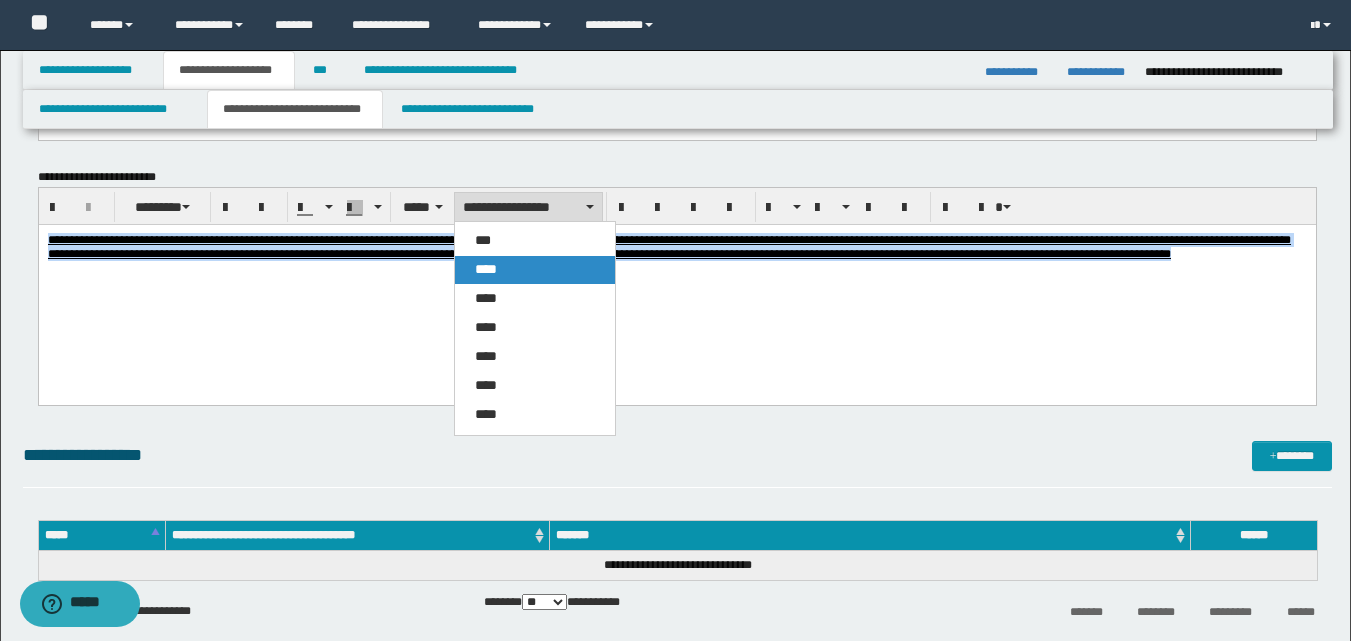click on "****" at bounding box center [535, 270] 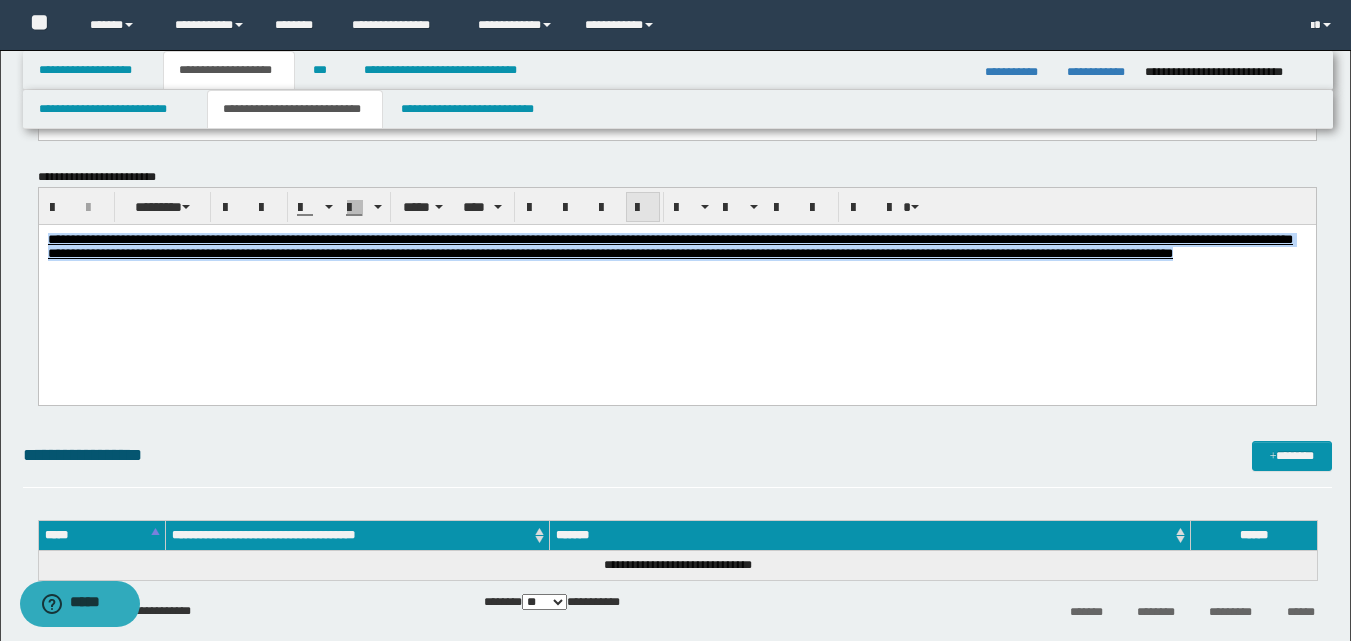 click at bounding box center [643, 208] 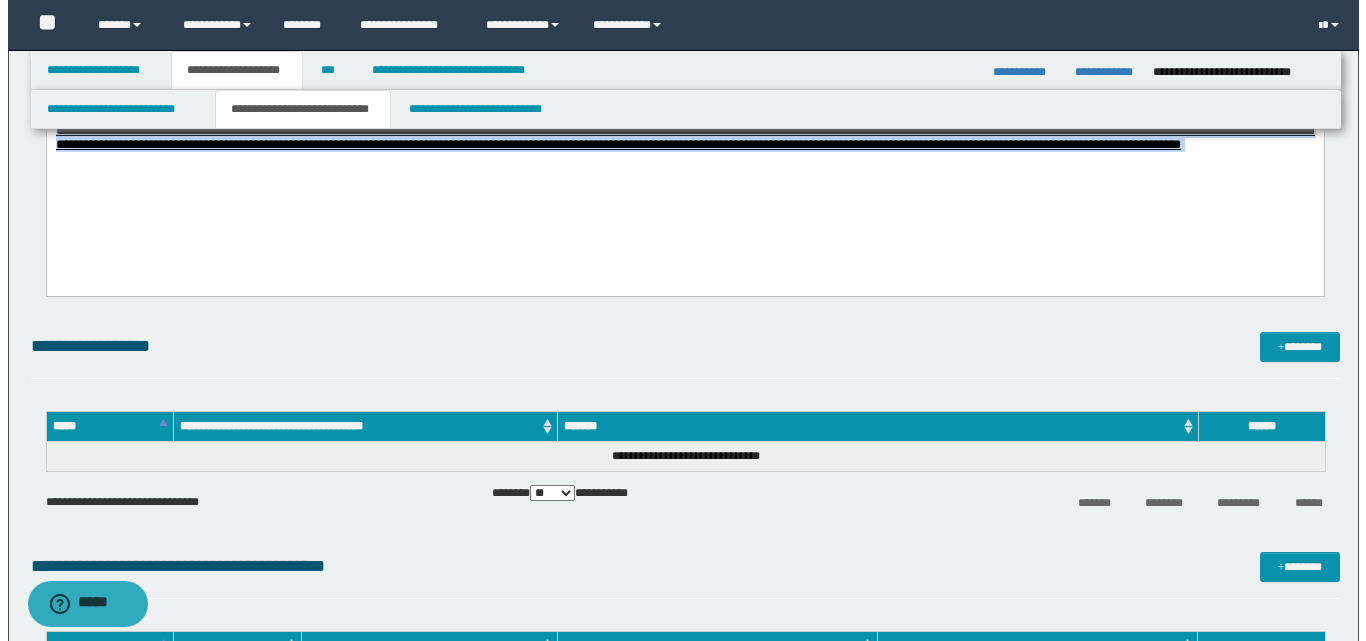 scroll, scrollTop: 1353, scrollLeft: 0, axis: vertical 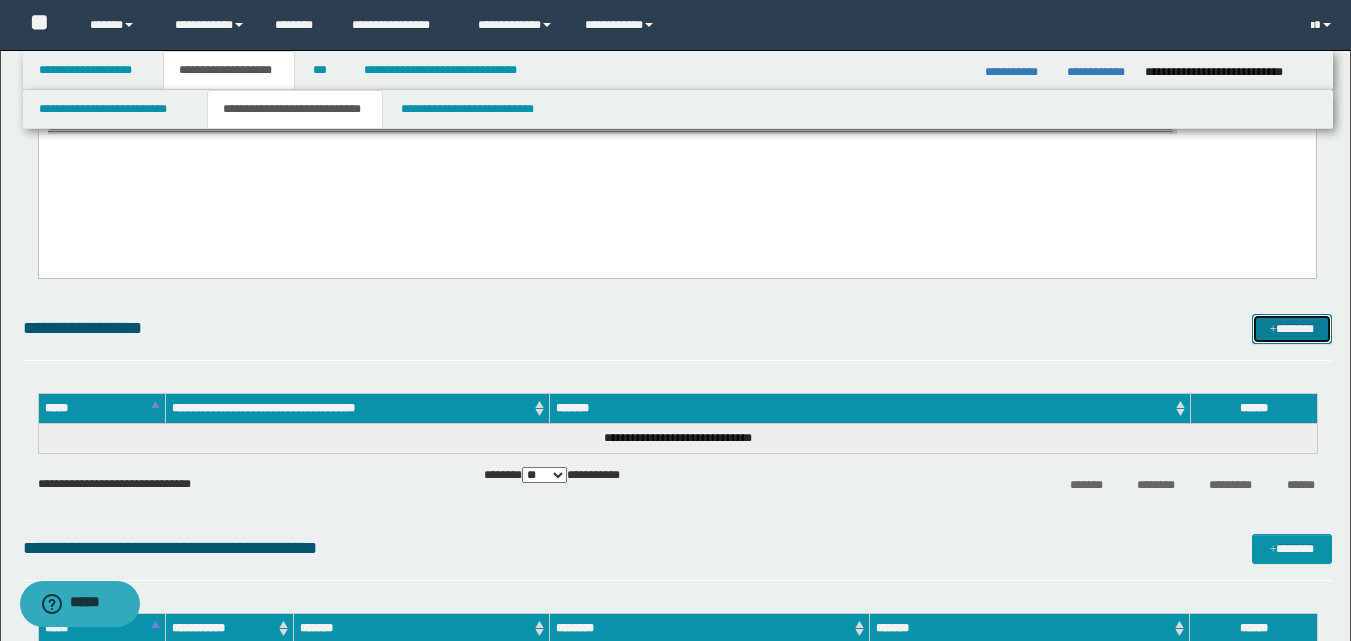 click on "*******" at bounding box center (1292, 329) 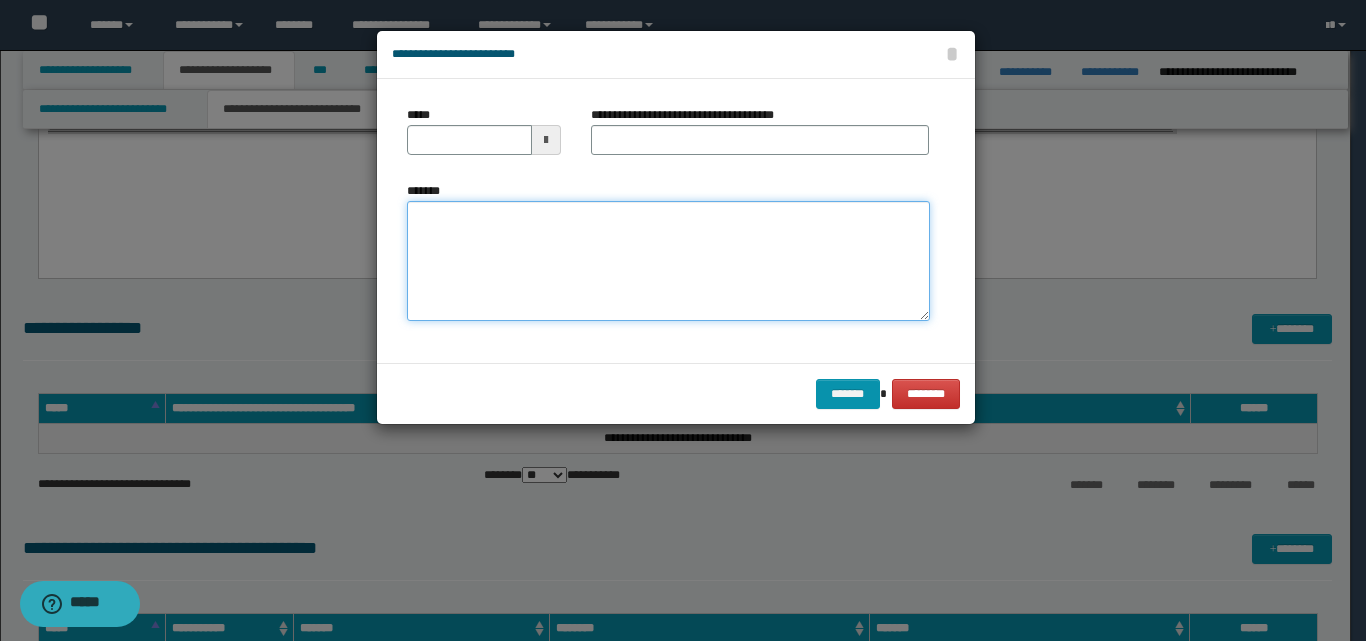 click on "*******" at bounding box center [668, 261] 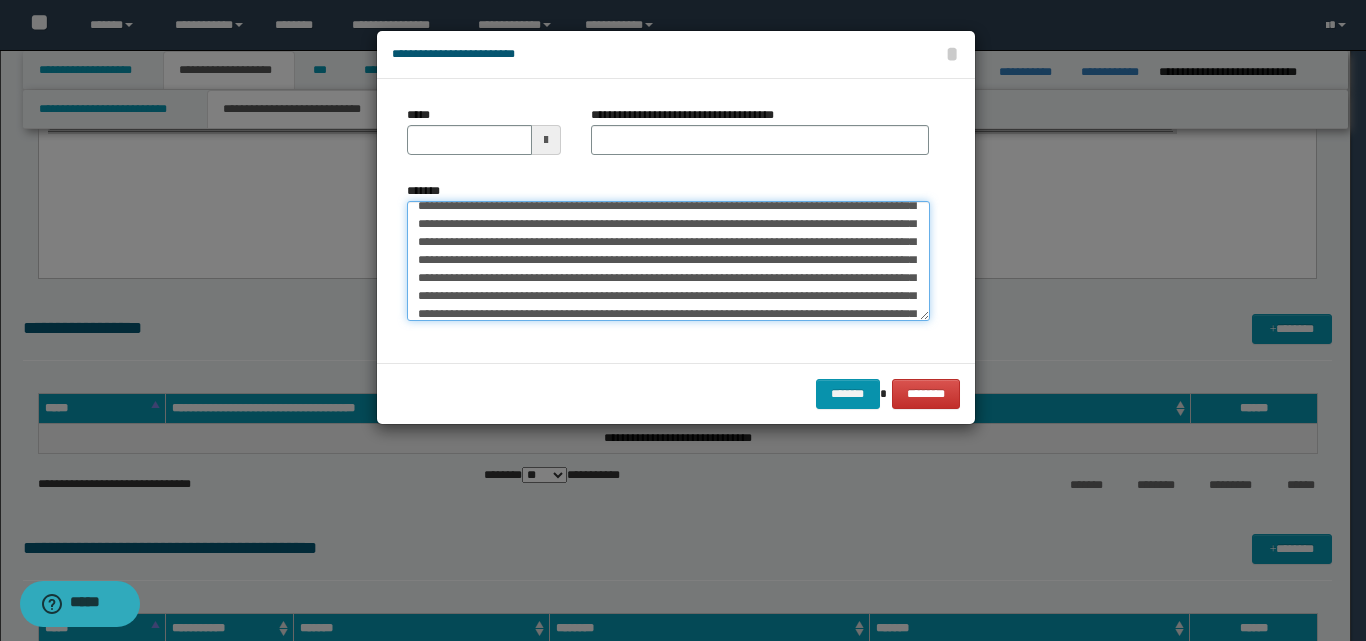 scroll, scrollTop: 0, scrollLeft: 0, axis: both 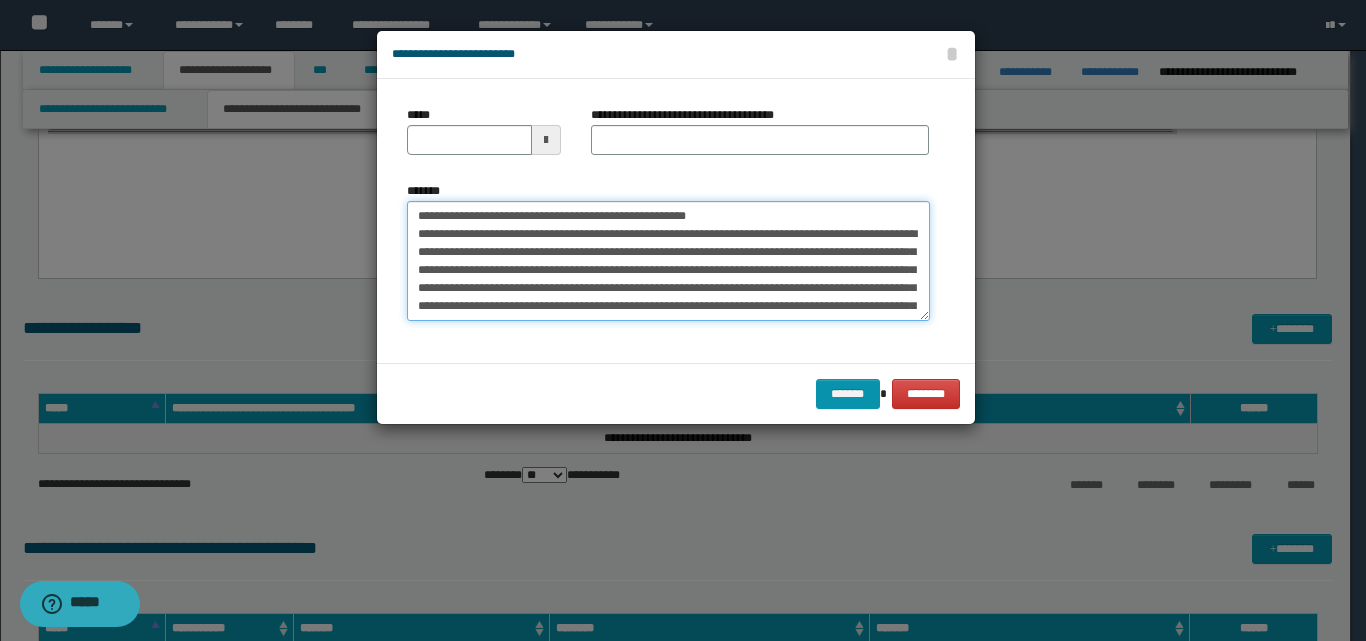 drag, startPoint x: 754, startPoint y: 219, endPoint x: 409, endPoint y: 218, distance: 345.00143 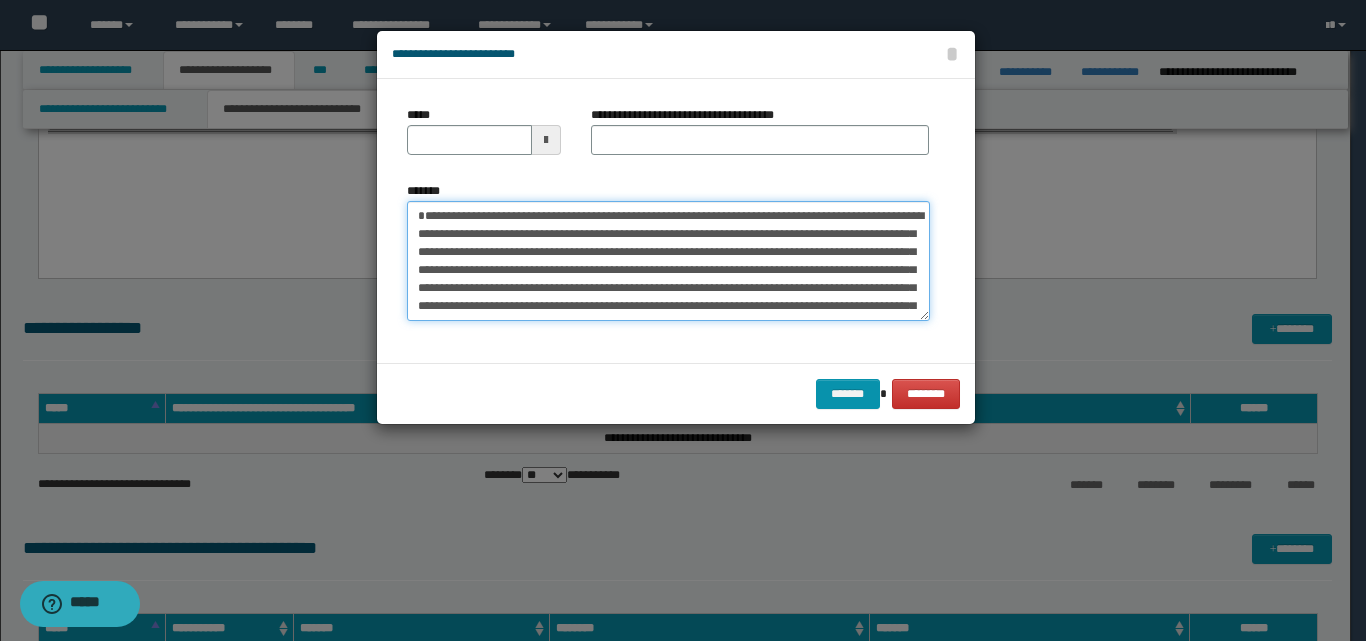 type 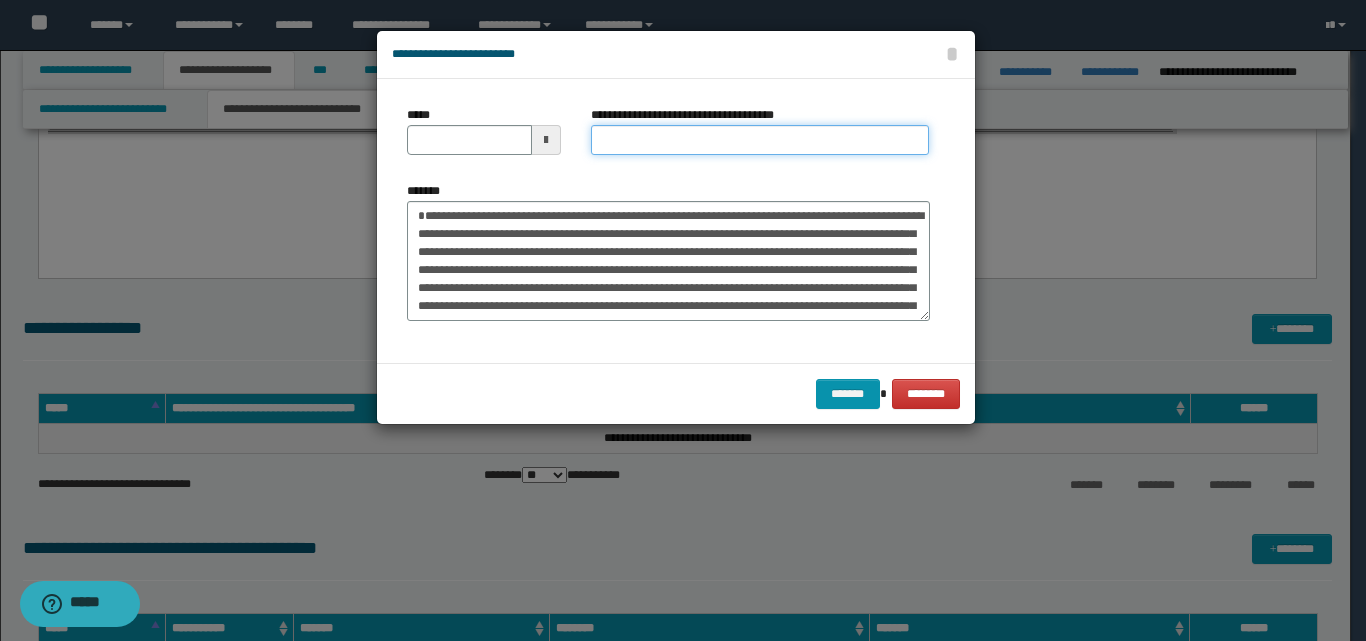 click on "**********" at bounding box center (760, 140) 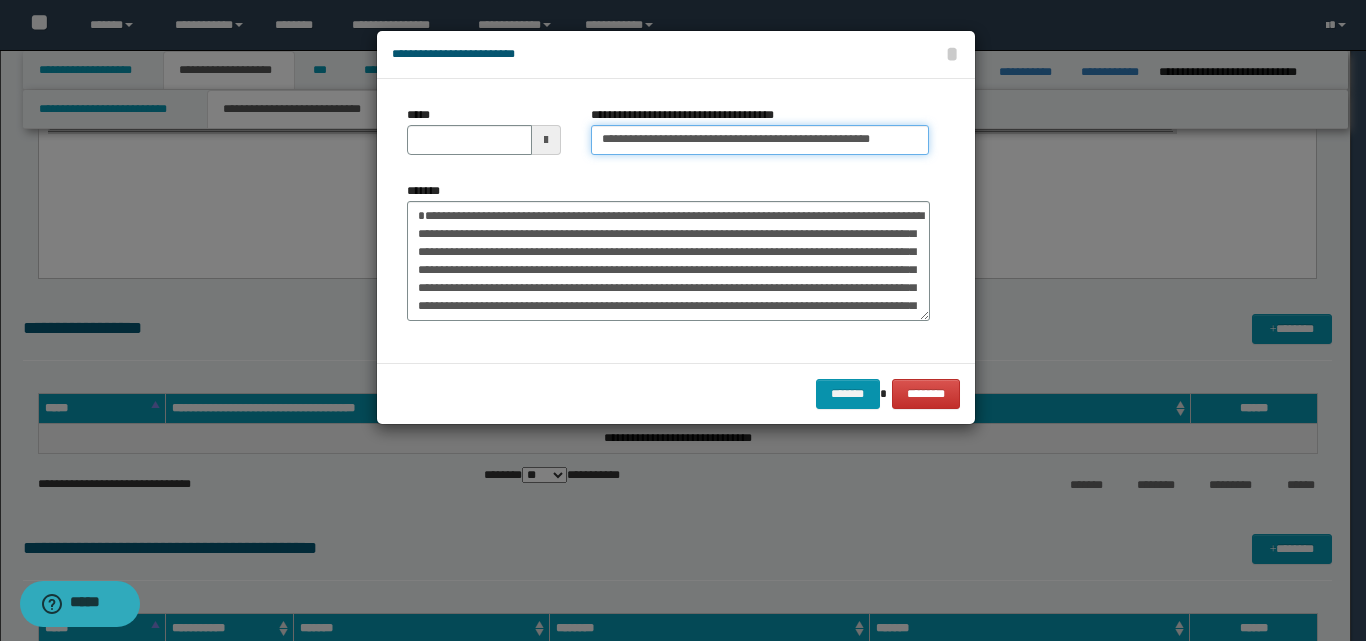 scroll, scrollTop: 0, scrollLeft: 0, axis: both 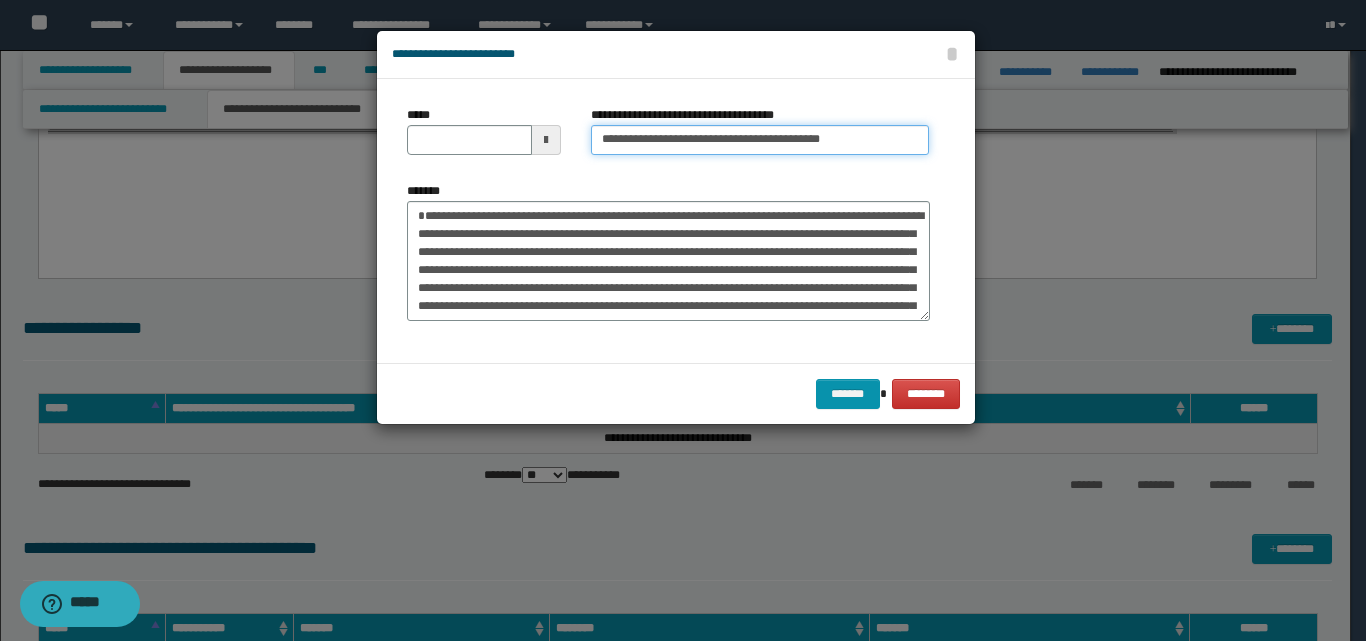 type 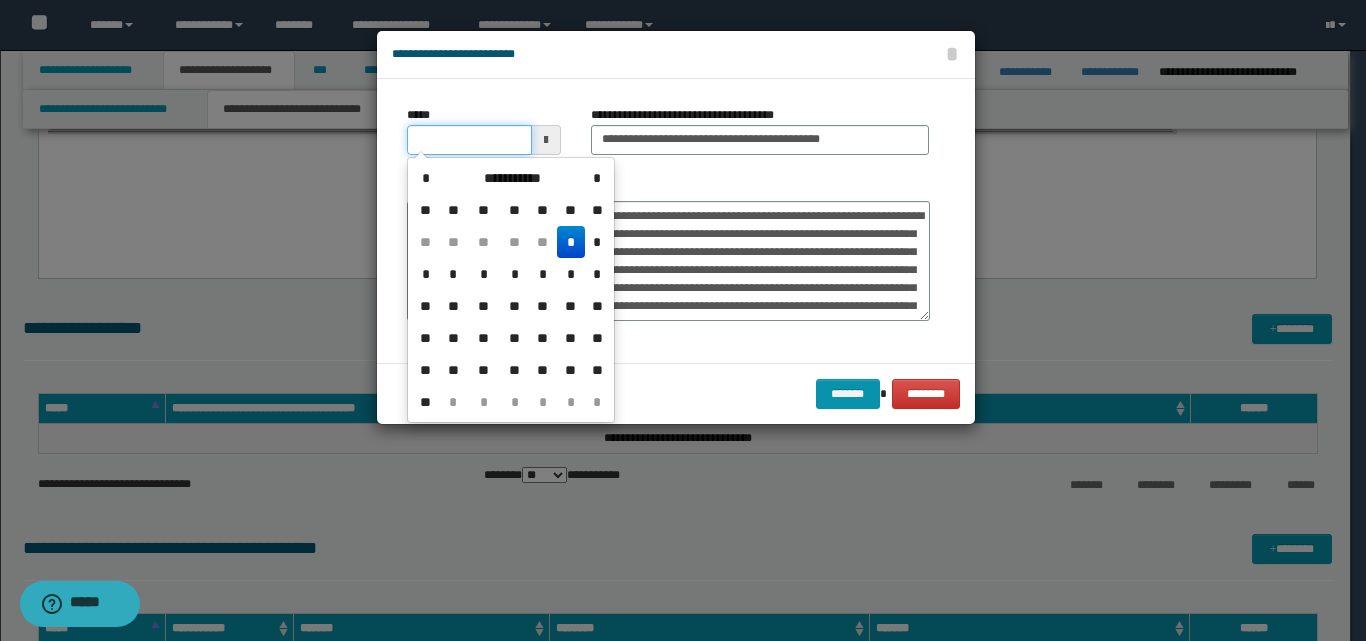 click on "*****" at bounding box center (469, 140) 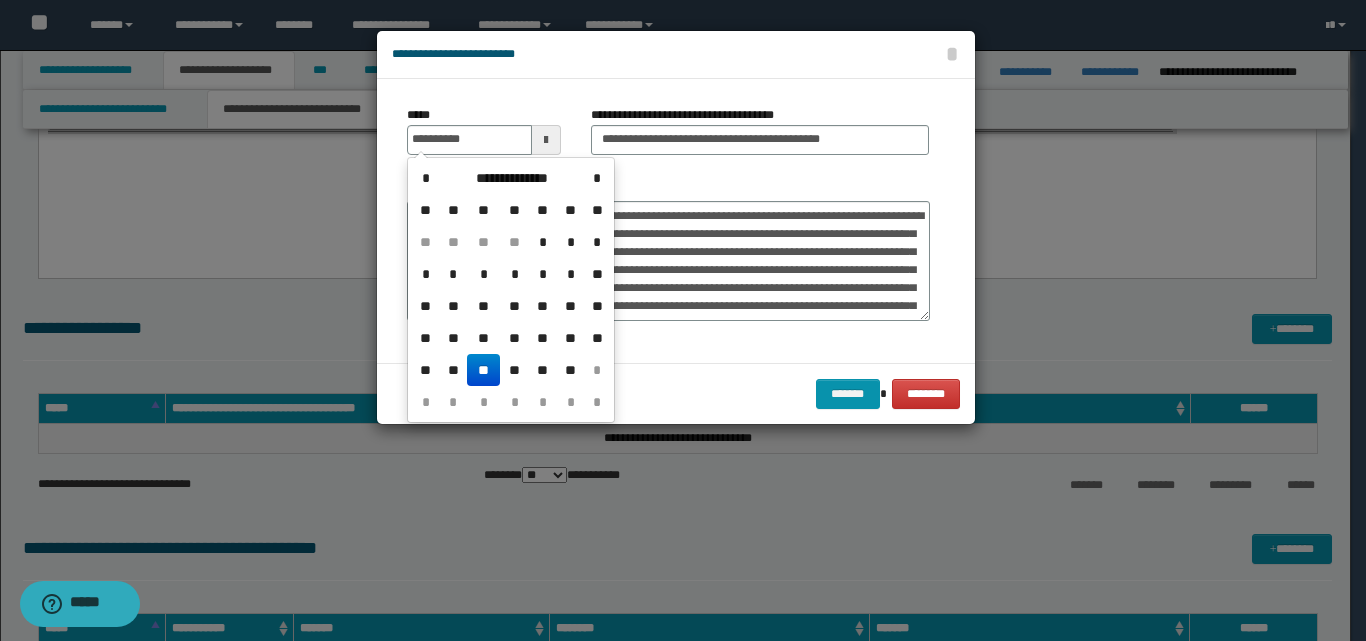 click on "**" at bounding box center (483, 370) 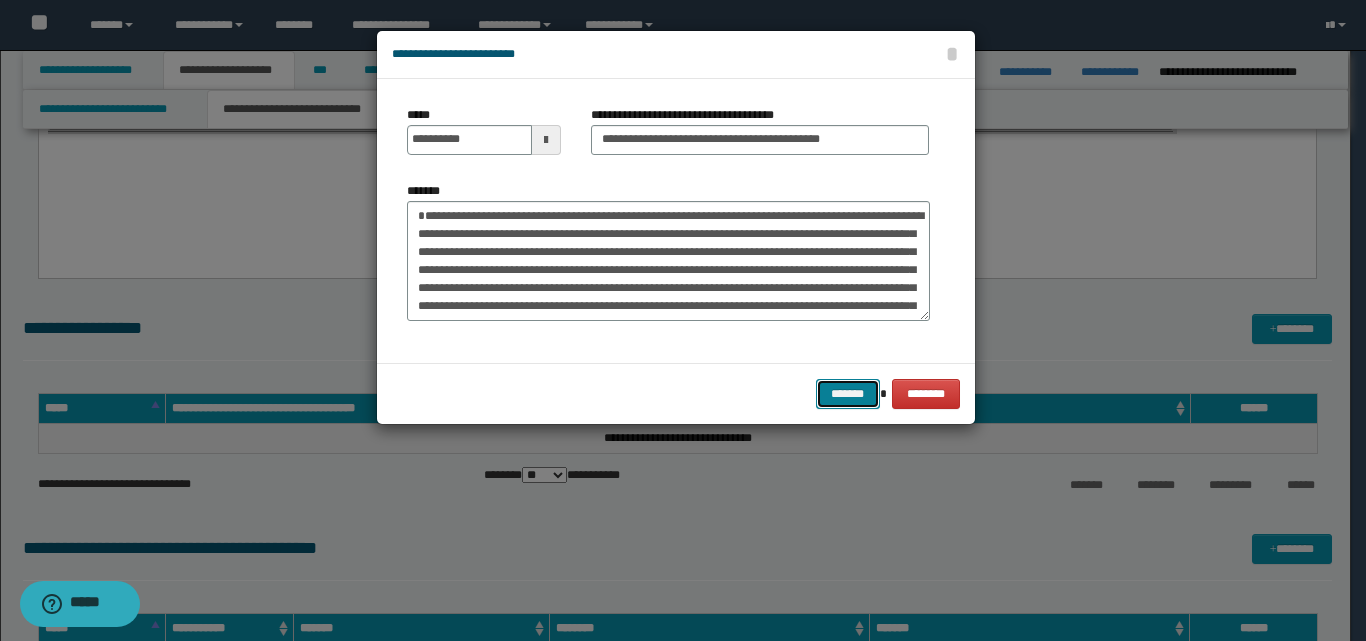 click on "*******" at bounding box center (848, 394) 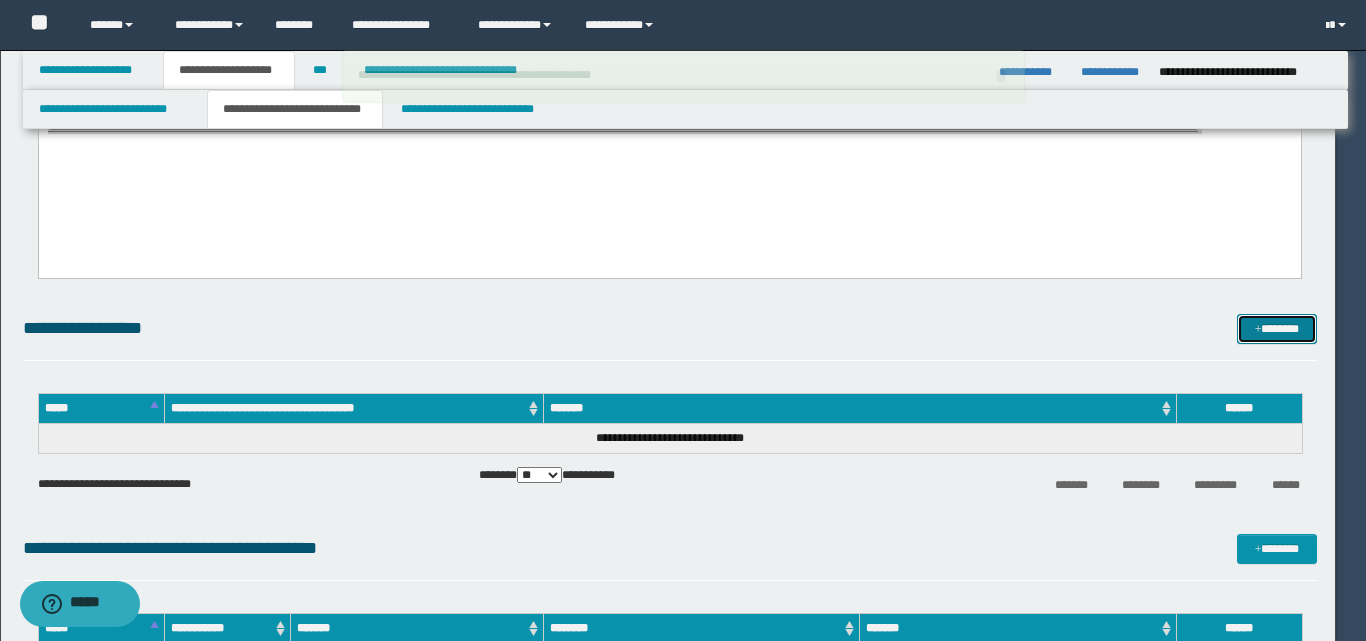 type 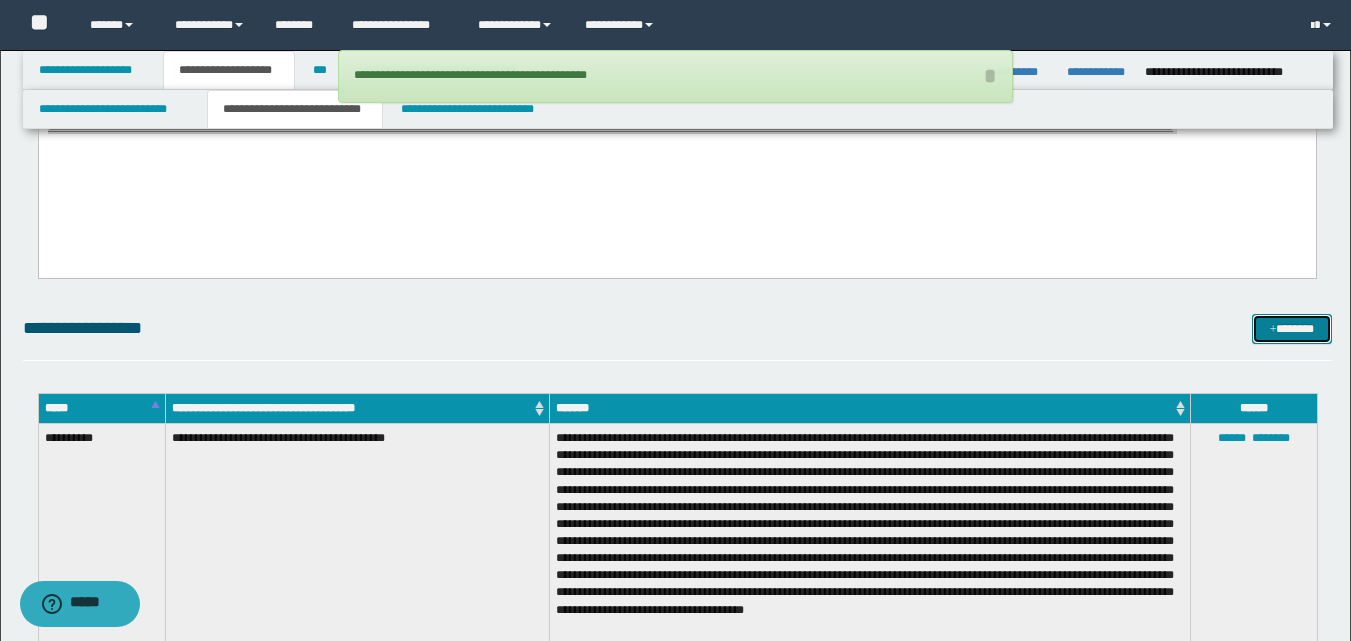 click on "*******" at bounding box center (1292, 329) 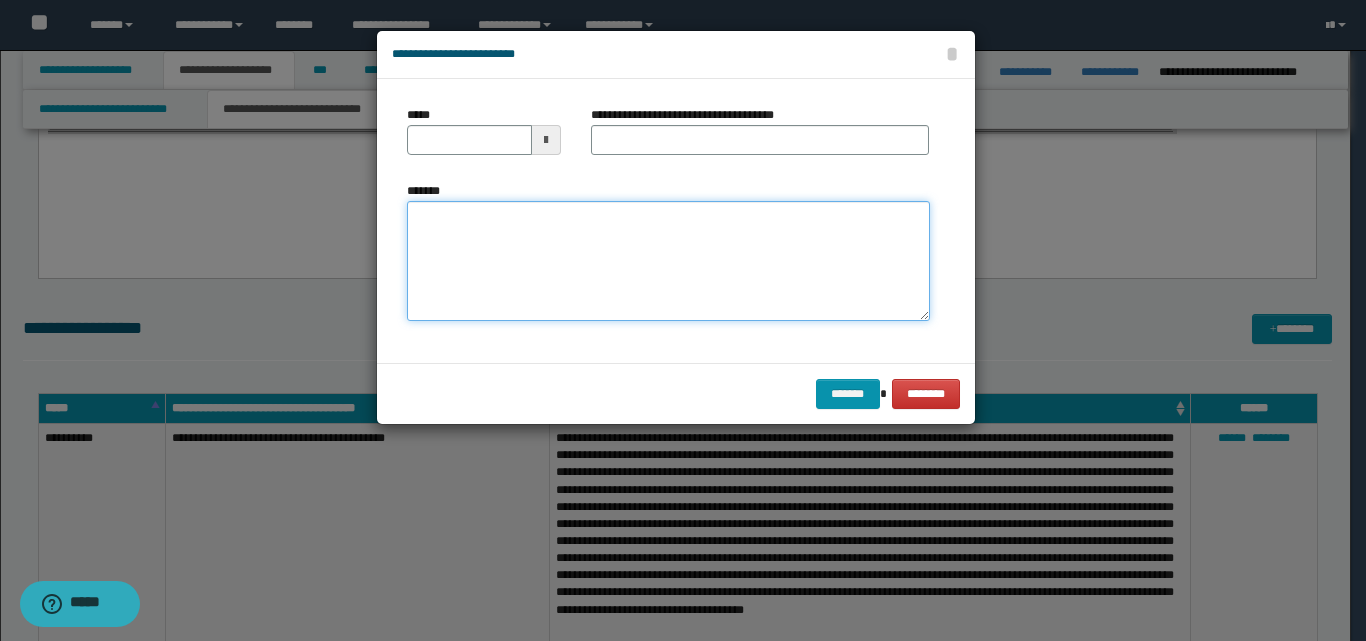 click on "*******" at bounding box center (668, 261) 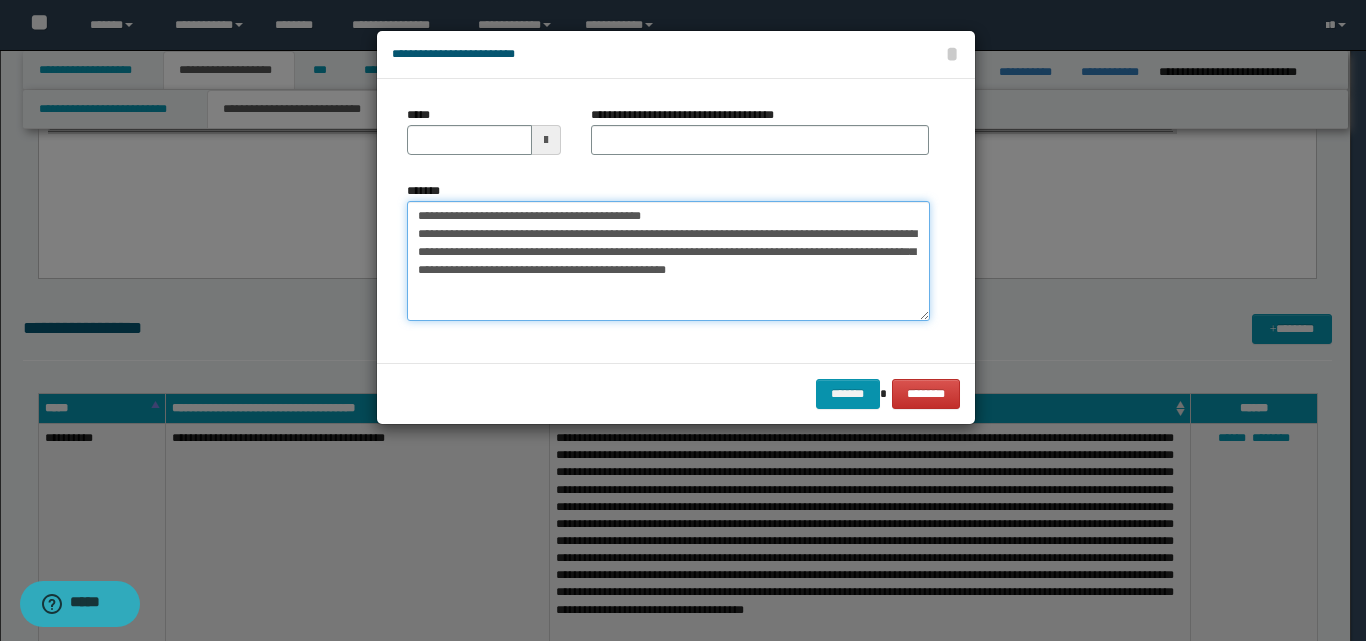 drag, startPoint x: 691, startPoint y: 219, endPoint x: 422, endPoint y: 218, distance: 269.00186 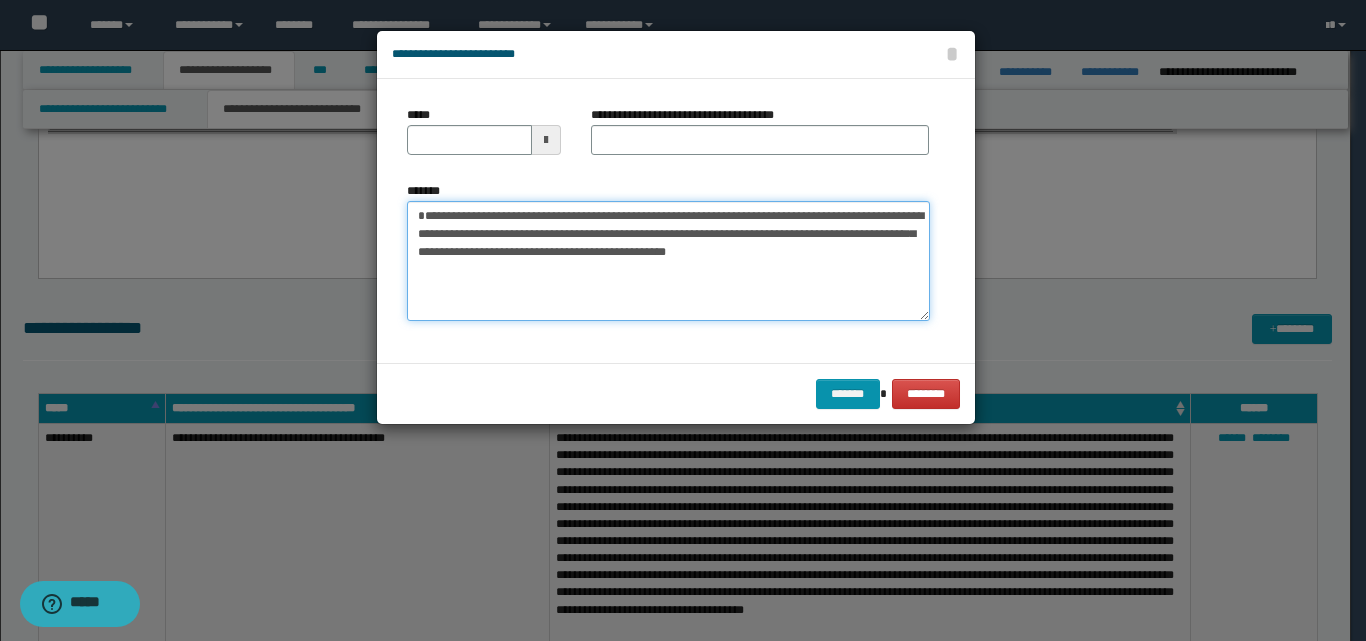 type on "**********" 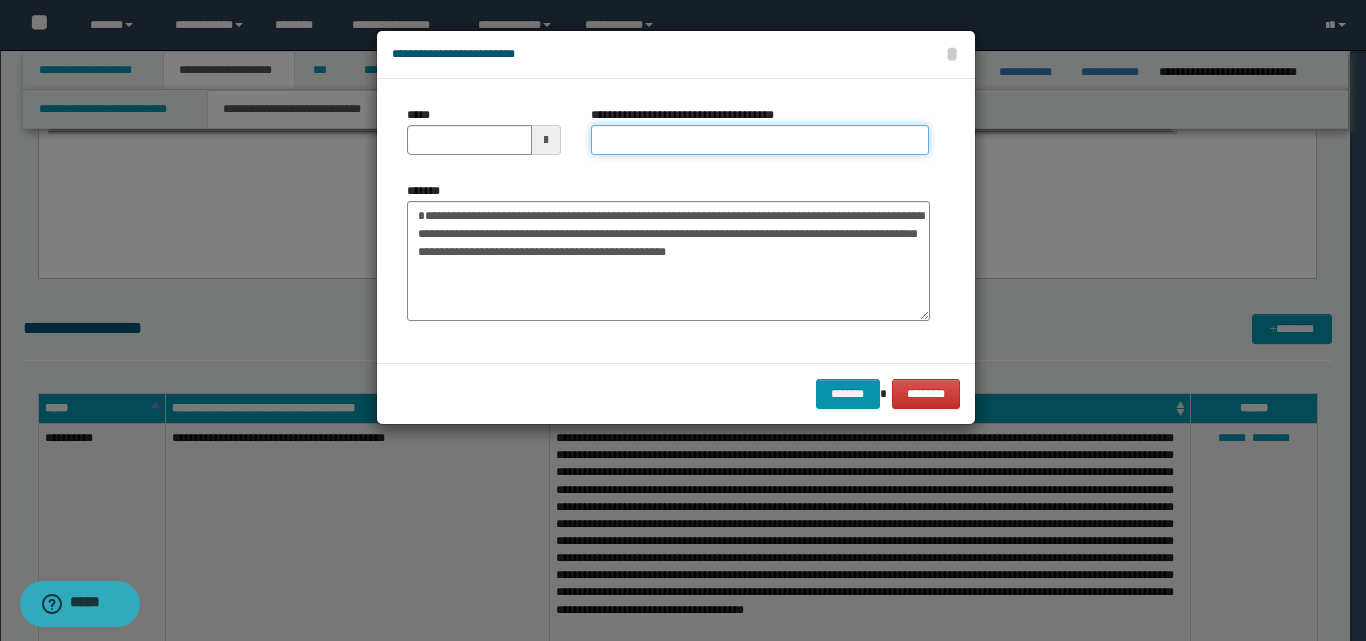 click on "**********" at bounding box center [760, 140] 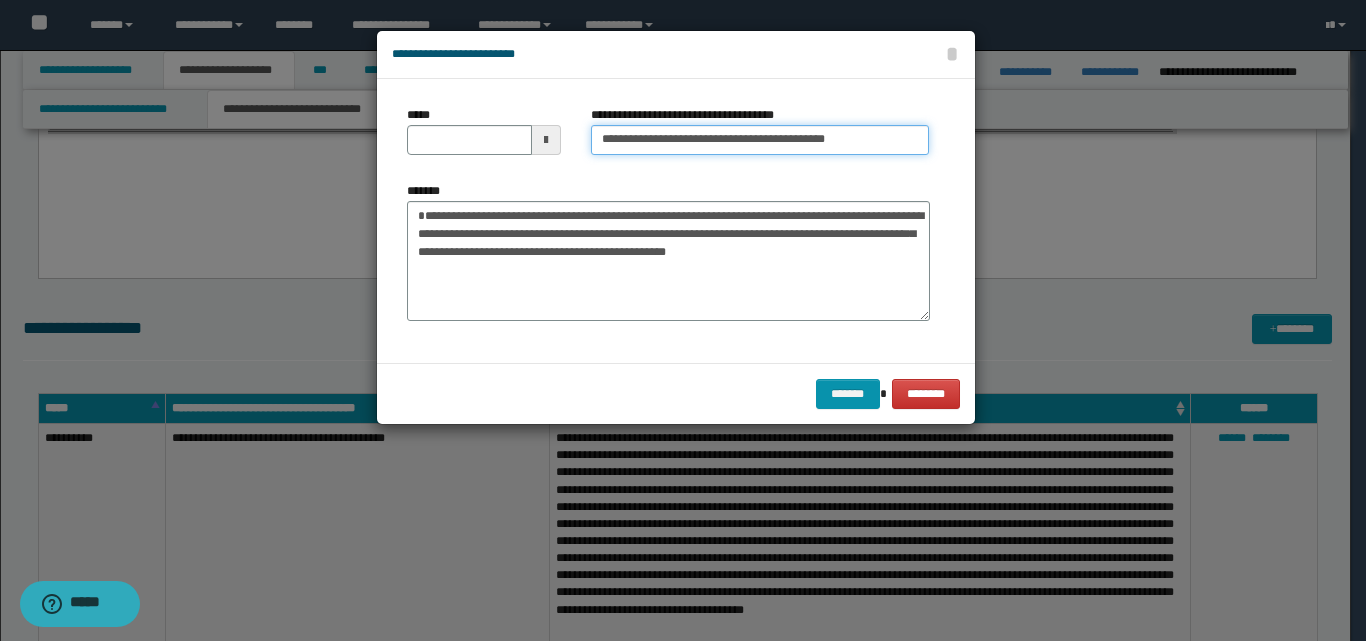 drag, startPoint x: 664, startPoint y: 139, endPoint x: 587, endPoint y: 141, distance: 77.02597 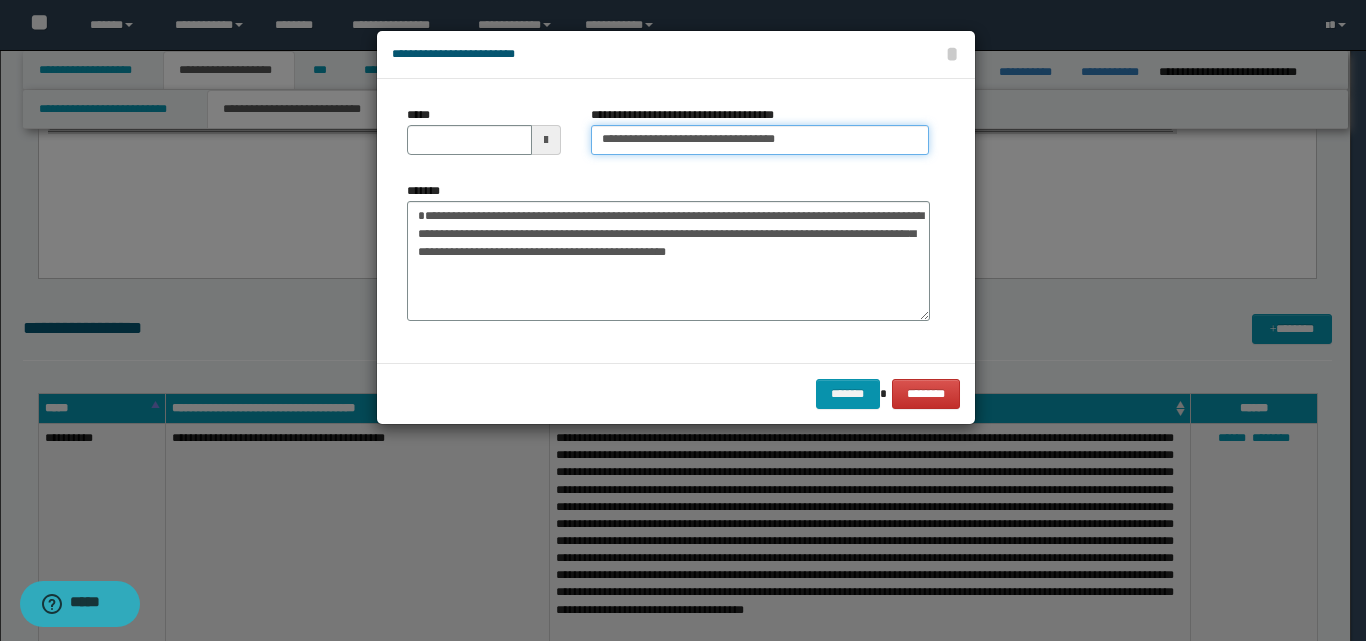 type 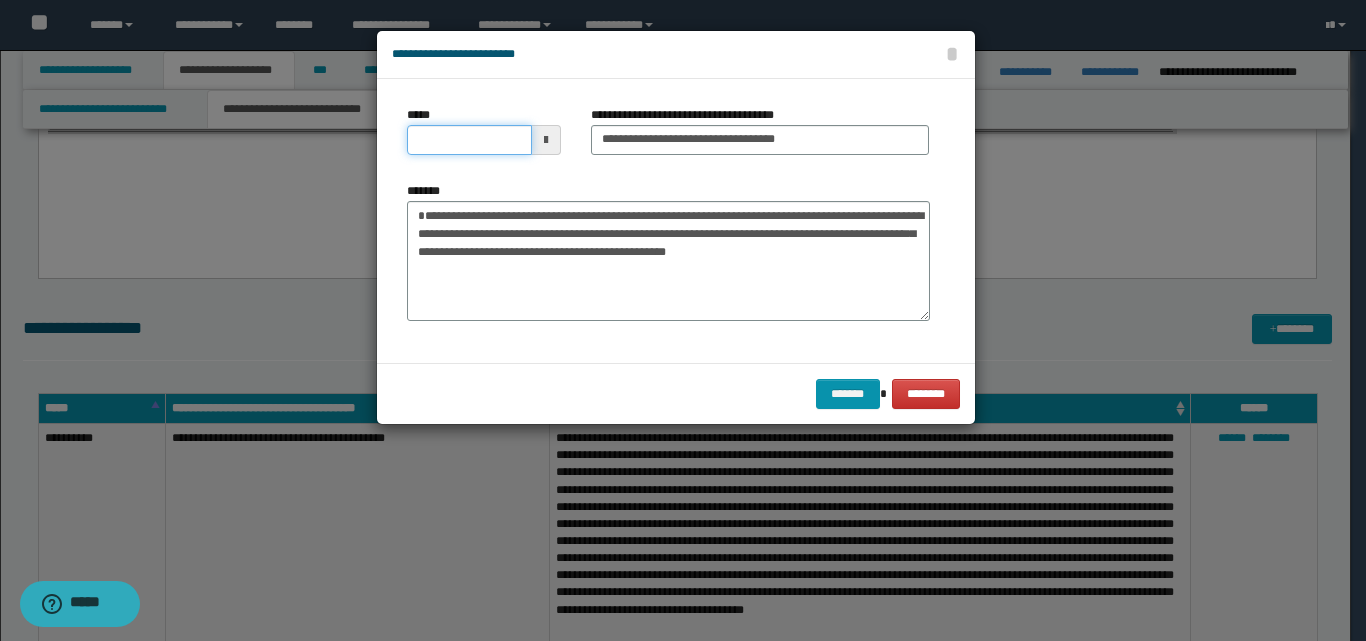 click on "*****" at bounding box center (469, 140) 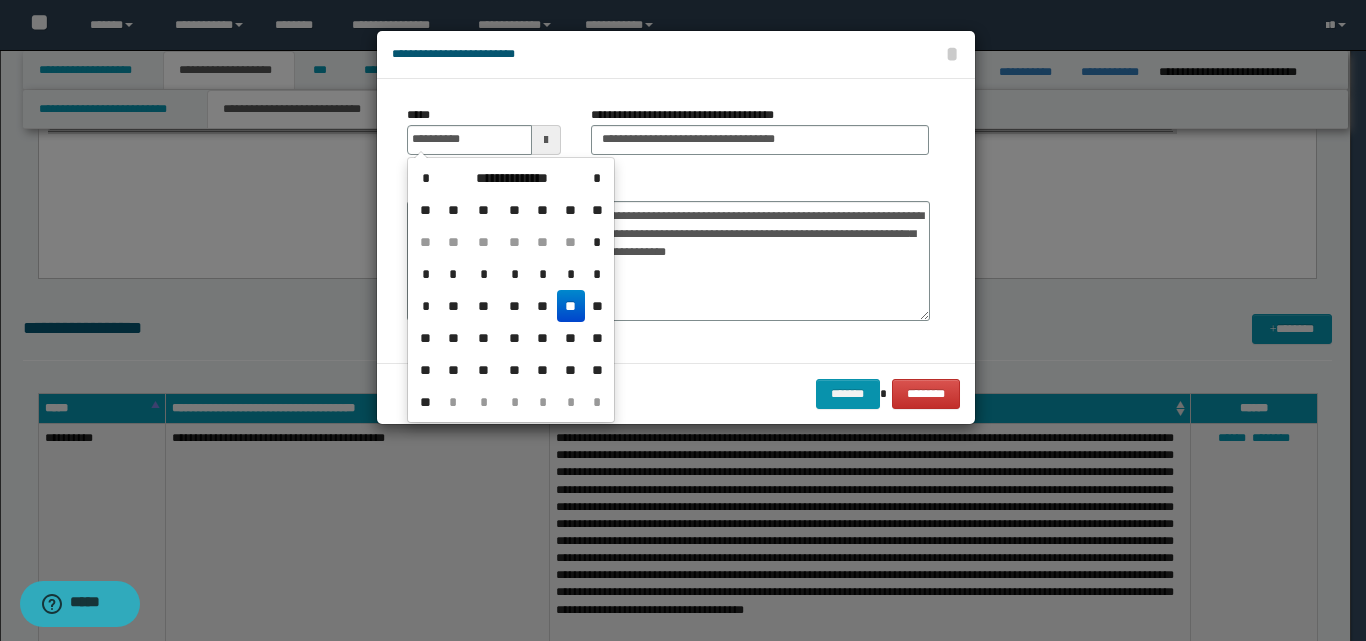 click on "**" at bounding box center [571, 306] 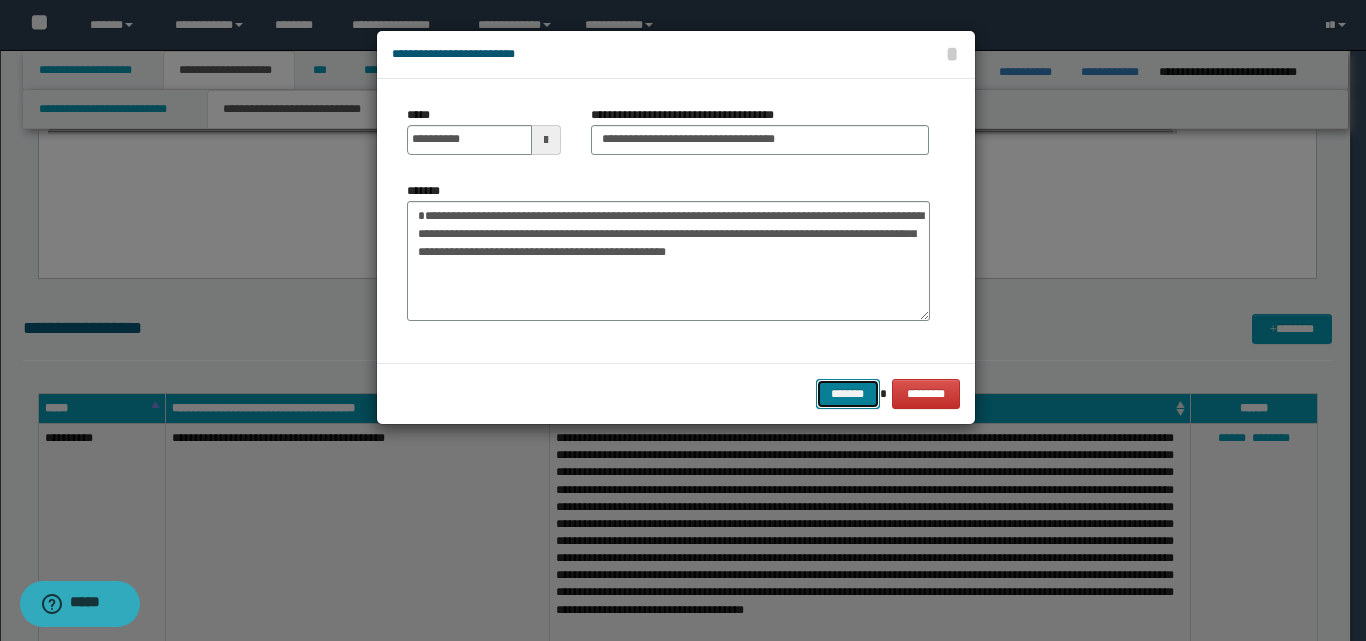 click on "*******" at bounding box center (848, 394) 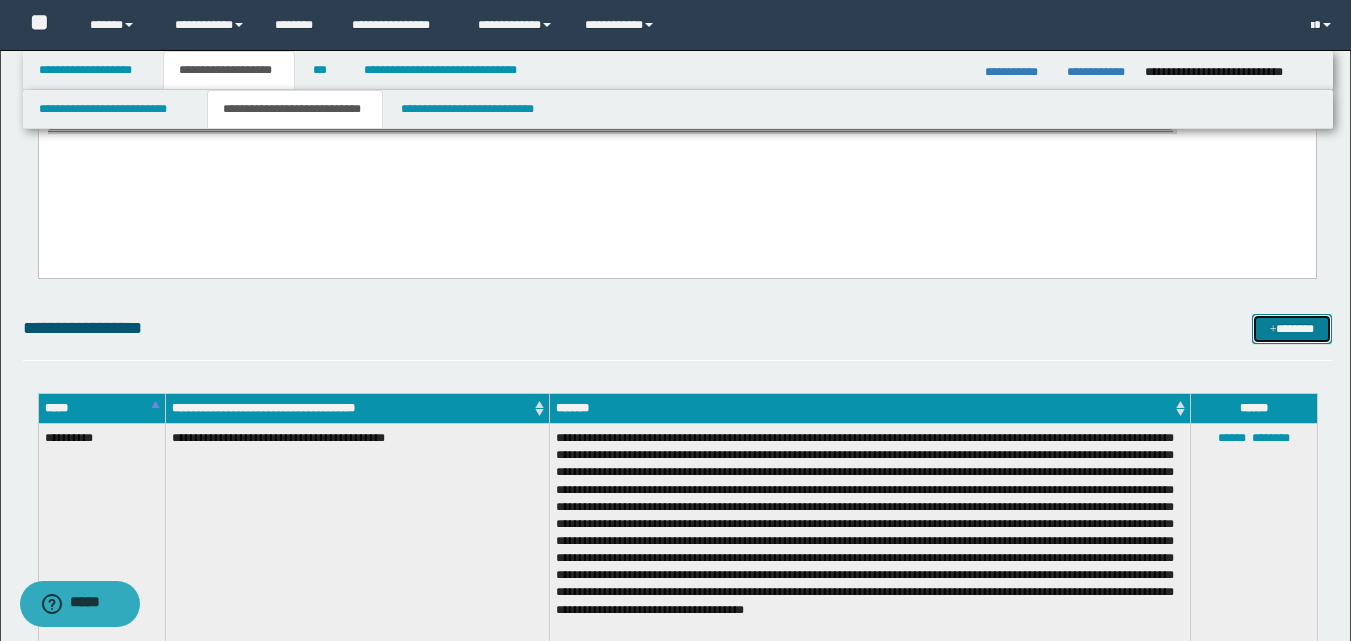click on "*******" at bounding box center (1292, 329) 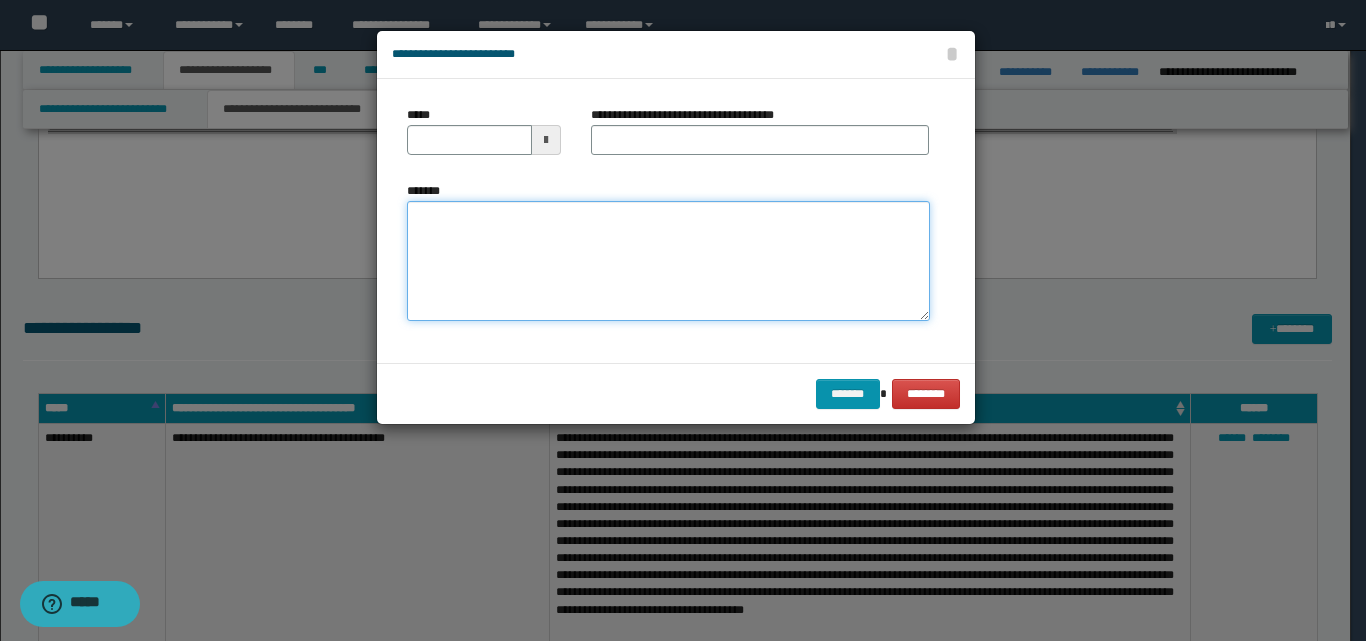 click on "*******" at bounding box center (668, 261) 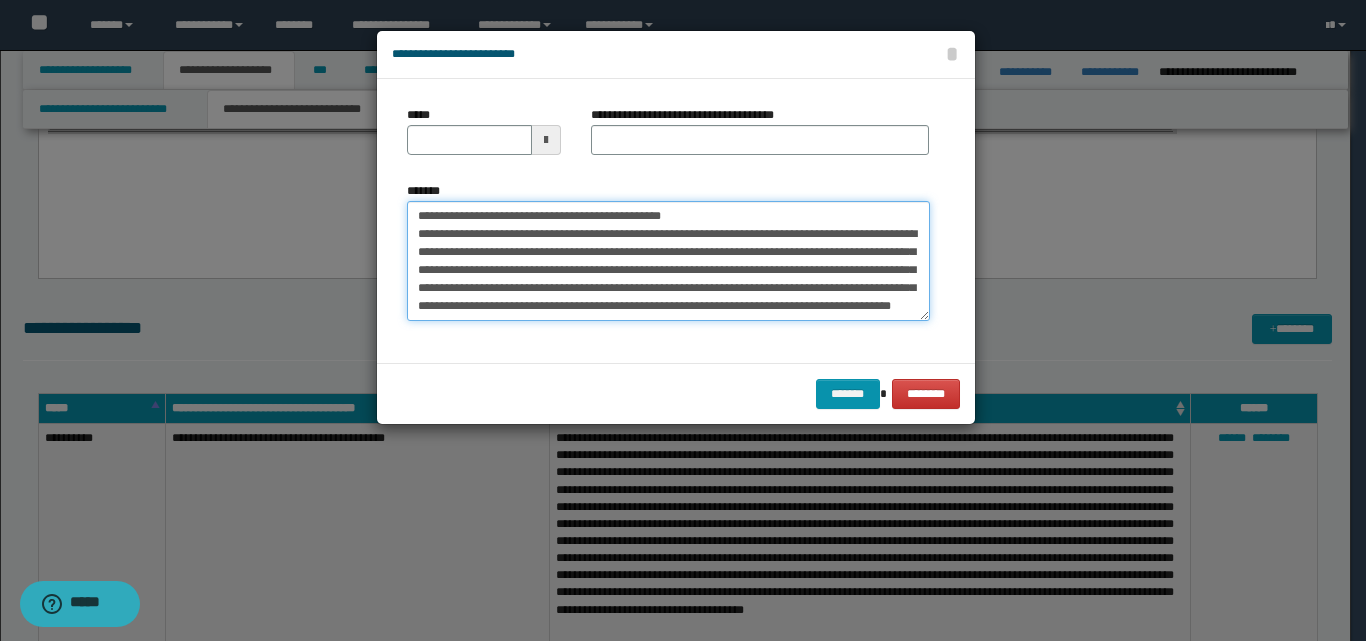 scroll, scrollTop: 0, scrollLeft: 0, axis: both 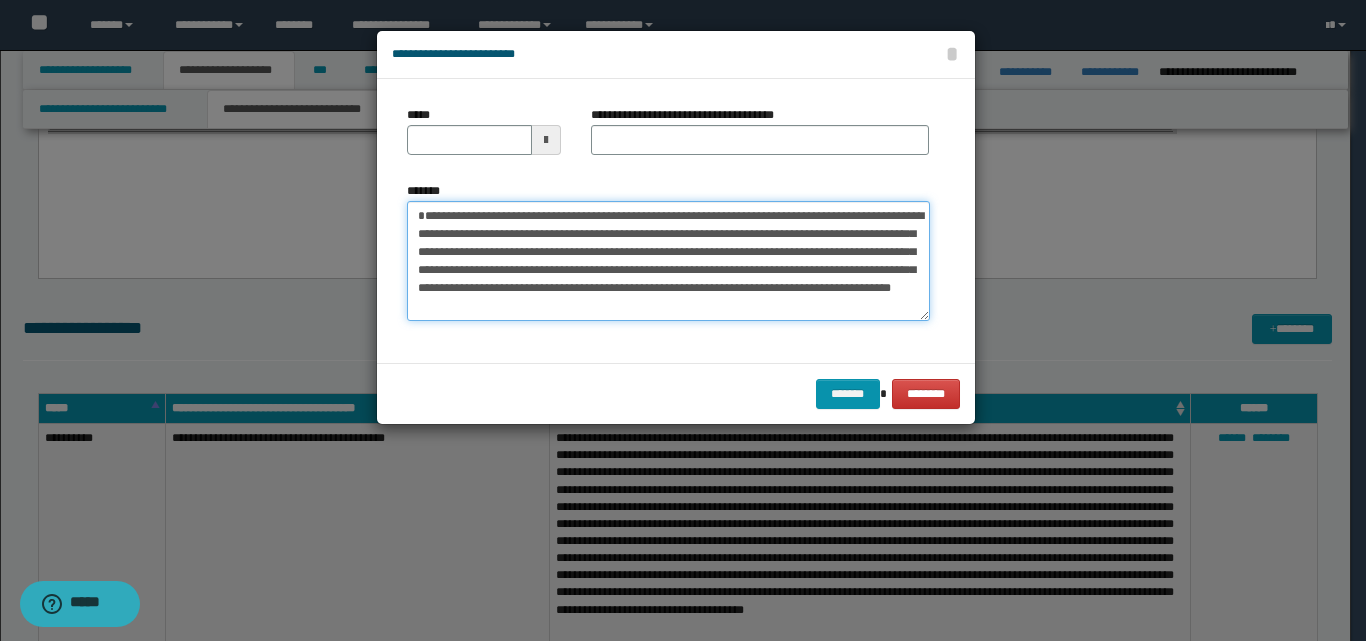 type 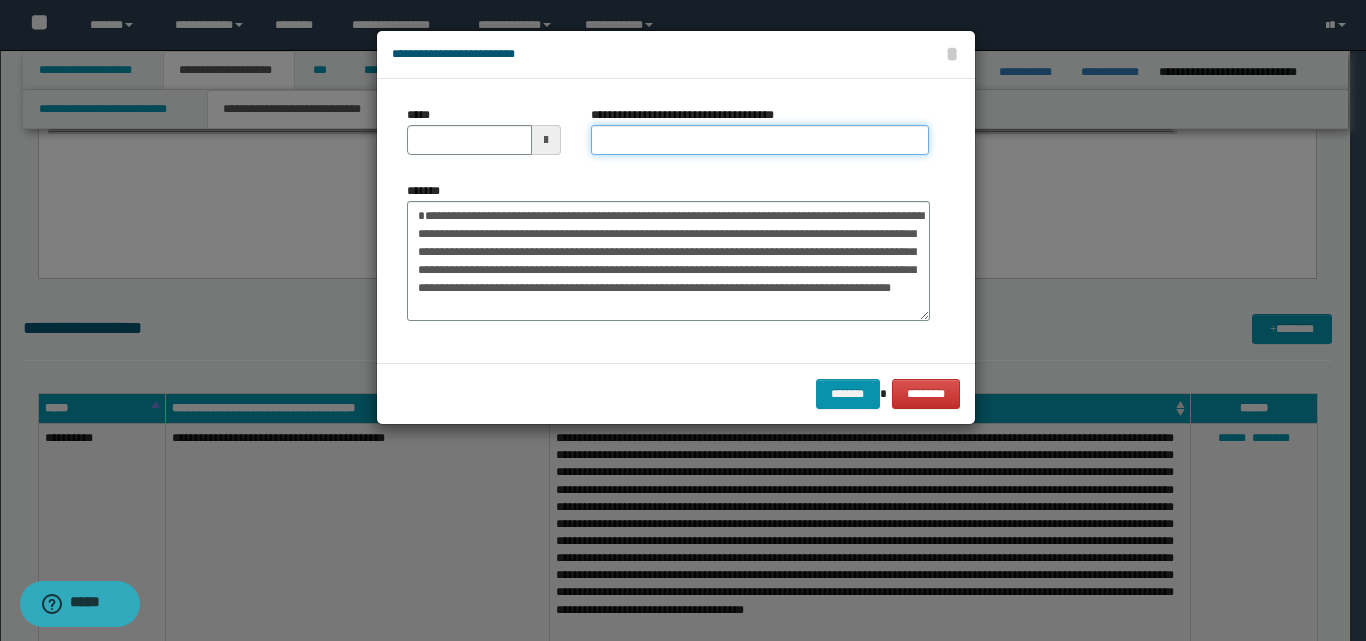 click on "**********" at bounding box center (760, 140) 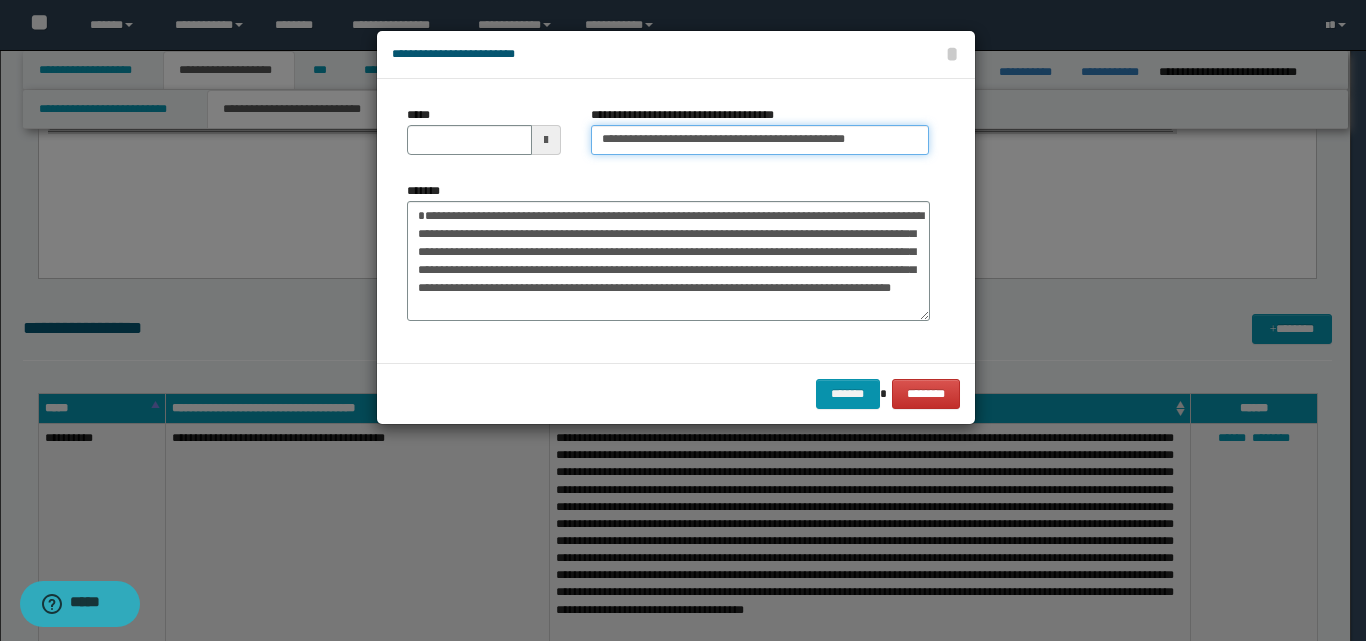 drag, startPoint x: 663, startPoint y: 138, endPoint x: 589, endPoint y: 148, distance: 74.672615 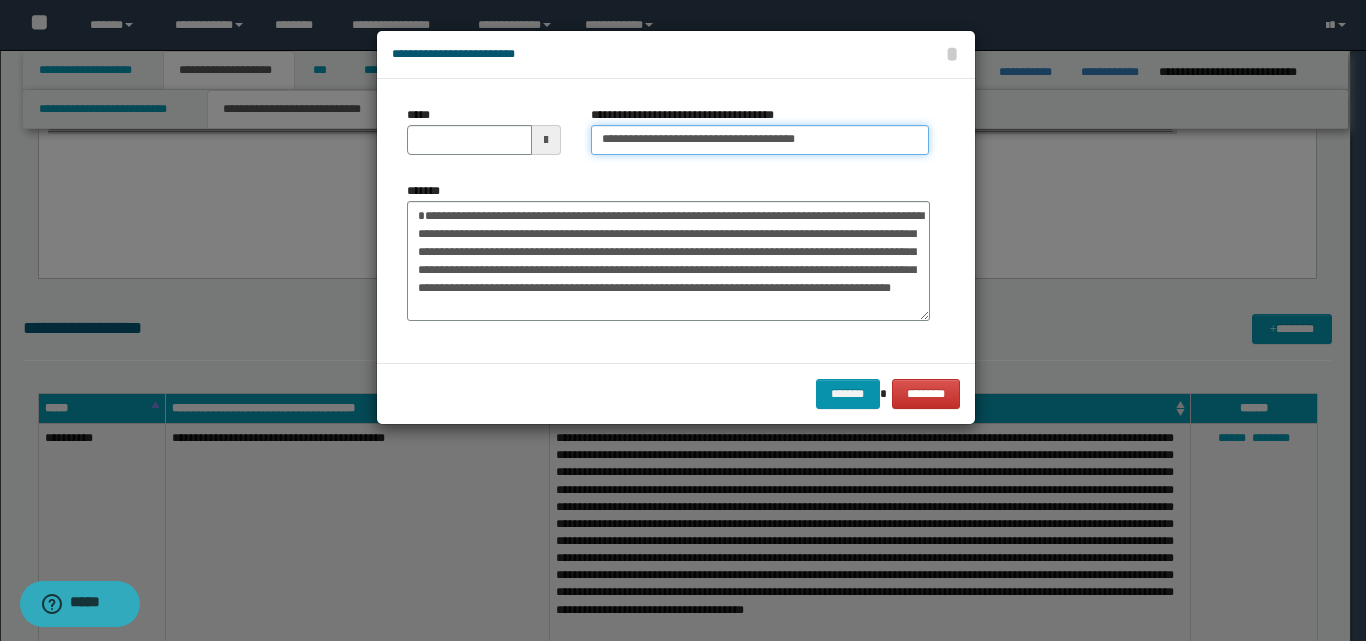 type 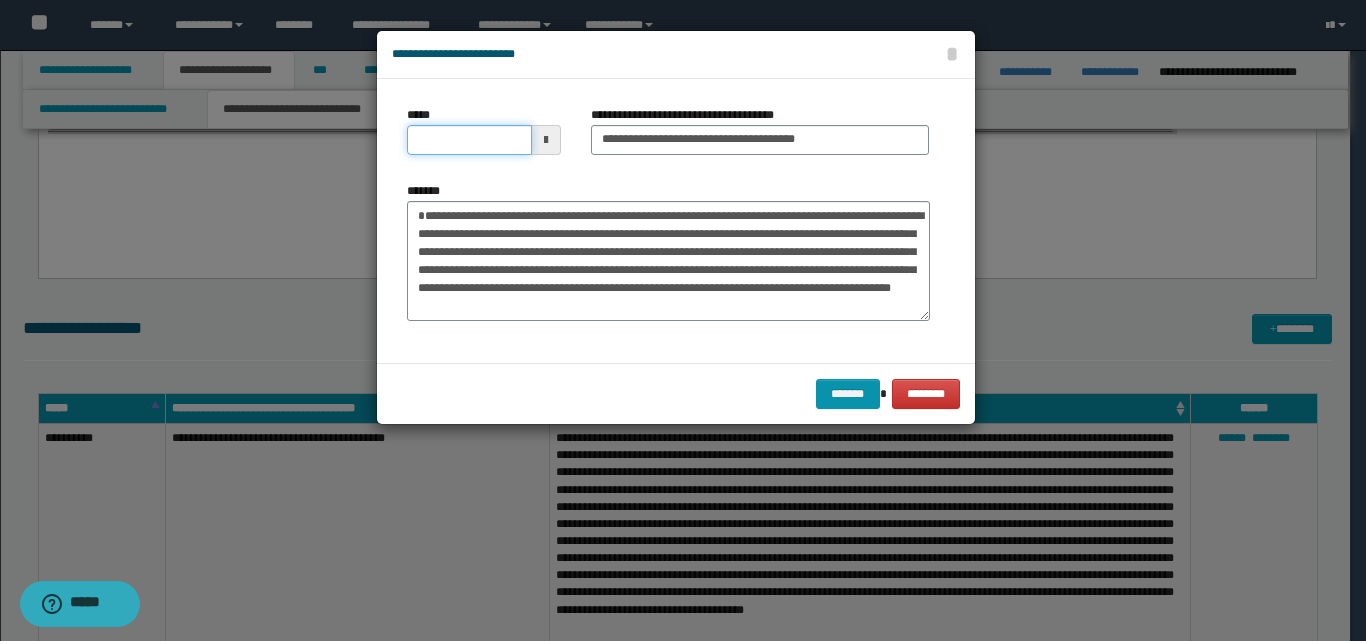 click on "*****" at bounding box center (469, 140) 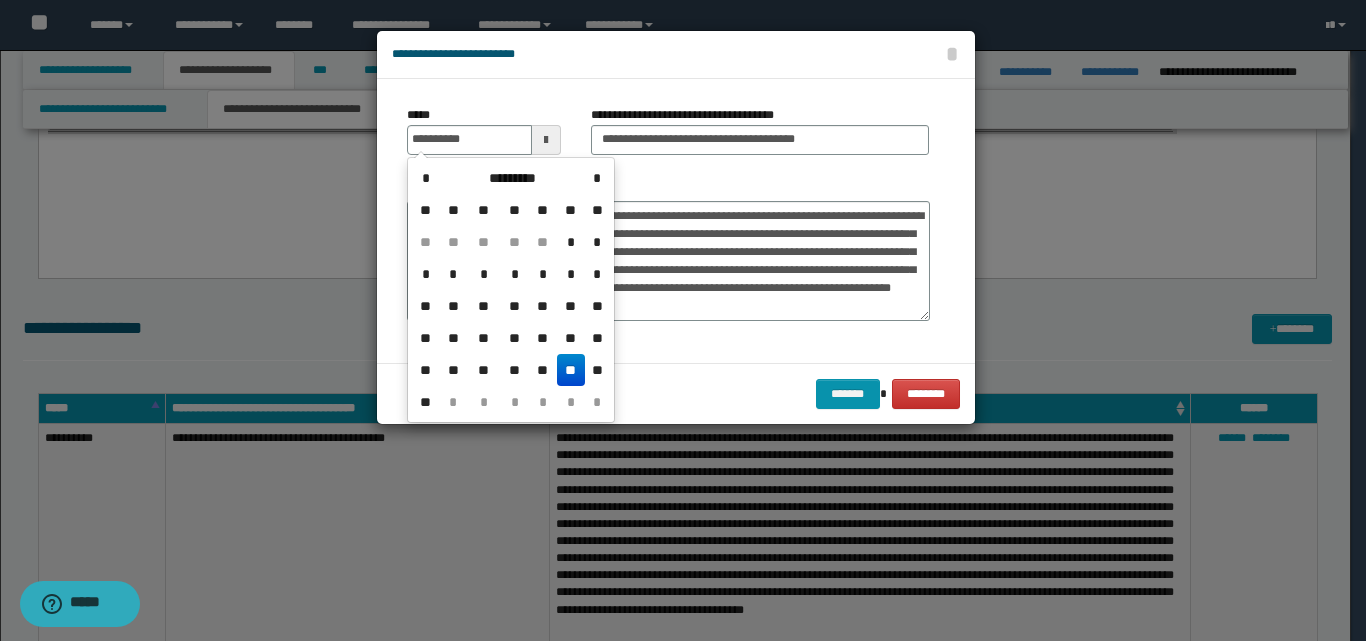 click on "**" at bounding box center (571, 370) 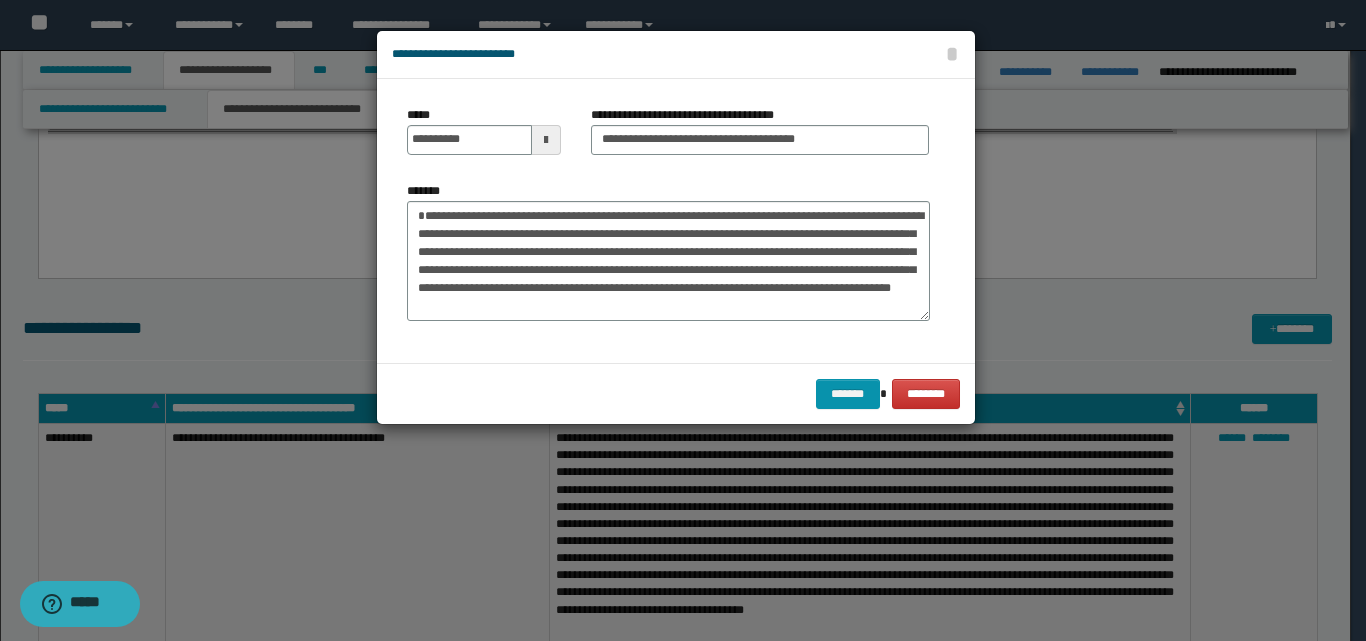 type on "**********" 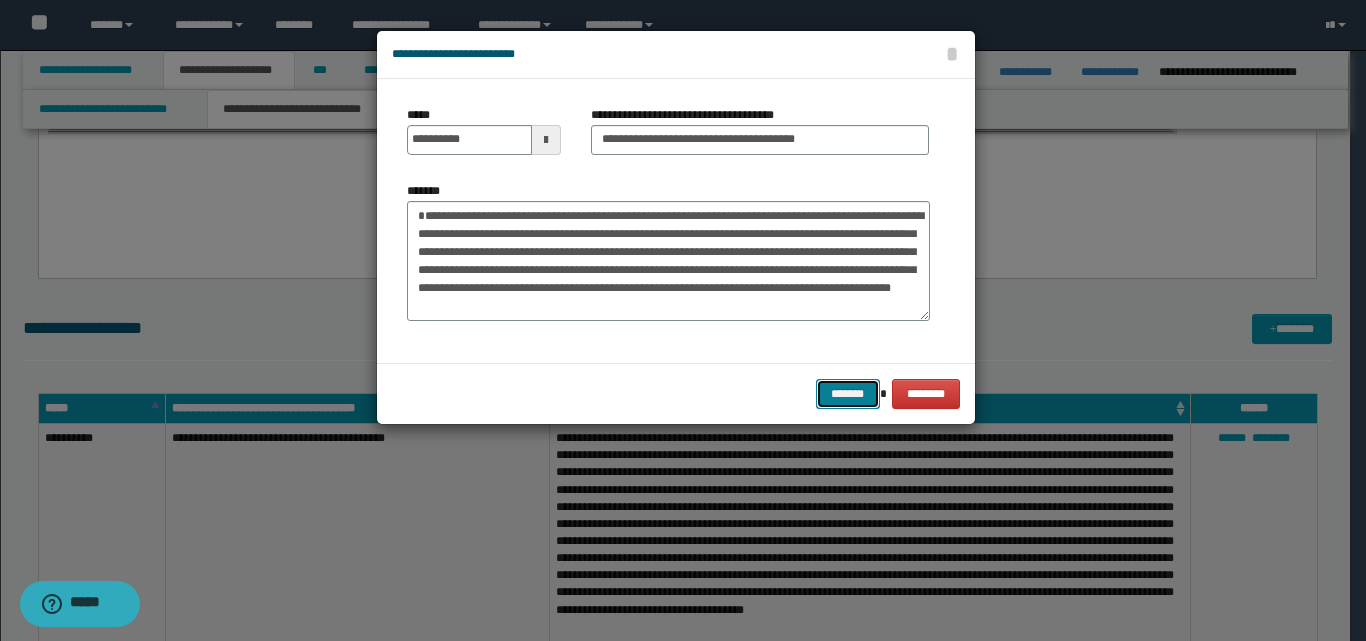 click on "*******" at bounding box center [848, 394] 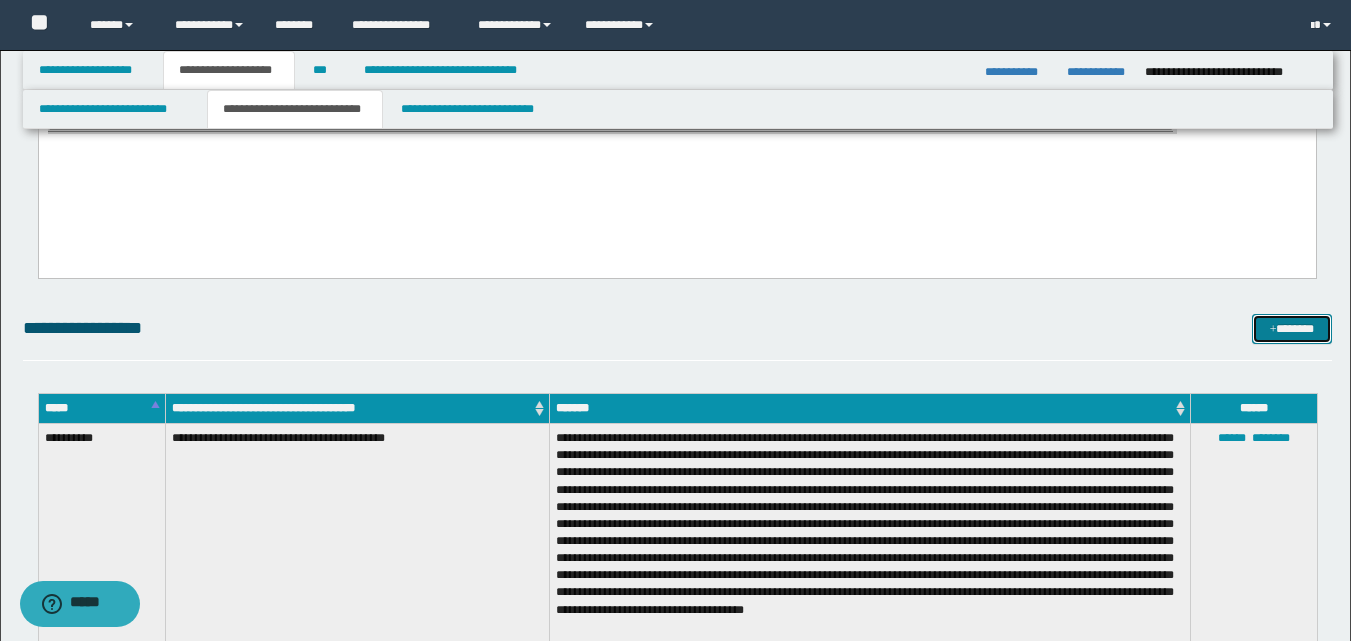 click on "*******" at bounding box center [1292, 329] 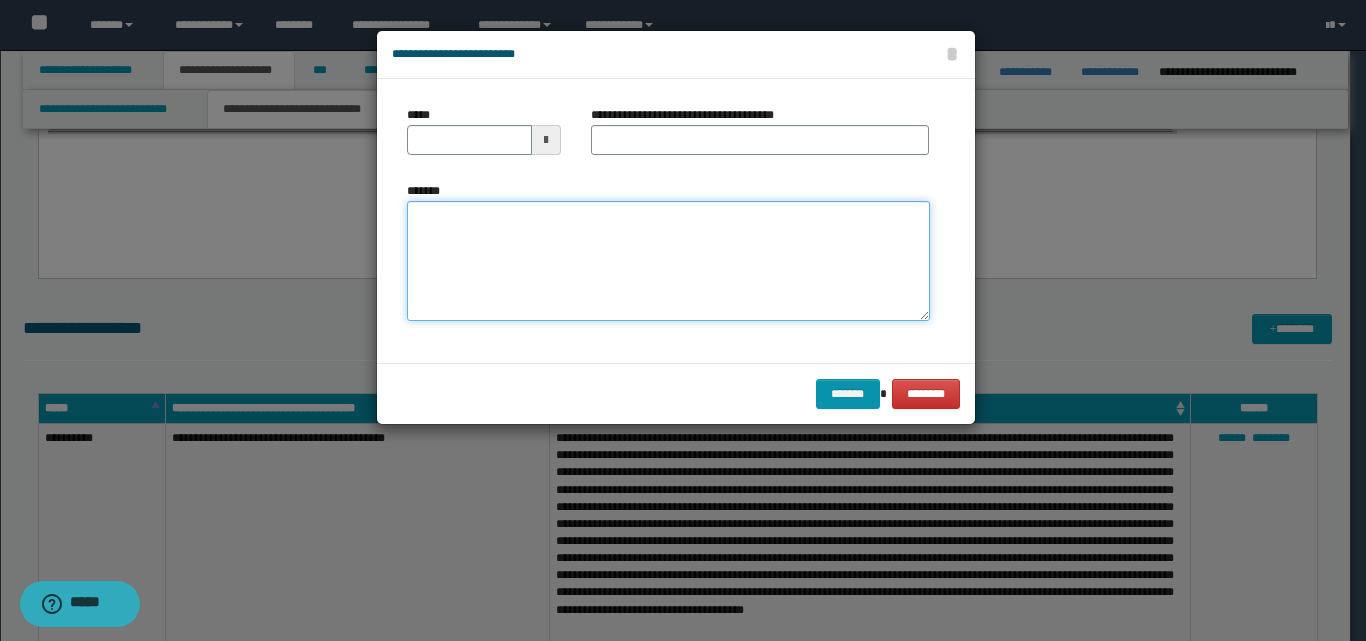 click on "*******" at bounding box center (668, 261) 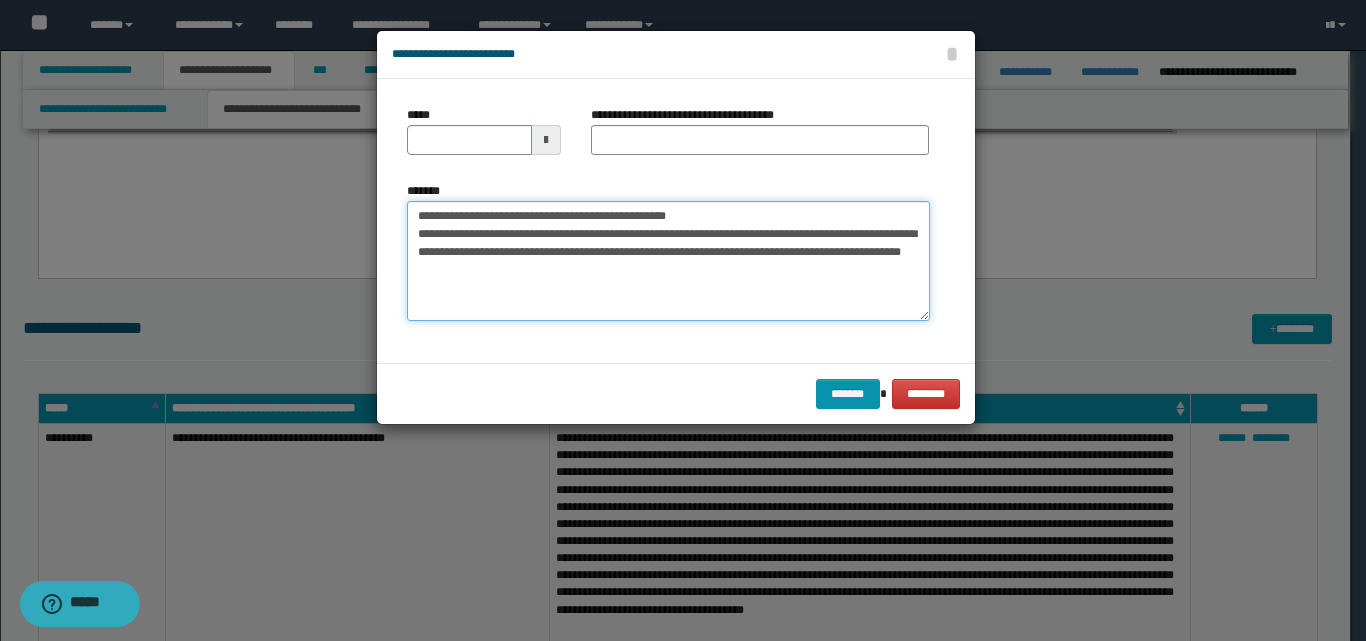 drag, startPoint x: 717, startPoint y: 213, endPoint x: 415, endPoint y: 219, distance: 302.0596 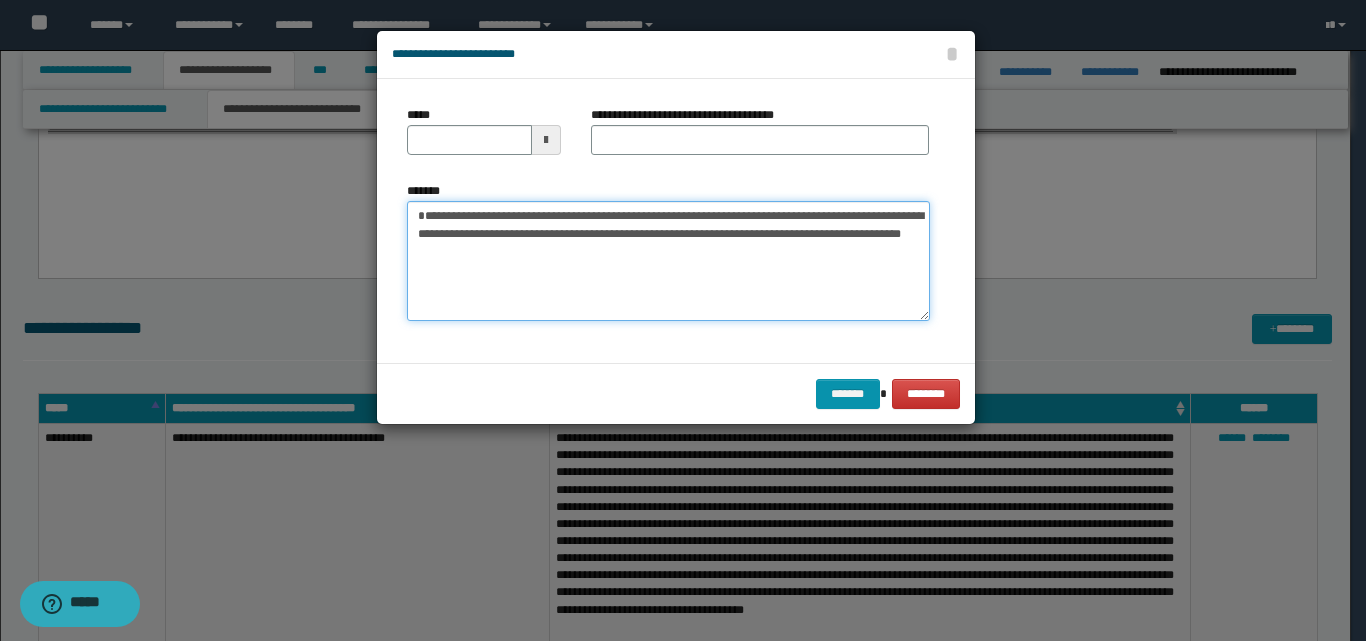 type 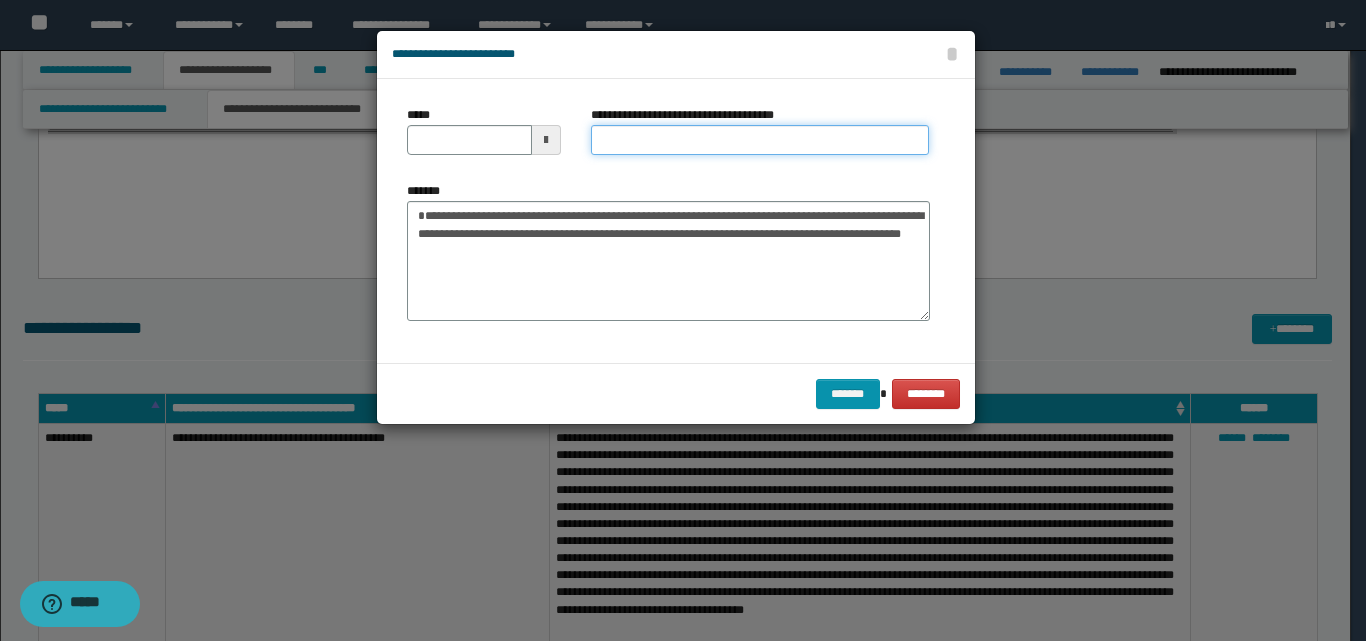 click on "**********" at bounding box center [760, 140] 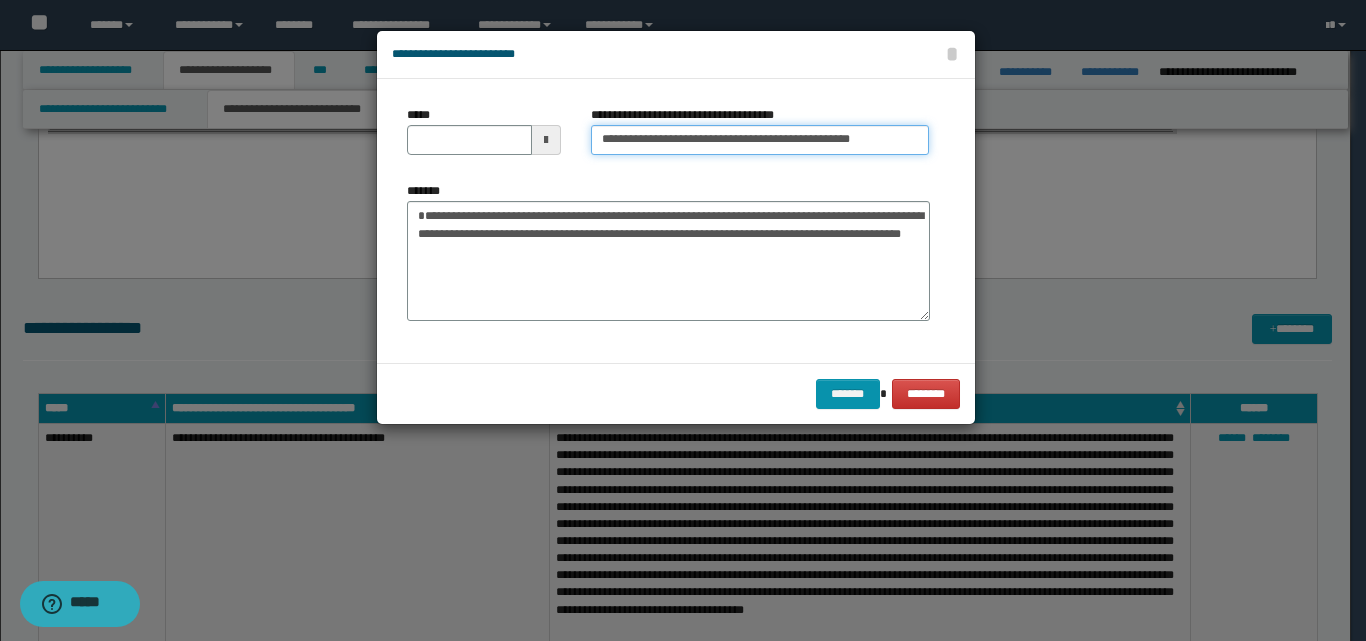 drag, startPoint x: 661, startPoint y: 140, endPoint x: 580, endPoint y: 140, distance: 81 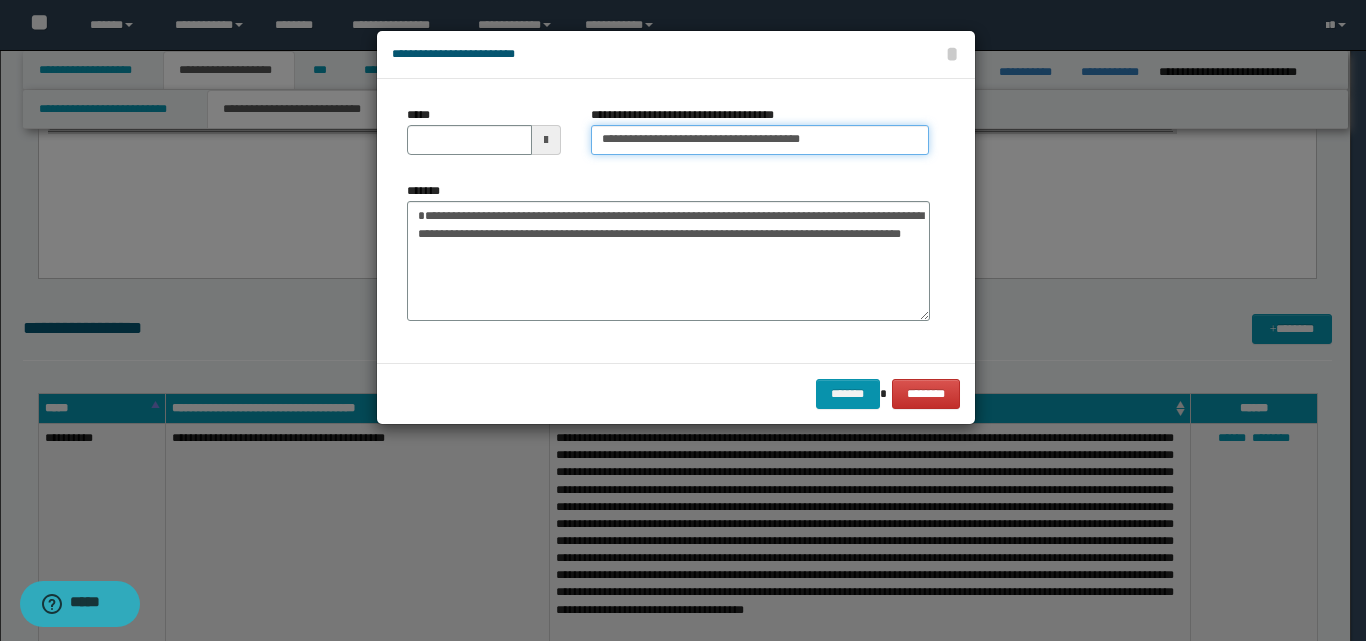 type 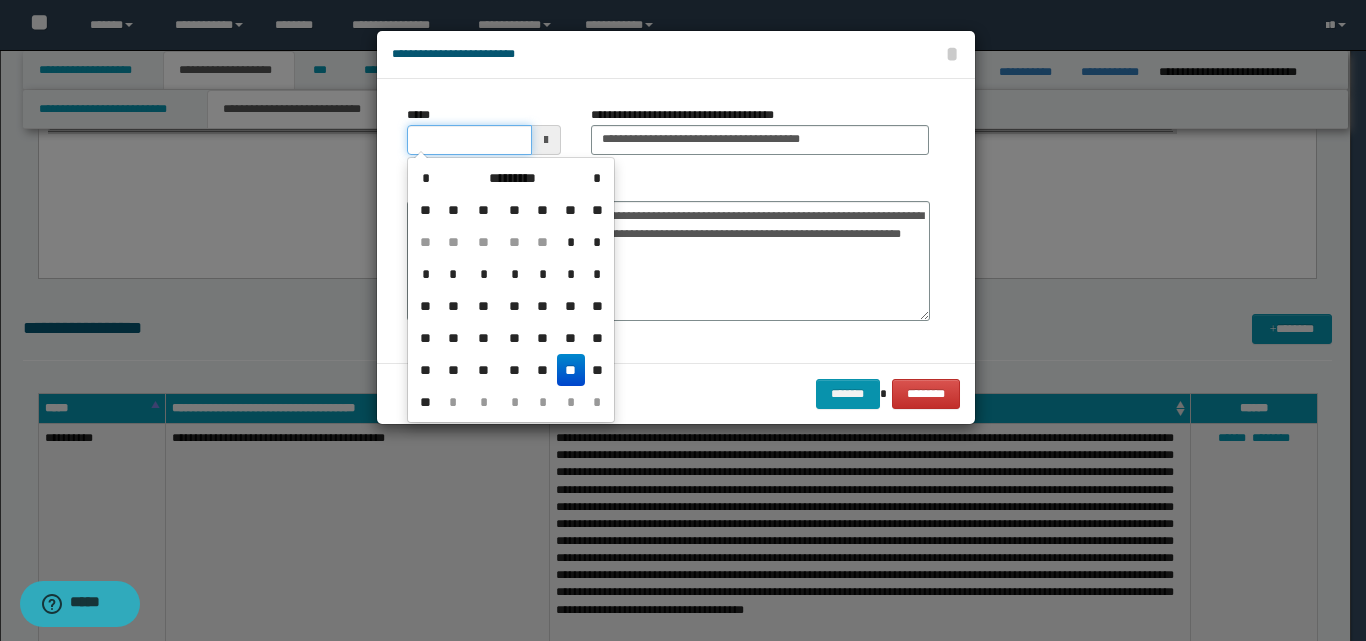 click on "*****" at bounding box center (469, 140) 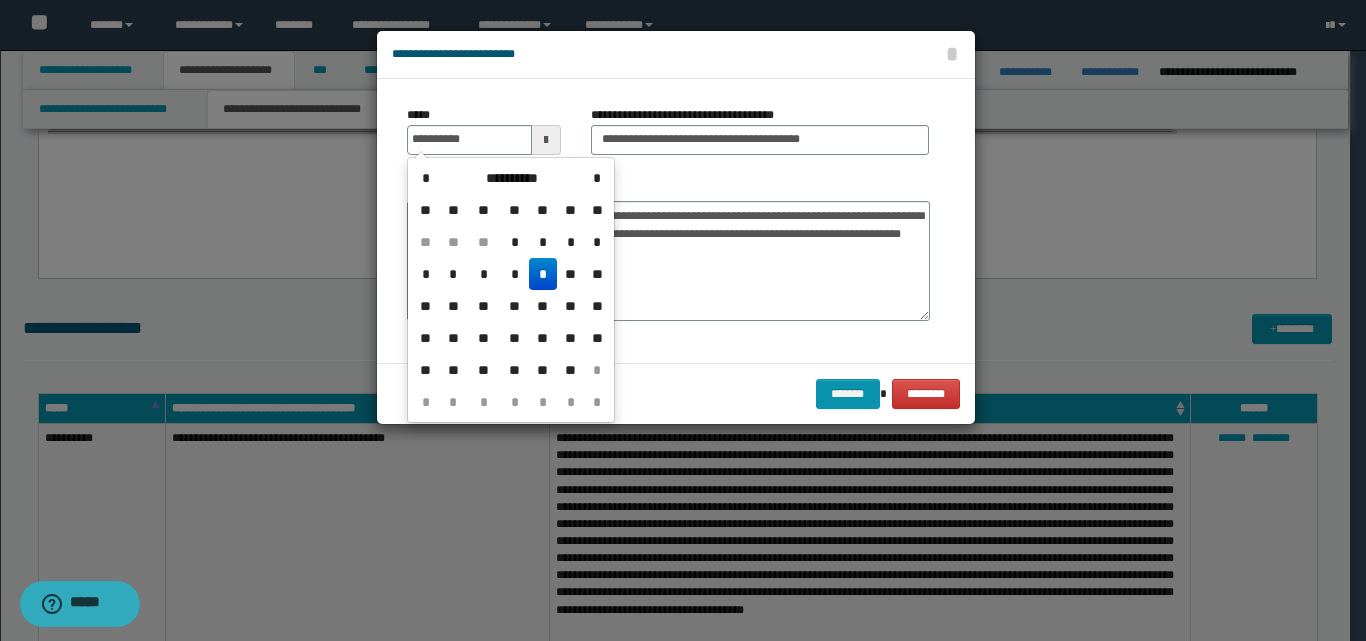 click on "*" at bounding box center [543, 274] 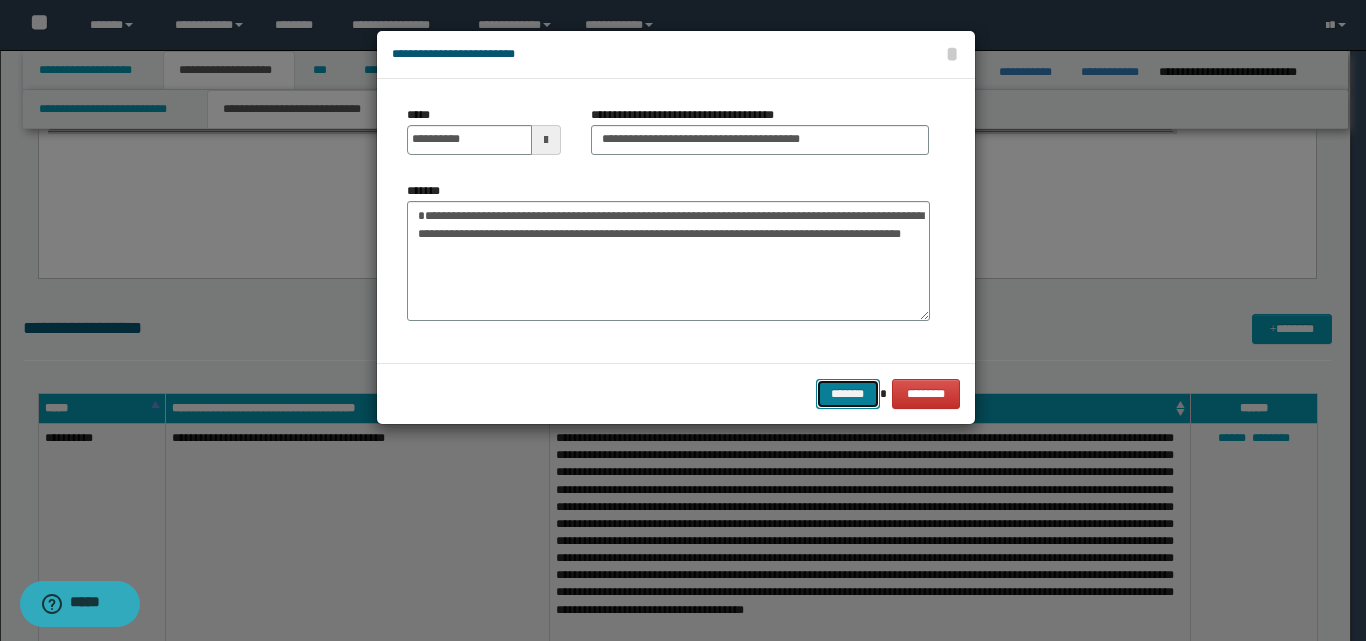click on "*******" at bounding box center [848, 394] 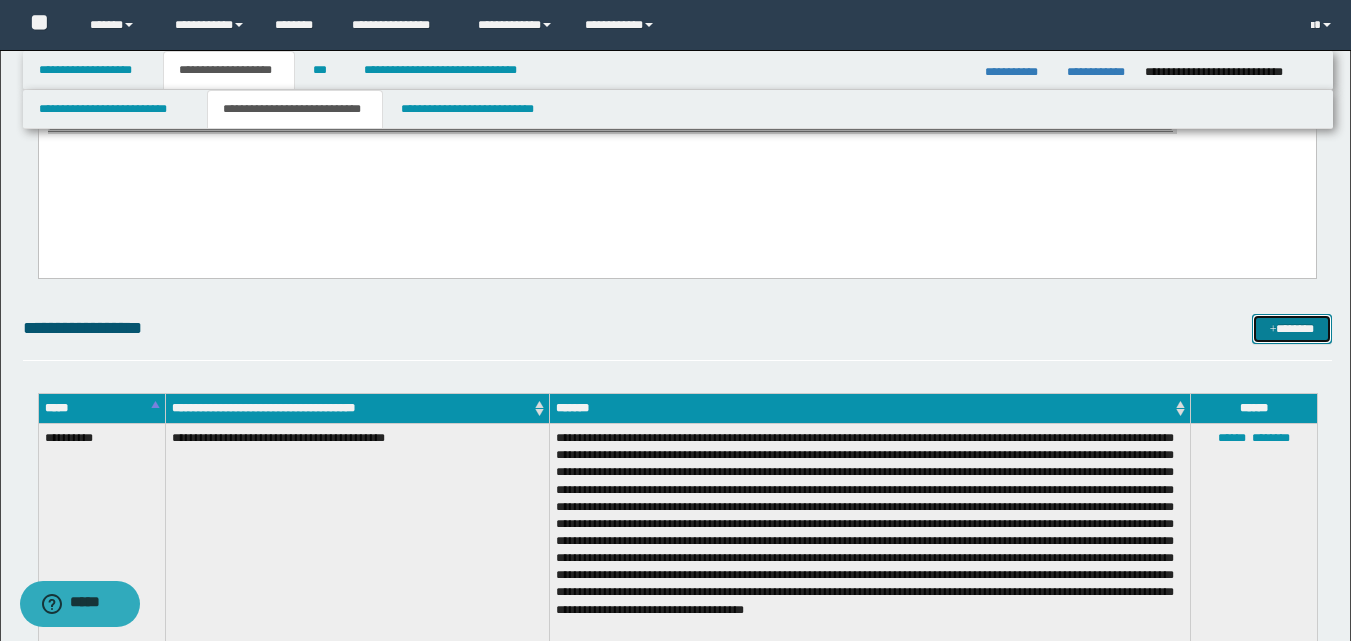 click on "*******" at bounding box center [1292, 329] 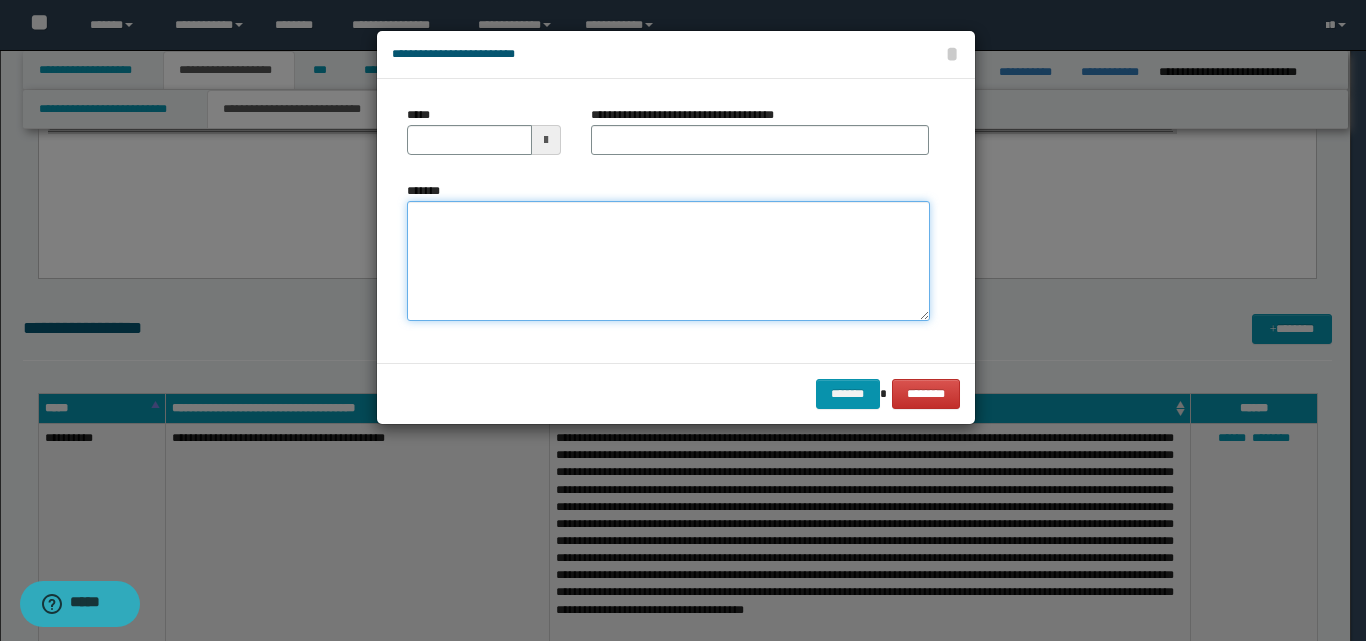 click on "*******" at bounding box center (668, 261) 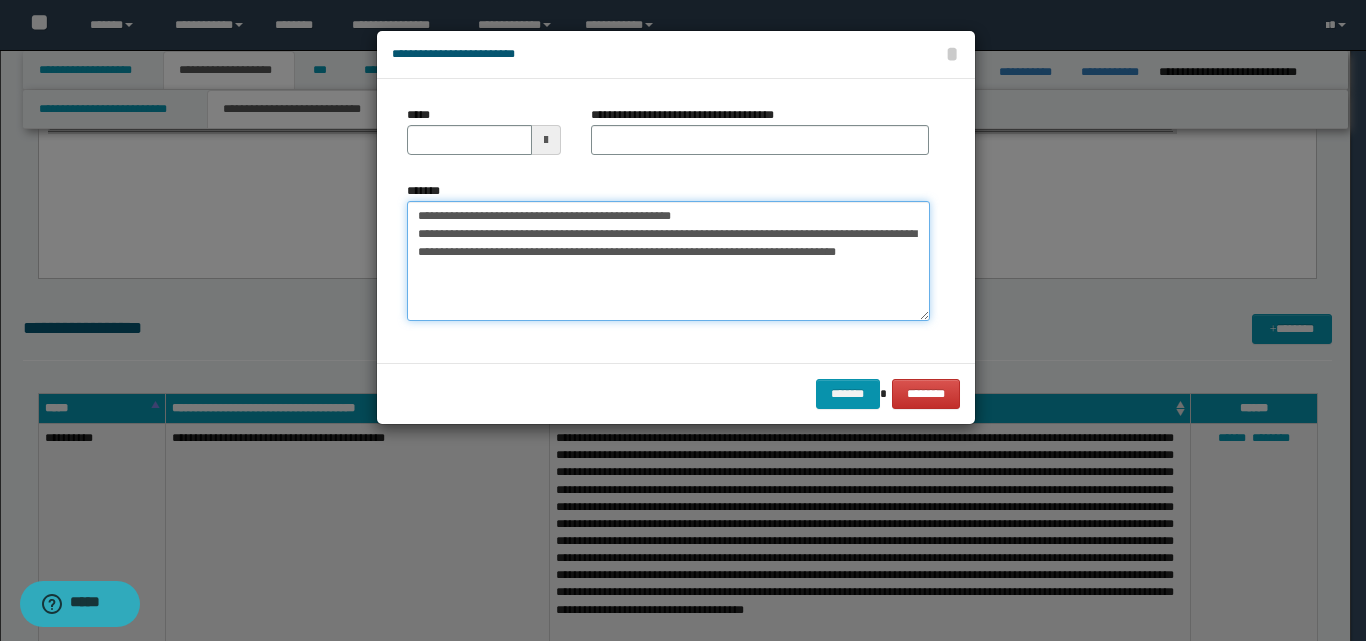 drag, startPoint x: 735, startPoint y: 211, endPoint x: 409, endPoint y: 217, distance: 326.0552 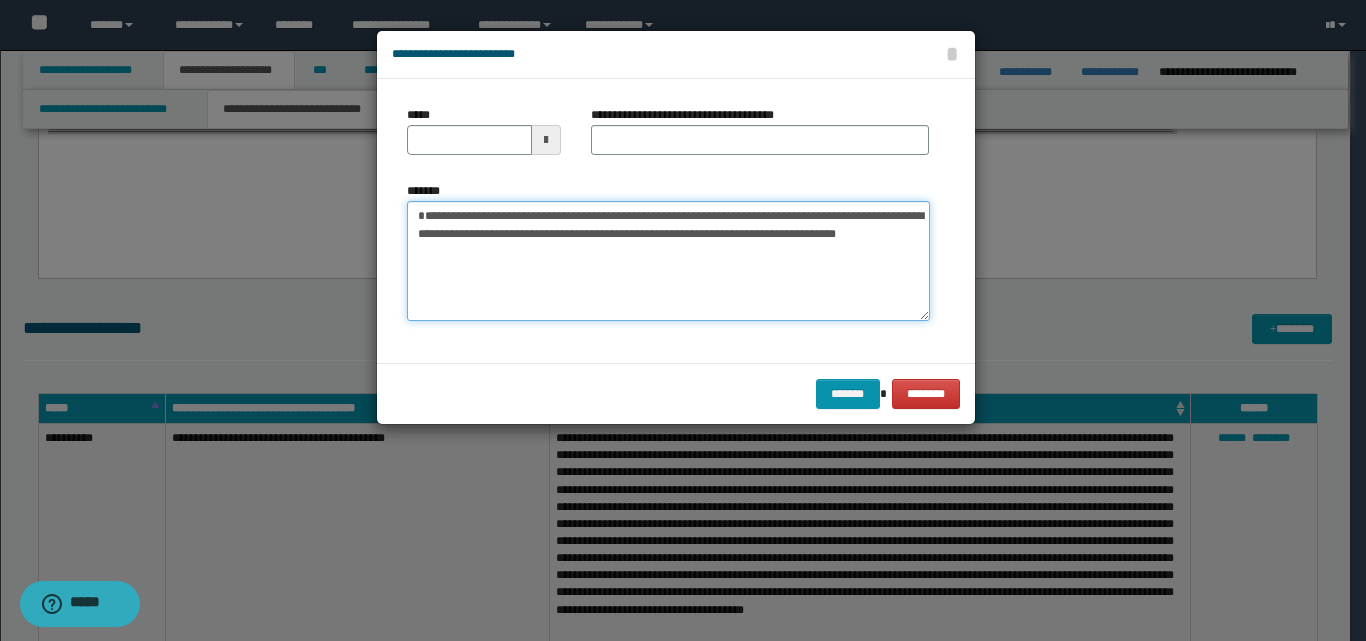 type 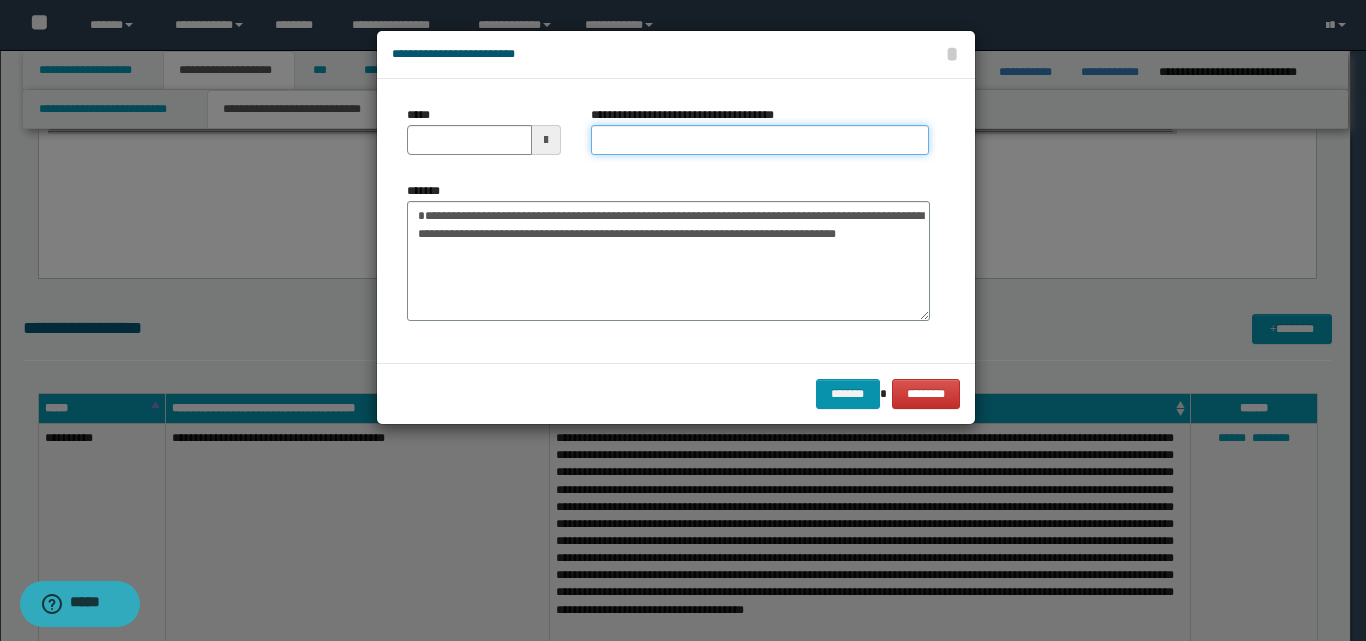 click on "**********" at bounding box center (760, 140) 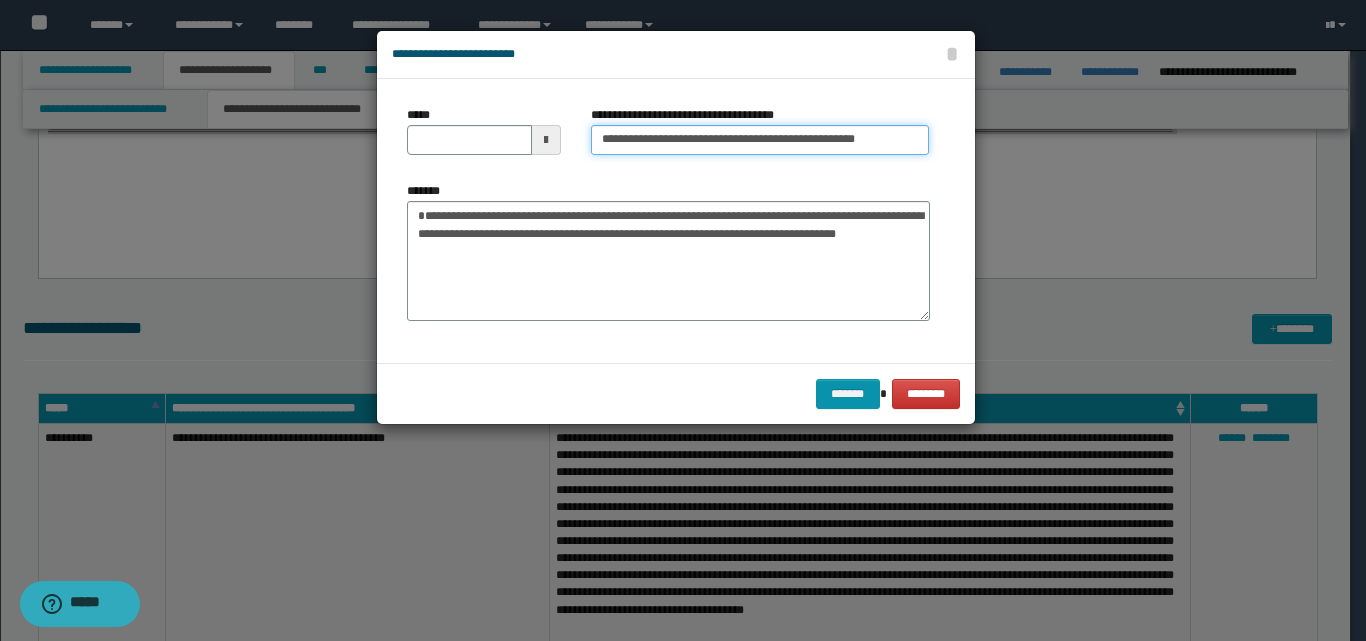 drag, startPoint x: 664, startPoint y: 141, endPoint x: 590, endPoint y: 140, distance: 74.00676 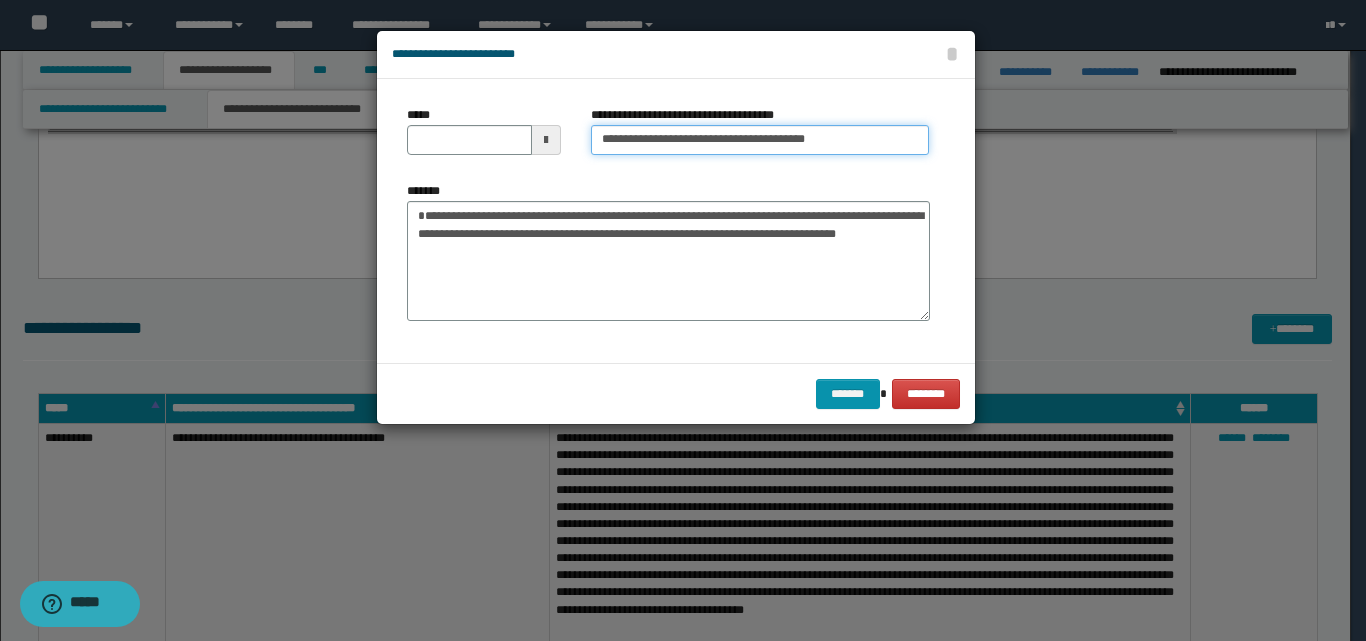 type 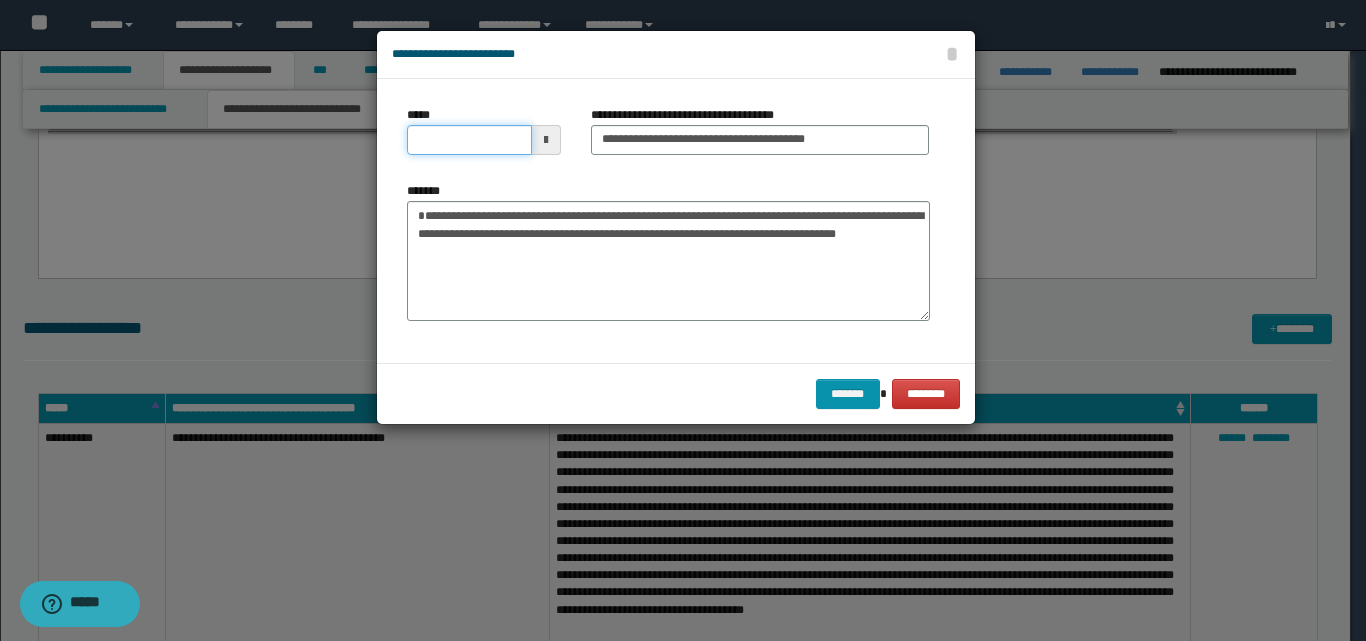 click on "*****" at bounding box center (469, 140) 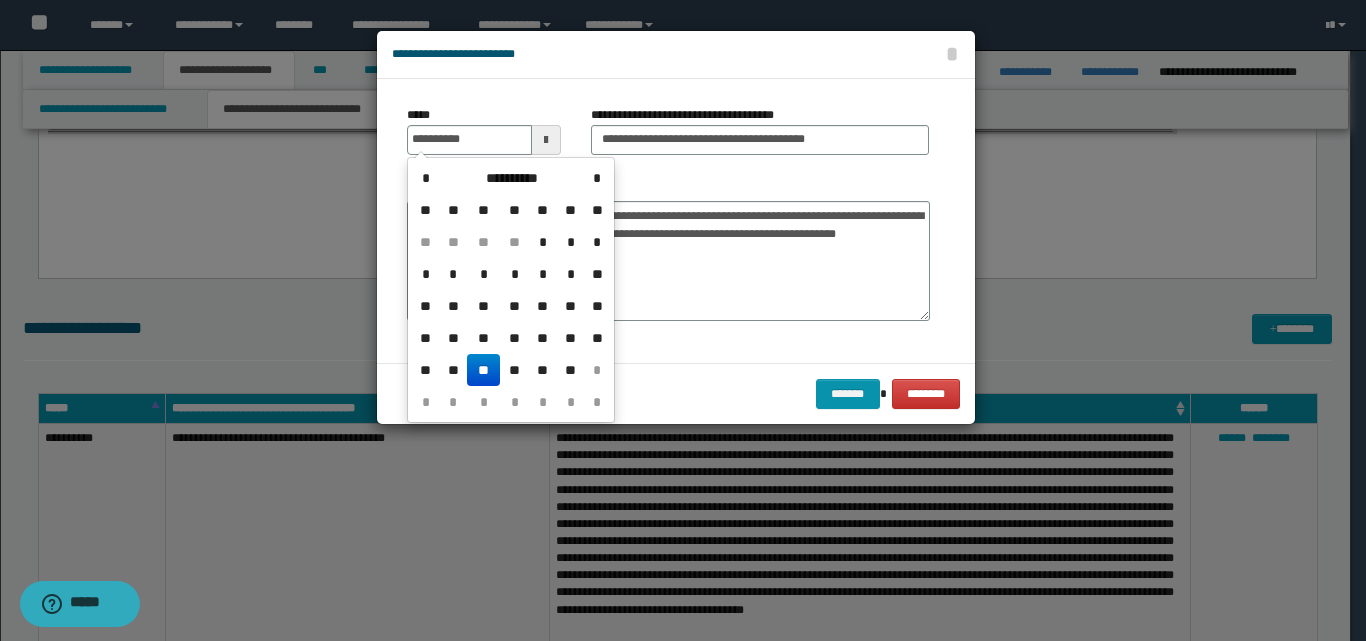 click on "**" at bounding box center (483, 370) 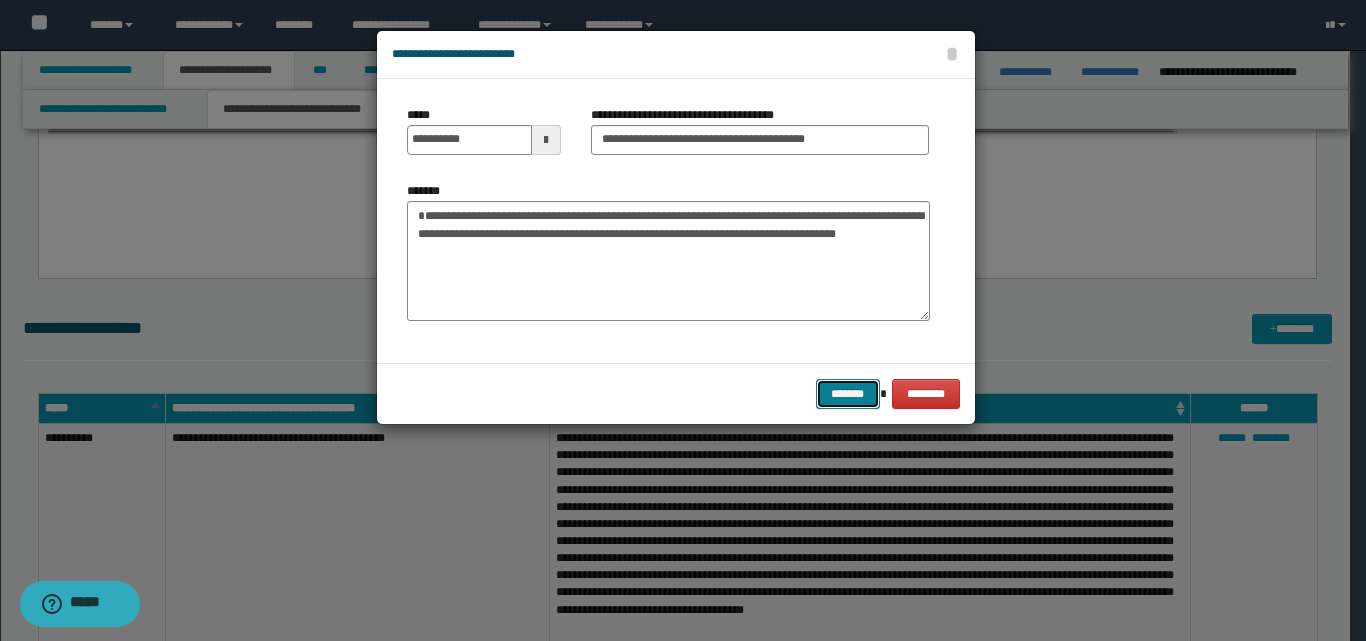 click on "*******" at bounding box center (848, 394) 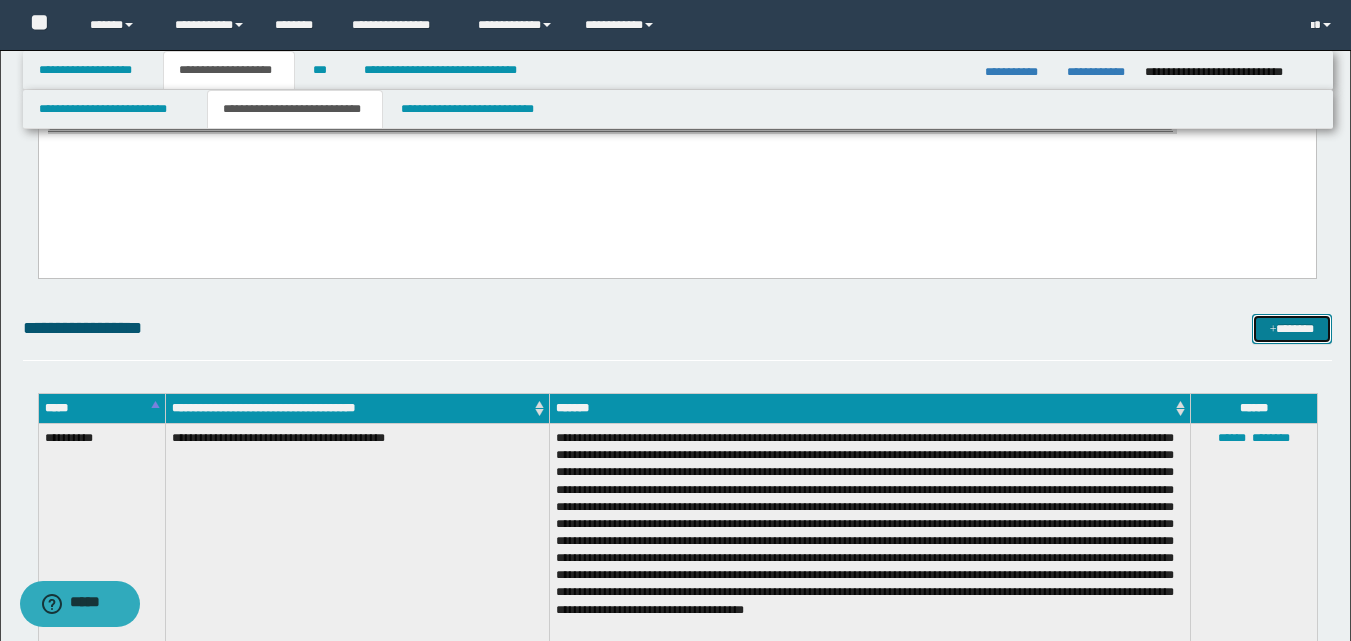 click on "*******" at bounding box center [1292, 329] 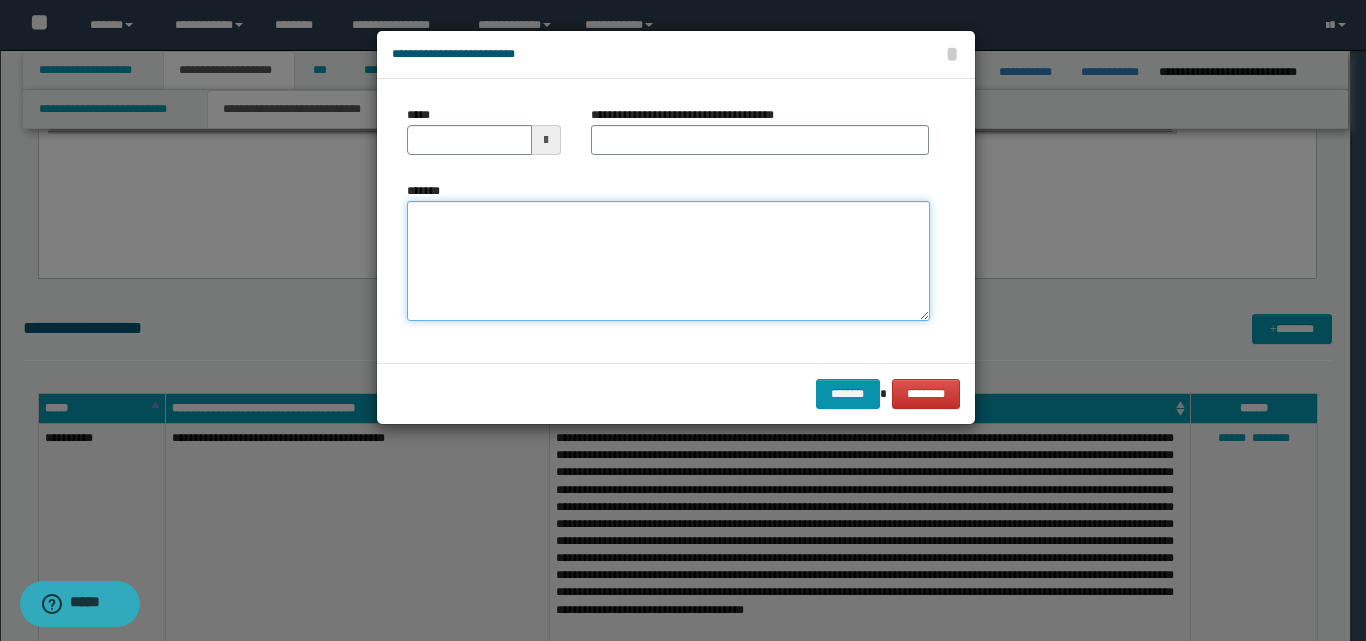 click on "*******" at bounding box center (668, 261) 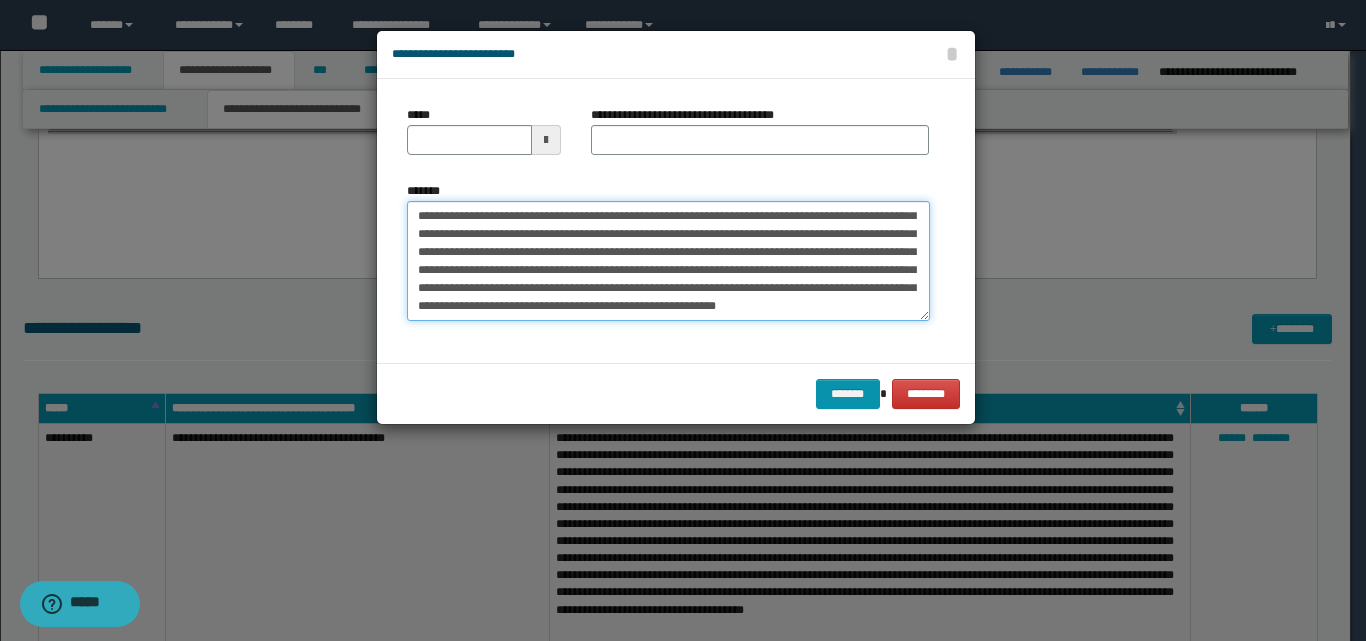 scroll, scrollTop: 0, scrollLeft: 0, axis: both 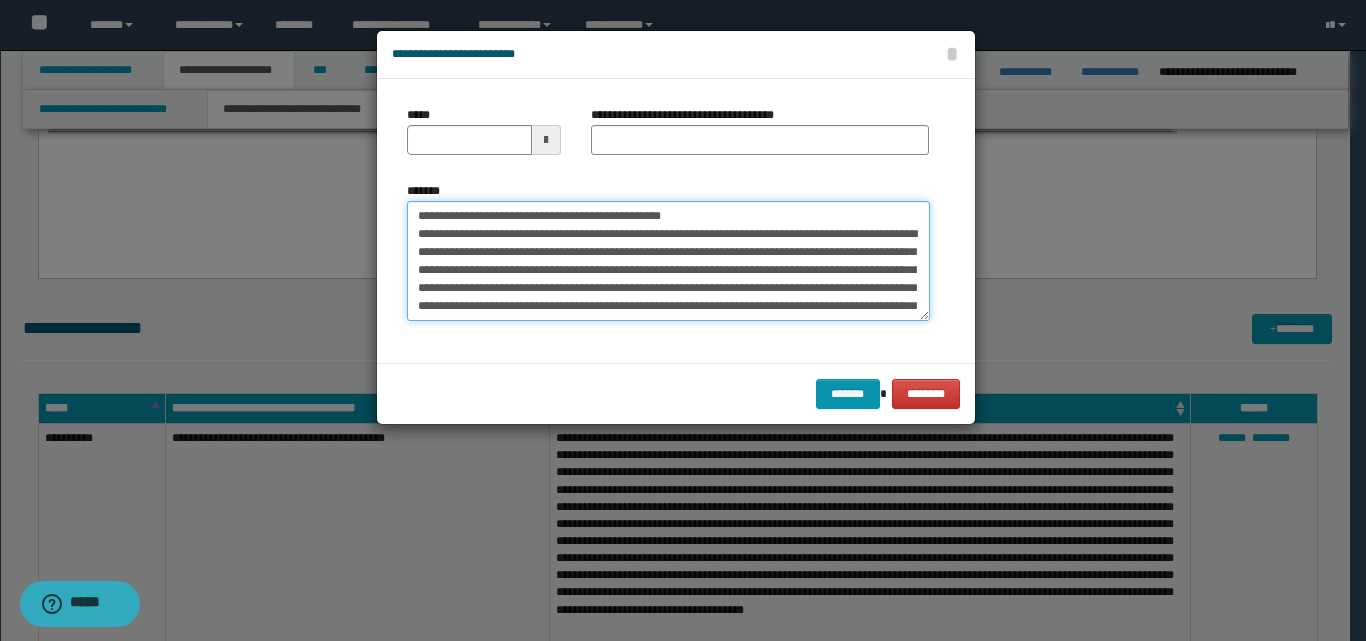 drag, startPoint x: 740, startPoint y: 219, endPoint x: 403, endPoint y: 212, distance: 337.0727 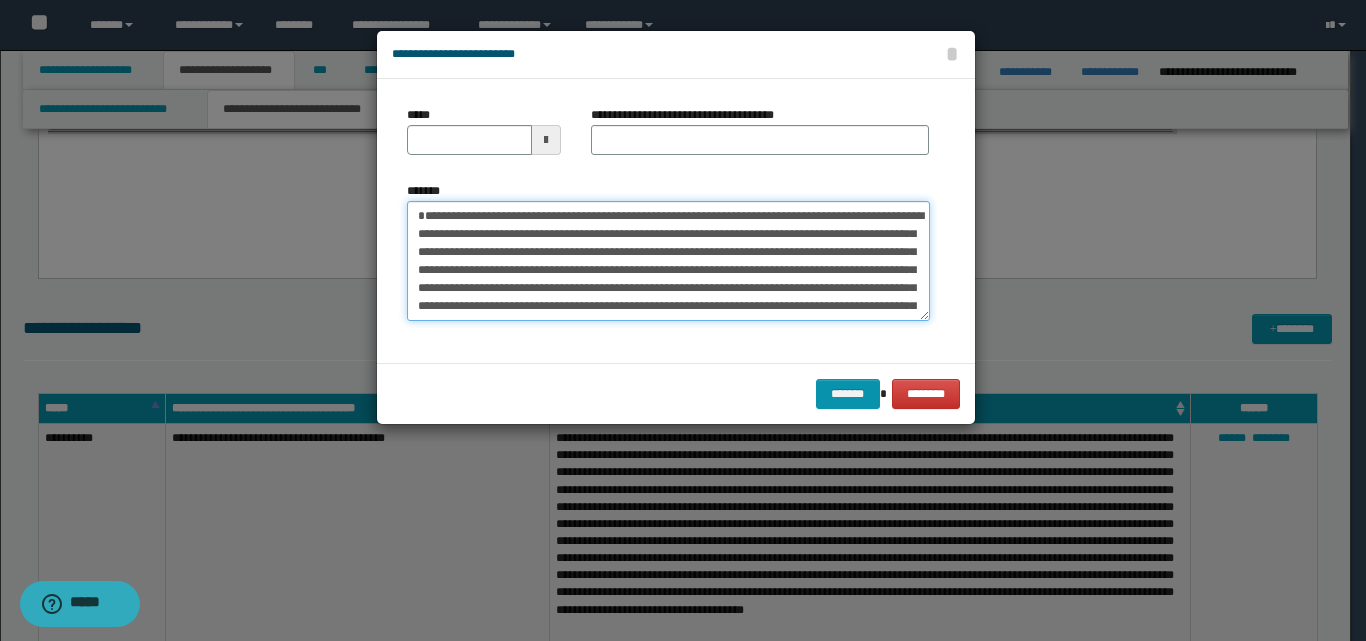 type on "**********" 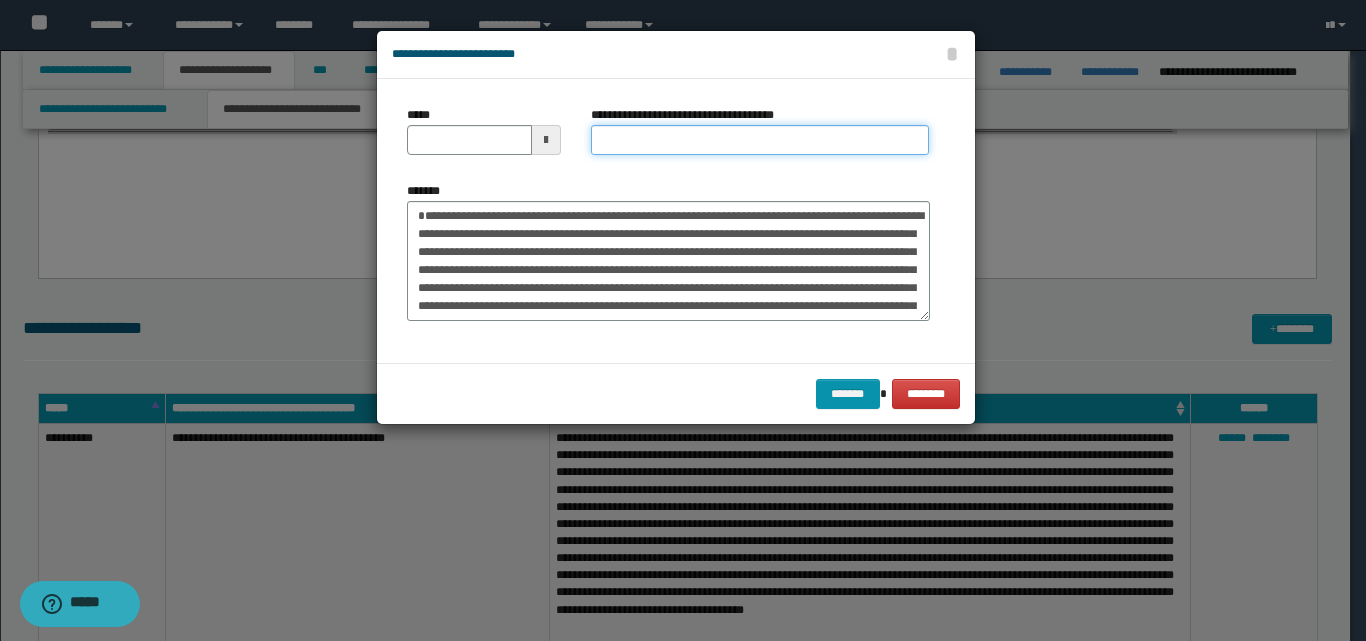 click on "**********" at bounding box center (760, 140) 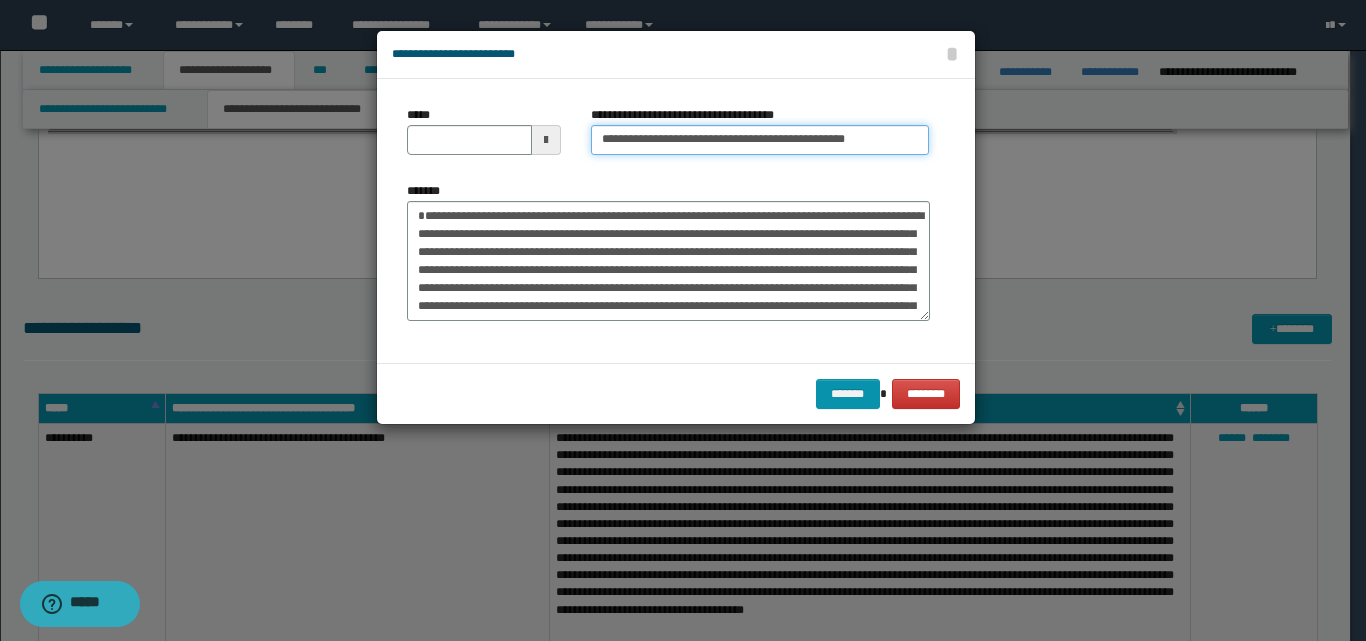 click on "**********" at bounding box center (760, 140) 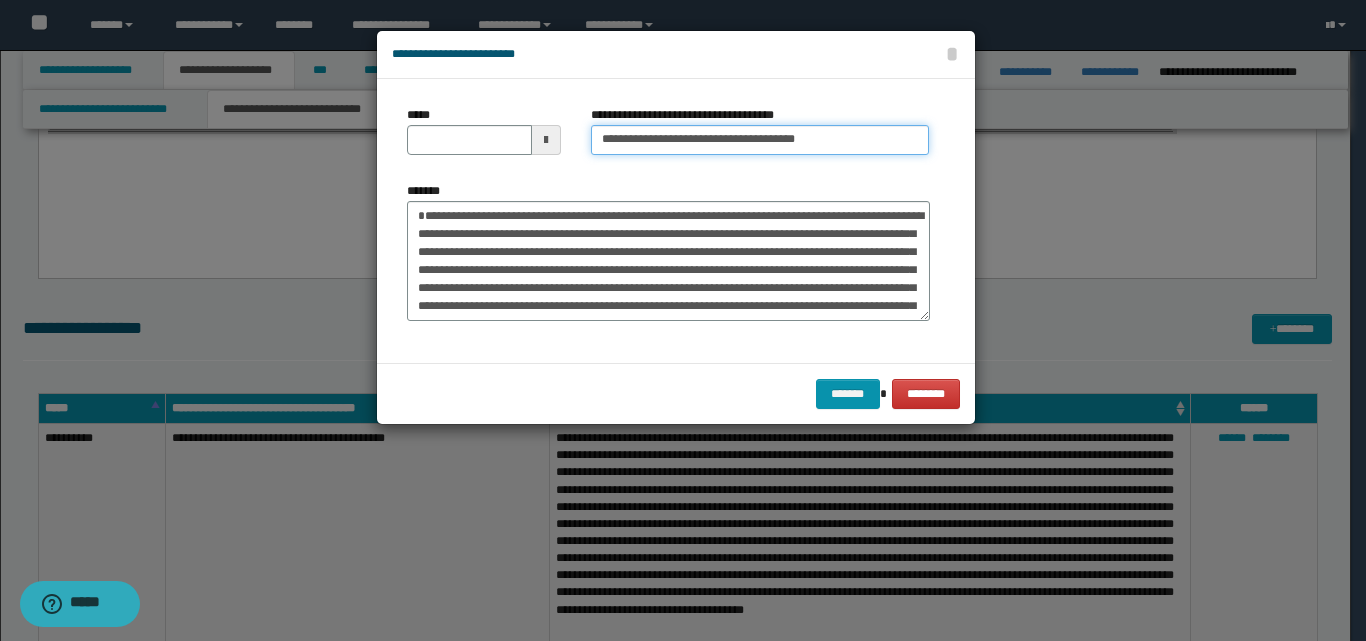type 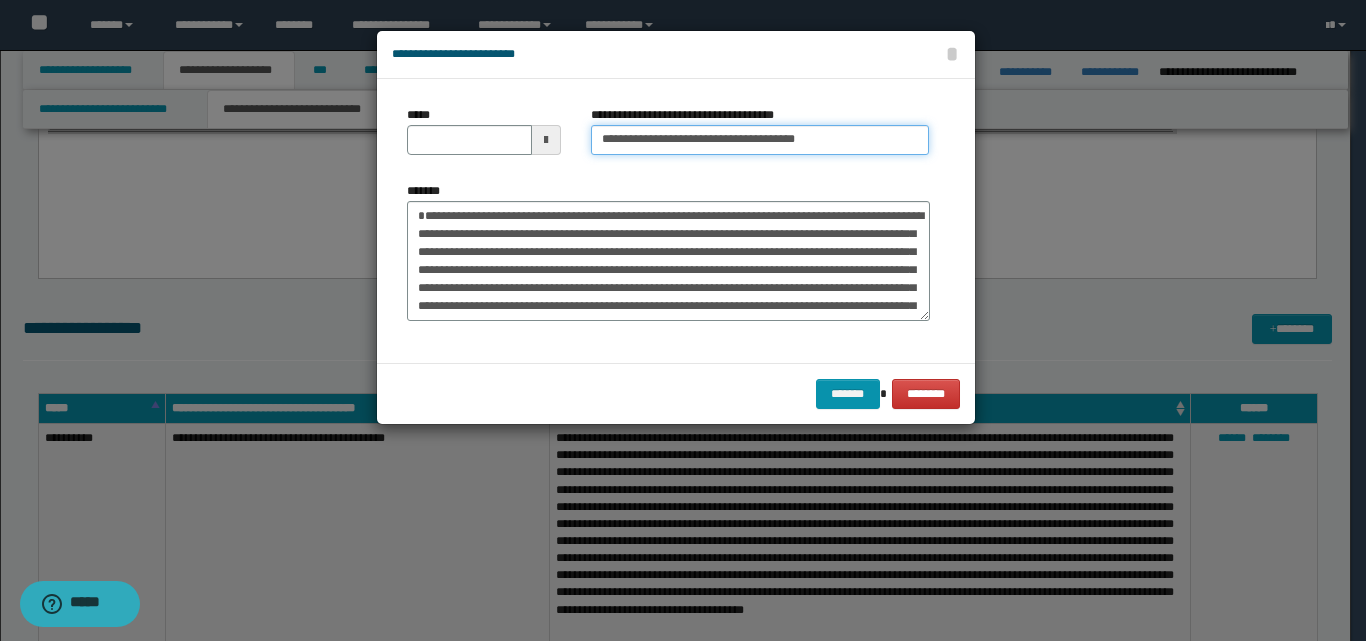 type on "**********" 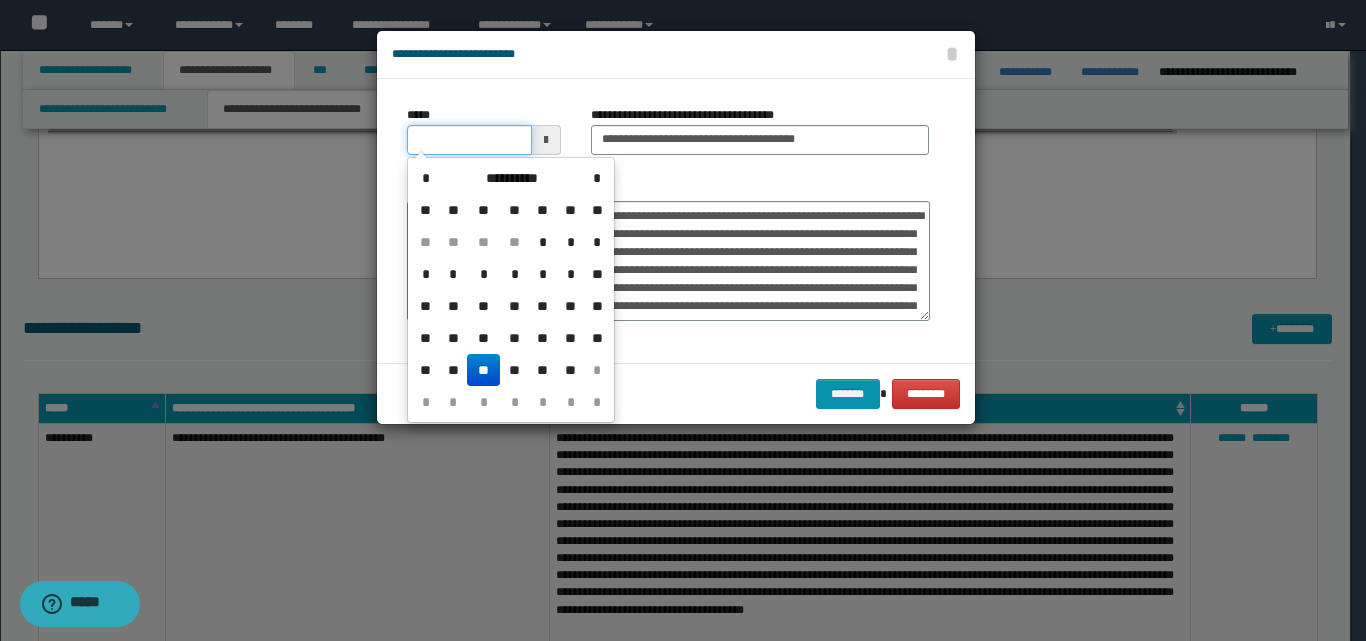click on "*****" at bounding box center (469, 140) 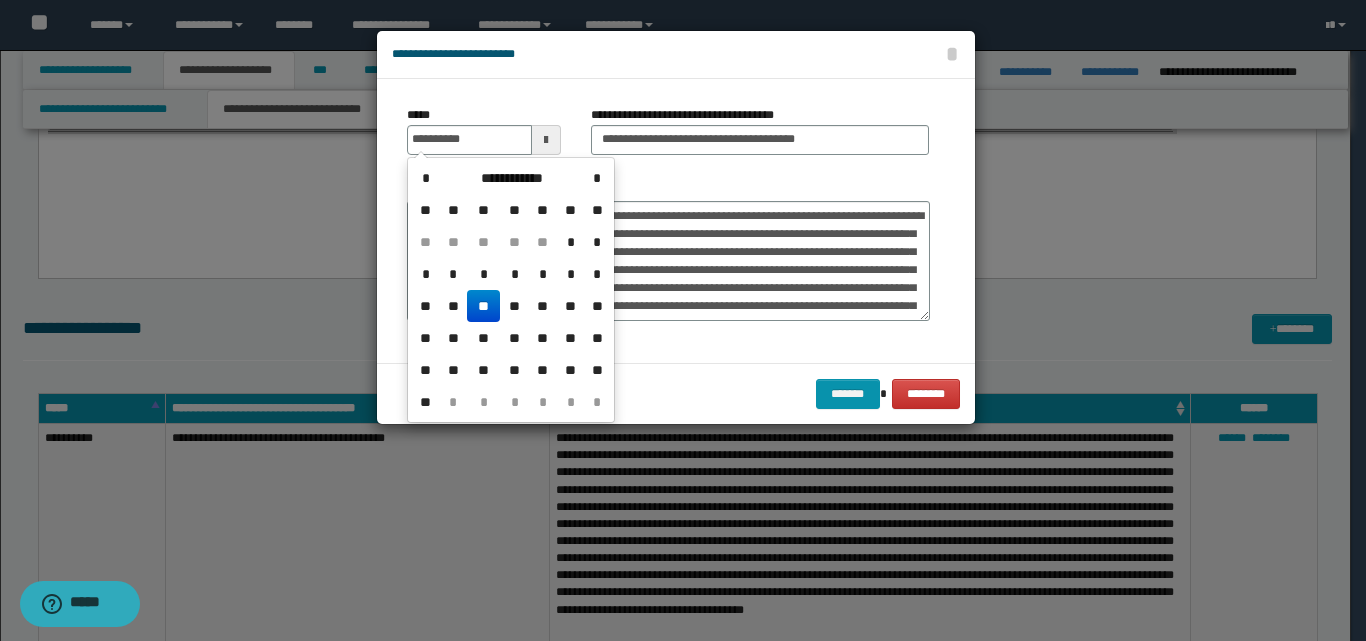 click on "**" at bounding box center [483, 306] 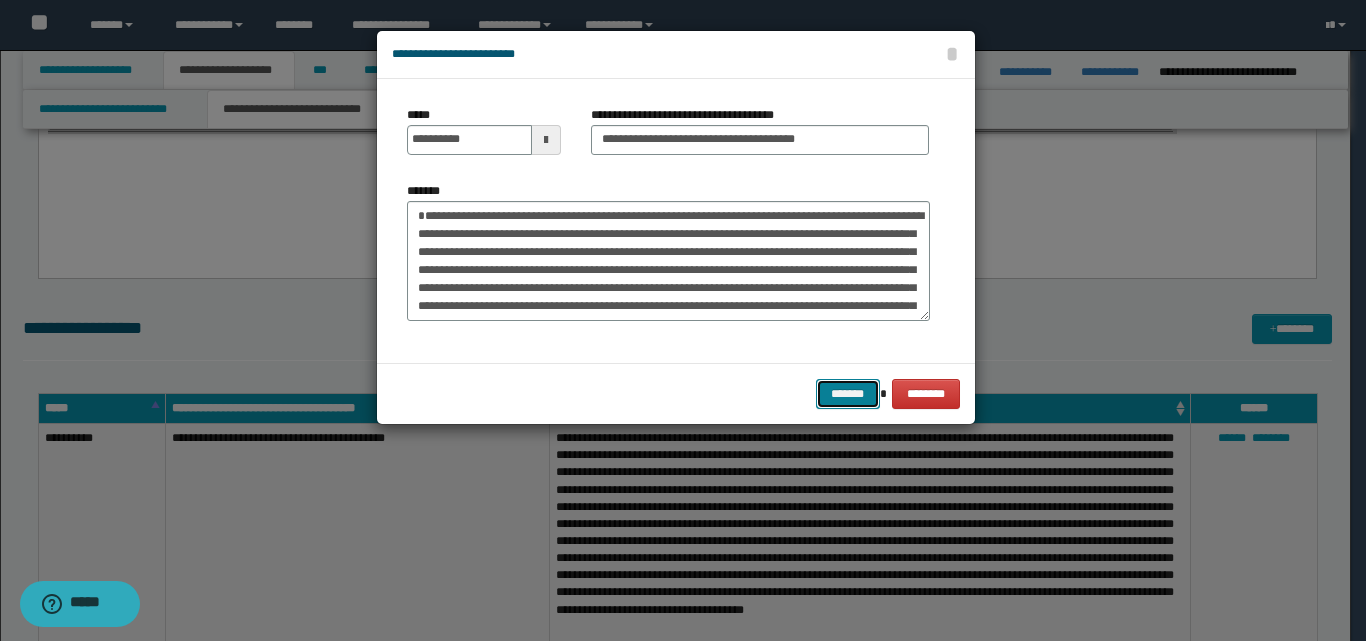 click on "*******" at bounding box center [848, 394] 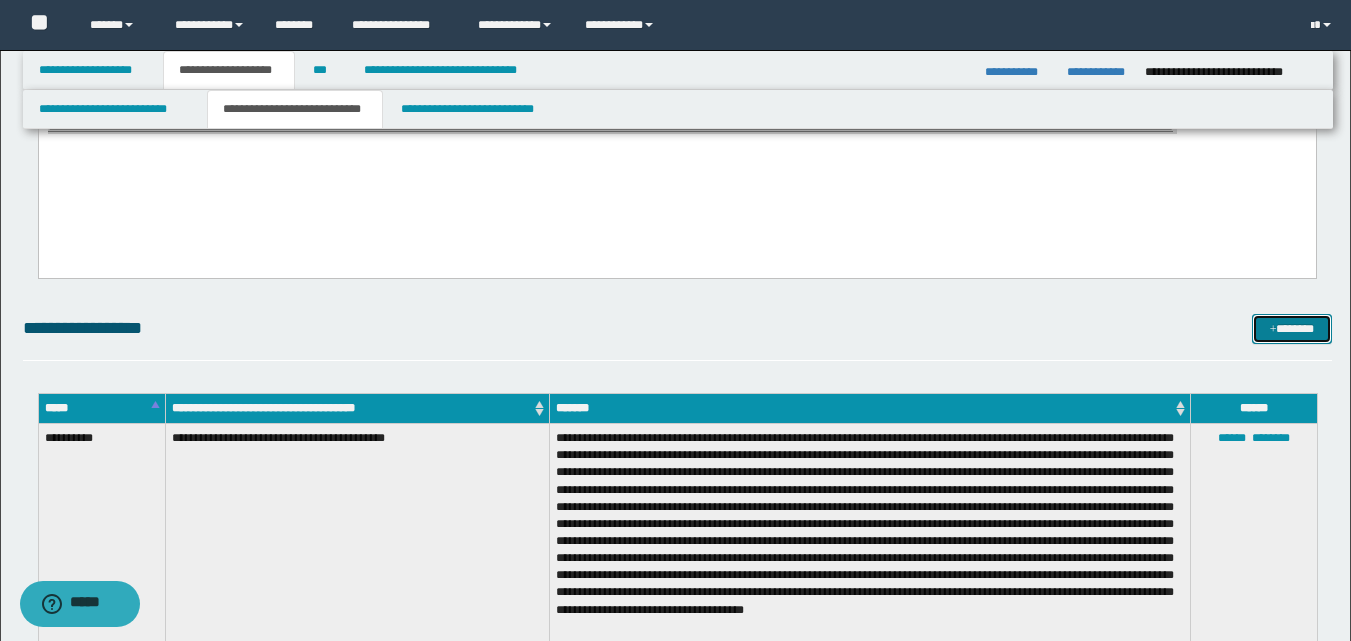 click on "*******" at bounding box center (1292, 329) 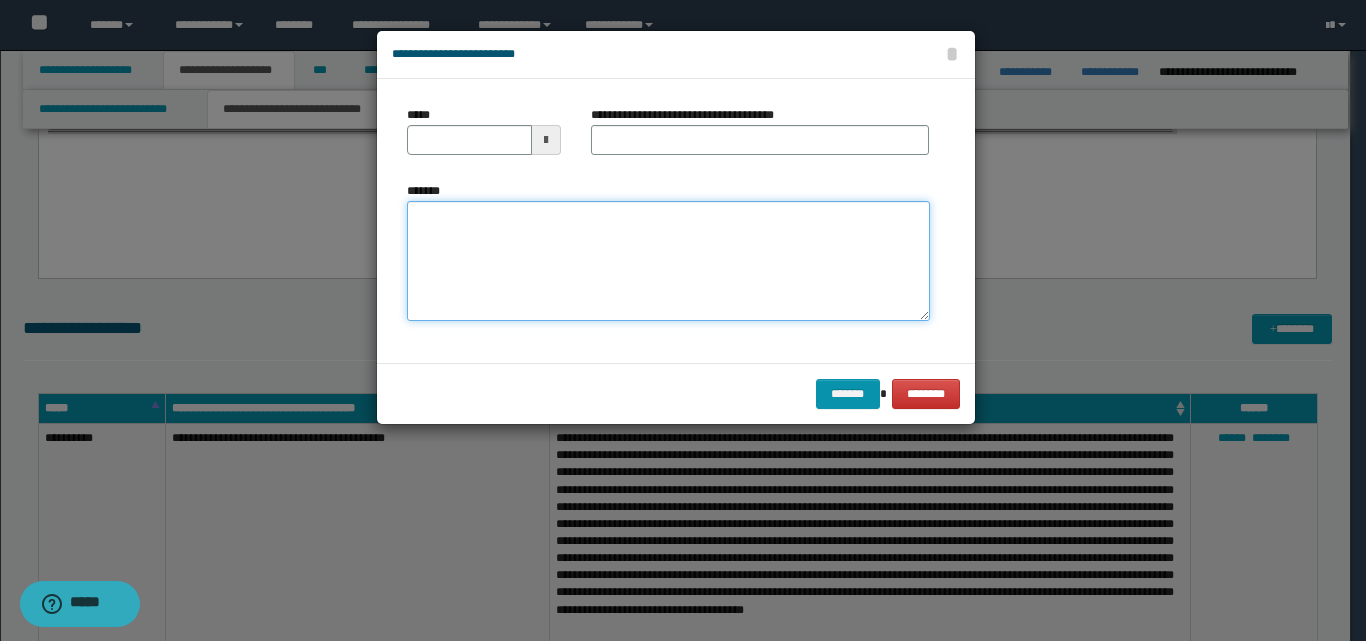 click on "*******" at bounding box center (668, 261) 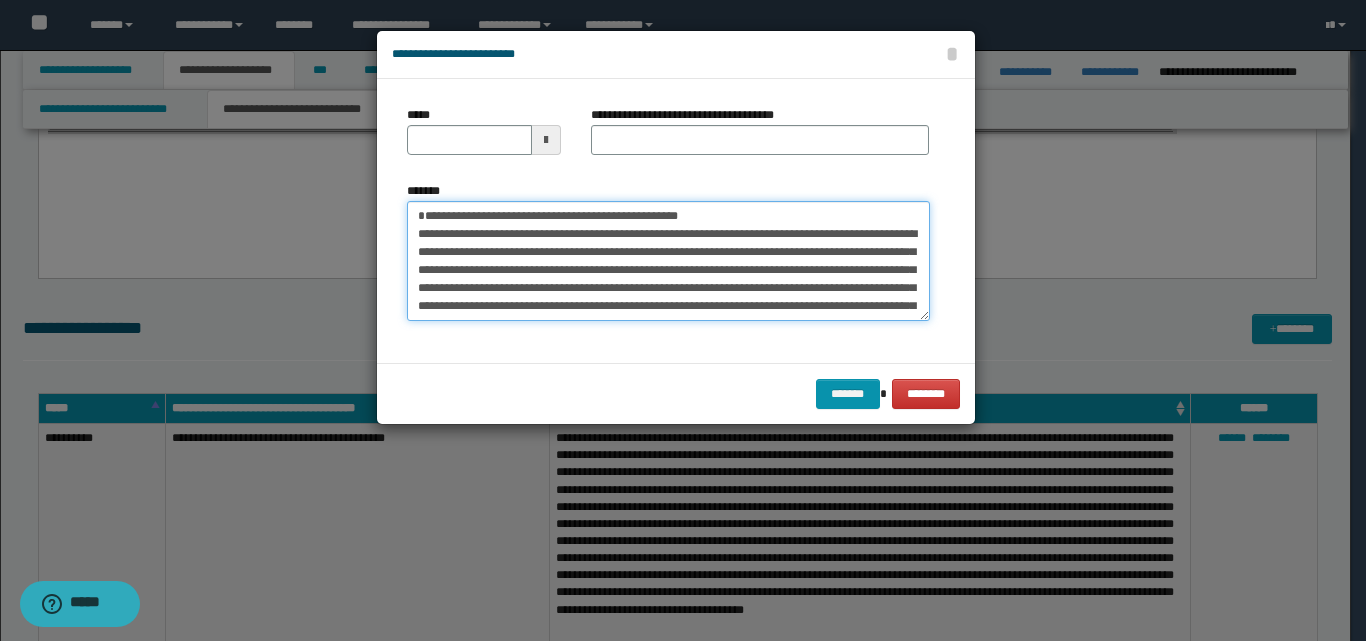 scroll, scrollTop: 84, scrollLeft: 0, axis: vertical 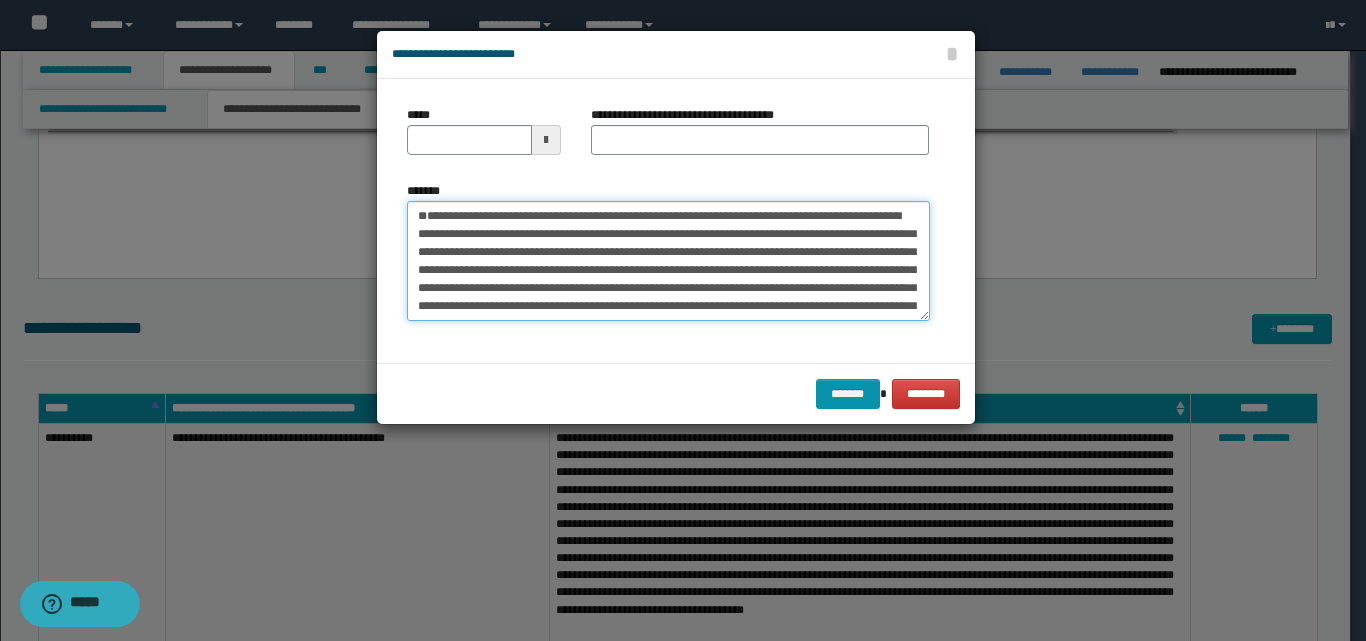 type on "**********" 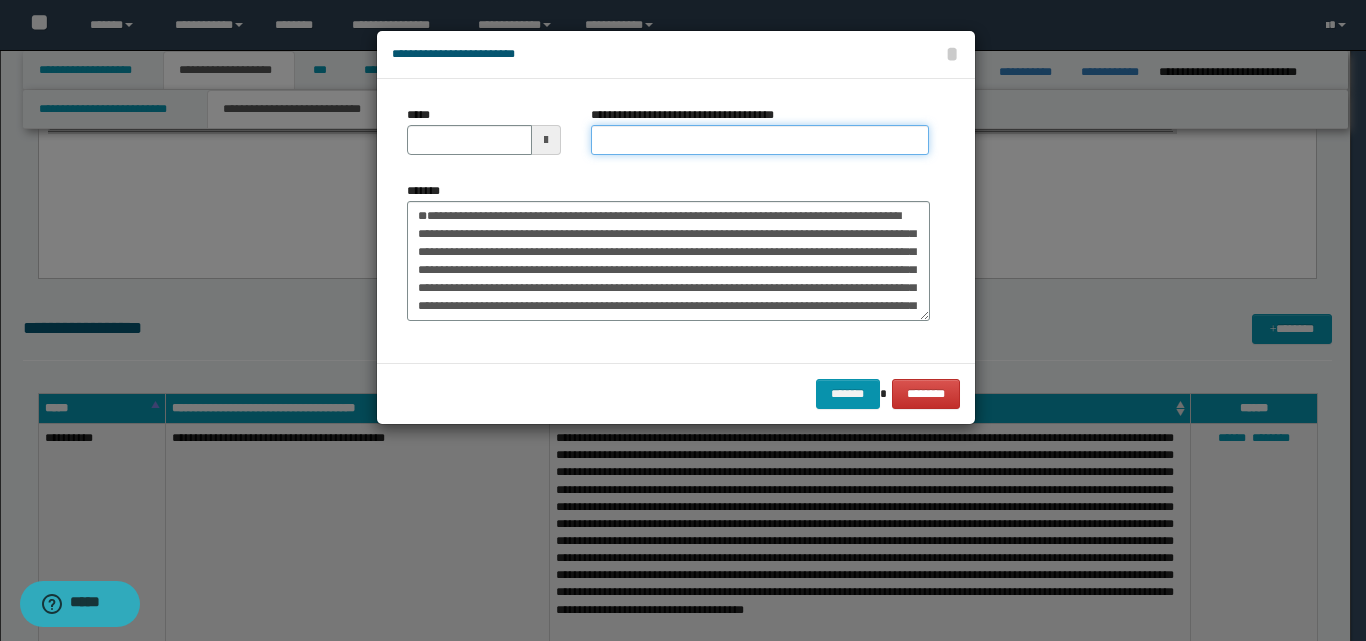 click on "**********" at bounding box center [760, 140] 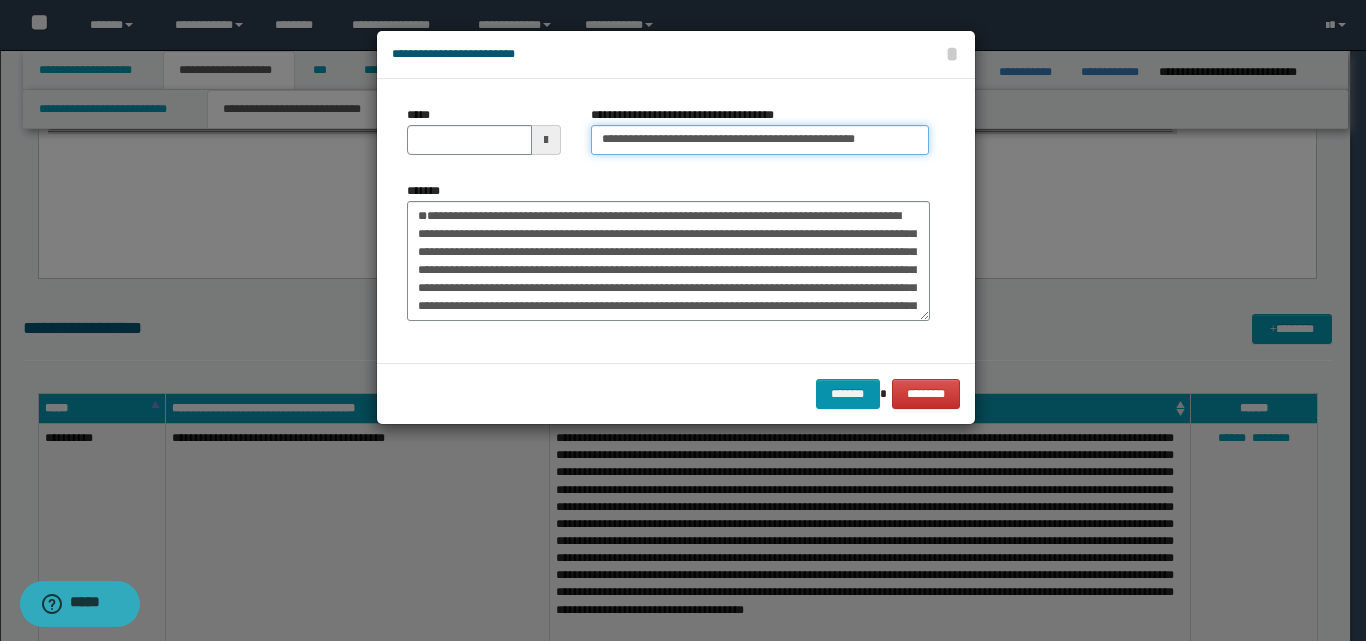 drag, startPoint x: 662, startPoint y: 142, endPoint x: 584, endPoint y: 142, distance: 78 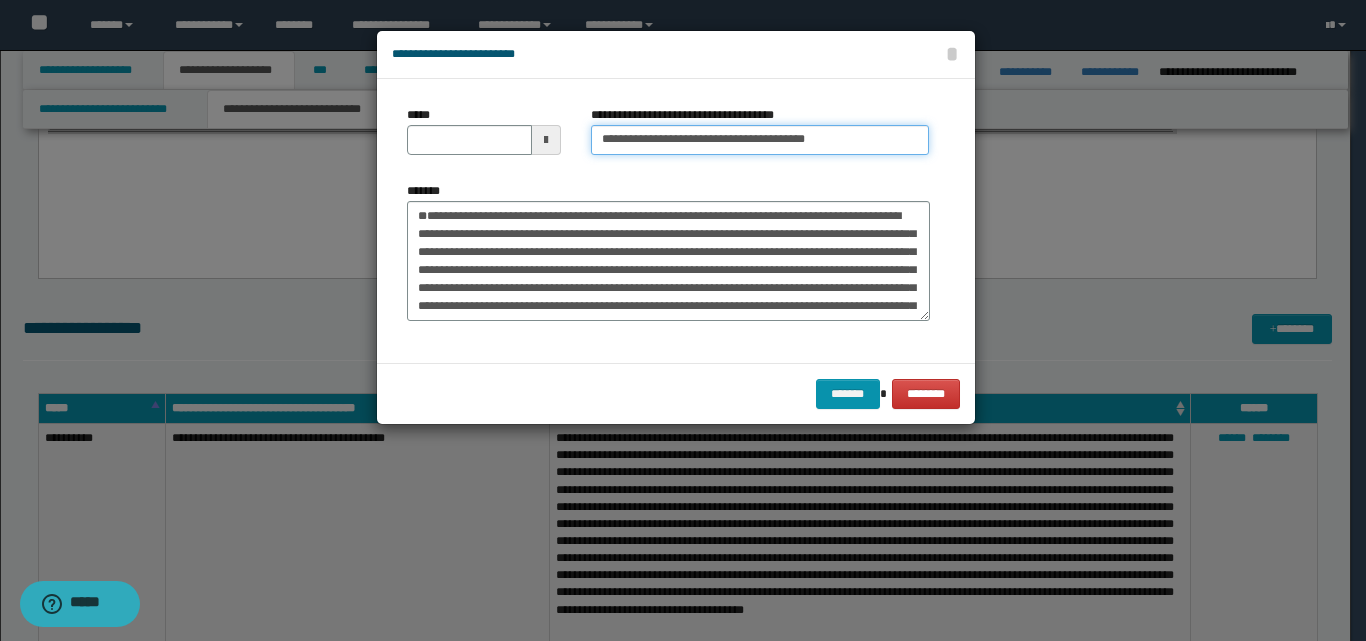 type 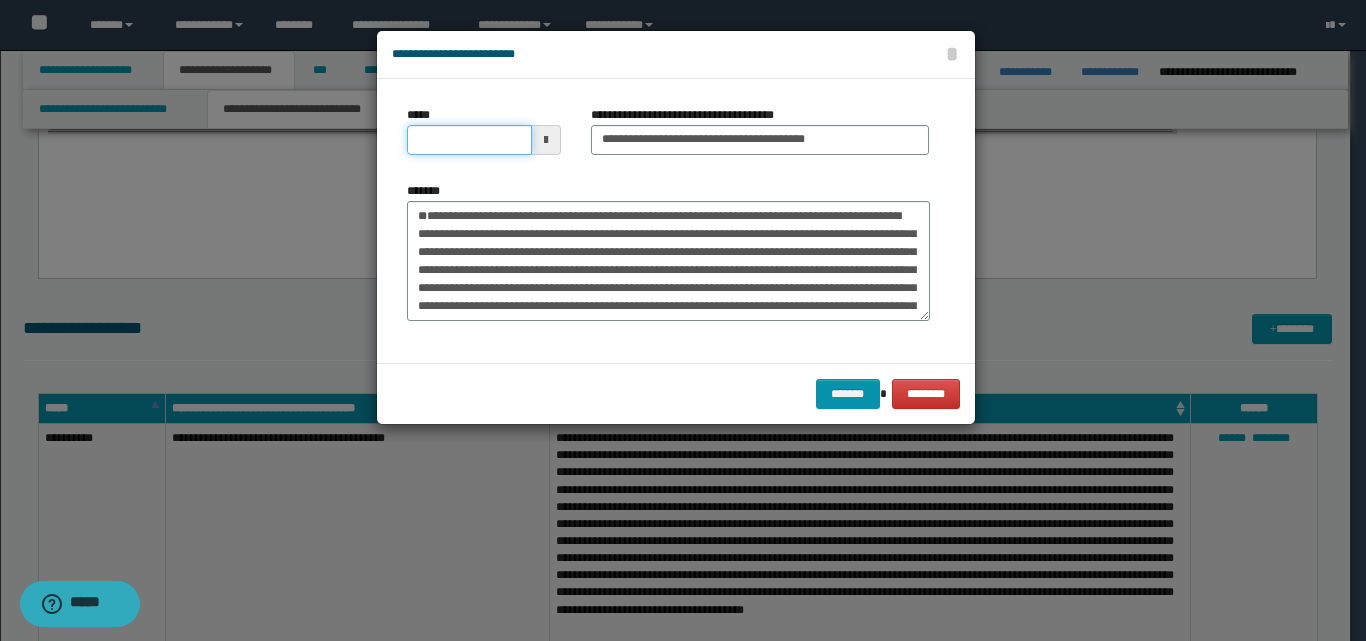 click on "*****" at bounding box center (469, 140) 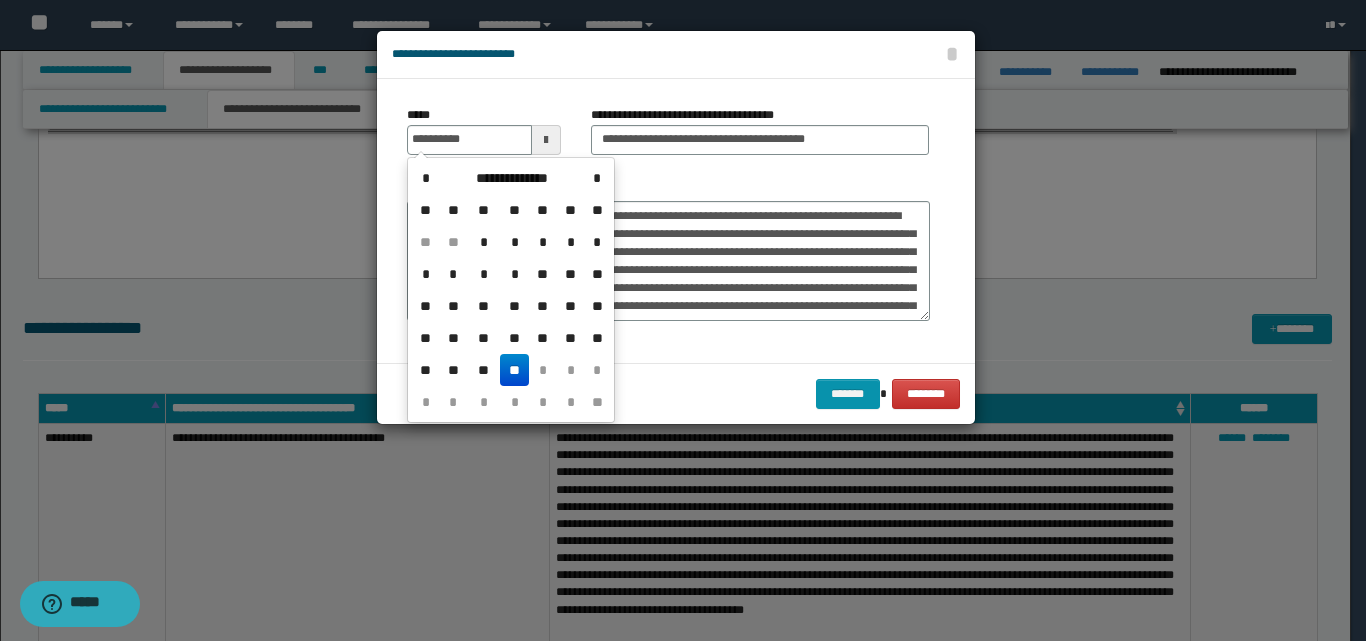 click on "**" at bounding box center (514, 370) 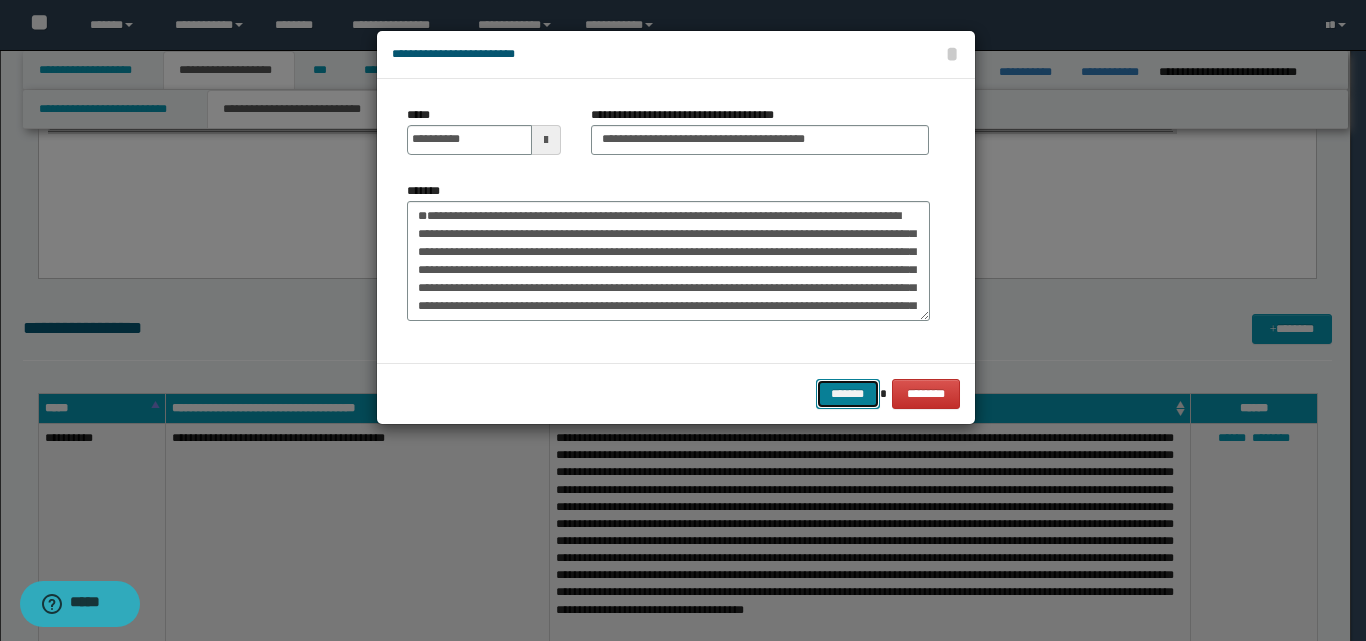 click on "*******" at bounding box center (848, 394) 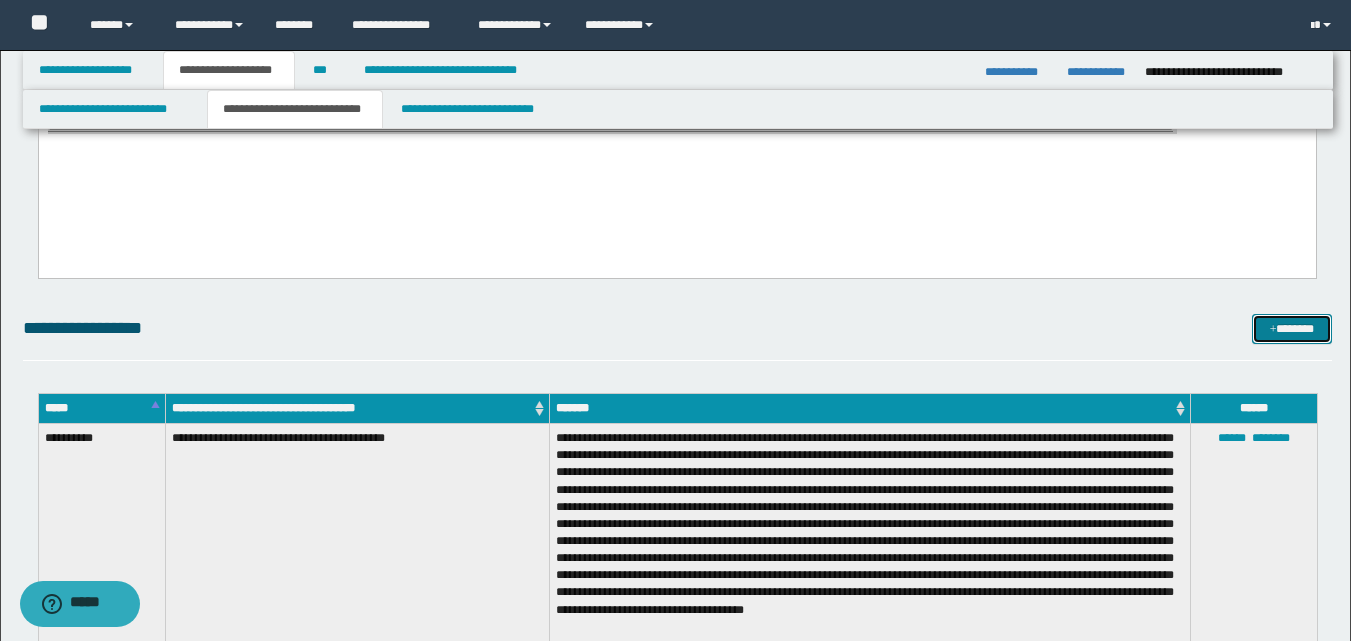 click on "*******" at bounding box center (1292, 329) 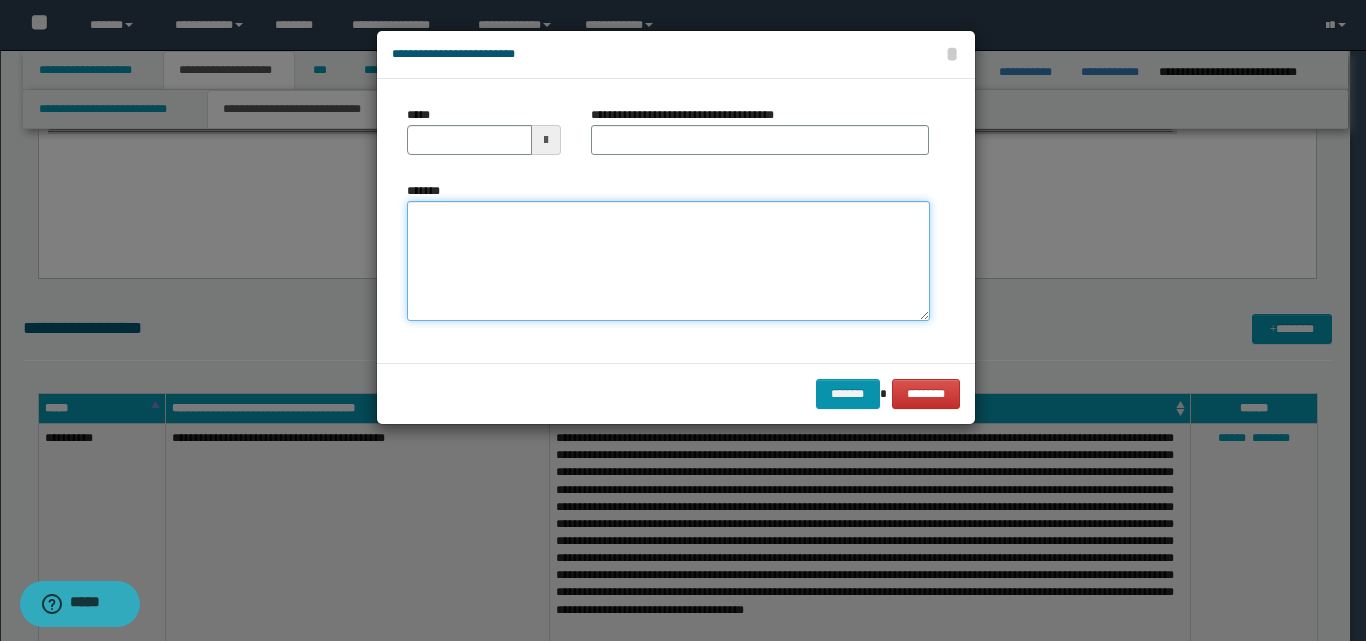 click on "*******" at bounding box center [668, 261] 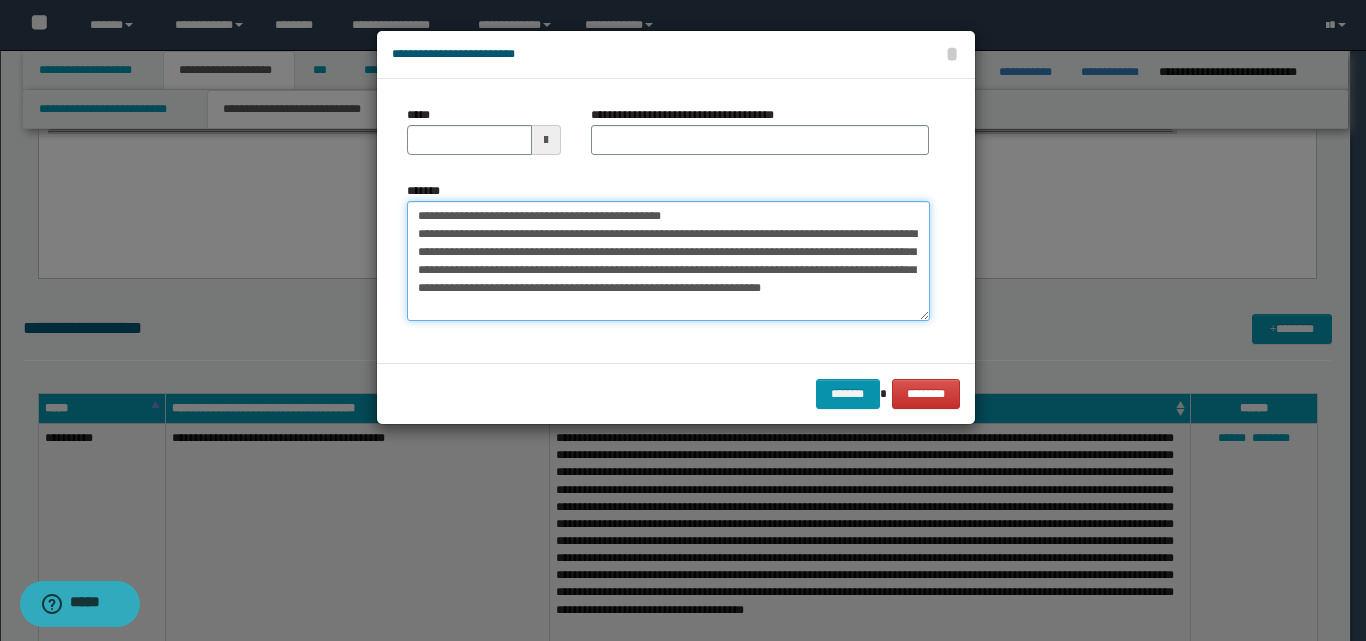 scroll, scrollTop: 0, scrollLeft: 0, axis: both 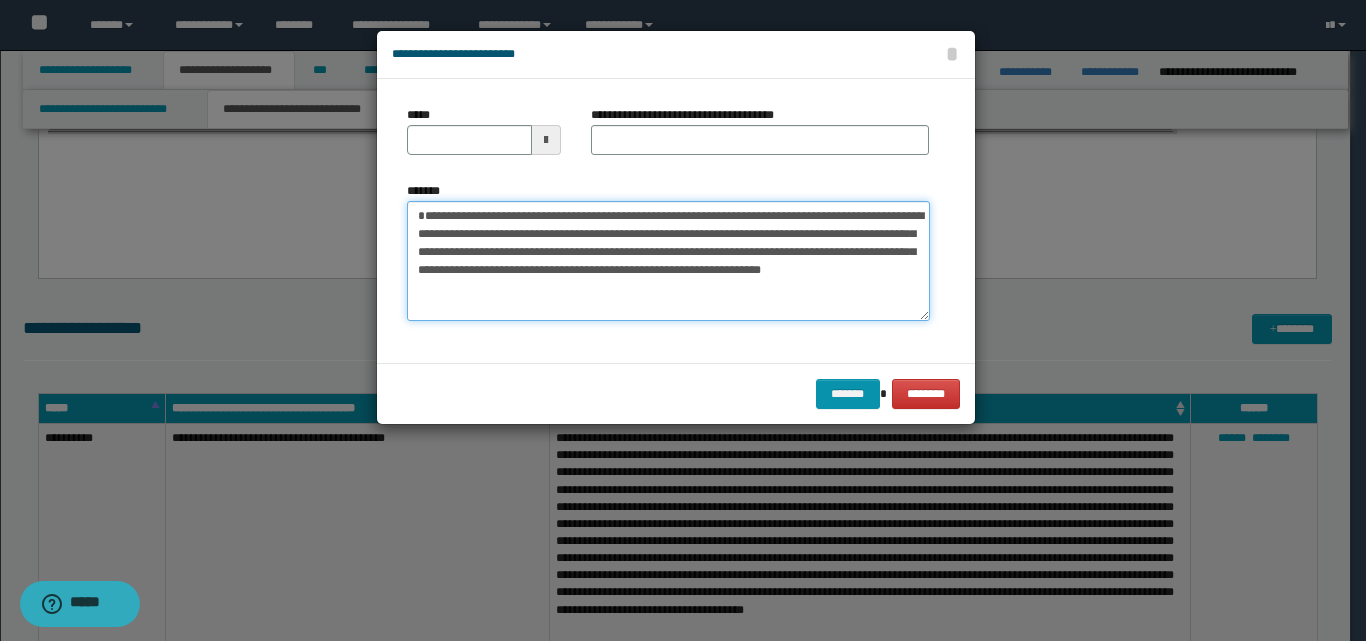 type on "**********" 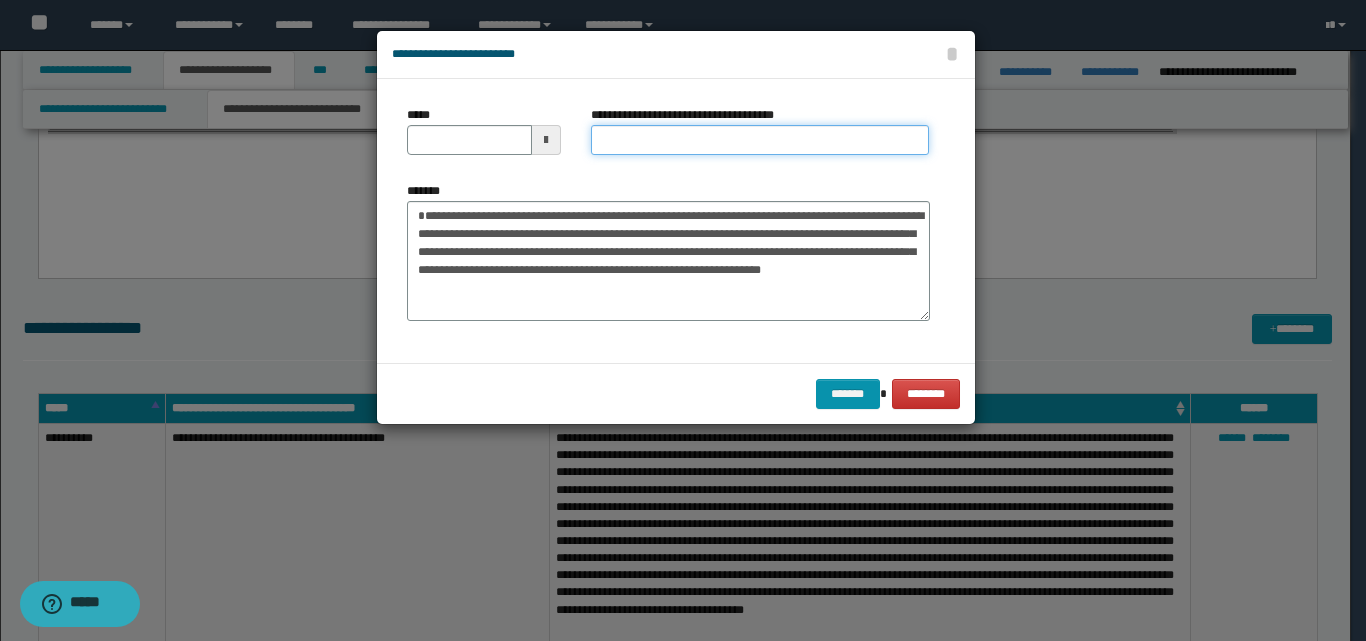 click on "**********" at bounding box center (760, 140) 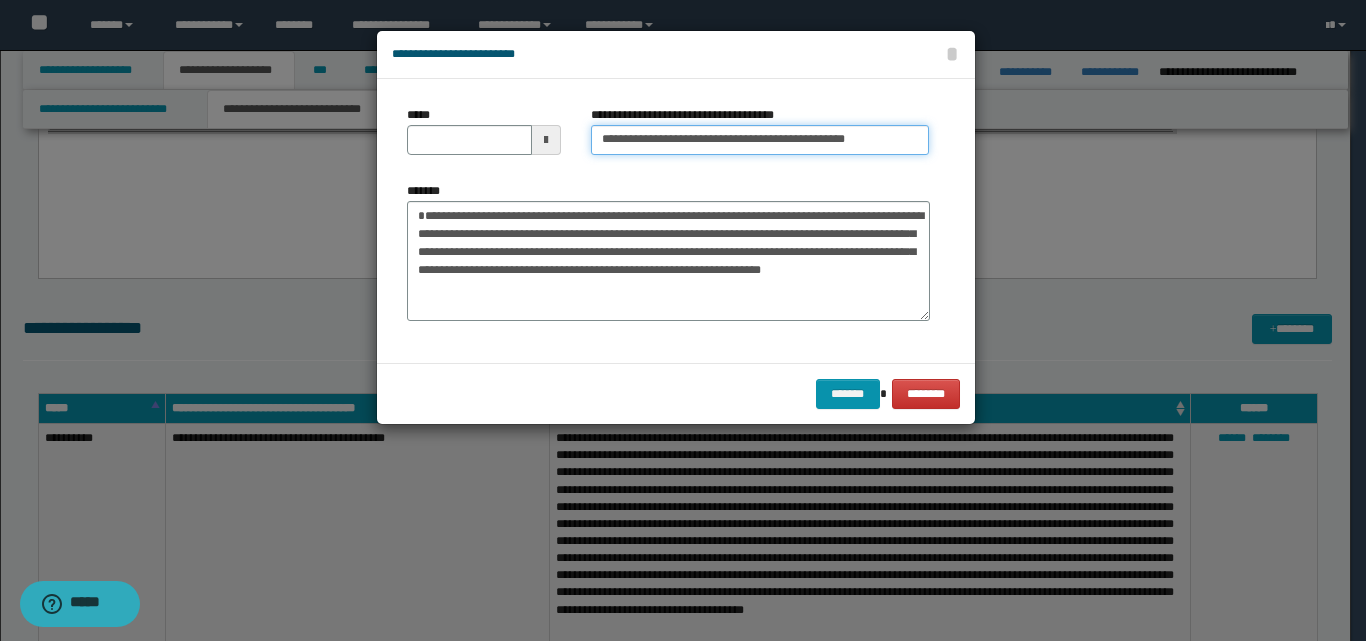 drag, startPoint x: 667, startPoint y: 142, endPoint x: 582, endPoint y: 142, distance: 85 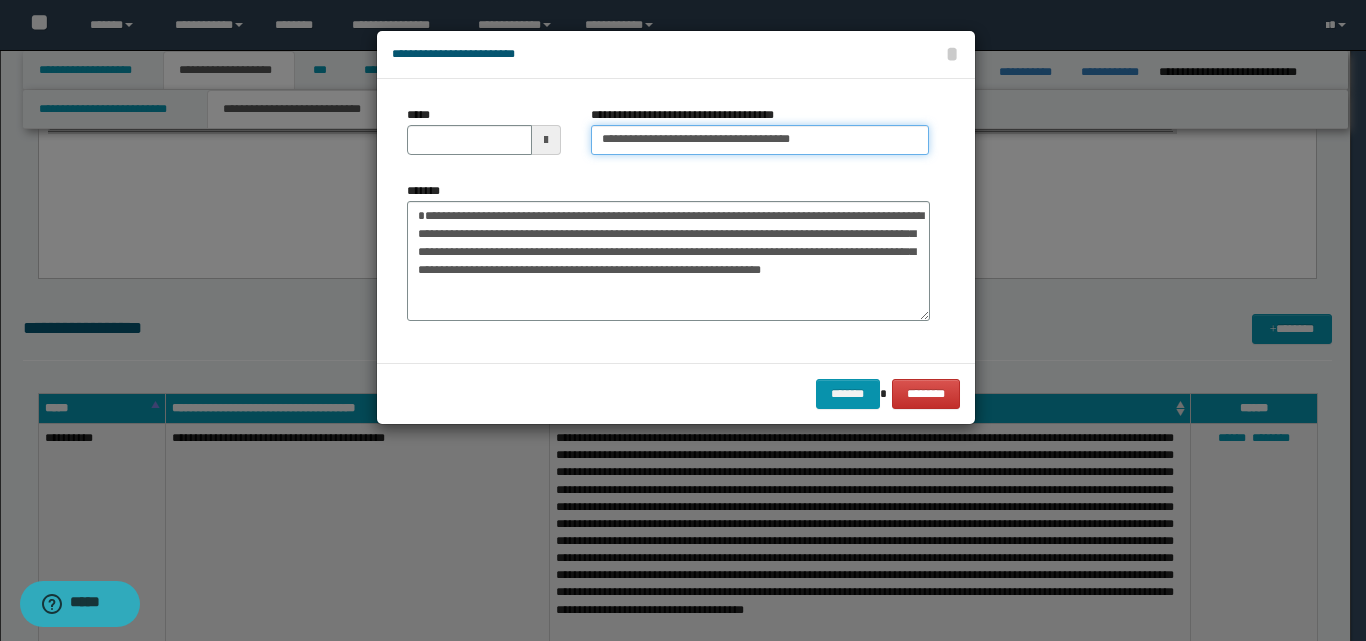 type 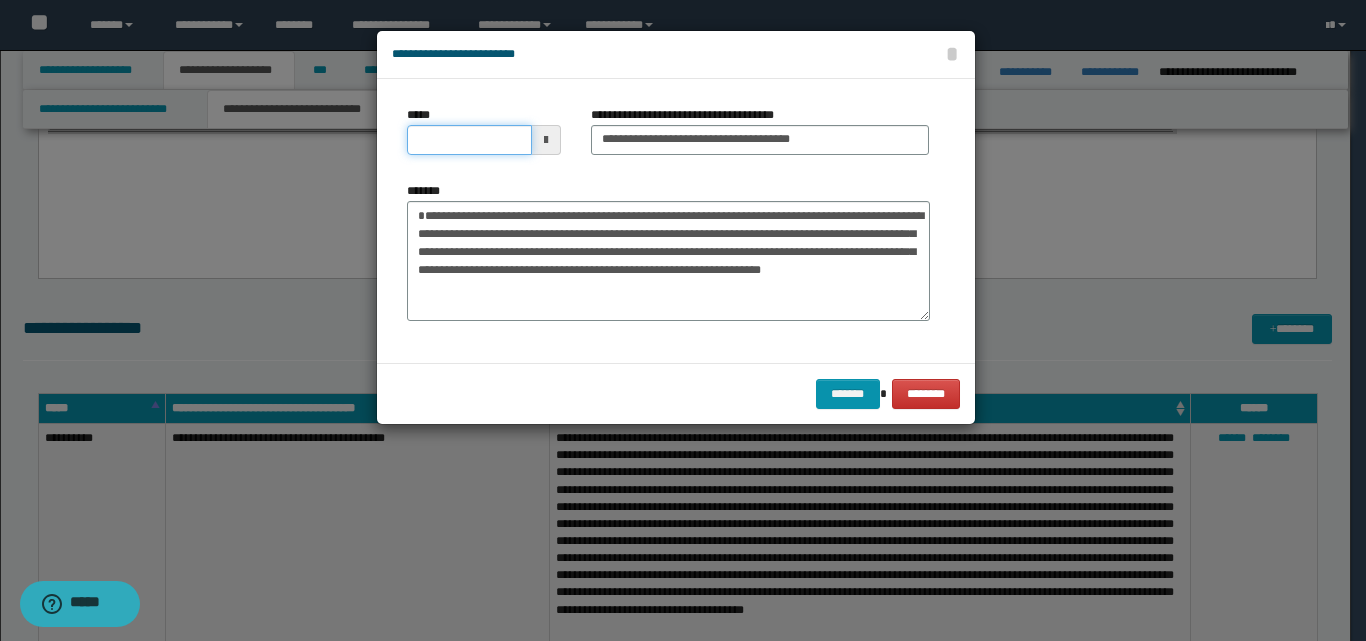 click on "*****" at bounding box center [469, 140] 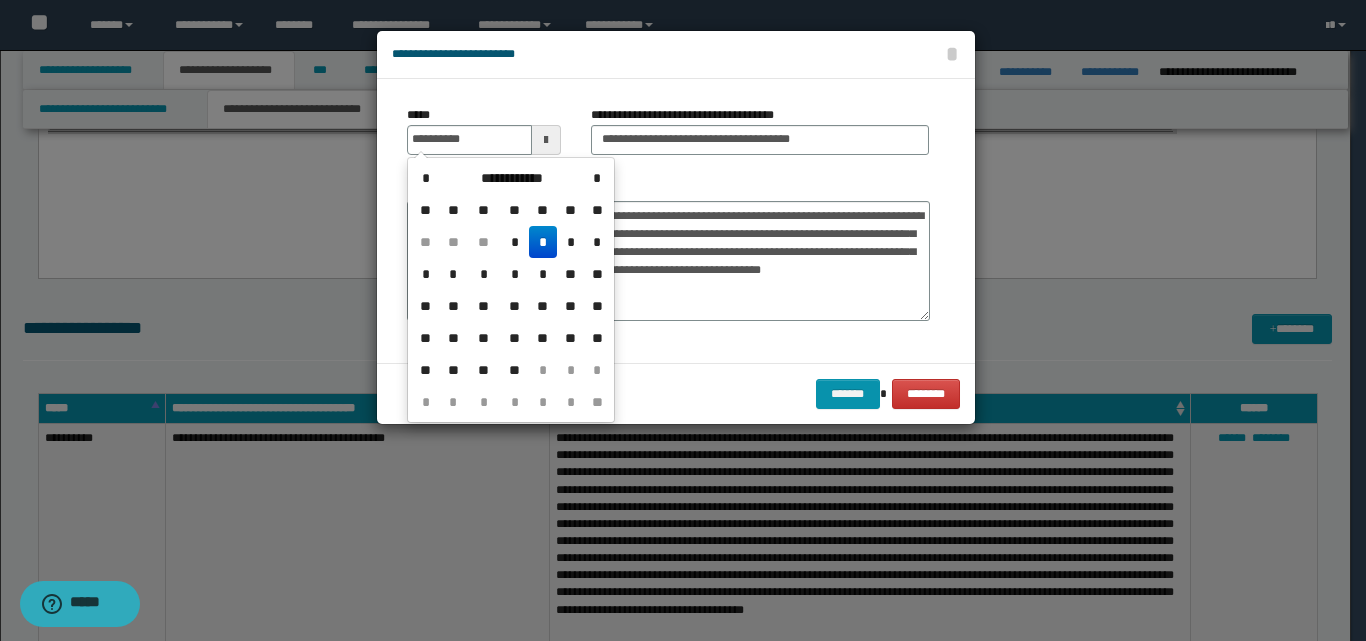 click on "*" at bounding box center (543, 242) 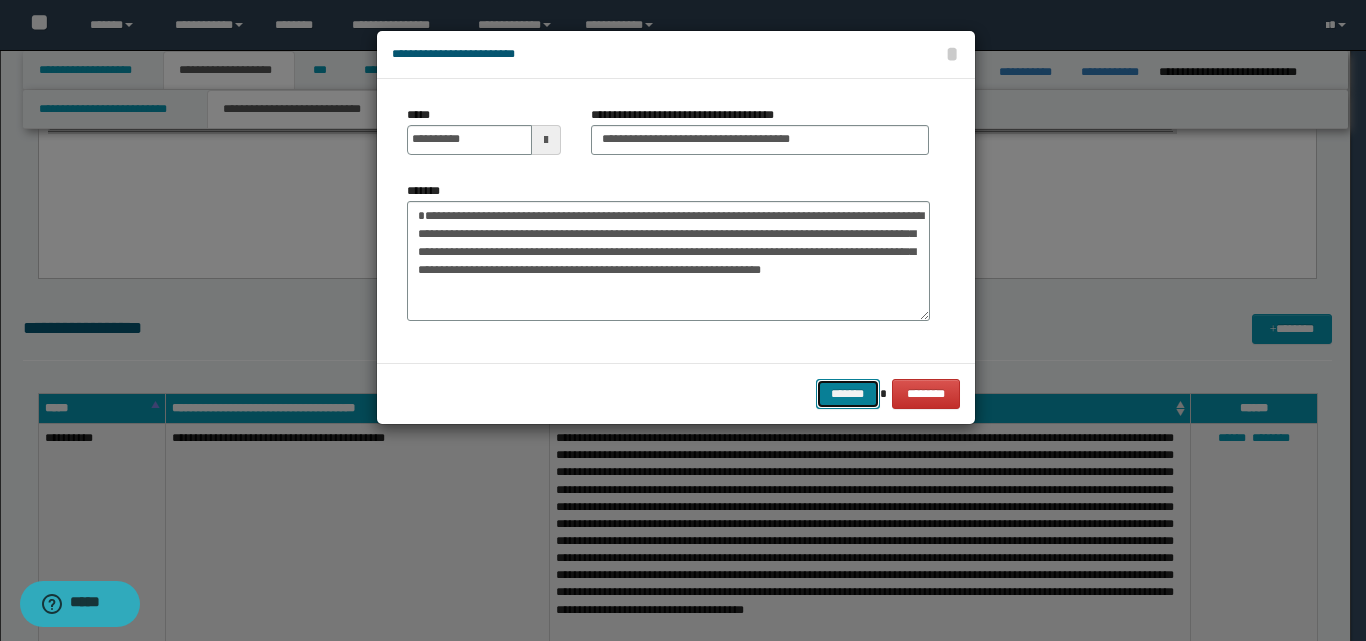 click on "*******" at bounding box center [848, 394] 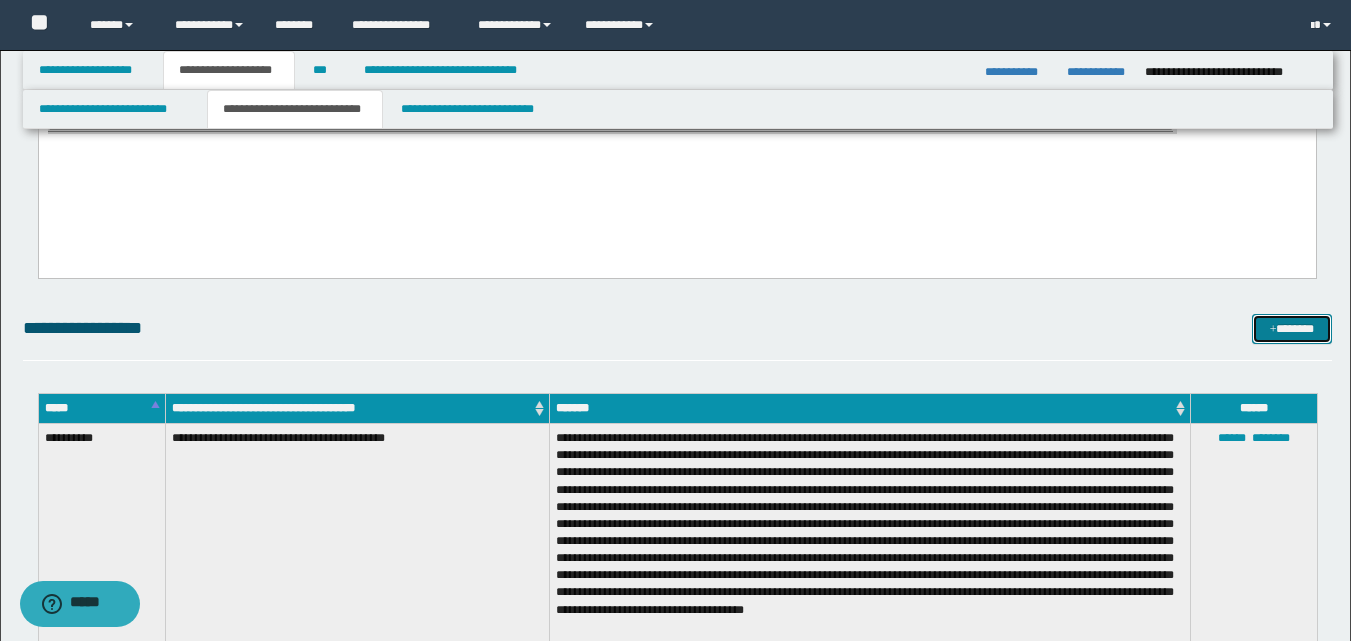 click on "*******" at bounding box center (1292, 329) 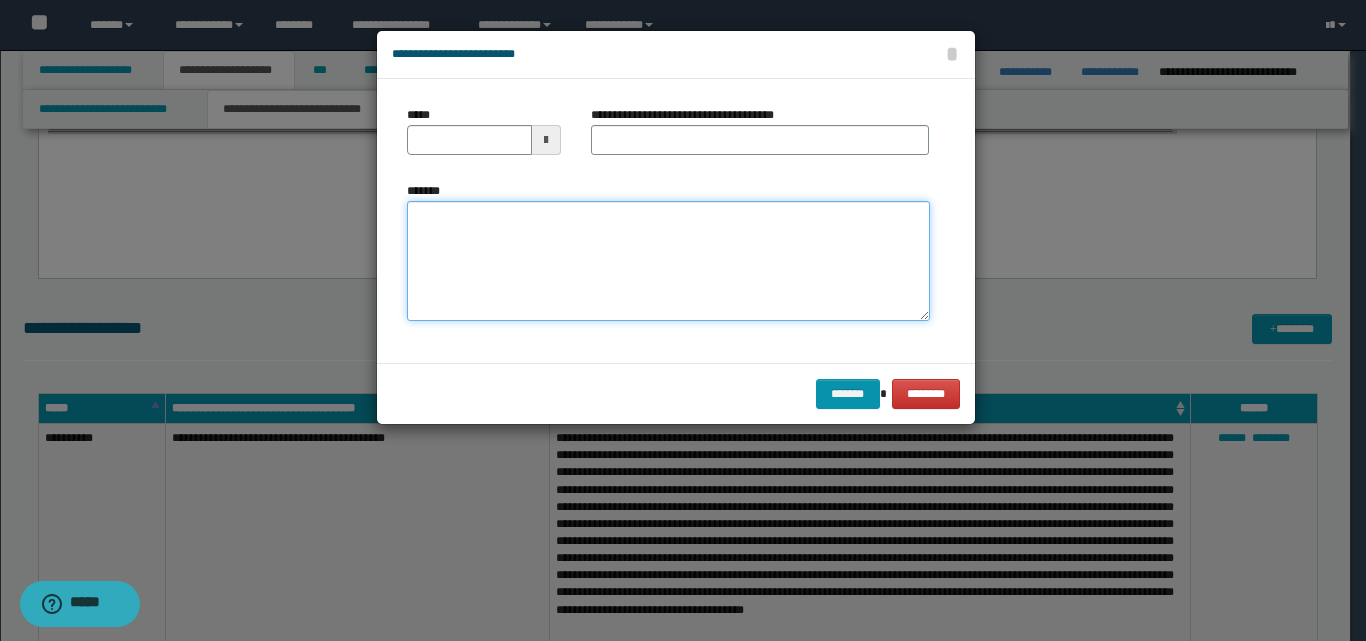 click on "*******" at bounding box center (668, 261) 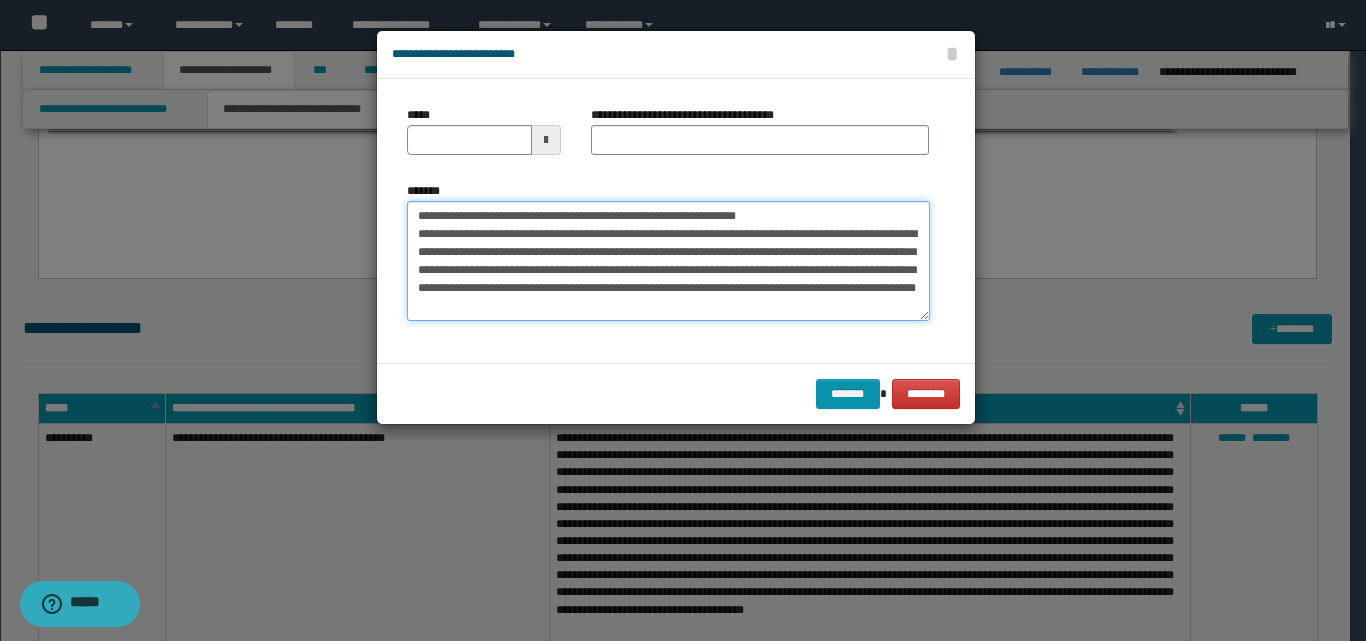 scroll, scrollTop: 0, scrollLeft: 0, axis: both 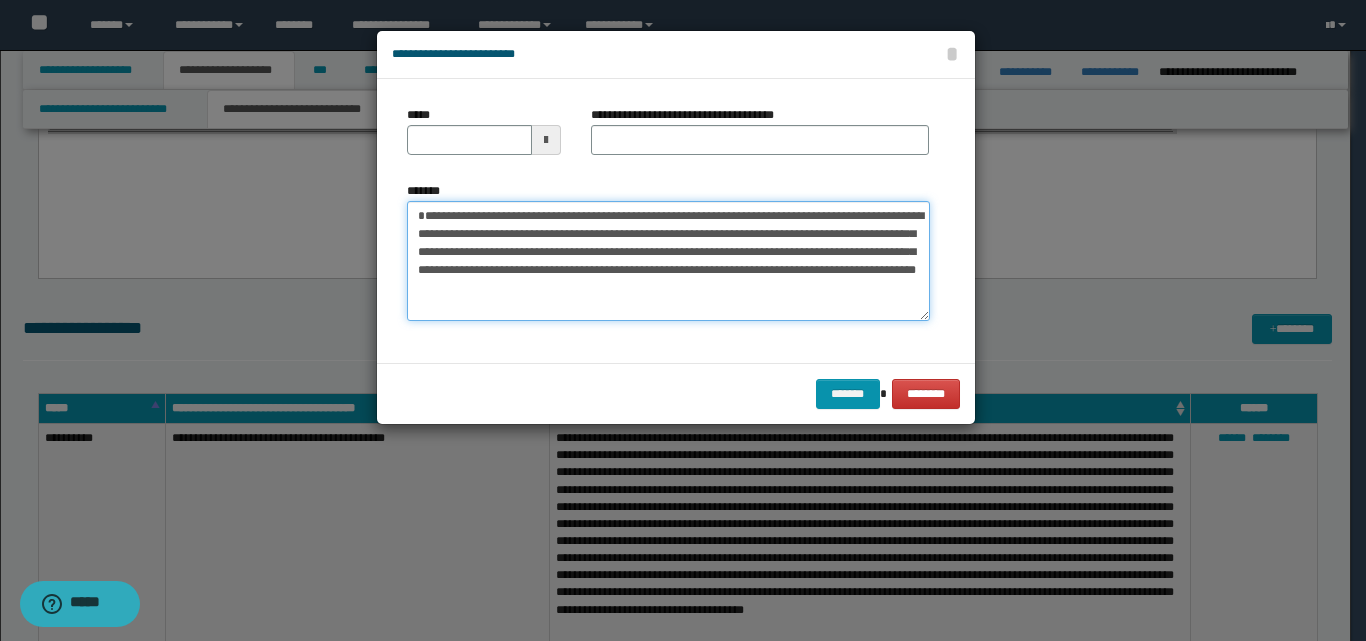 type on "**********" 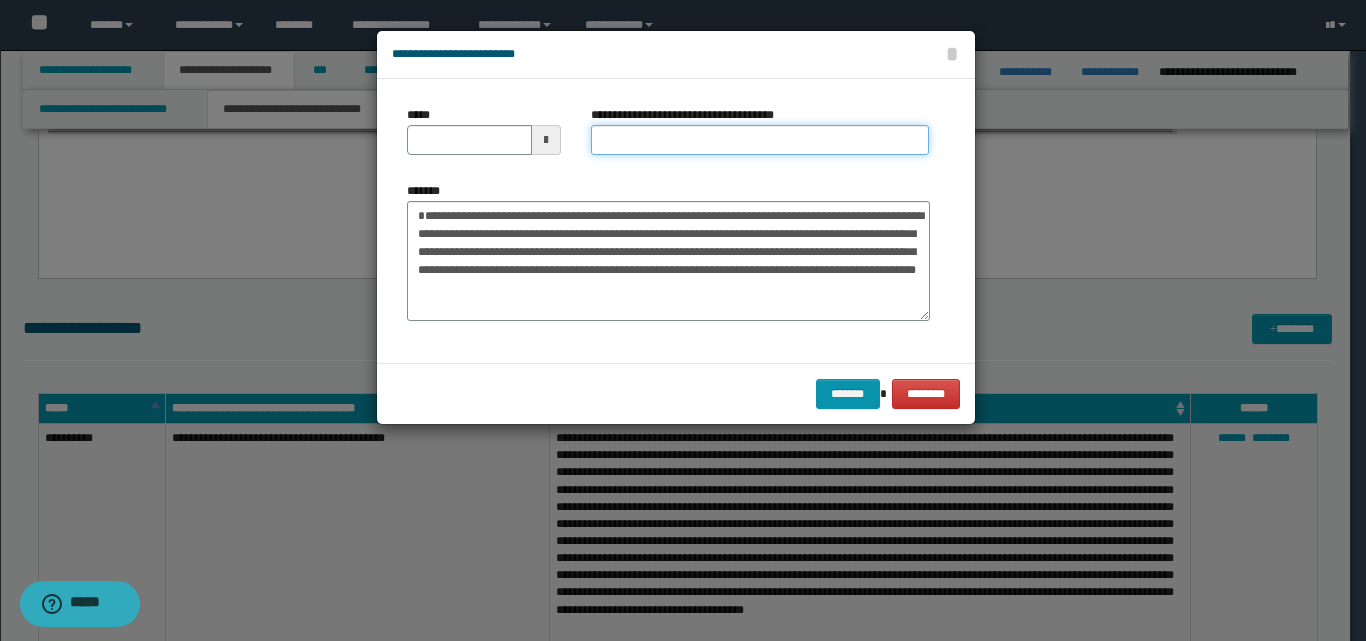 click on "**********" at bounding box center [760, 140] 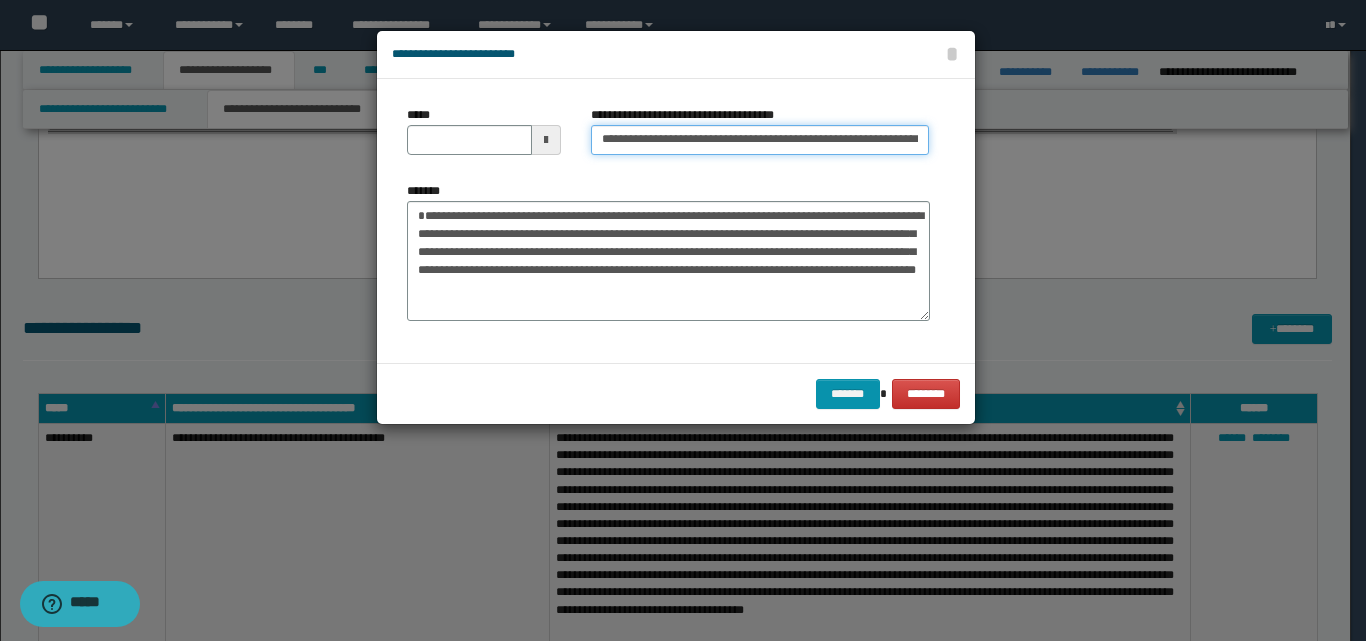 scroll, scrollTop: 0, scrollLeft: 75, axis: horizontal 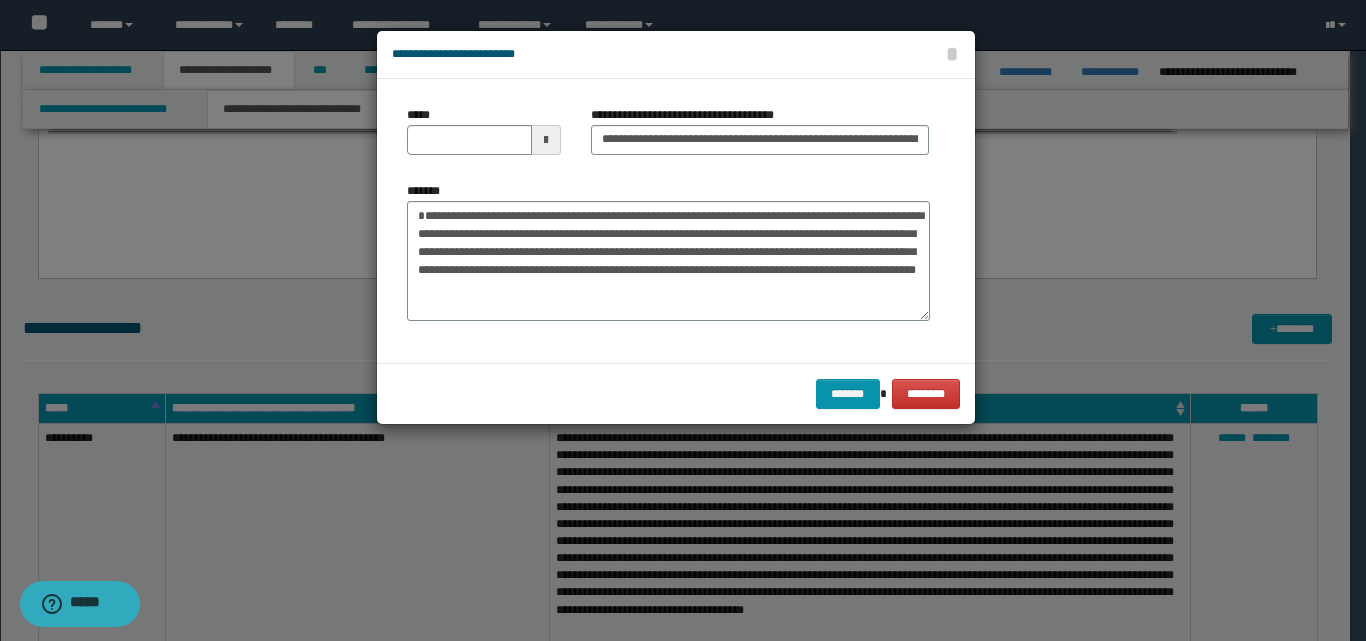 drag, startPoint x: 586, startPoint y: 141, endPoint x: 650, endPoint y: 138, distance: 64.070274 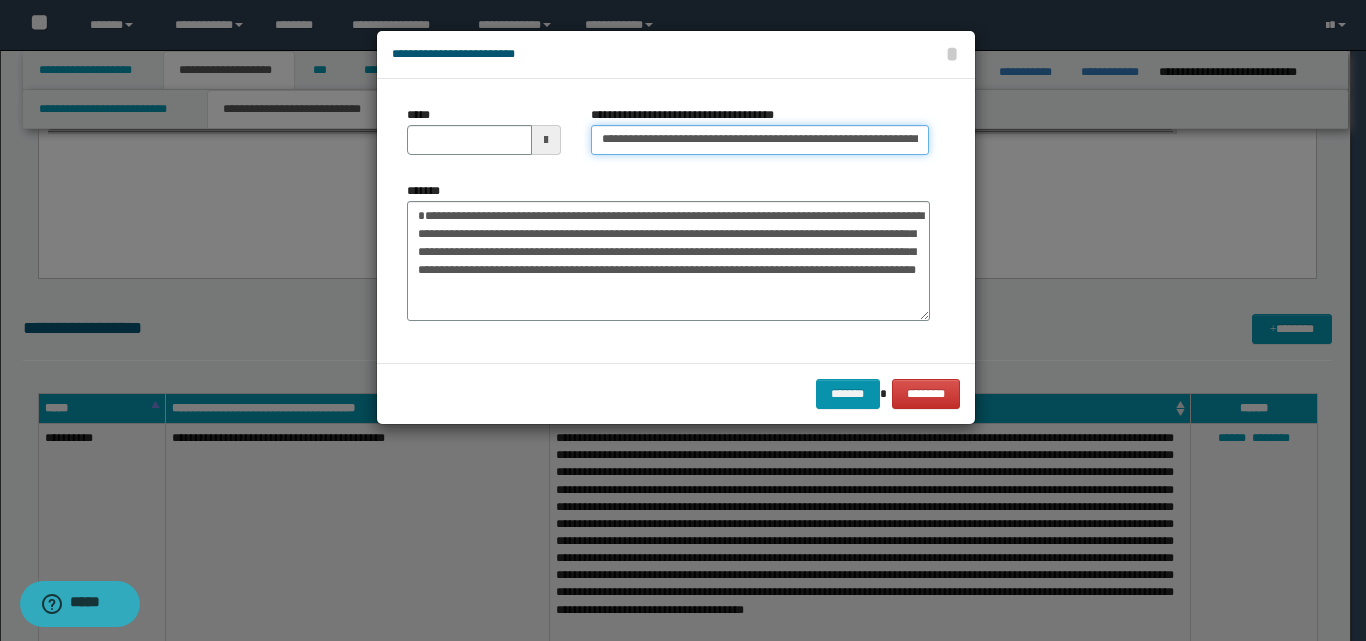 drag, startPoint x: 665, startPoint y: 141, endPoint x: 581, endPoint y: 154, distance: 85 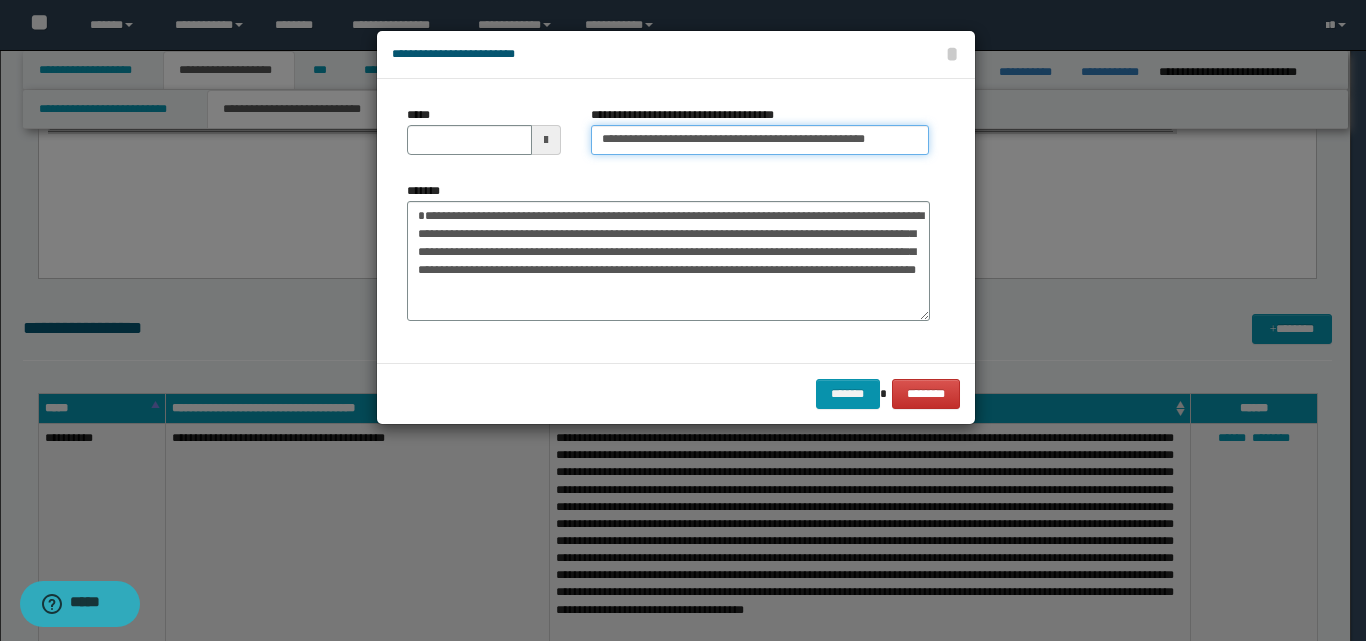 type 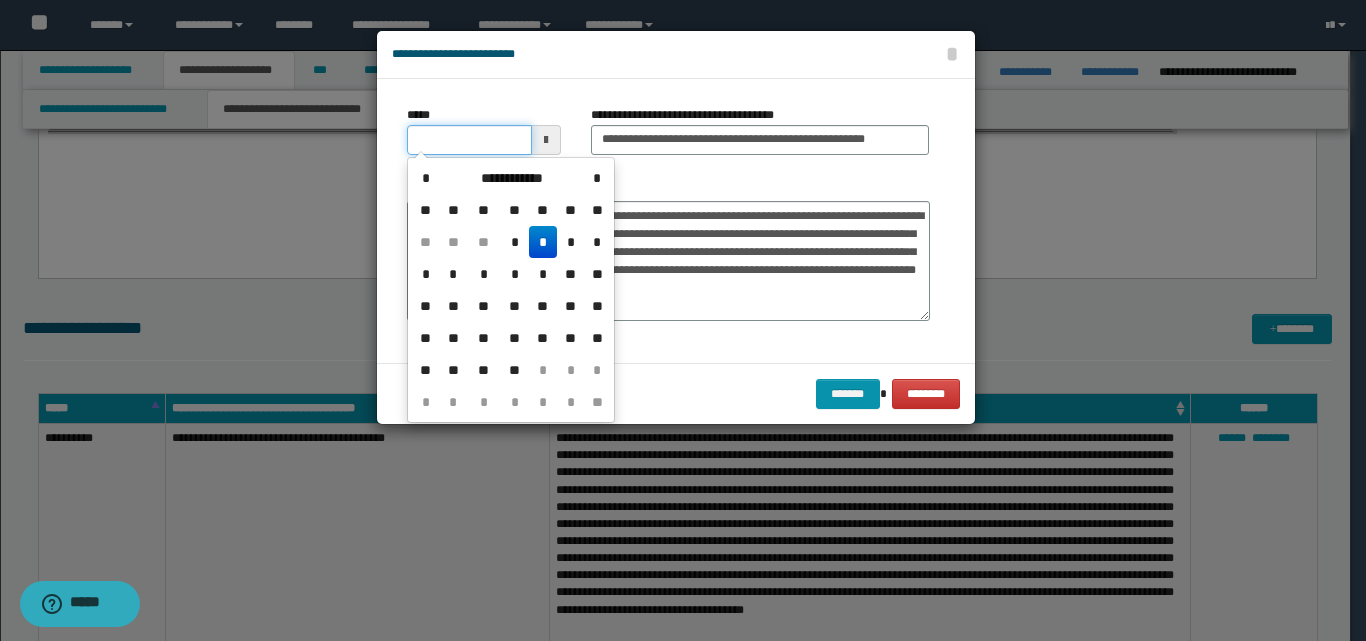 click on "*****" at bounding box center [469, 140] 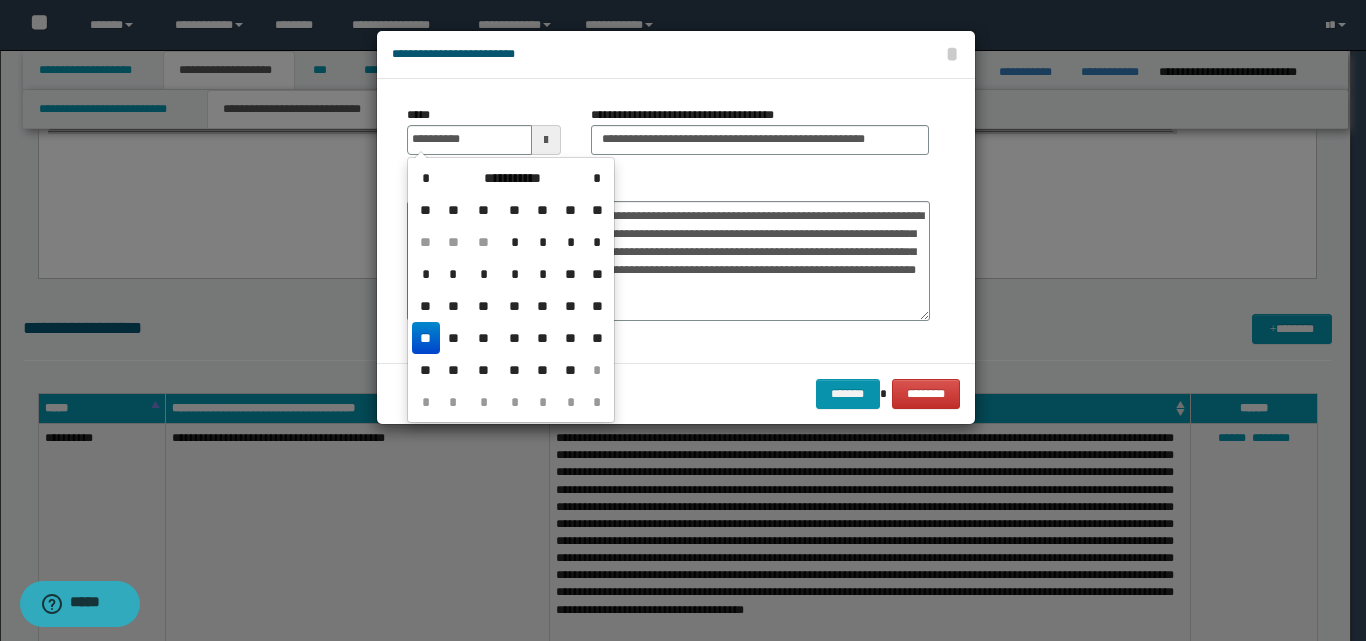 click on "**" at bounding box center (426, 338) 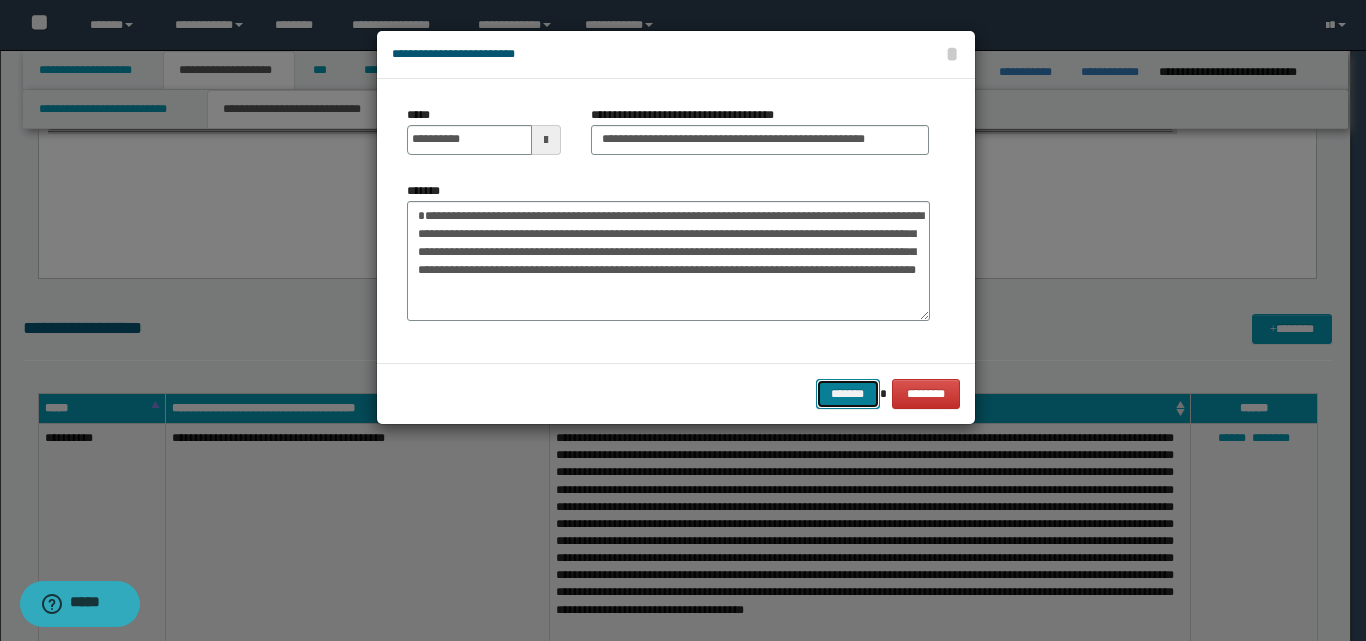 click on "*******" at bounding box center (848, 394) 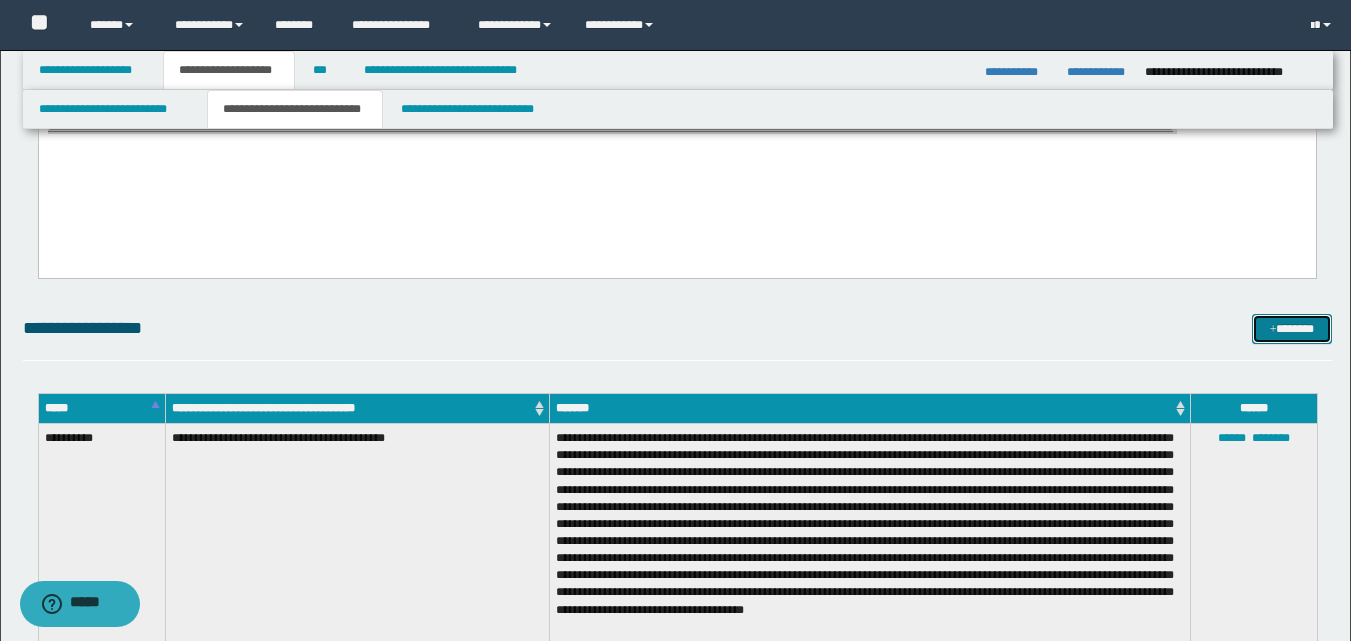 click on "*******" at bounding box center [1292, 329] 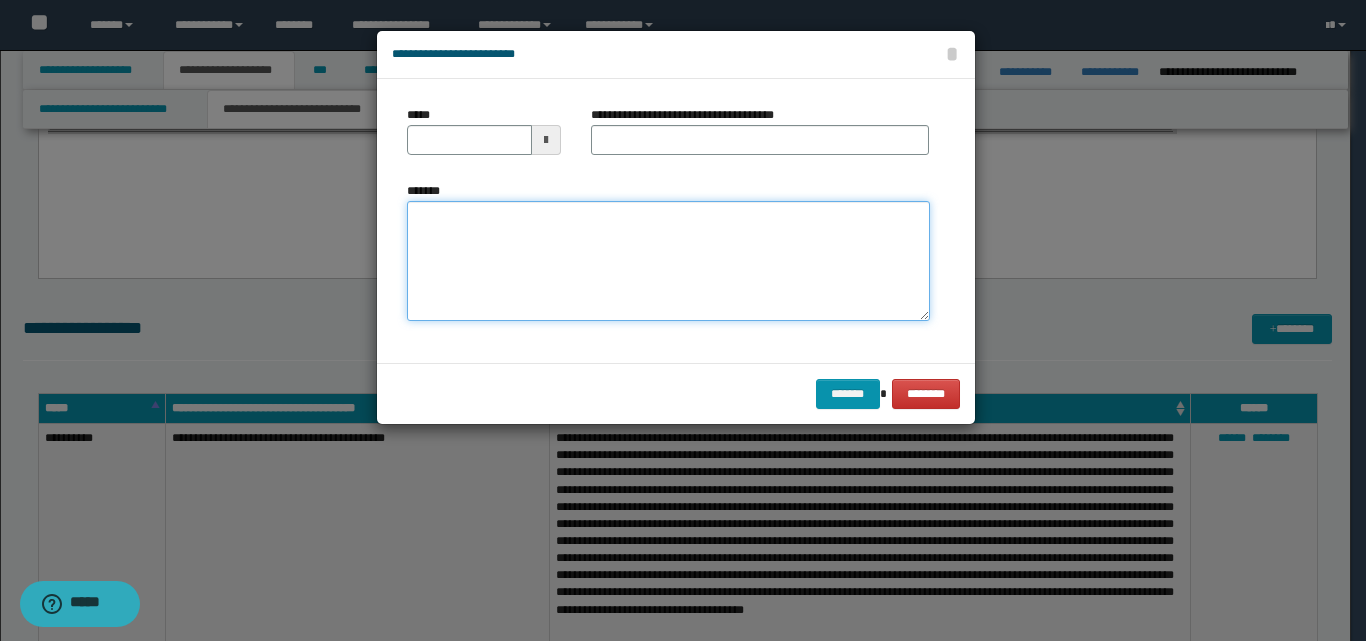 click on "*******" at bounding box center (668, 261) 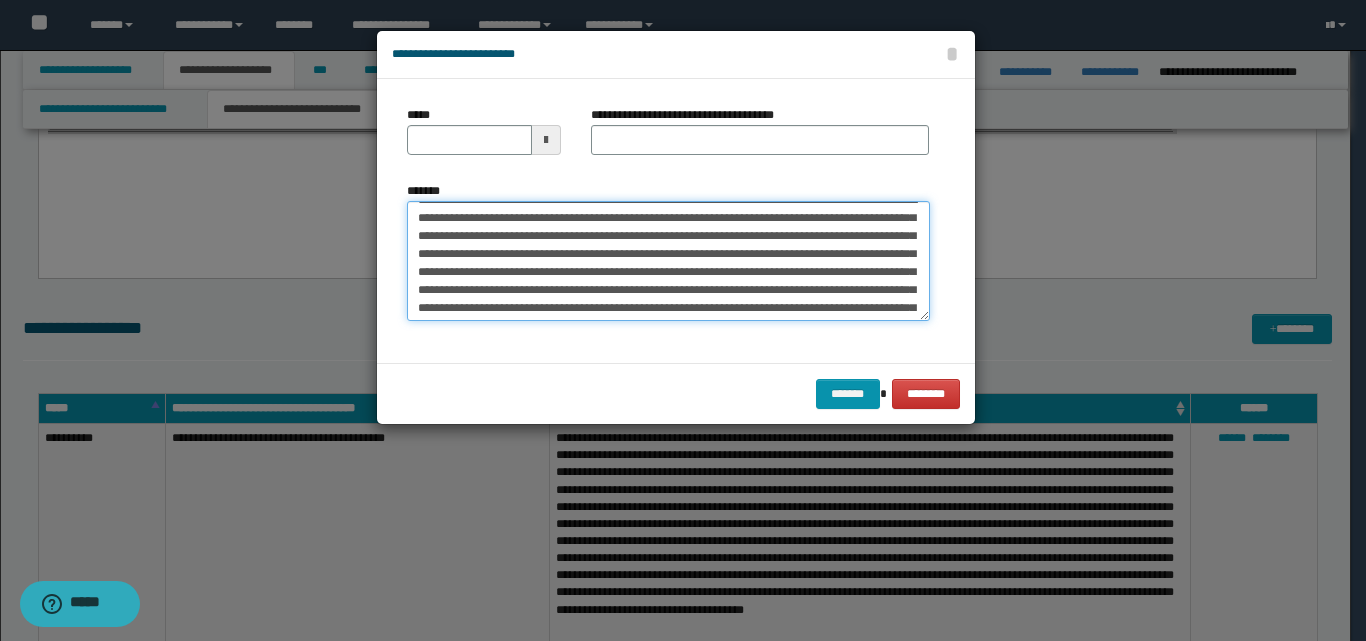 scroll, scrollTop: 0, scrollLeft: 0, axis: both 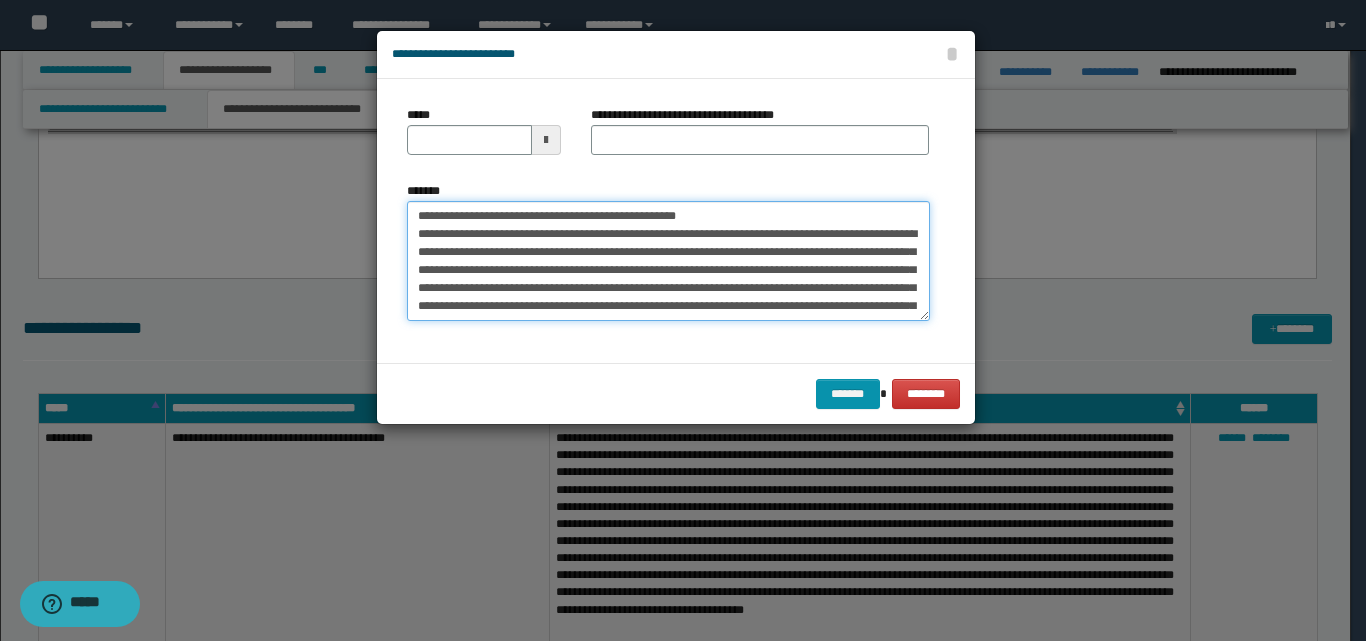 drag, startPoint x: 753, startPoint y: 216, endPoint x: 413, endPoint y: 218, distance: 340.0059 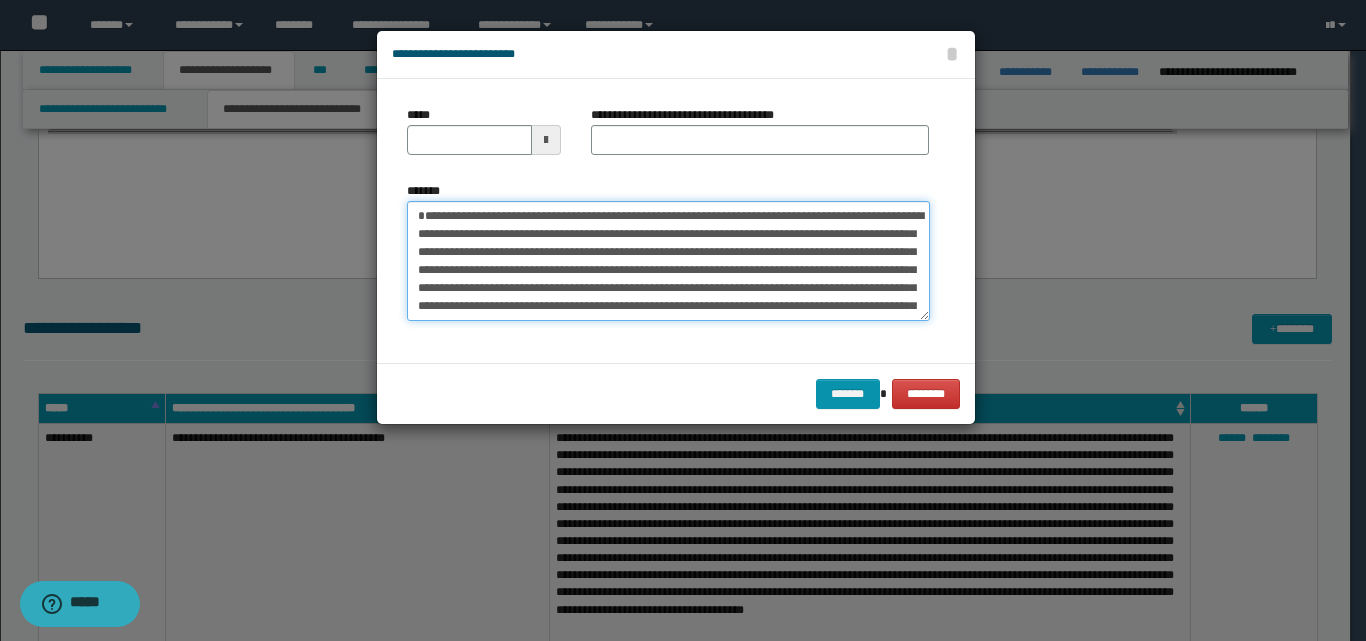 type 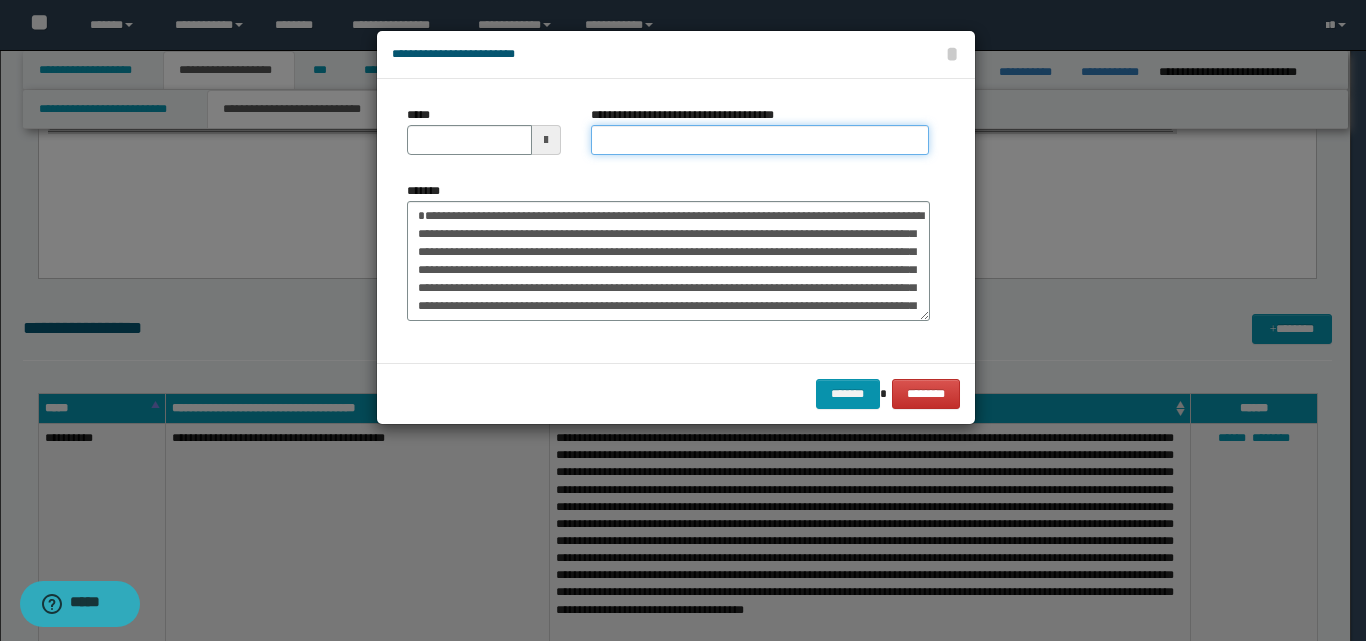 click on "**********" at bounding box center [760, 140] 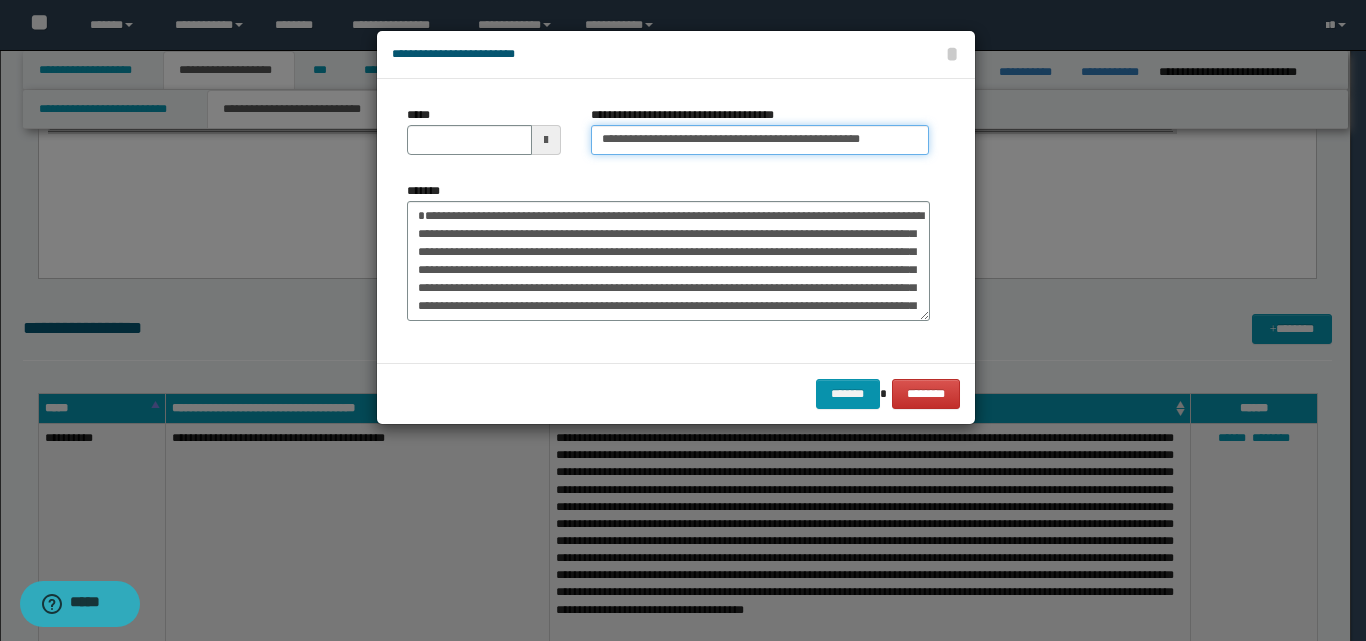 drag, startPoint x: 664, startPoint y: 143, endPoint x: 586, endPoint y: 141, distance: 78.025635 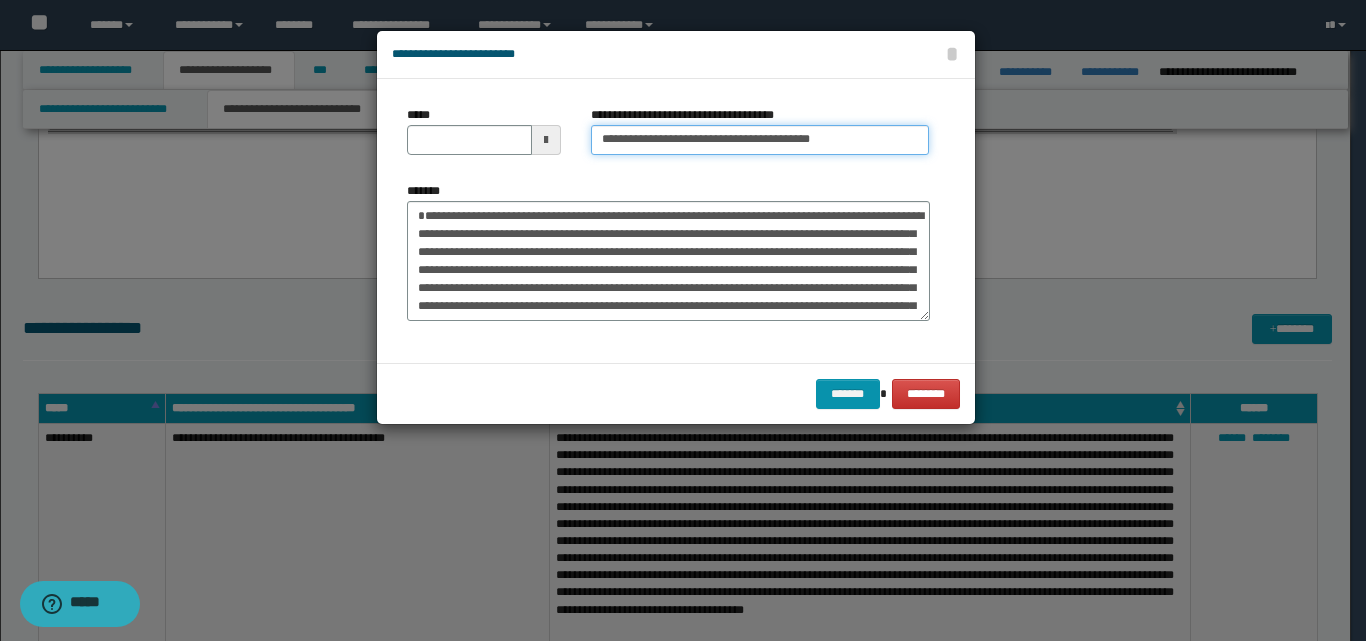 type 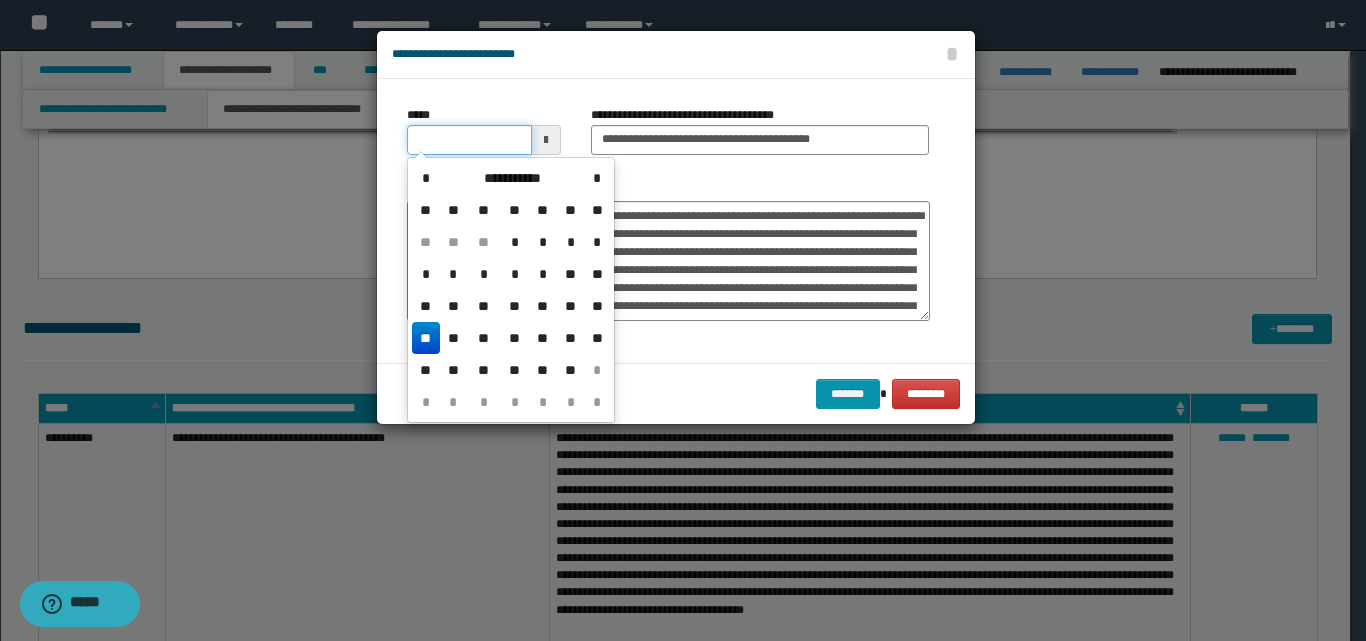 click on "*****" at bounding box center (469, 140) 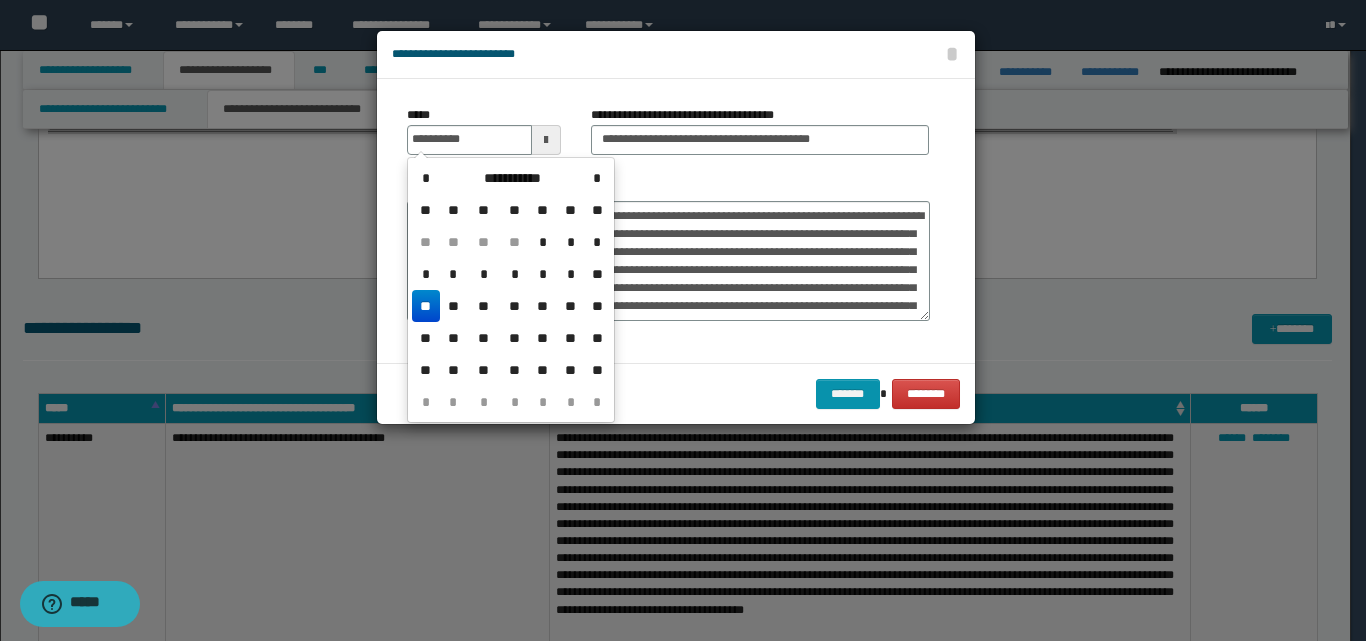 click on "**" at bounding box center (426, 306) 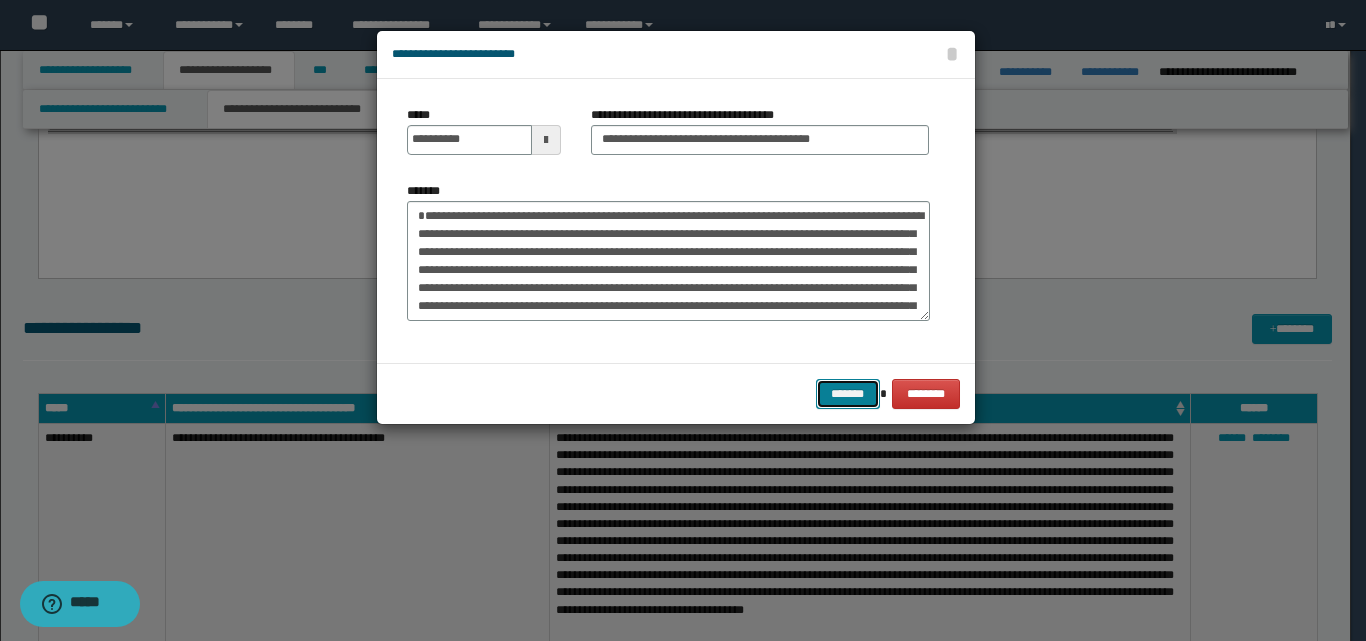 click on "*******" at bounding box center (848, 394) 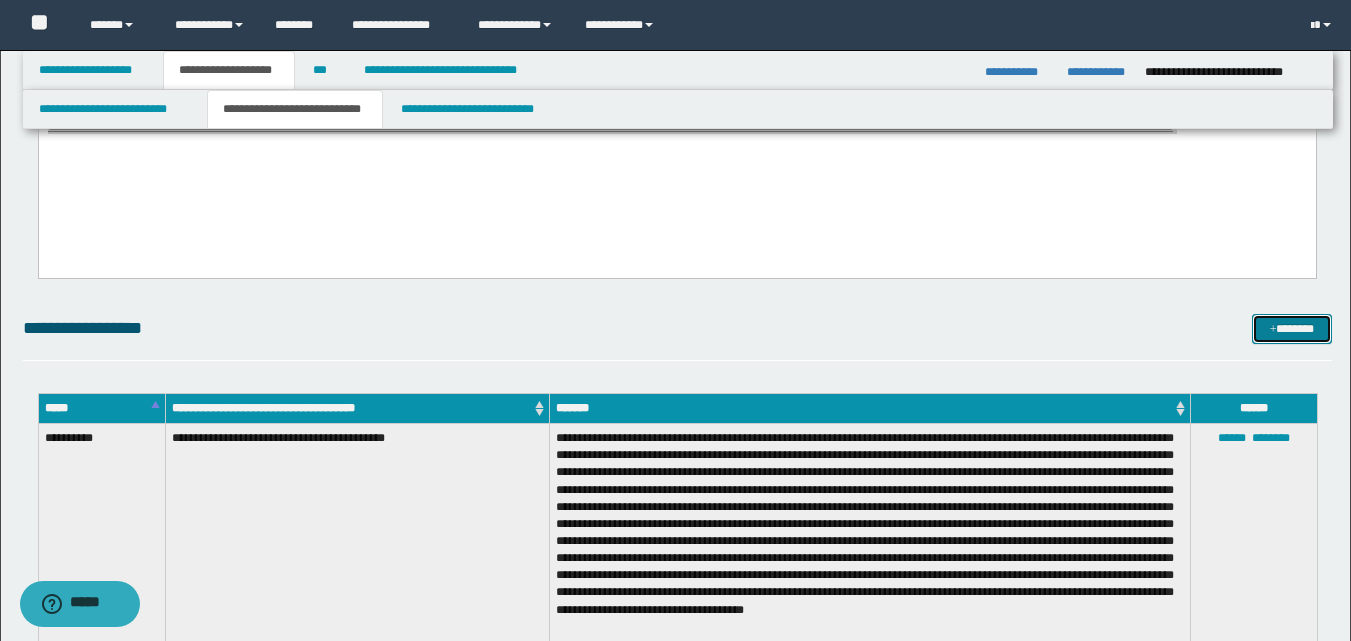 click on "*******" at bounding box center [1292, 329] 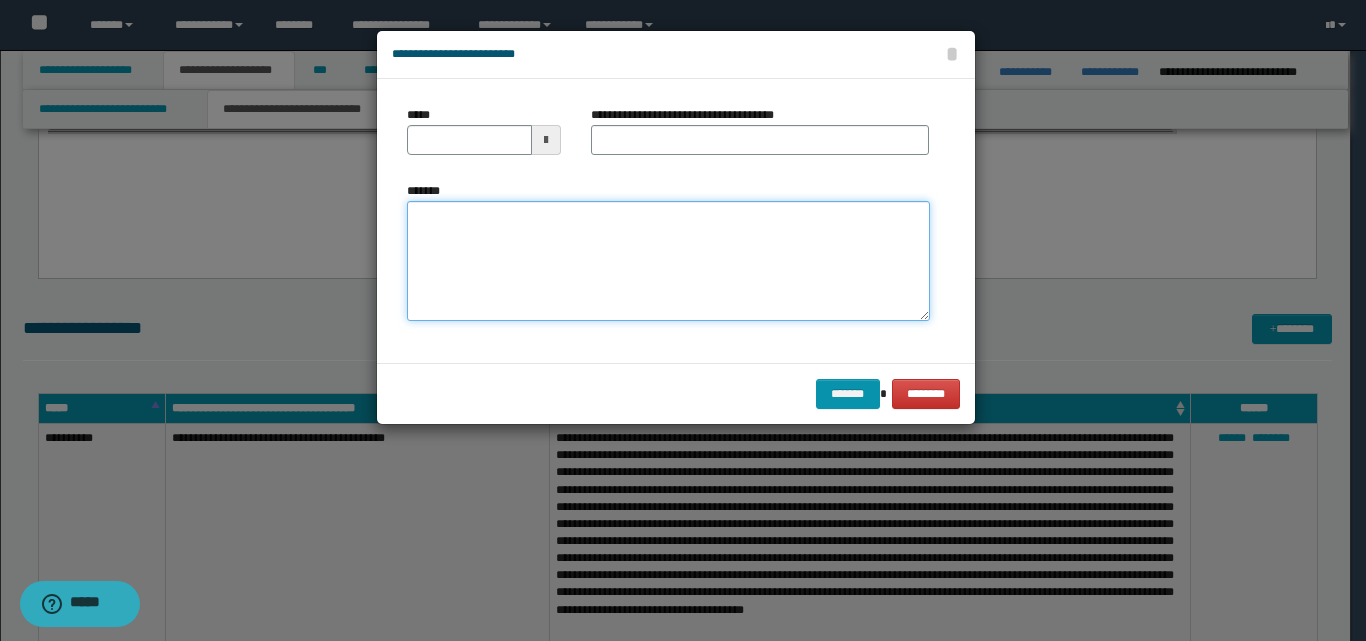click on "*******" at bounding box center [668, 261] 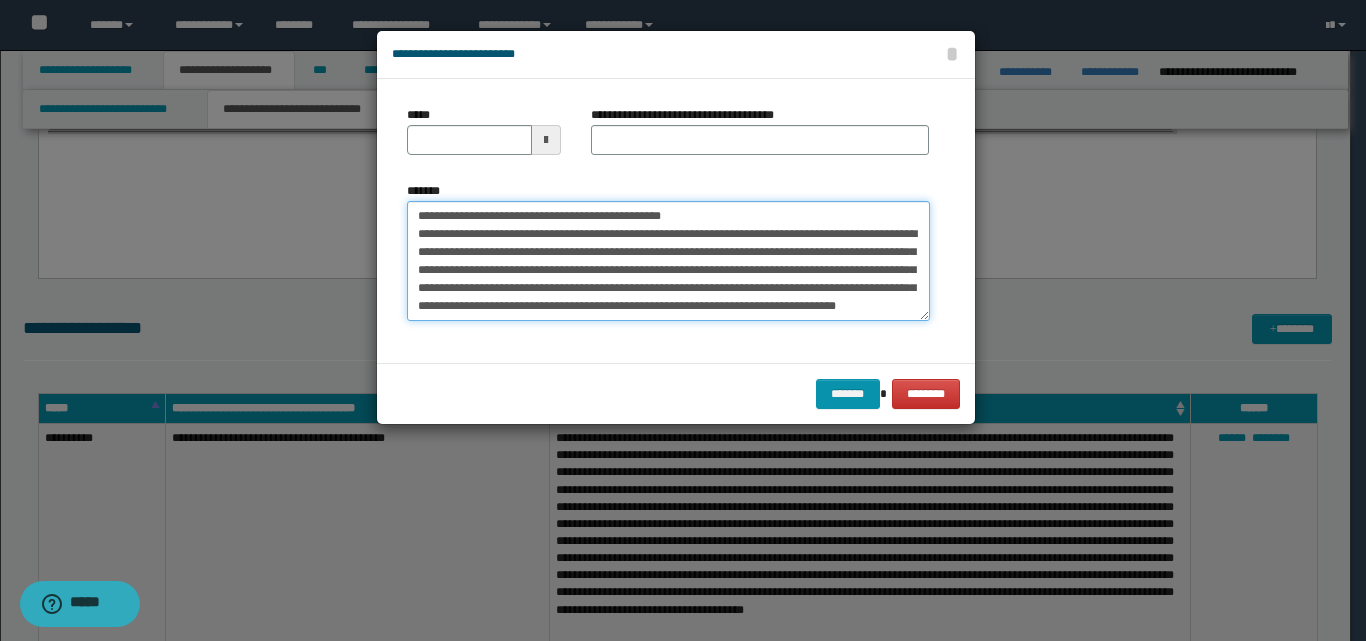 scroll, scrollTop: 0, scrollLeft: 0, axis: both 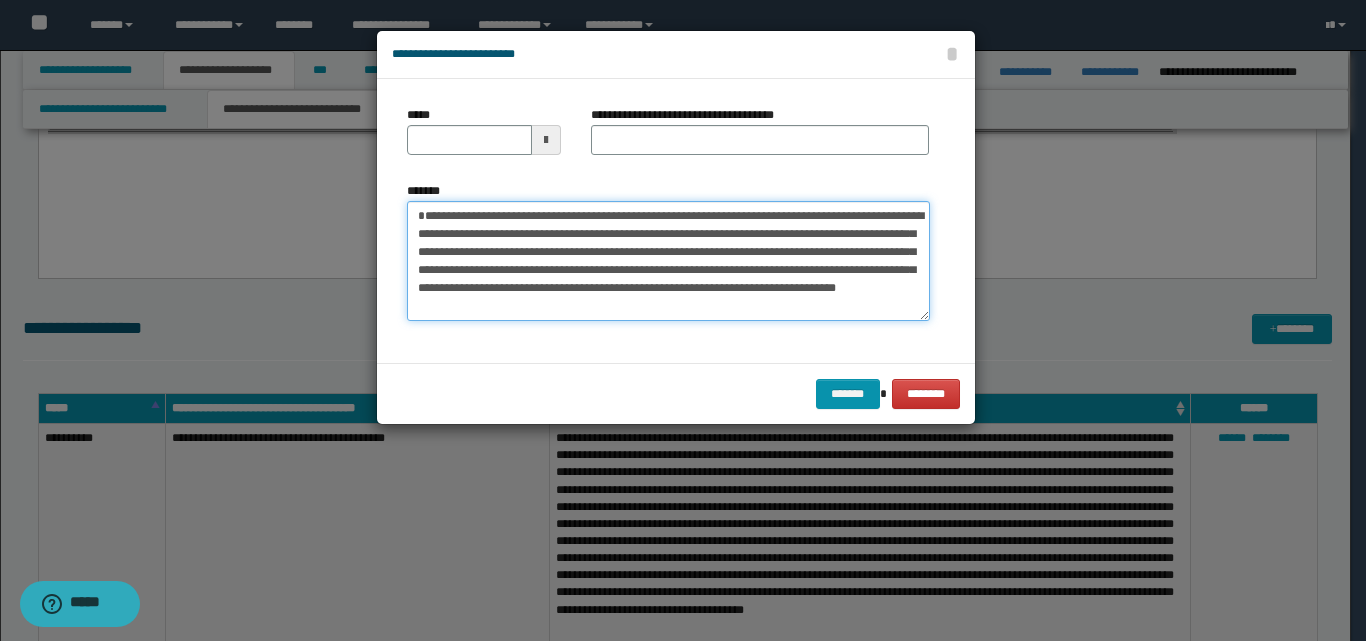 type on "**********" 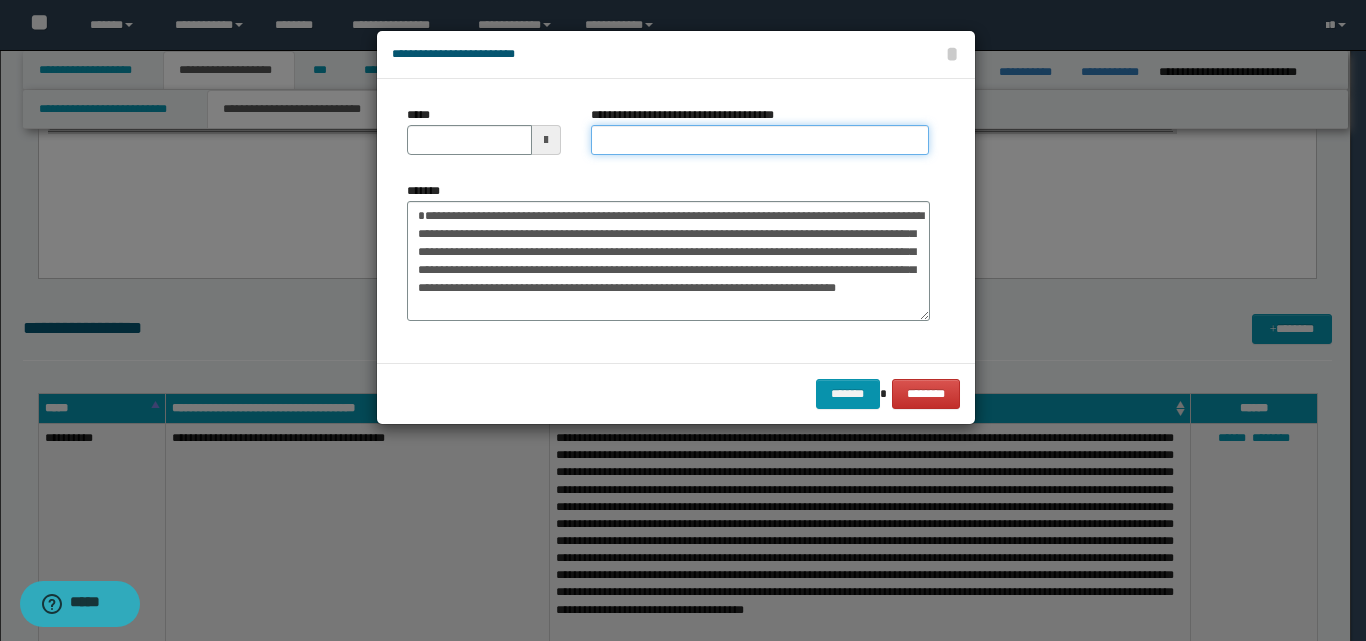 click on "**********" at bounding box center [760, 140] 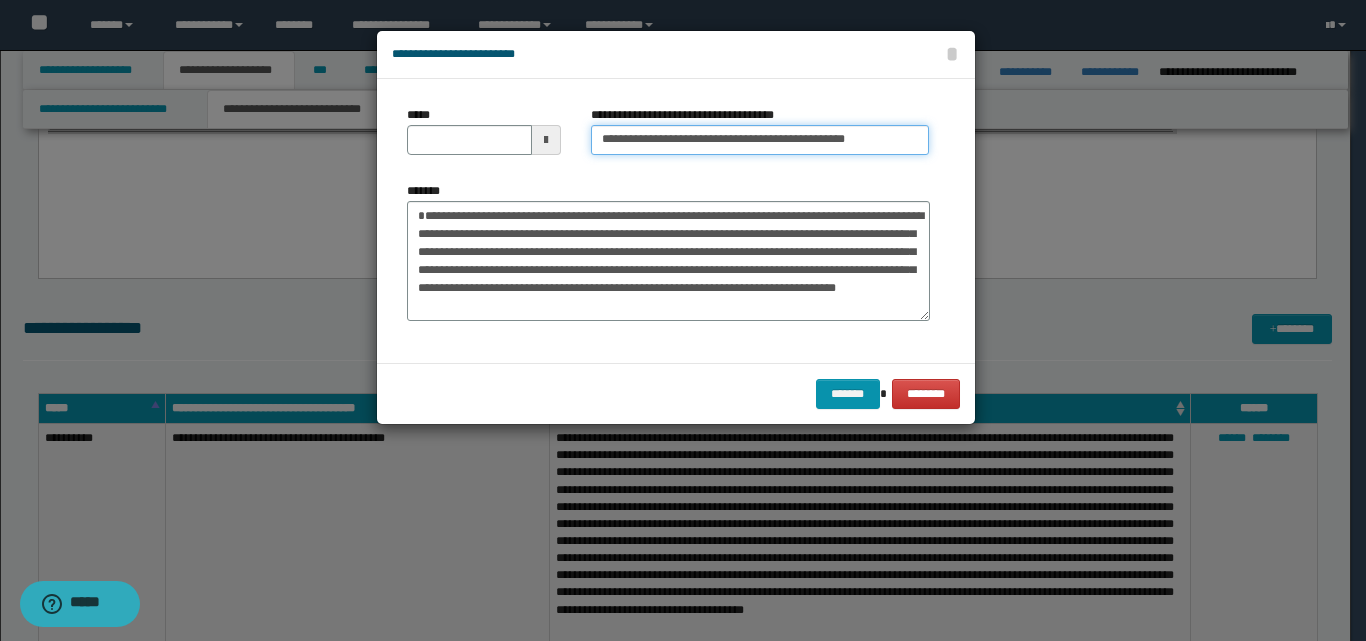 drag, startPoint x: 665, startPoint y: 139, endPoint x: 587, endPoint y: 141, distance: 78.025635 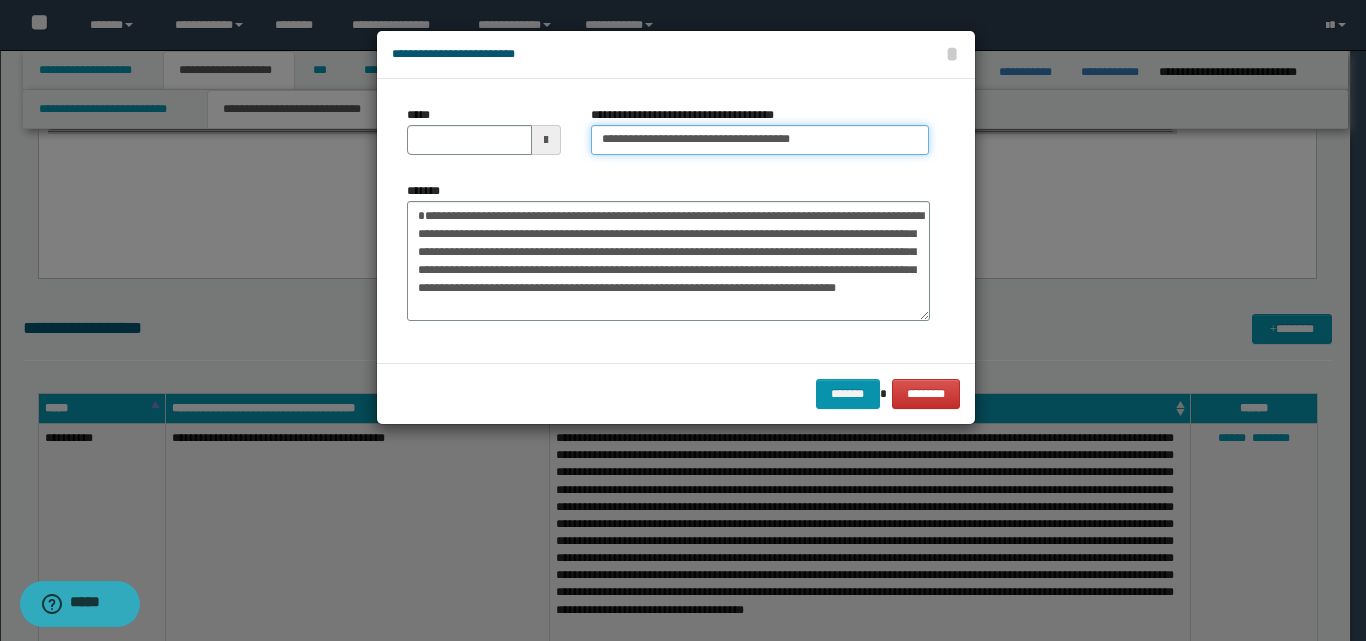 type 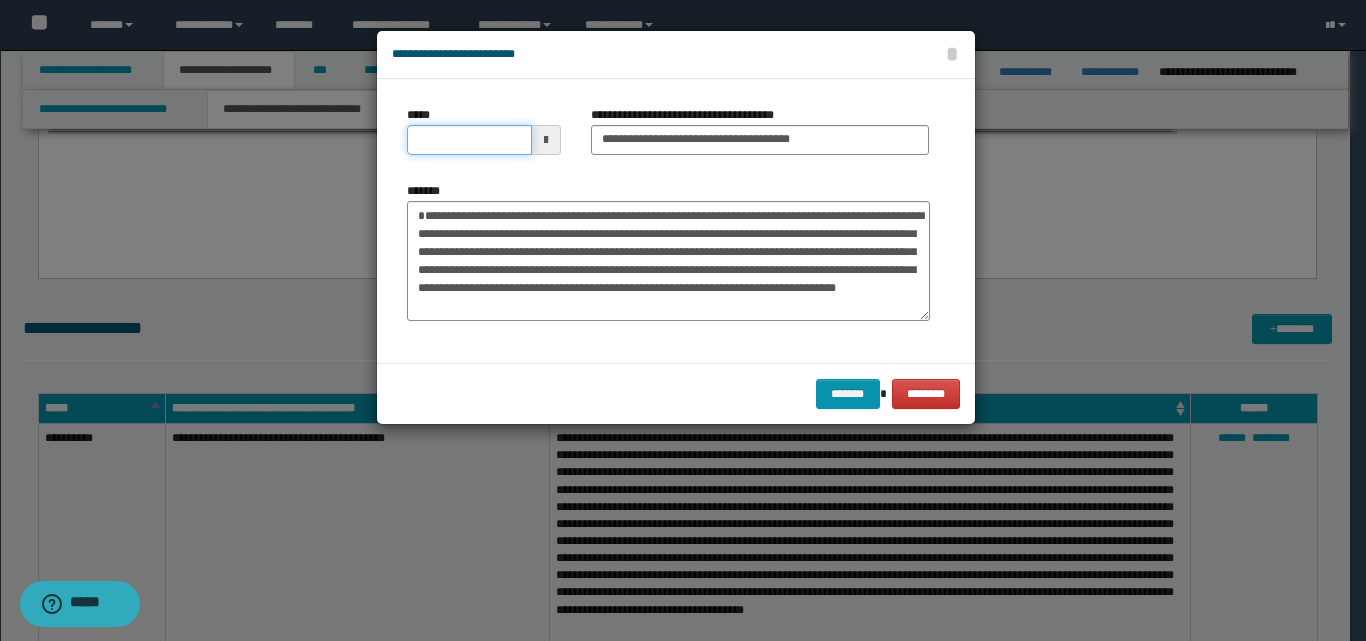 click on "*****" at bounding box center [469, 140] 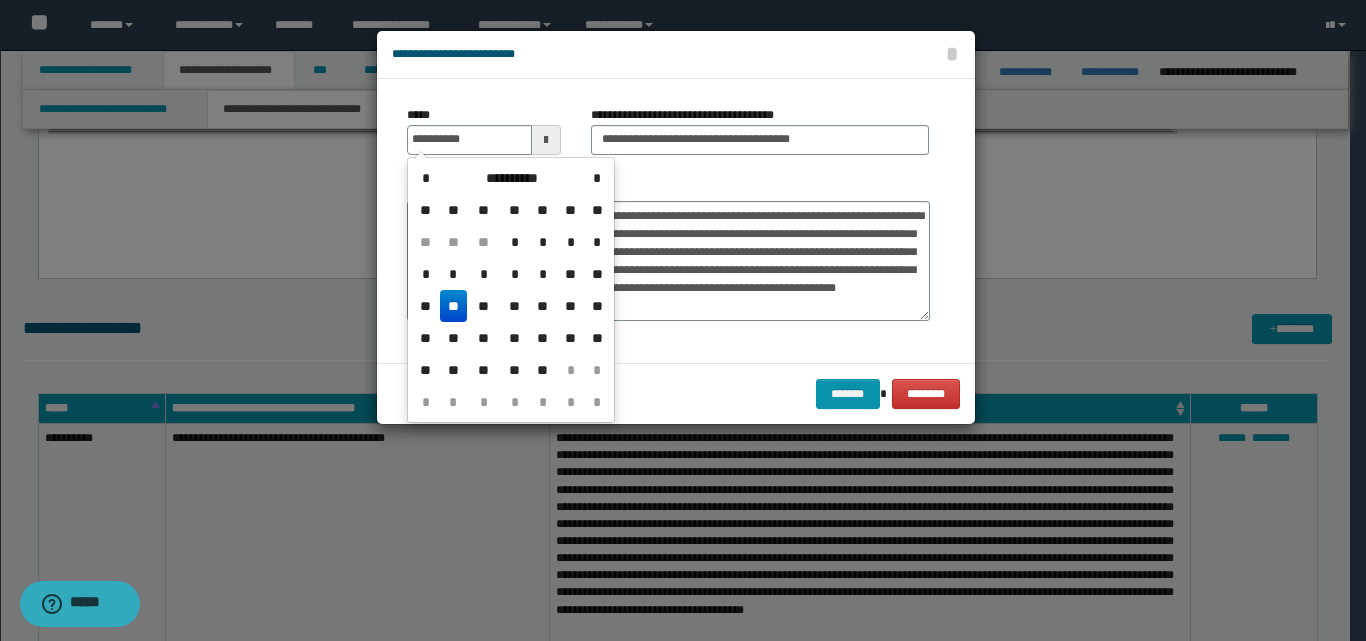 click on "**" at bounding box center (454, 306) 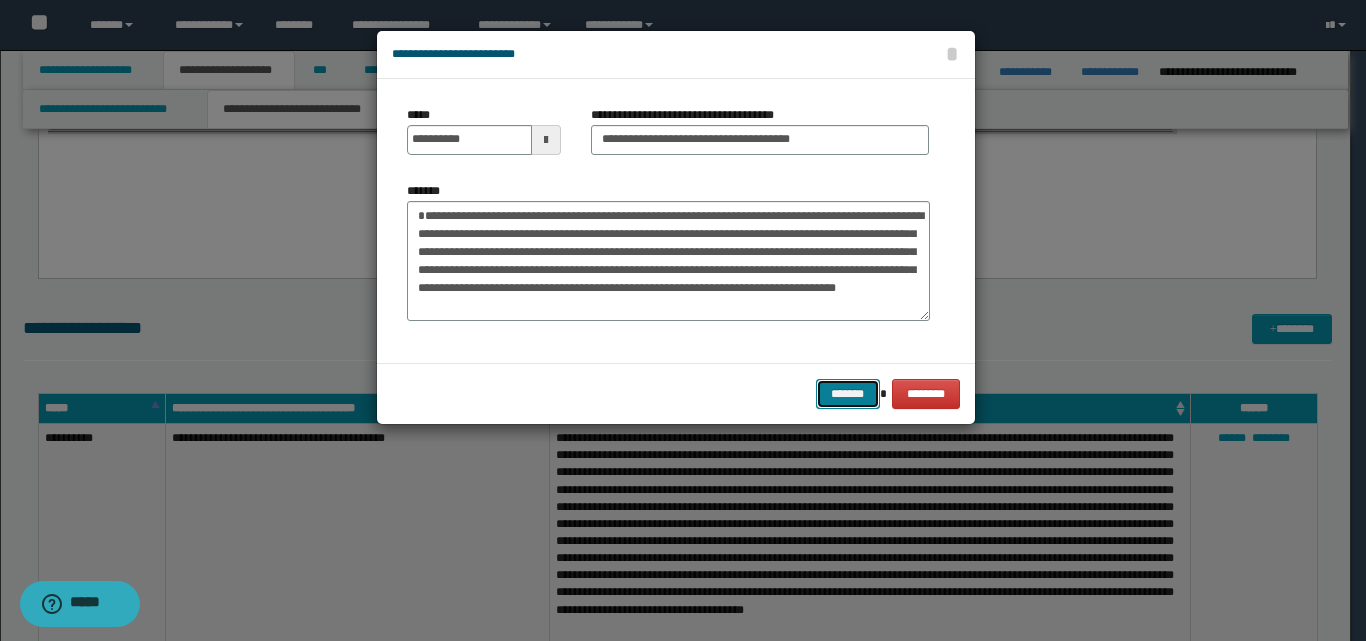 click on "*******" at bounding box center (848, 394) 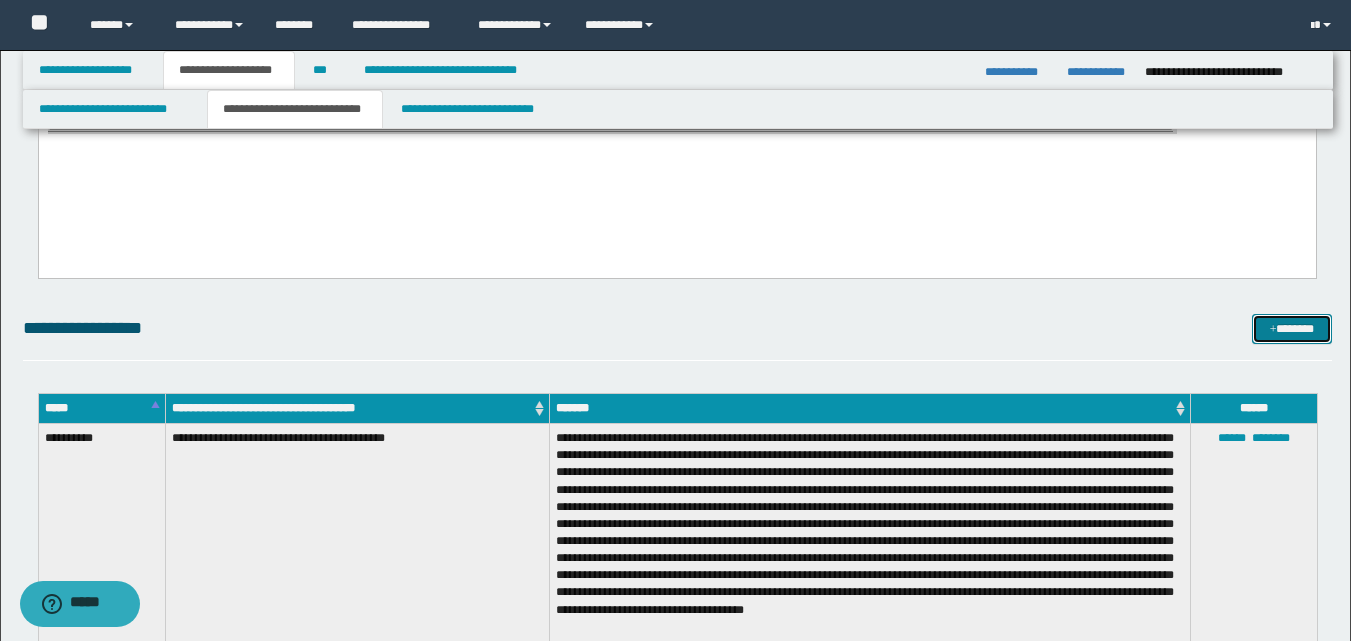 click at bounding box center (1273, 330) 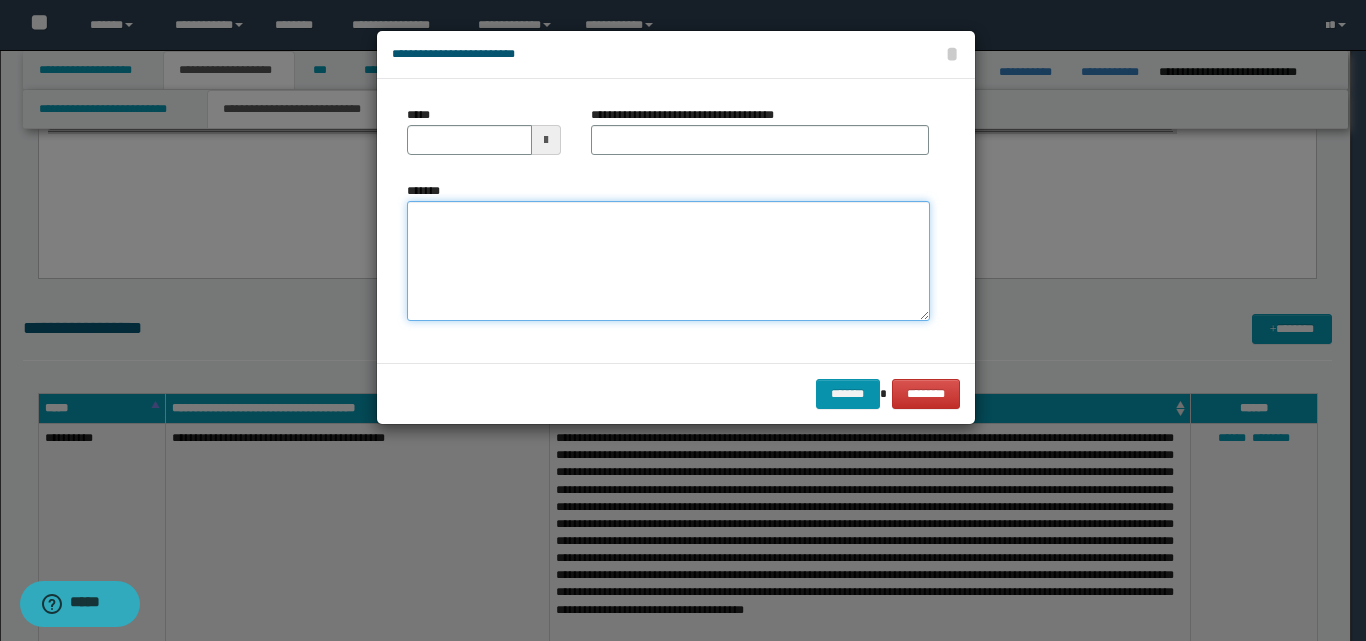 click on "*******" at bounding box center [668, 261] 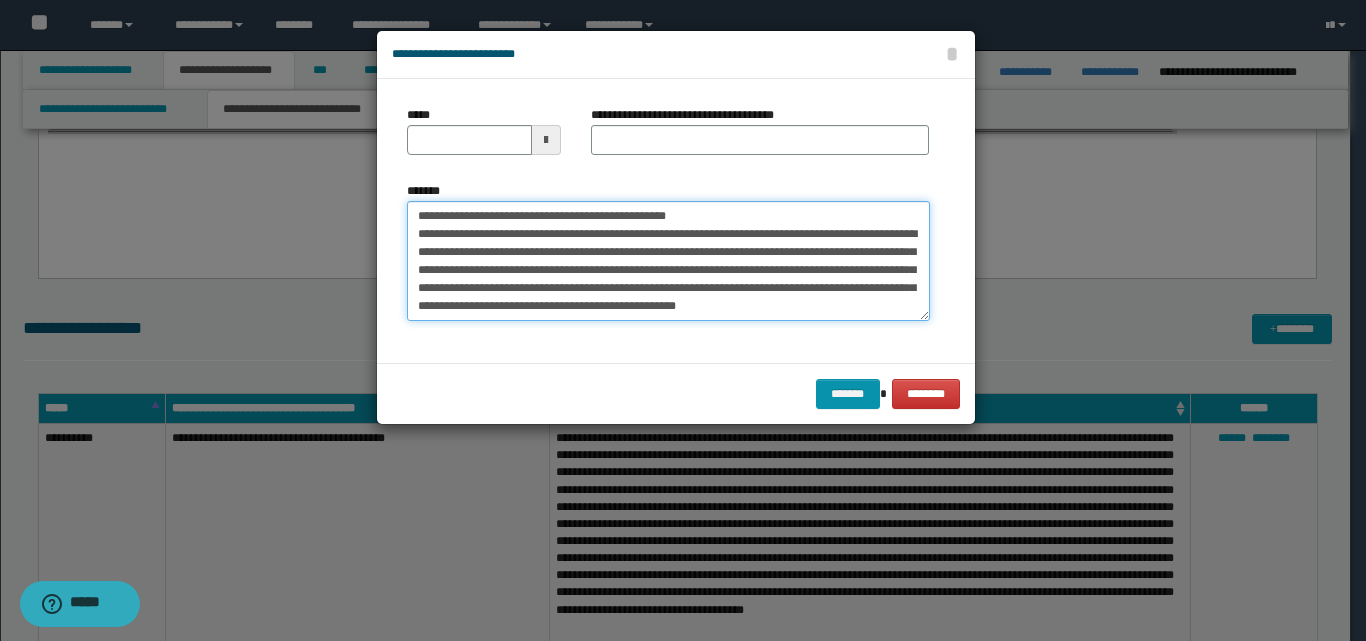 scroll, scrollTop: 12, scrollLeft: 0, axis: vertical 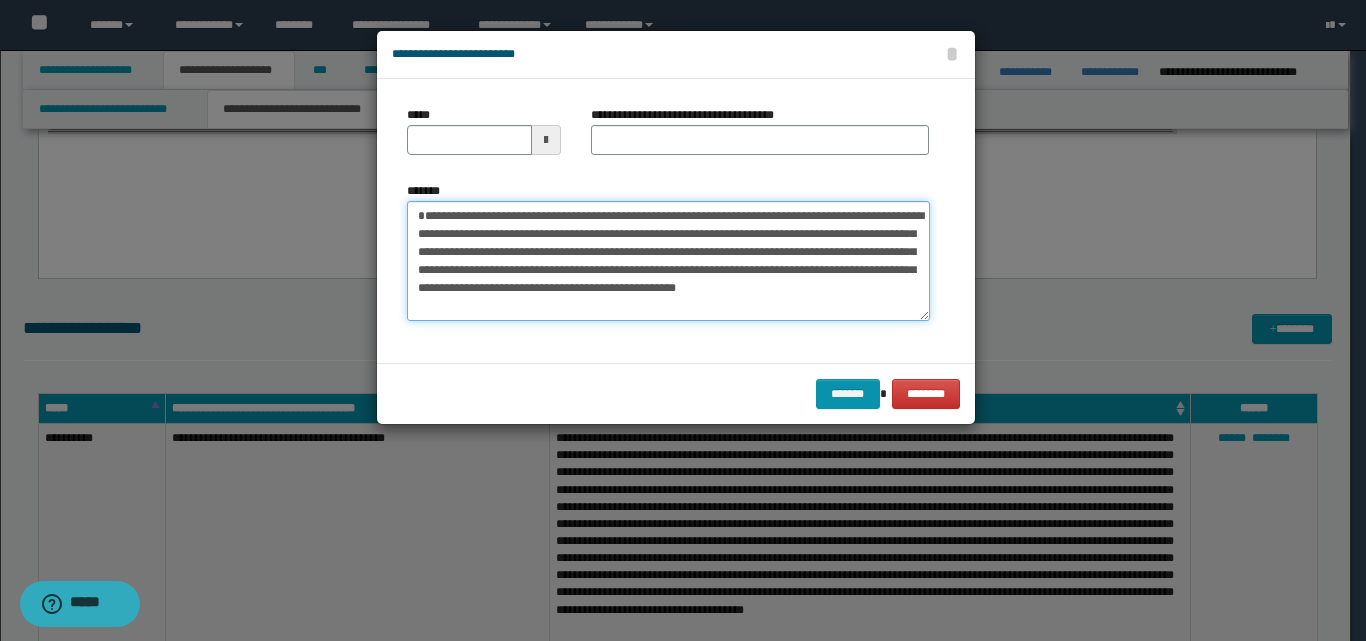 type on "**********" 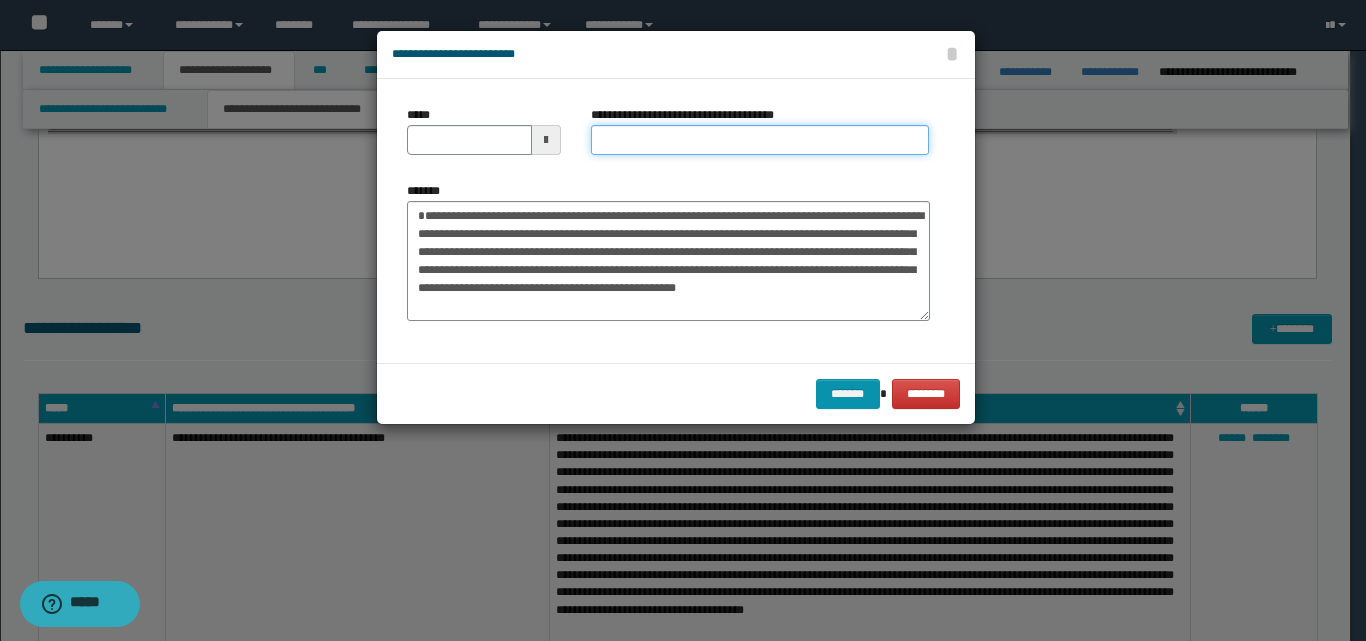 click on "**********" at bounding box center [760, 140] 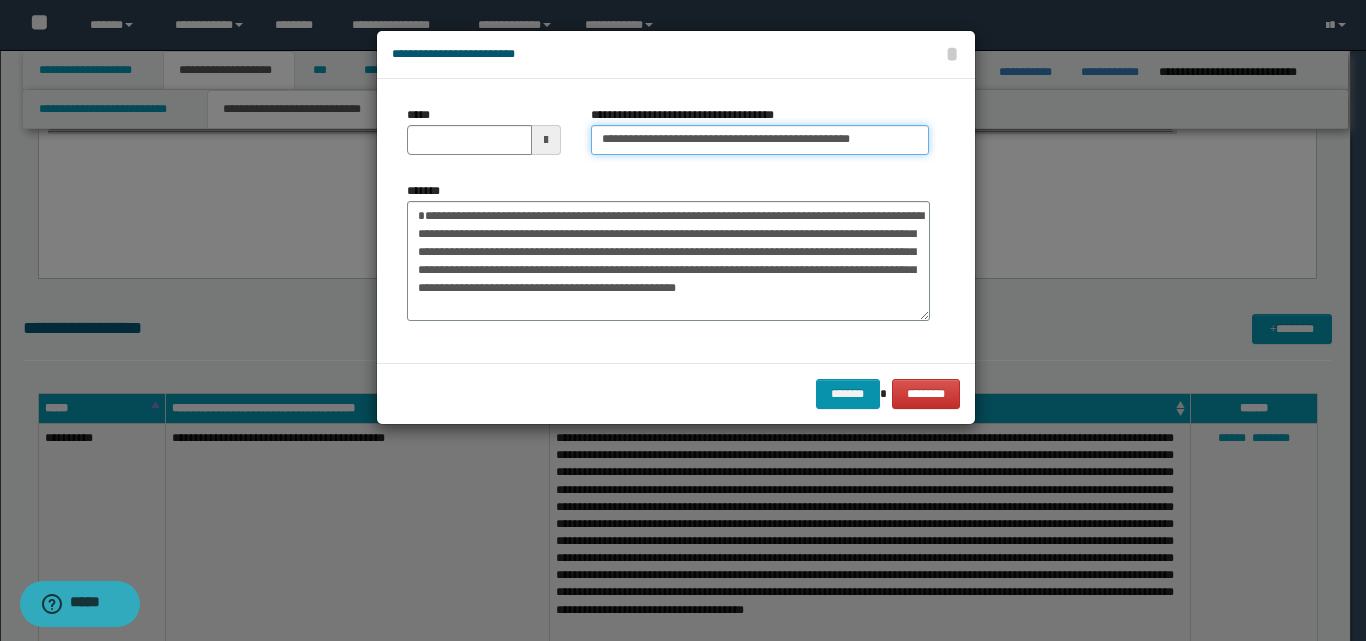 drag, startPoint x: 666, startPoint y: 140, endPoint x: 590, endPoint y: 137, distance: 76.05919 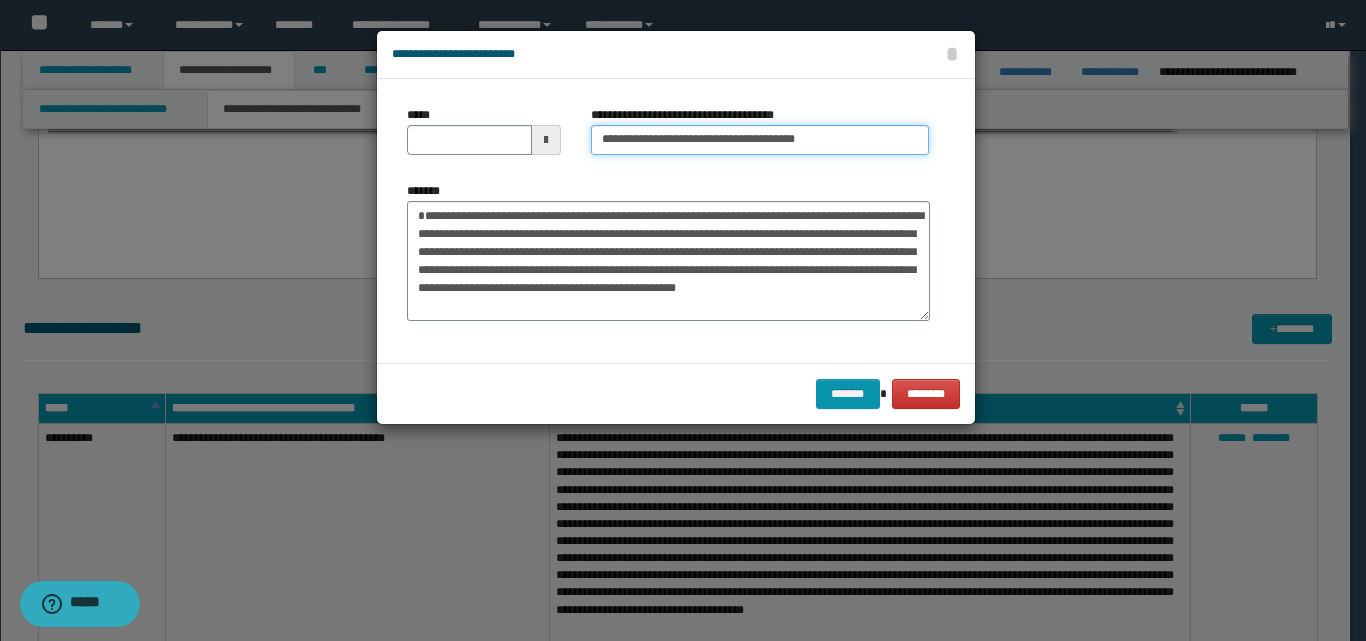 type 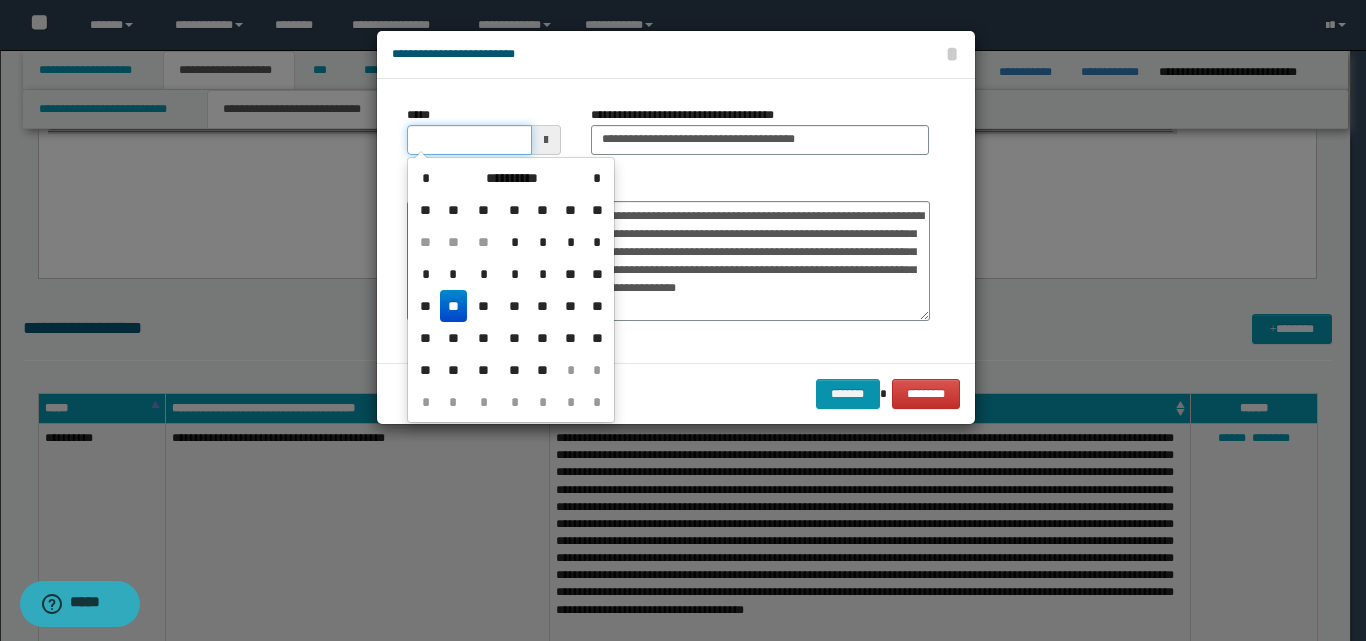 click on "*****" at bounding box center [469, 140] 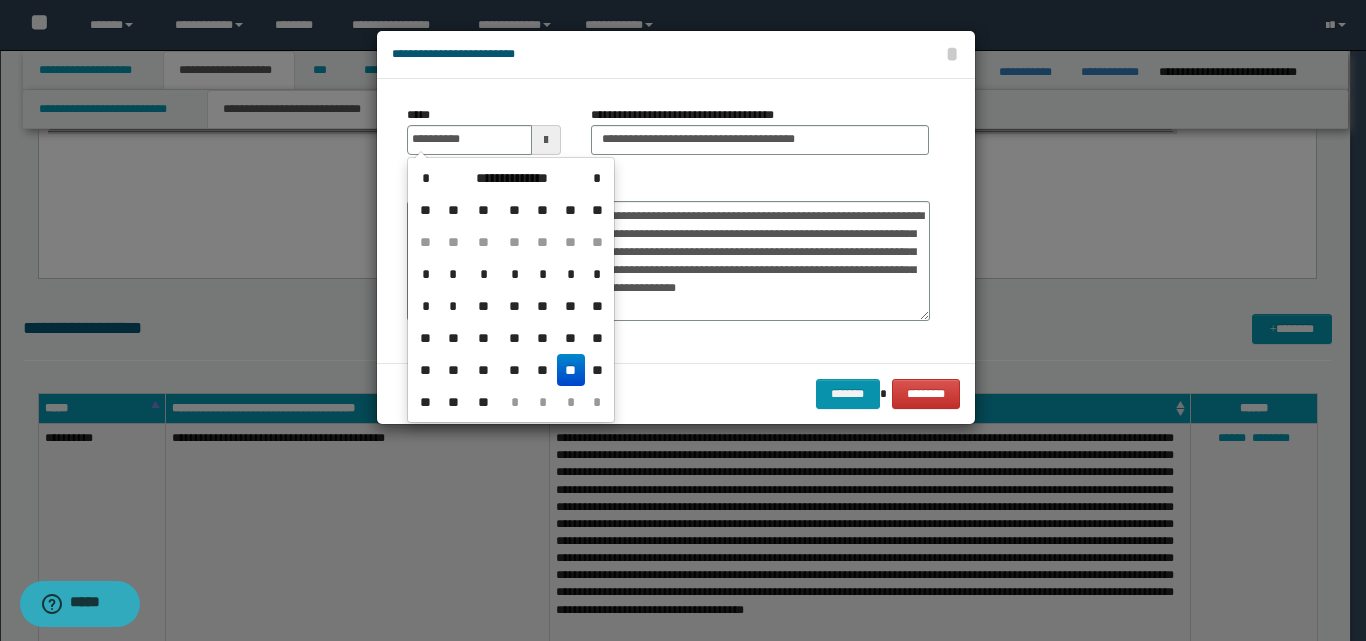 click on "**" at bounding box center (571, 370) 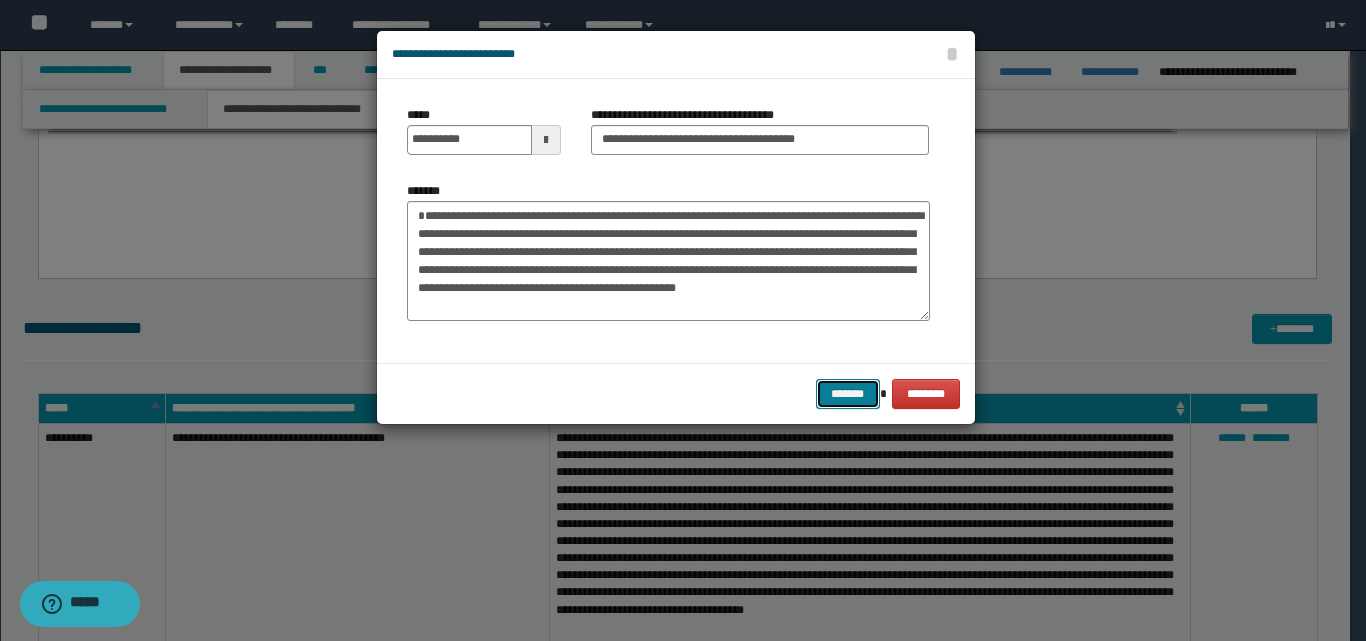 click on "*******" at bounding box center (848, 394) 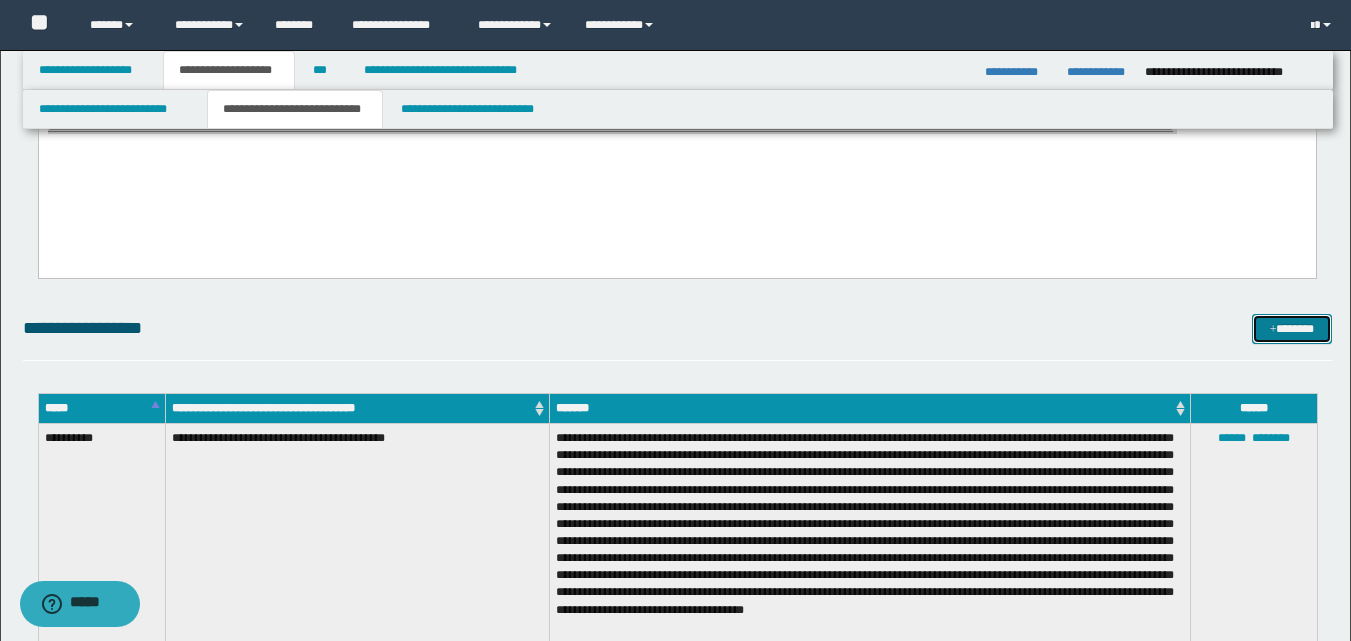 click on "*******" at bounding box center (1292, 329) 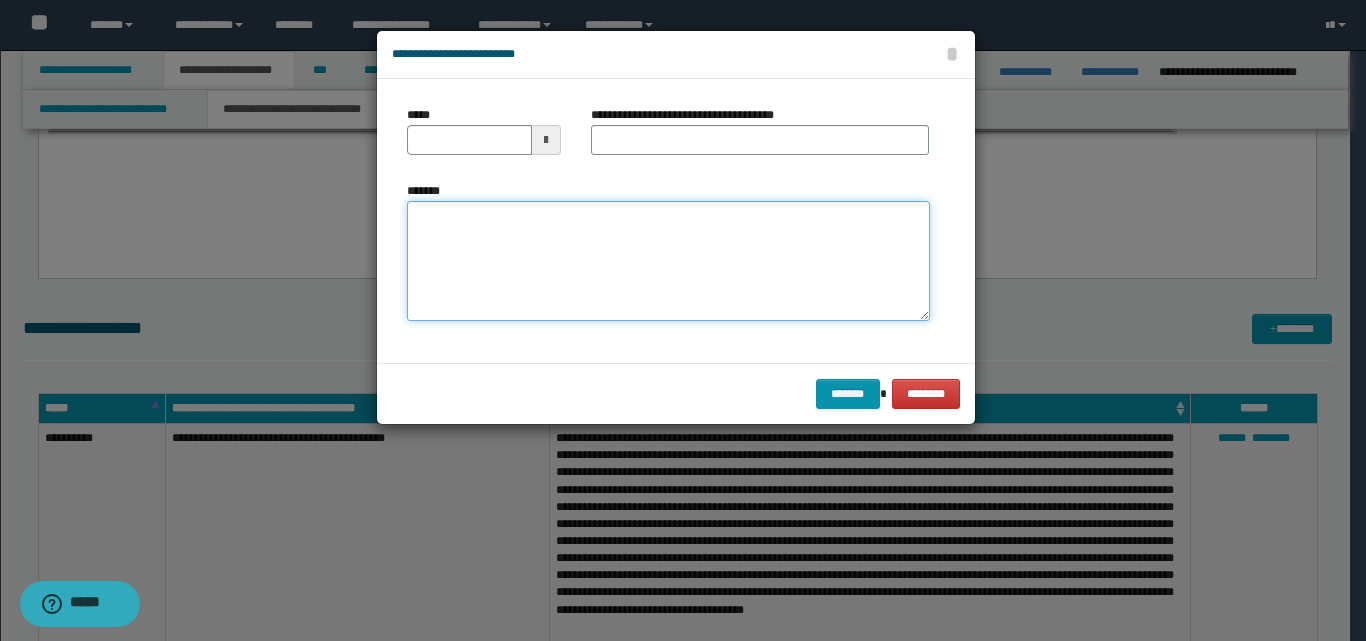 click on "*******" at bounding box center (668, 261) 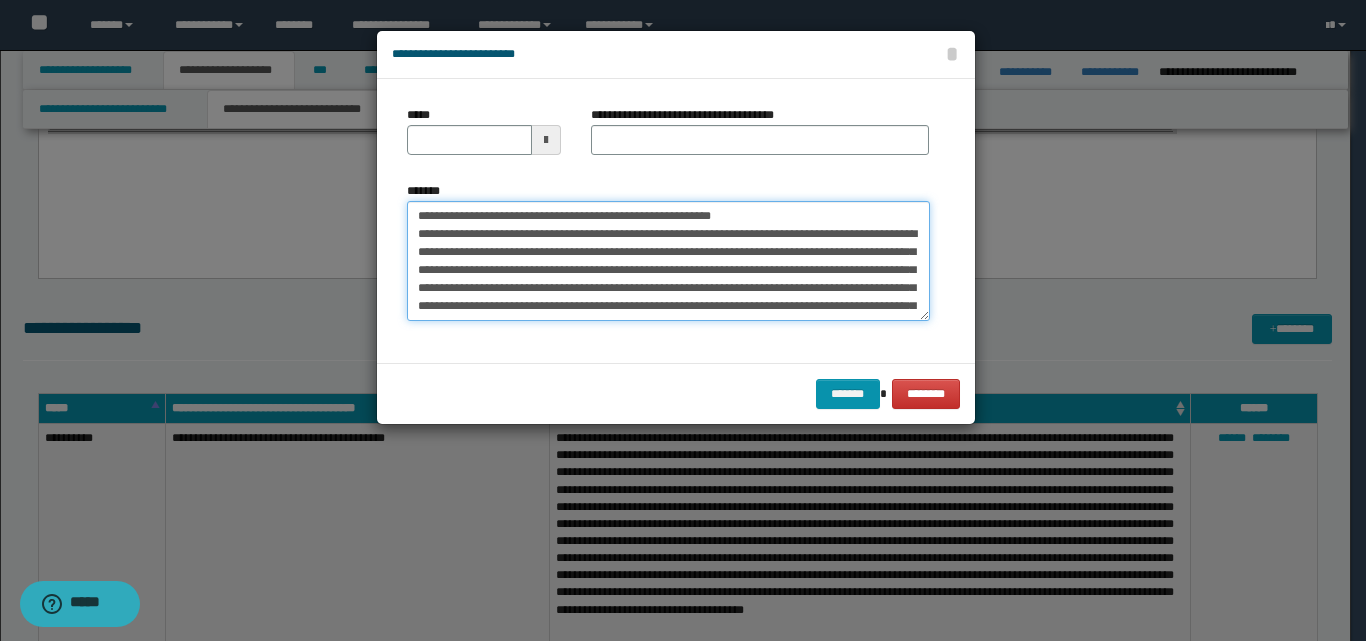 scroll, scrollTop: 210, scrollLeft: 0, axis: vertical 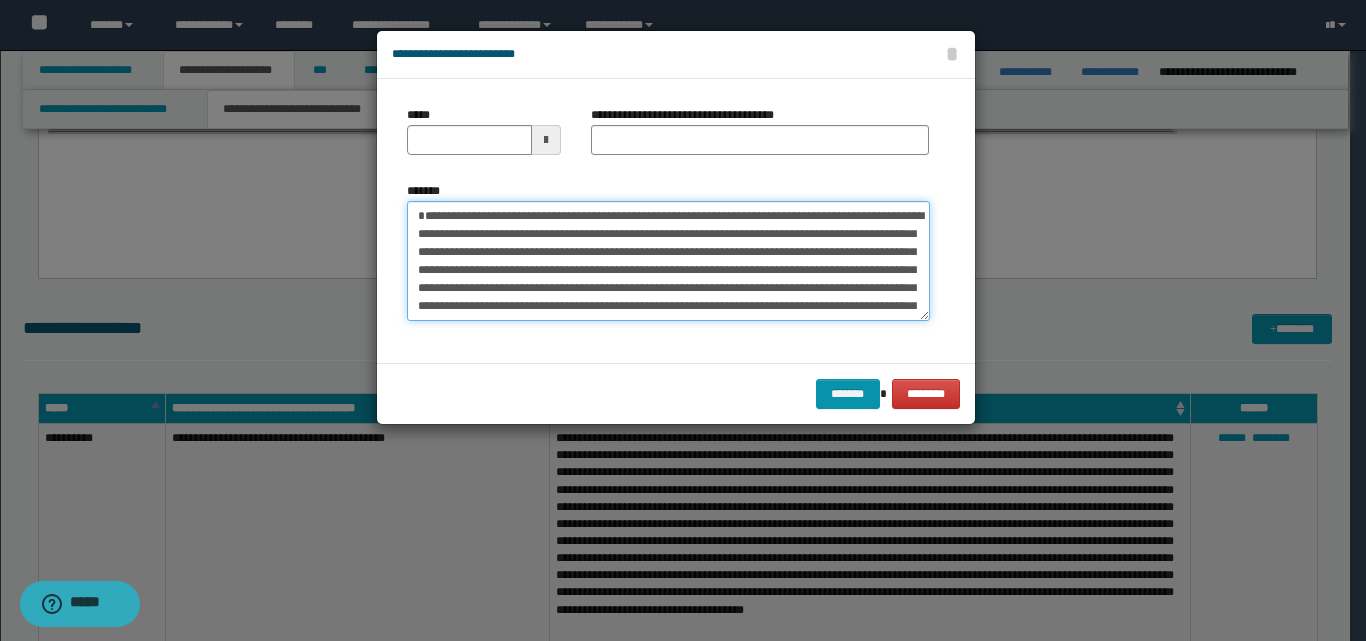 type on "**********" 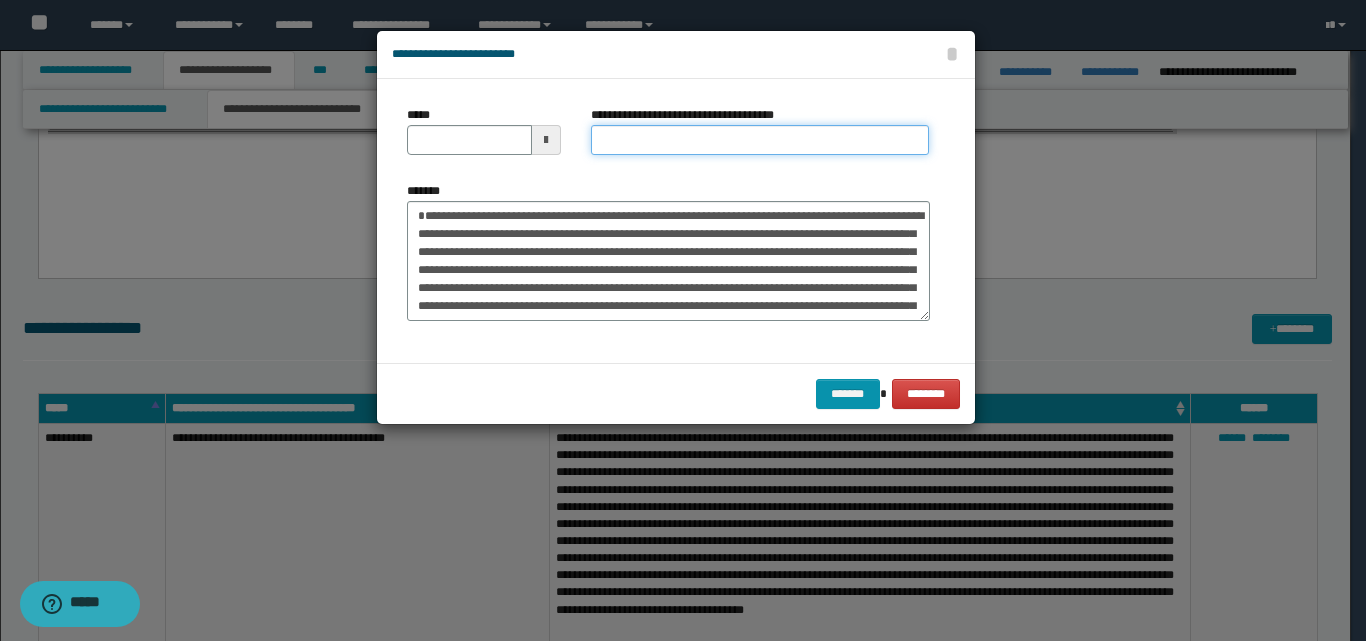click on "**********" at bounding box center [760, 140] 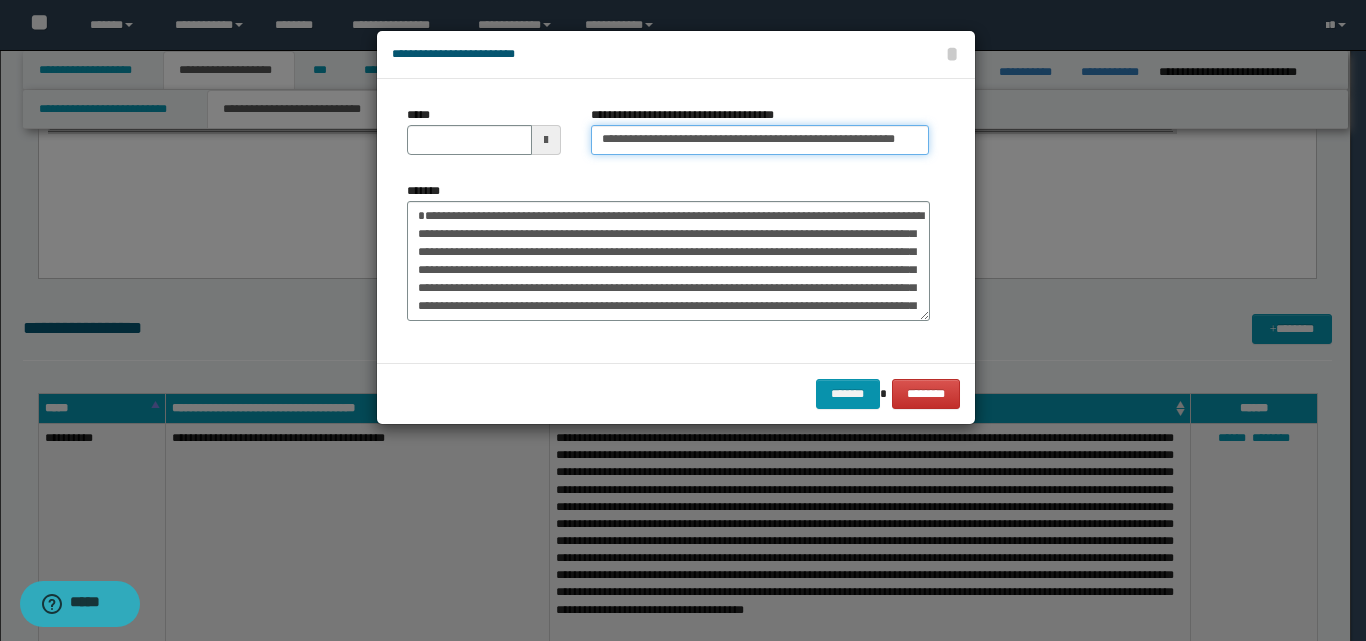 scroll, scrollTop: 0, scrollLeft: 56, axis: horizontal 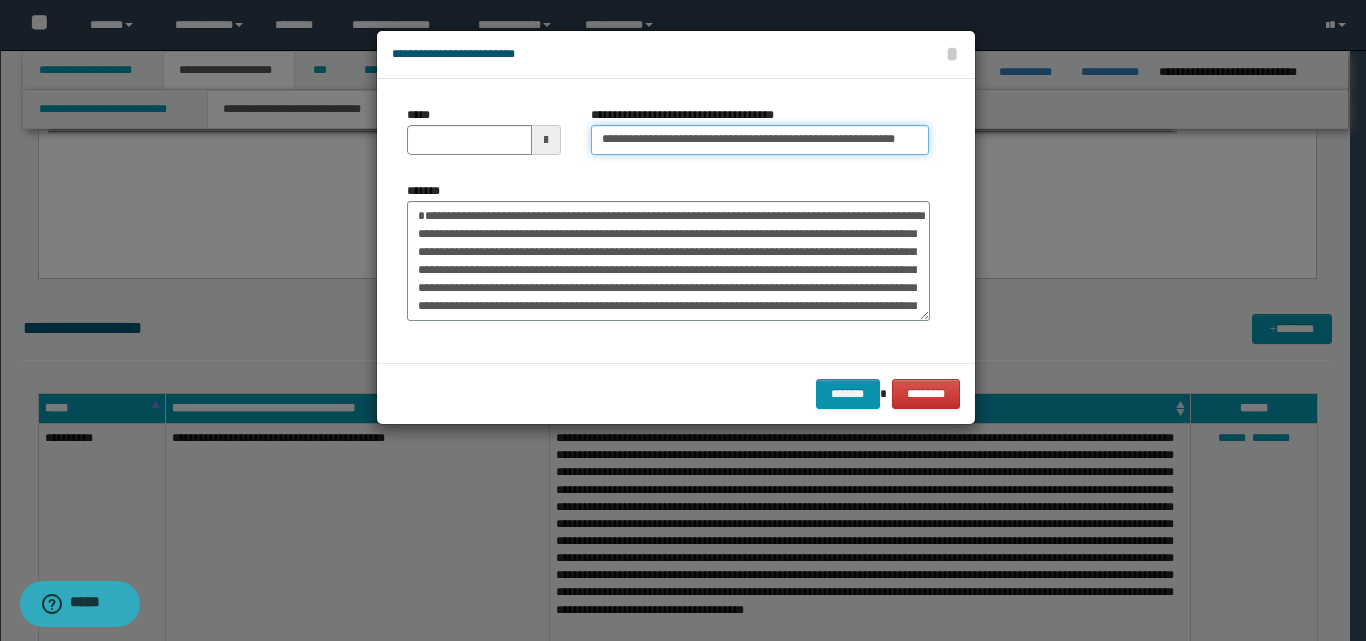 drag, startPoint x: 663, startPoint y: 141, endPoint x: 596, endPoint y: 142, distance: 67.00746 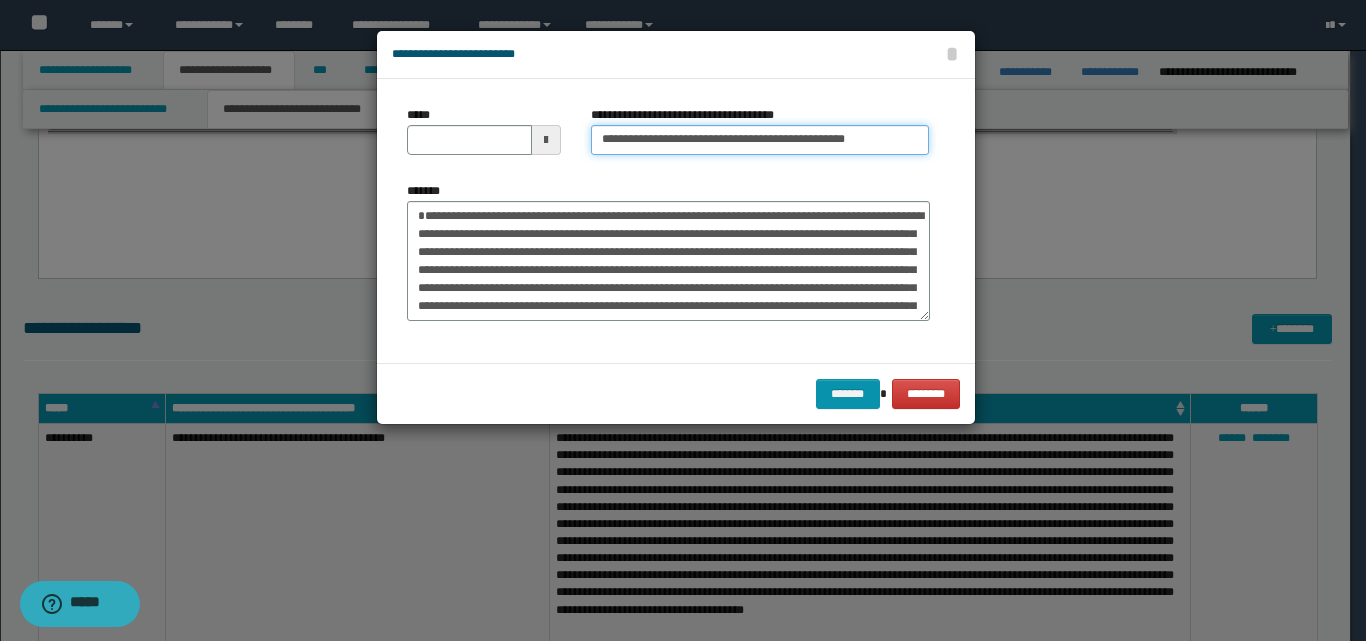 type 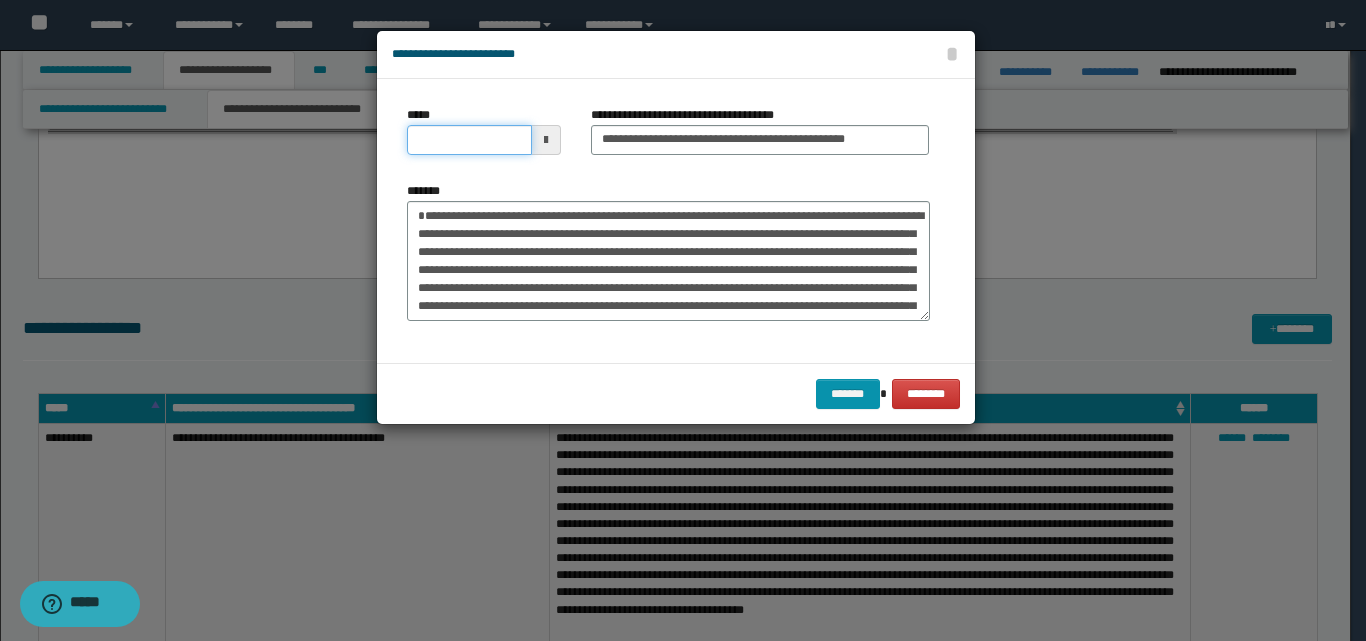 click on "*****" at bounding box center (469, 140) 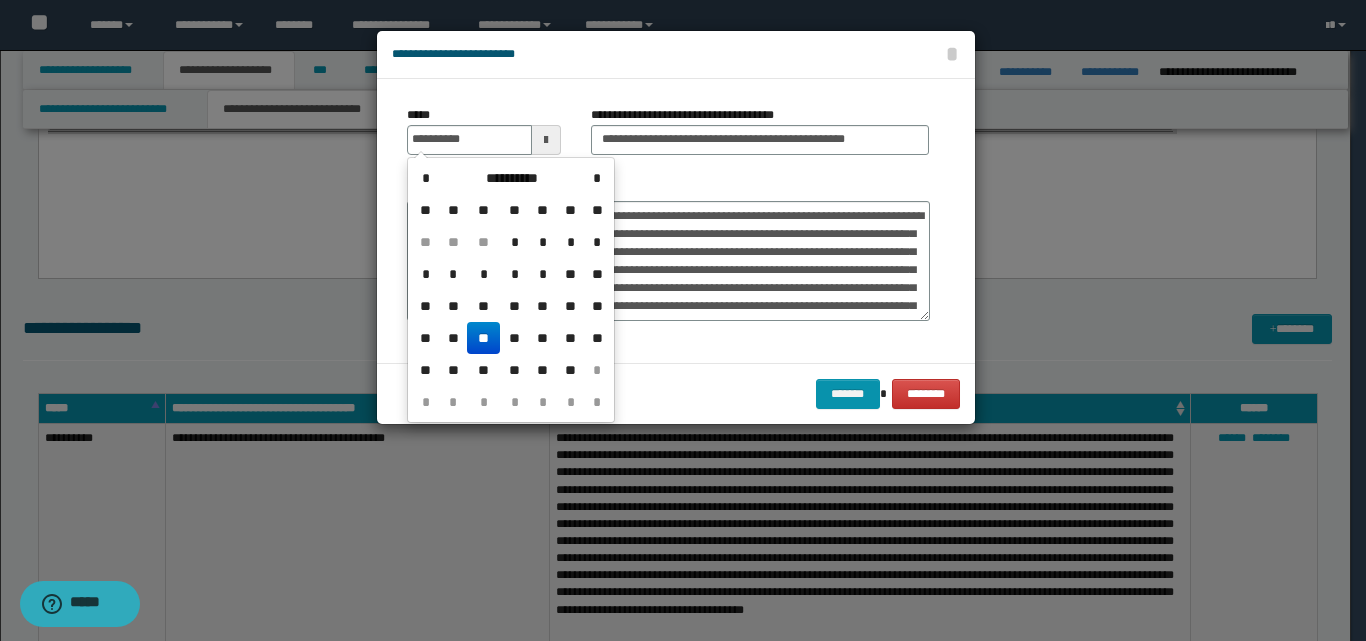 click on "**" at bounding box center [483, 338] 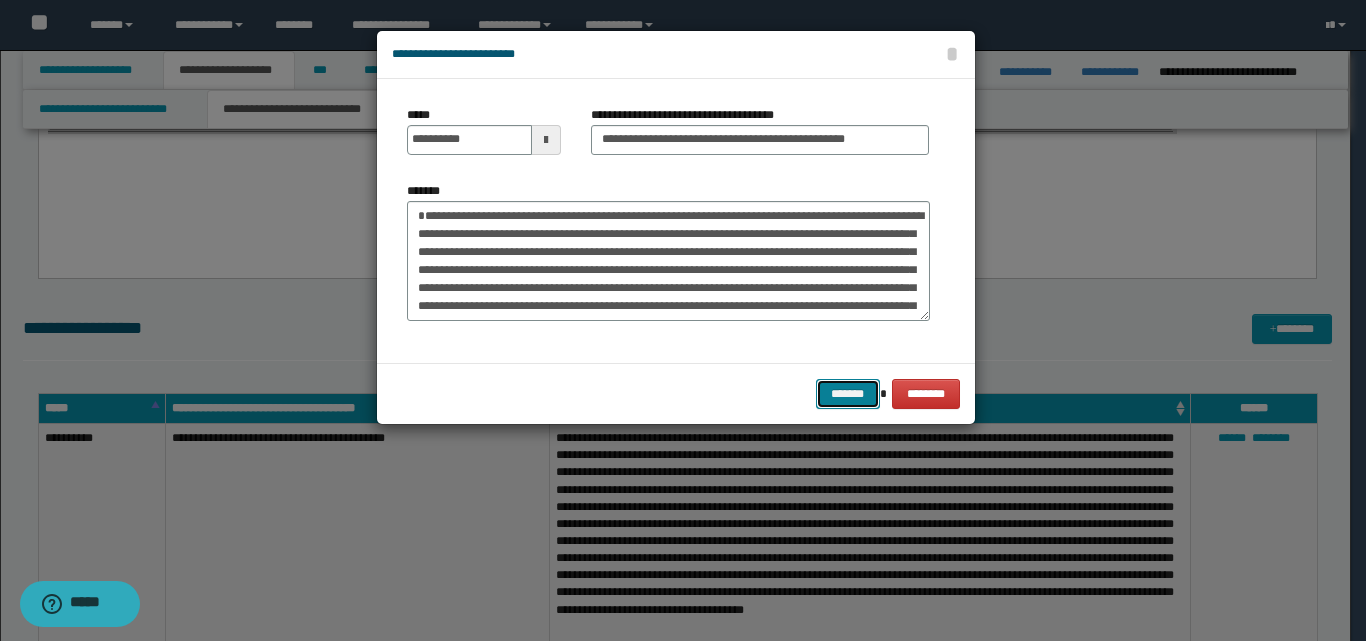 click on "*******" at bounding box center [848, 394] 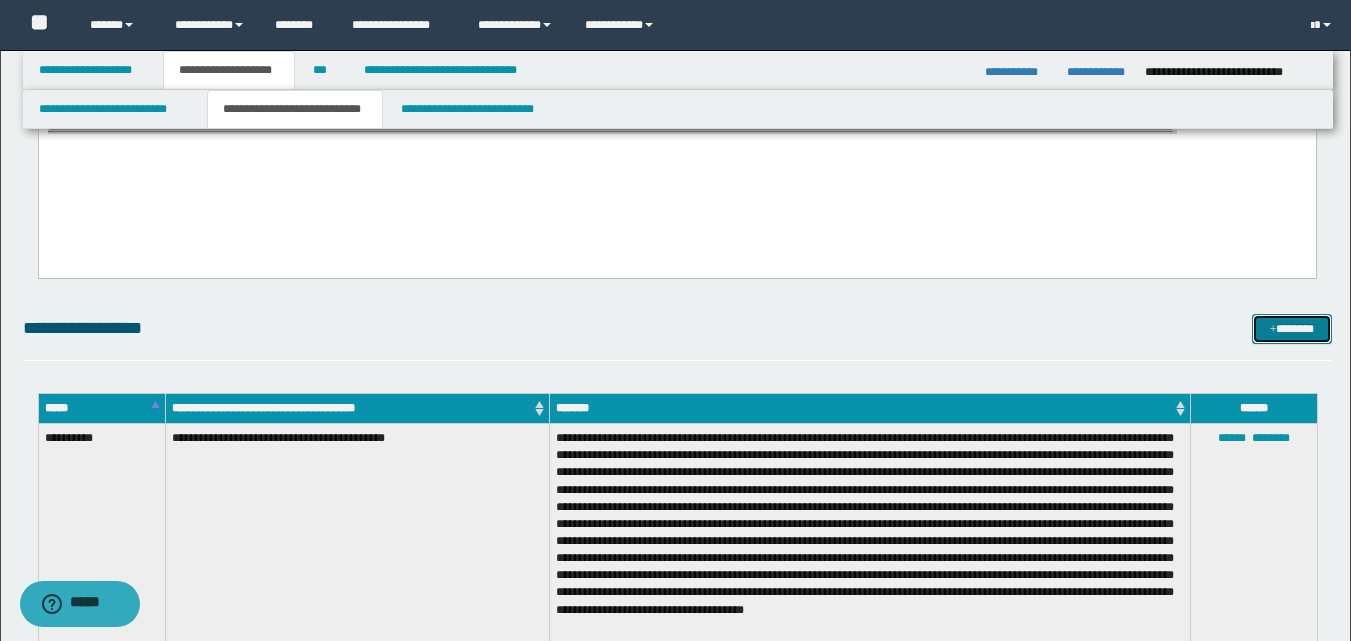click on "*******" at bounding box center [1292, 329] 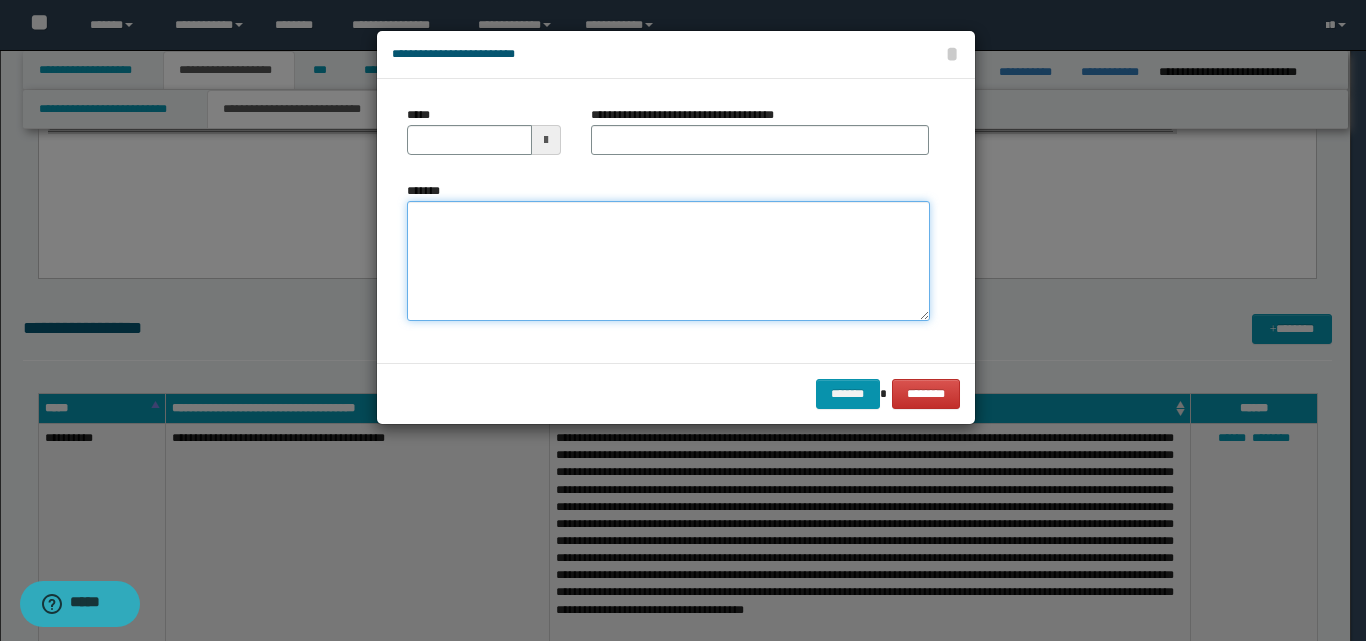click on "*******" at bounding box center (668, 261) 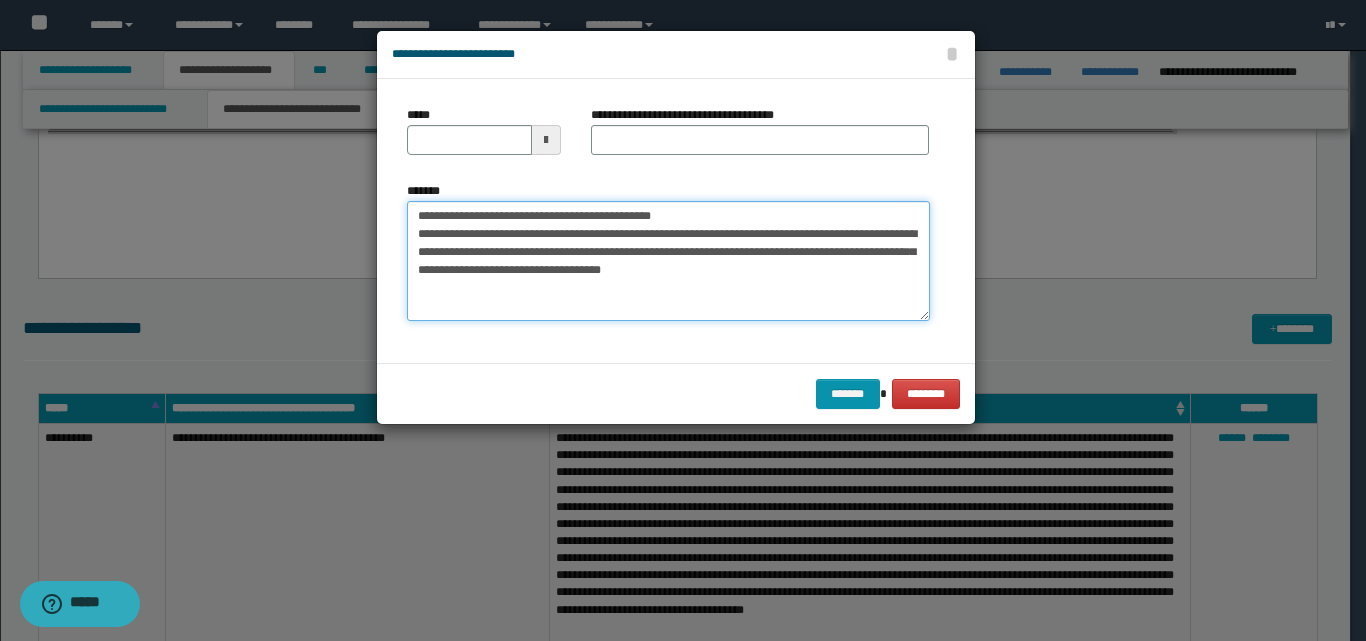 drag, startPoint x: 697, startPoint y: 217, endPoint x: 420, endPoint y: 219, distance: 277.00723 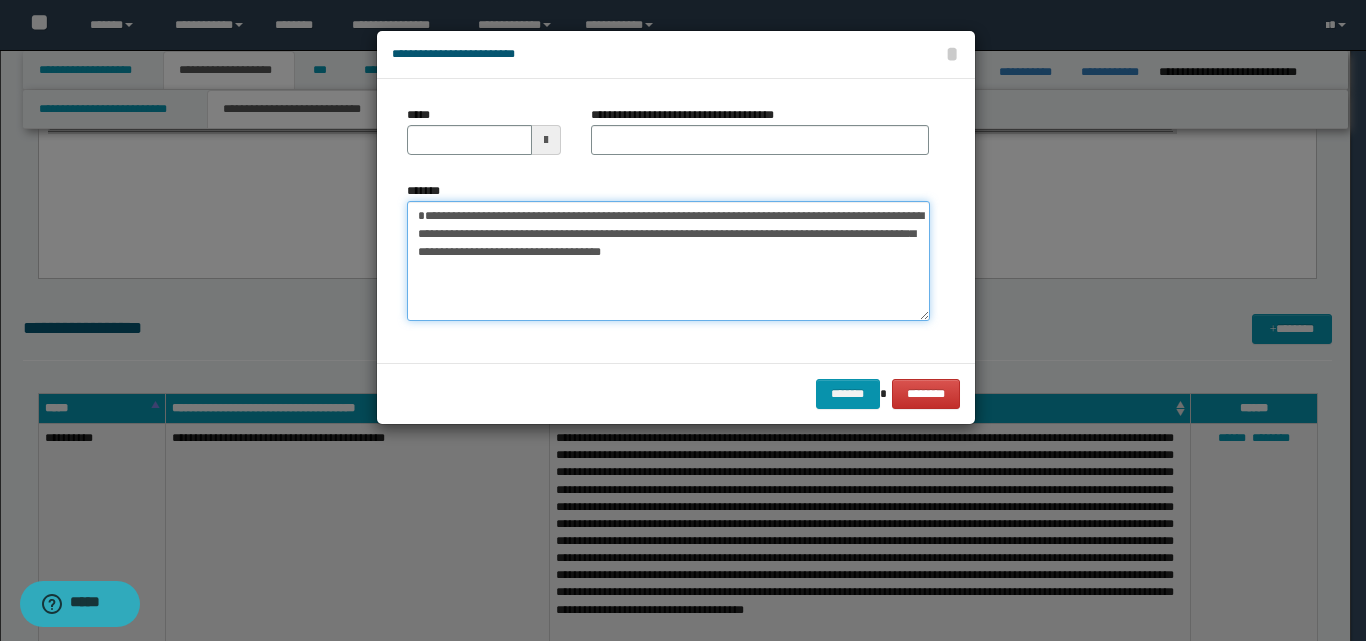 type on "**********" 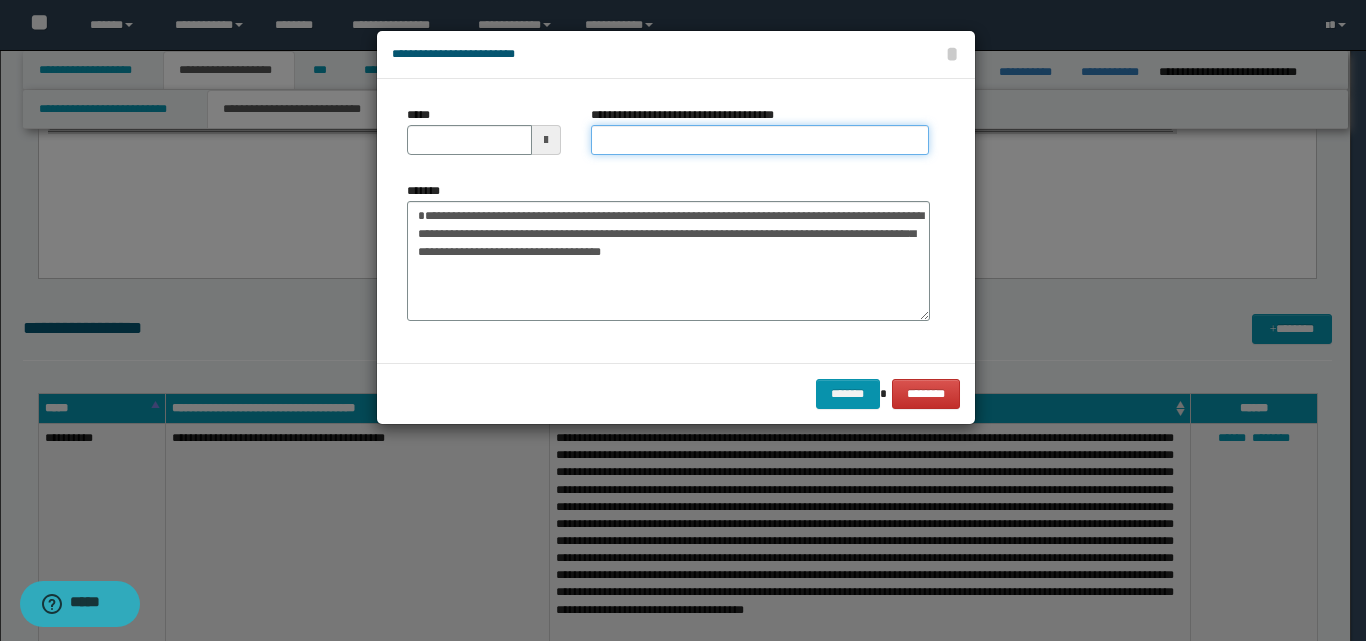 click on "**********" at bounding box center (760, 140) 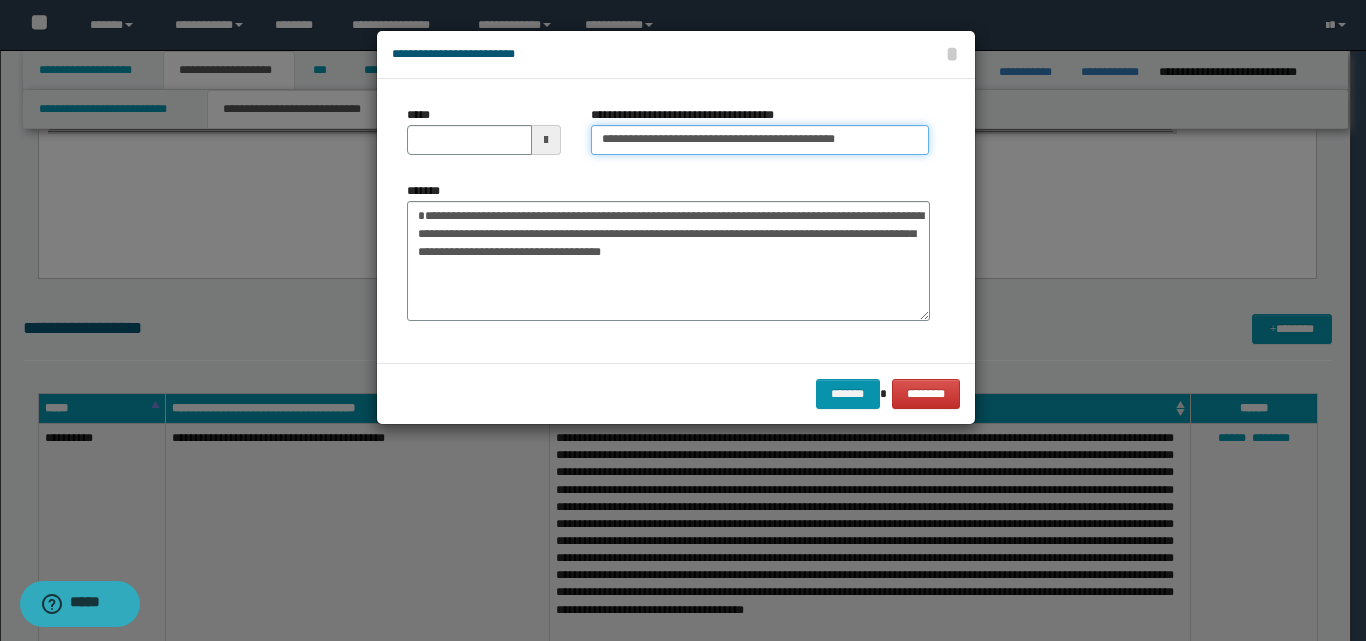 drag, startPoint x: 665, startPoint y: 138, endPoint x: 596, endPoint y: 143, distance: 69.18092 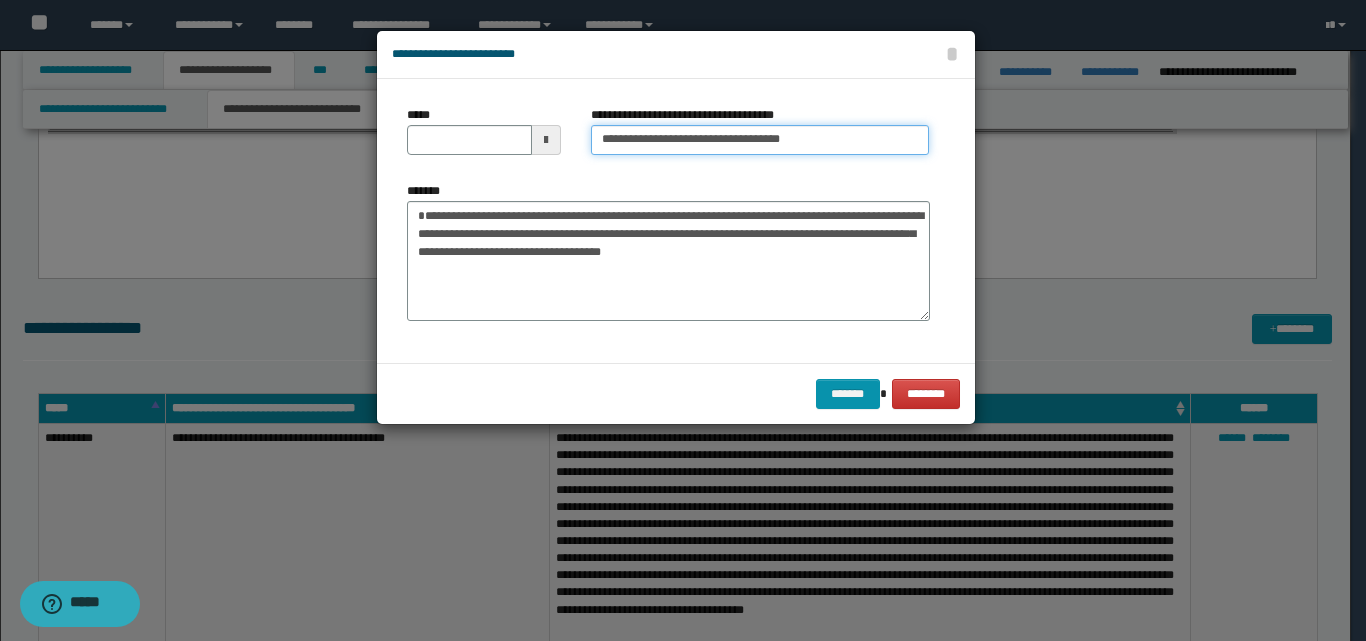 type 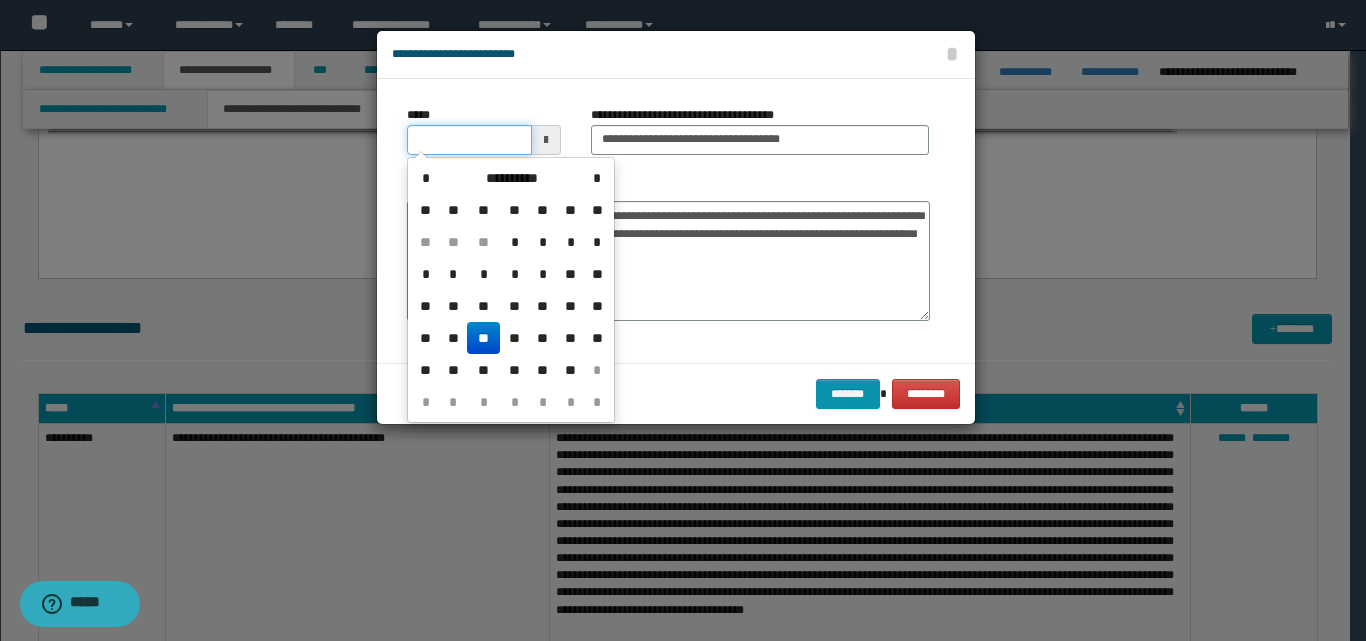 click on "*****" at bounding box center [469, 140] 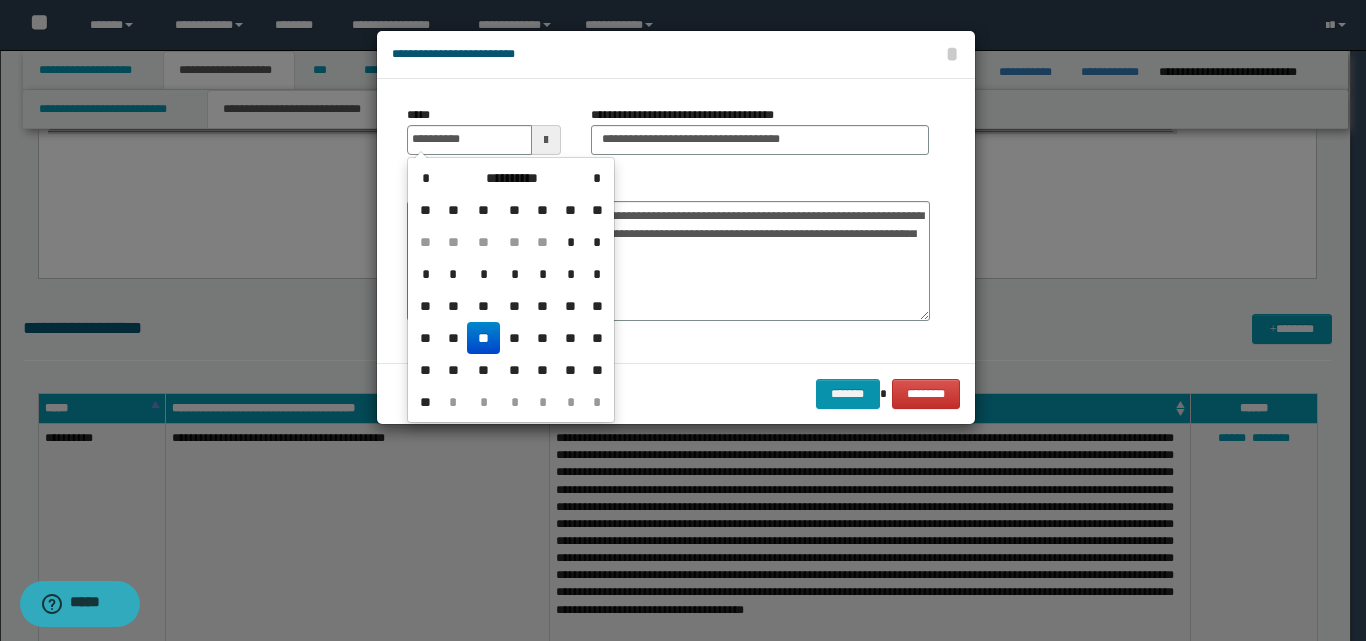click on "**" at bounding box center [483, 338] 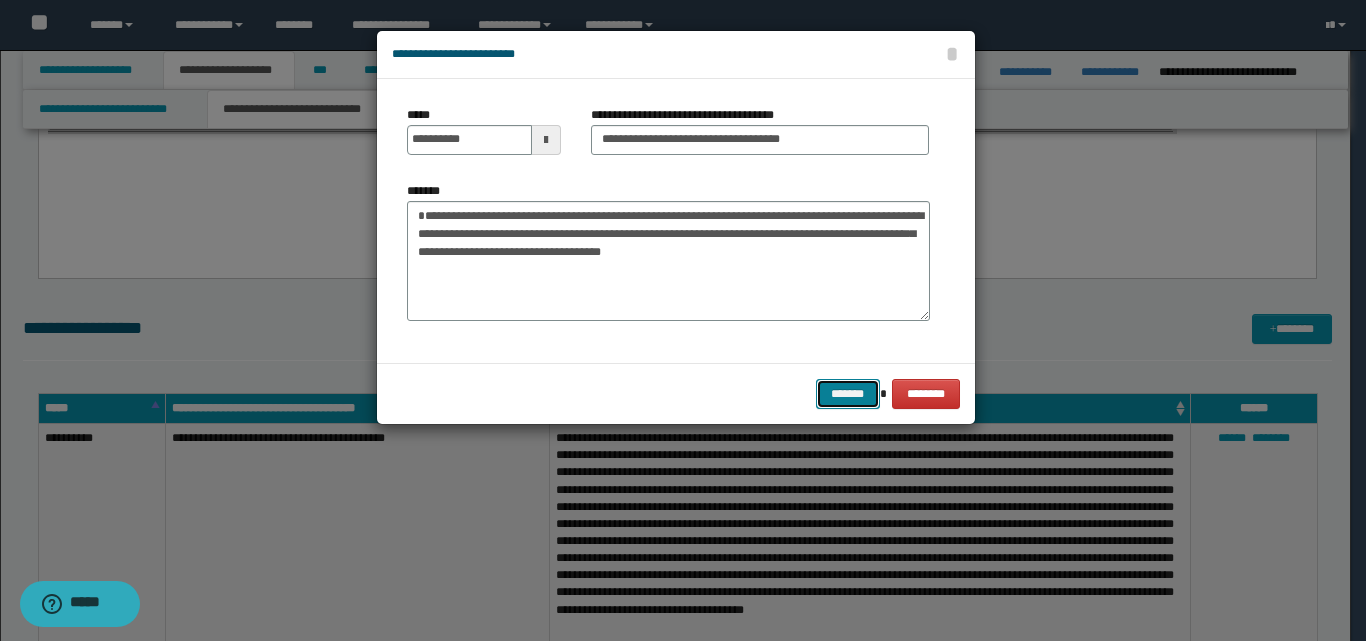 click on "*******" at bounding box center [848, 394] 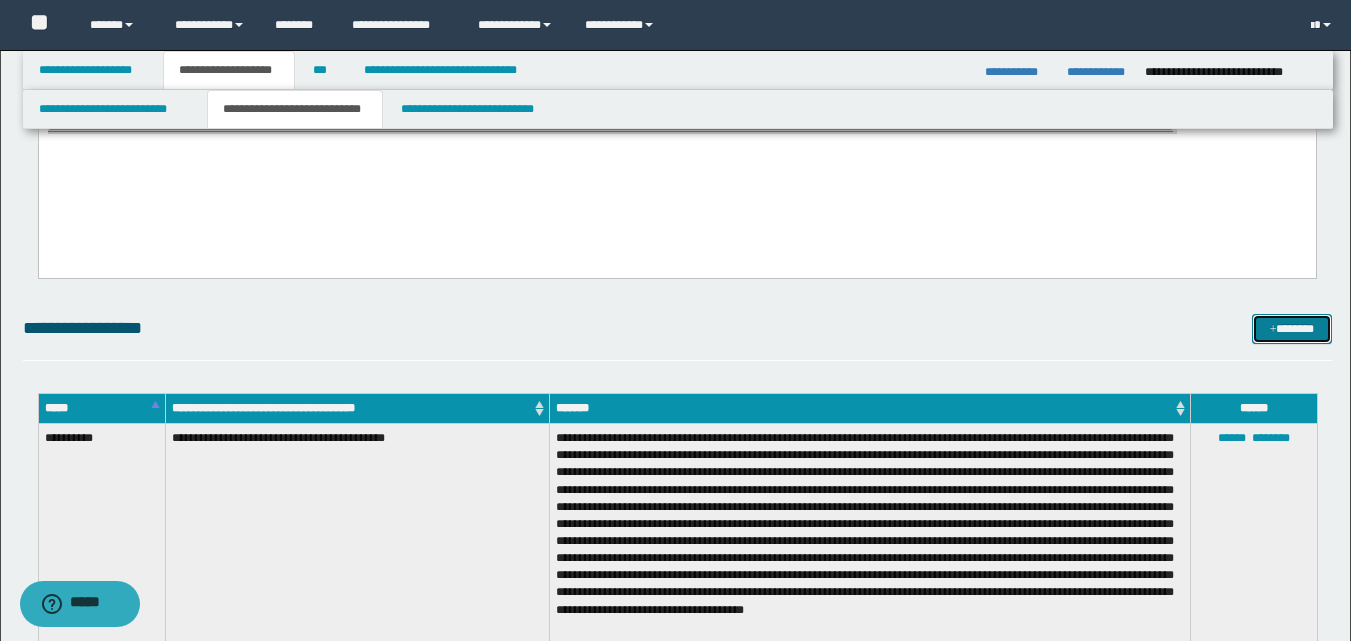 click at bounding box center (1273, 330) 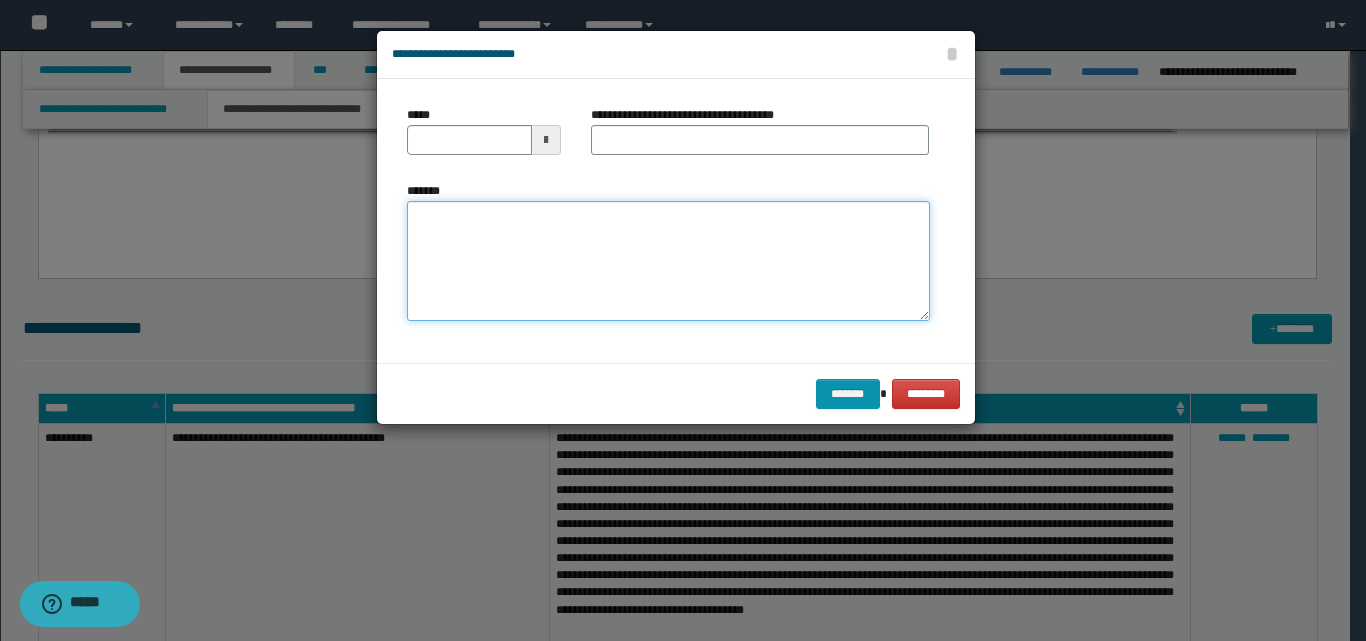 click on "*******" at bounding box center [668, 261] 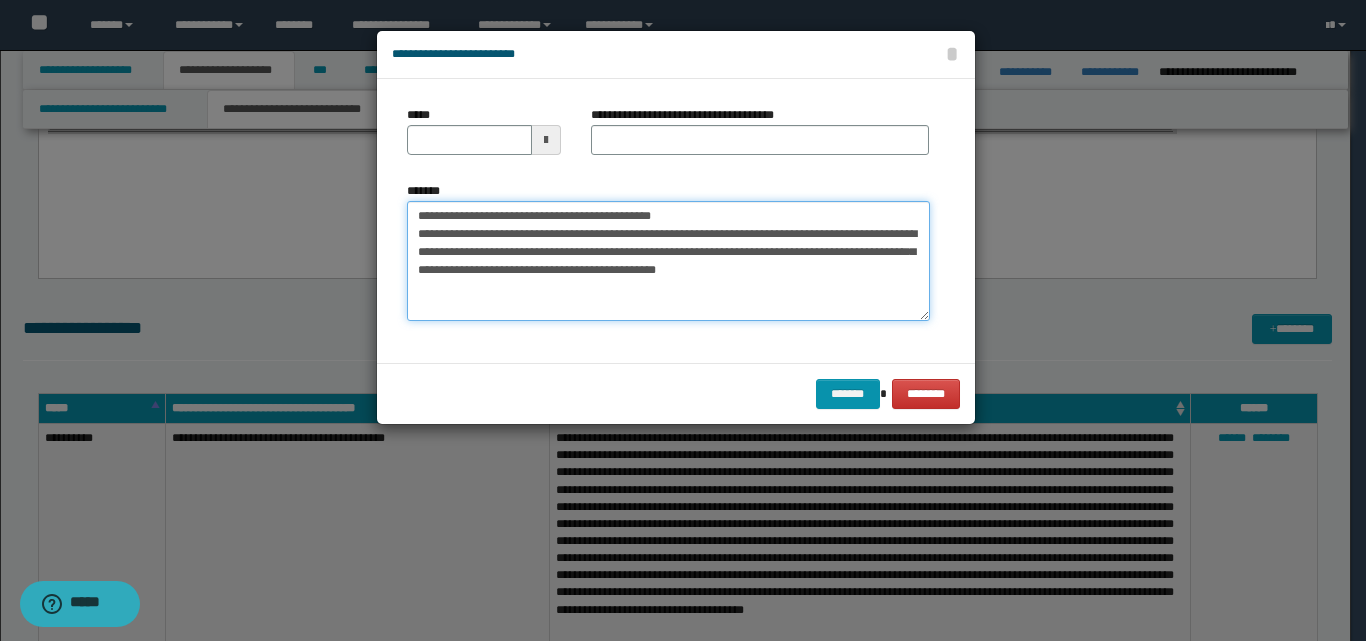 drag, startPoint x: 706, startPoint y: 224, endPoint x: 413, endPoint y: 214, distance: 293.1706 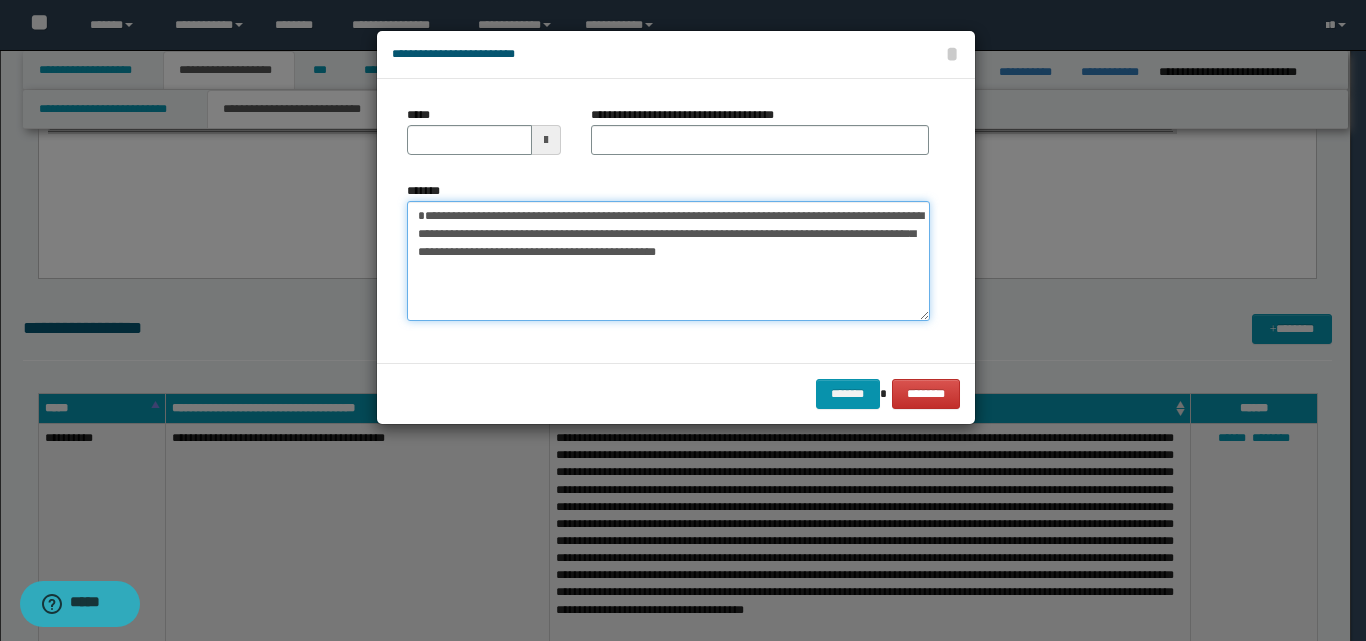 type on "**********" 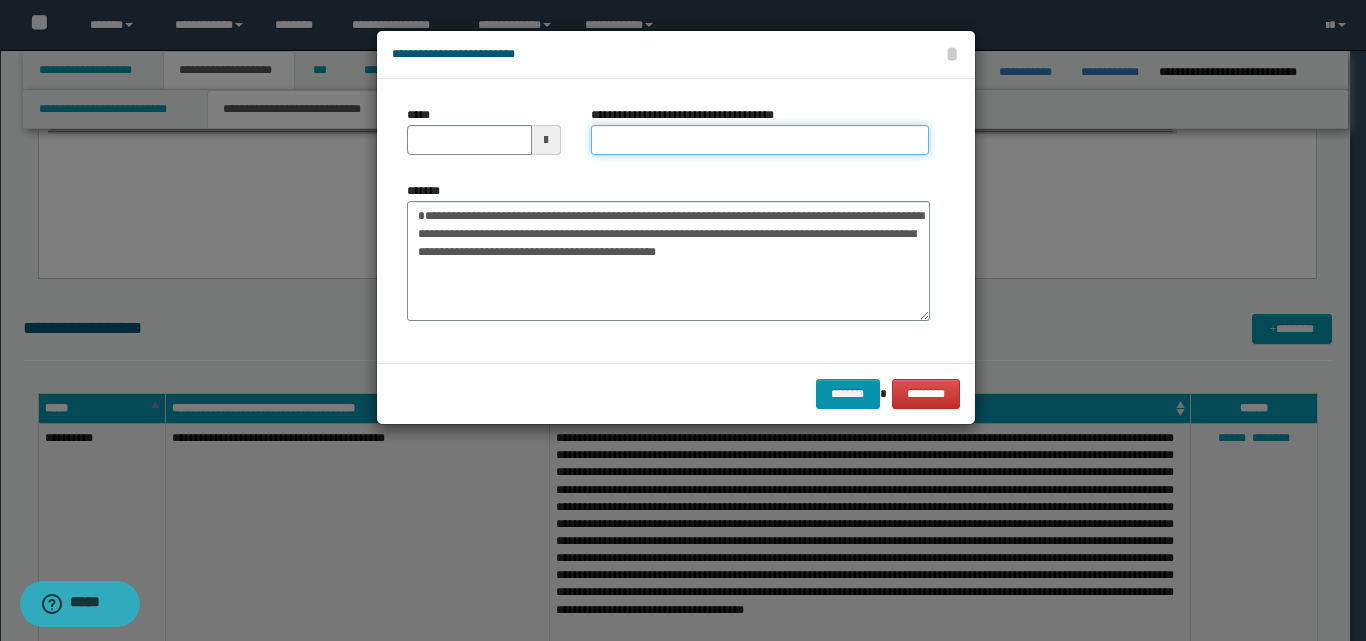 click on "**********" at bounding box center (760, 140) 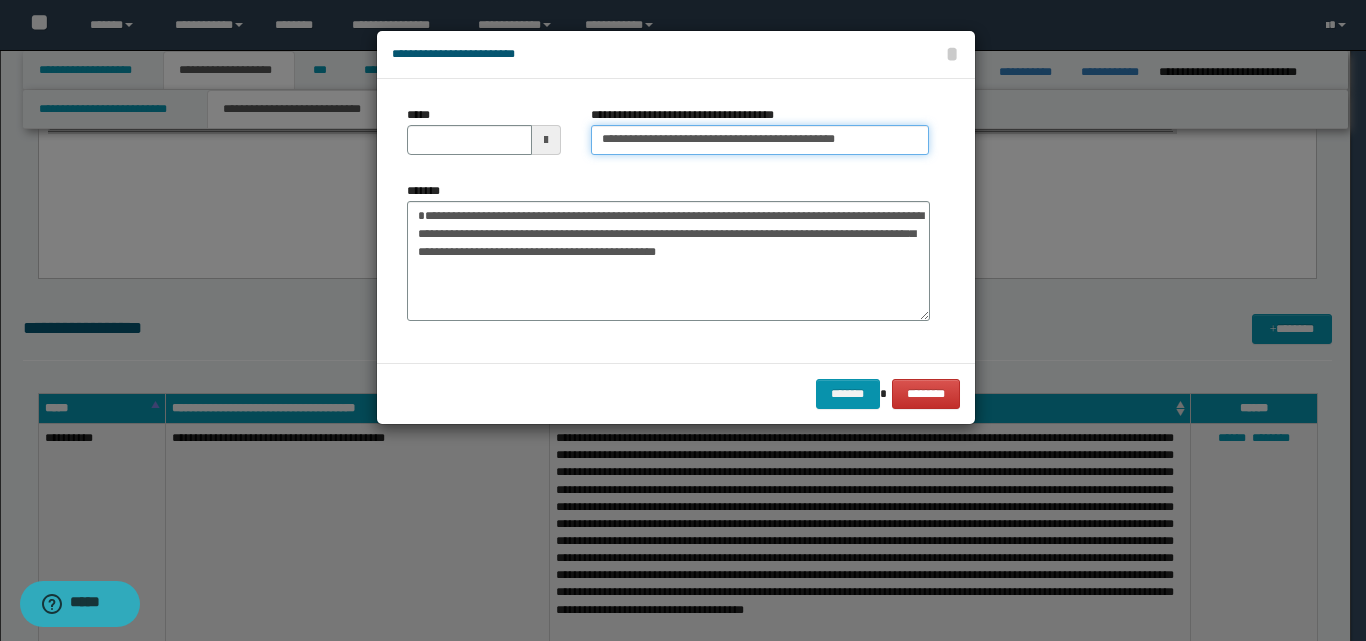 drag, startPoint x: 662, startPoint y: 147, endPoint x: 601, endPoint y: 136, distance: 61.983868 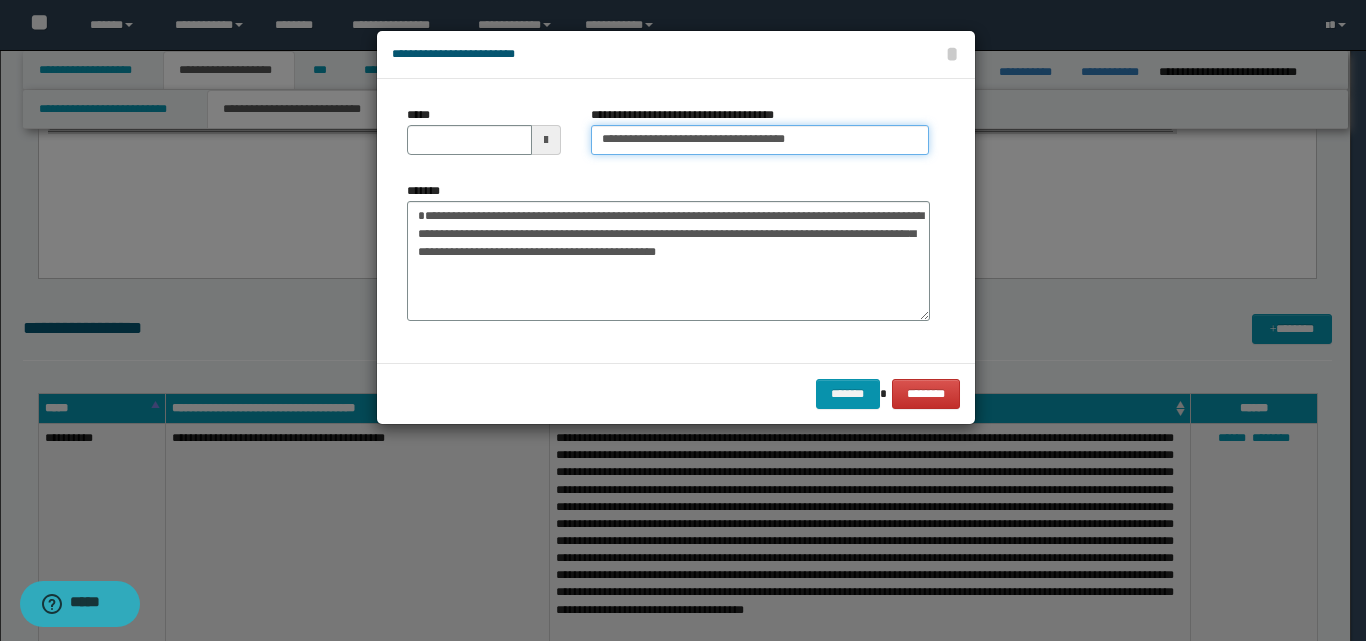 type 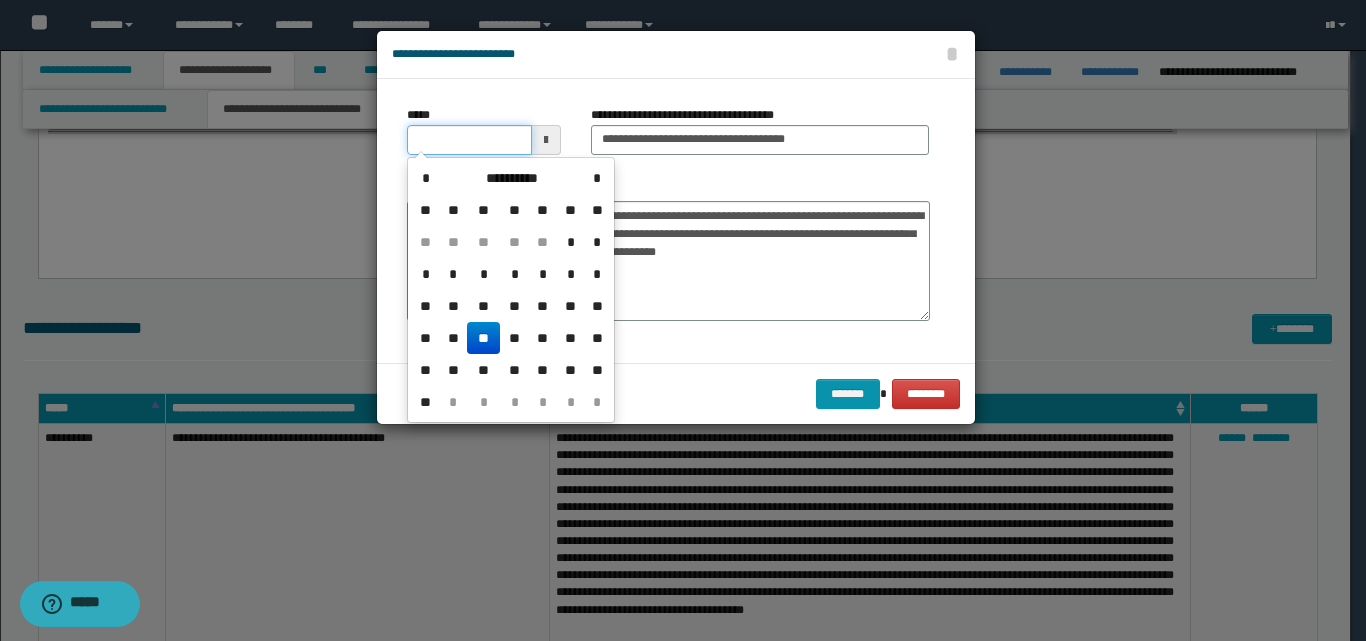 click on "*****" at bounding box center (469, 140) 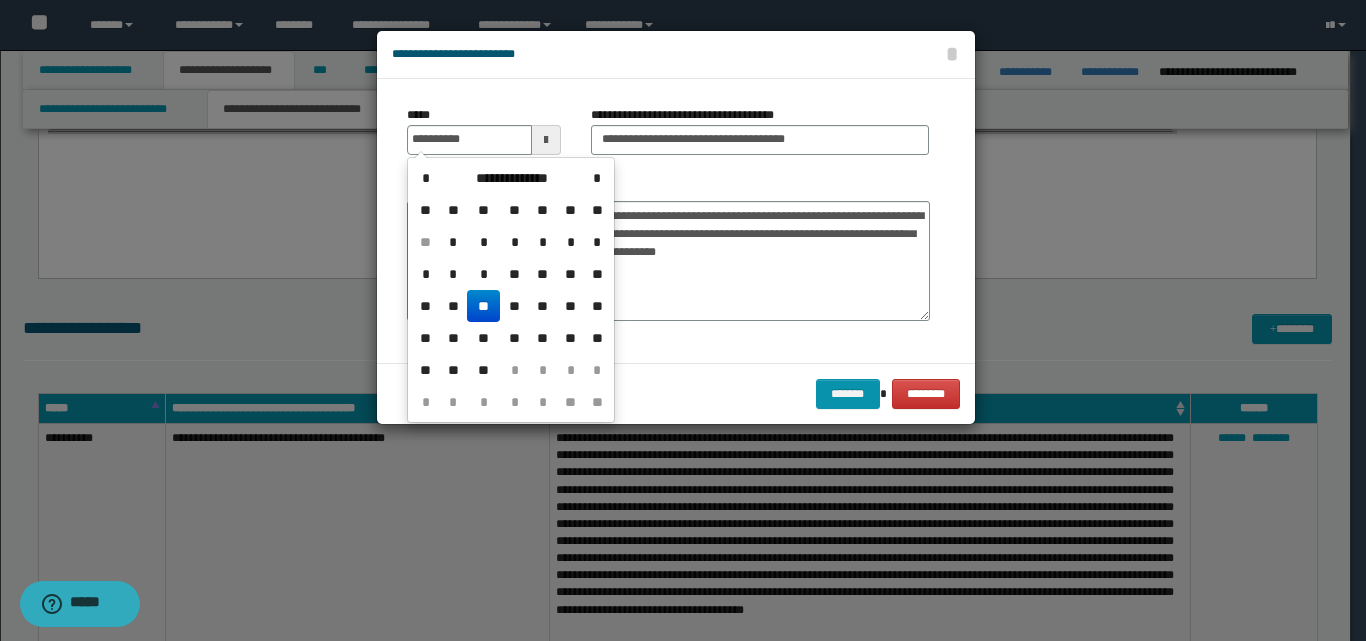 click on "**" at bounding box center [483, 306] 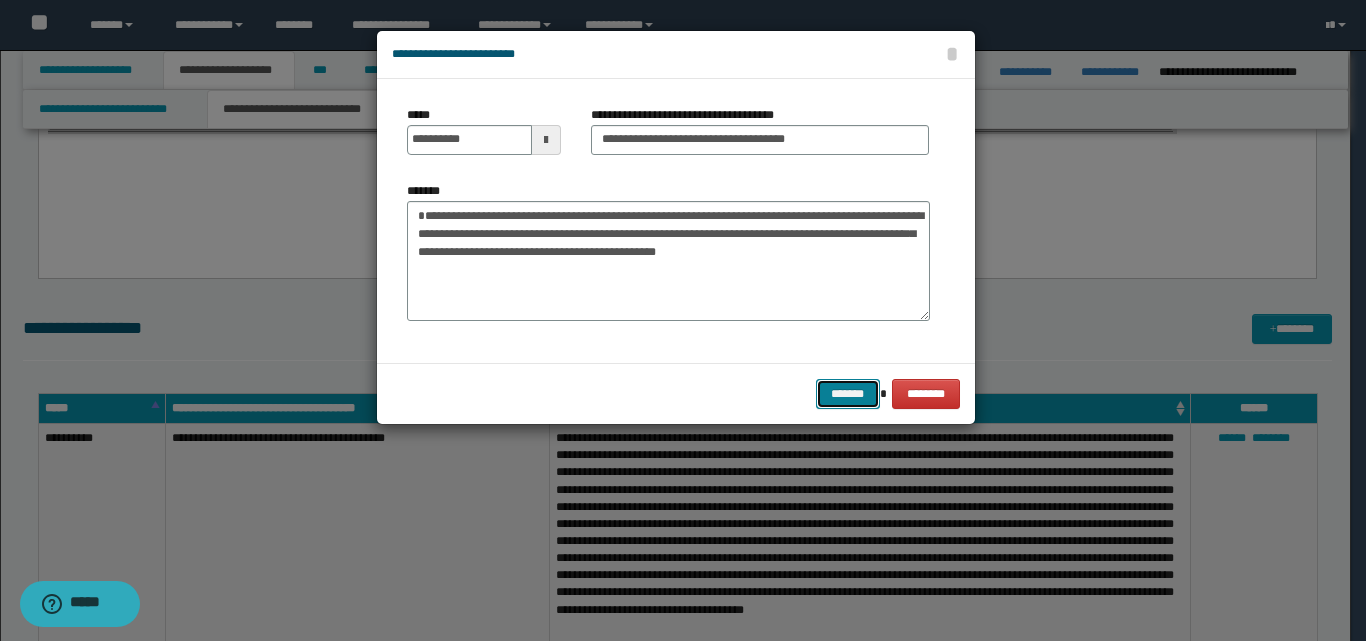 click on "*******" at bounding box center (848, 394) 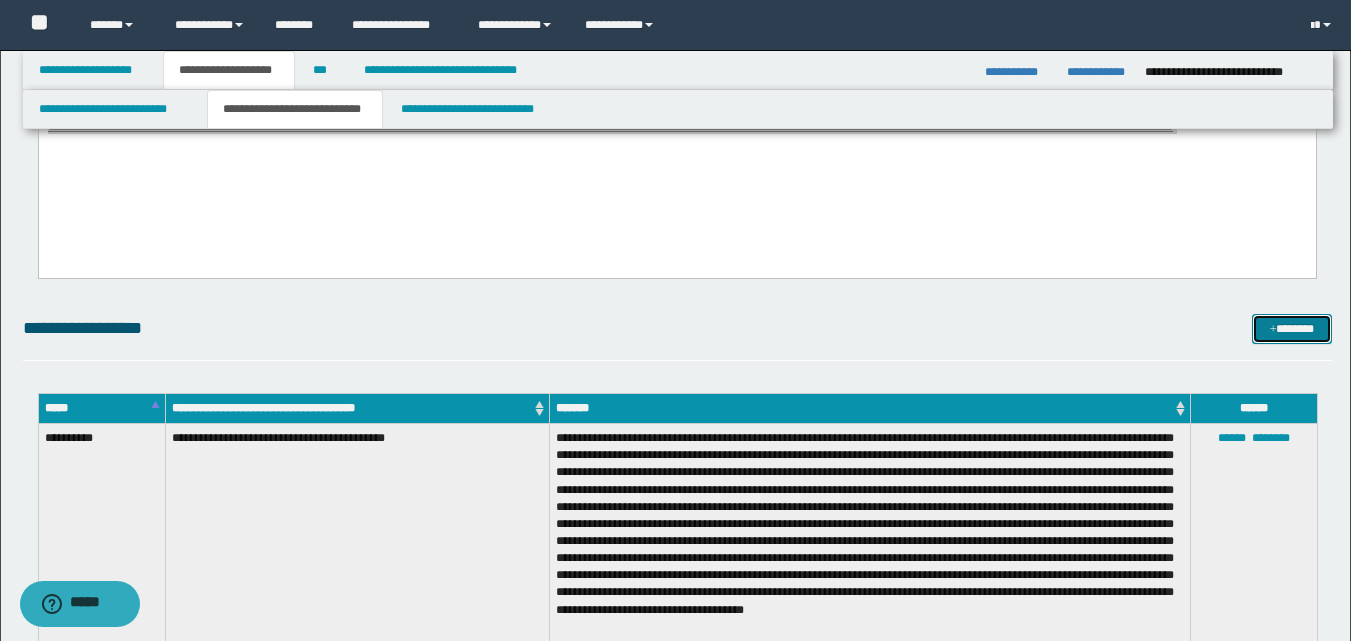 click on "*******" at bounding box center (1292, 329) 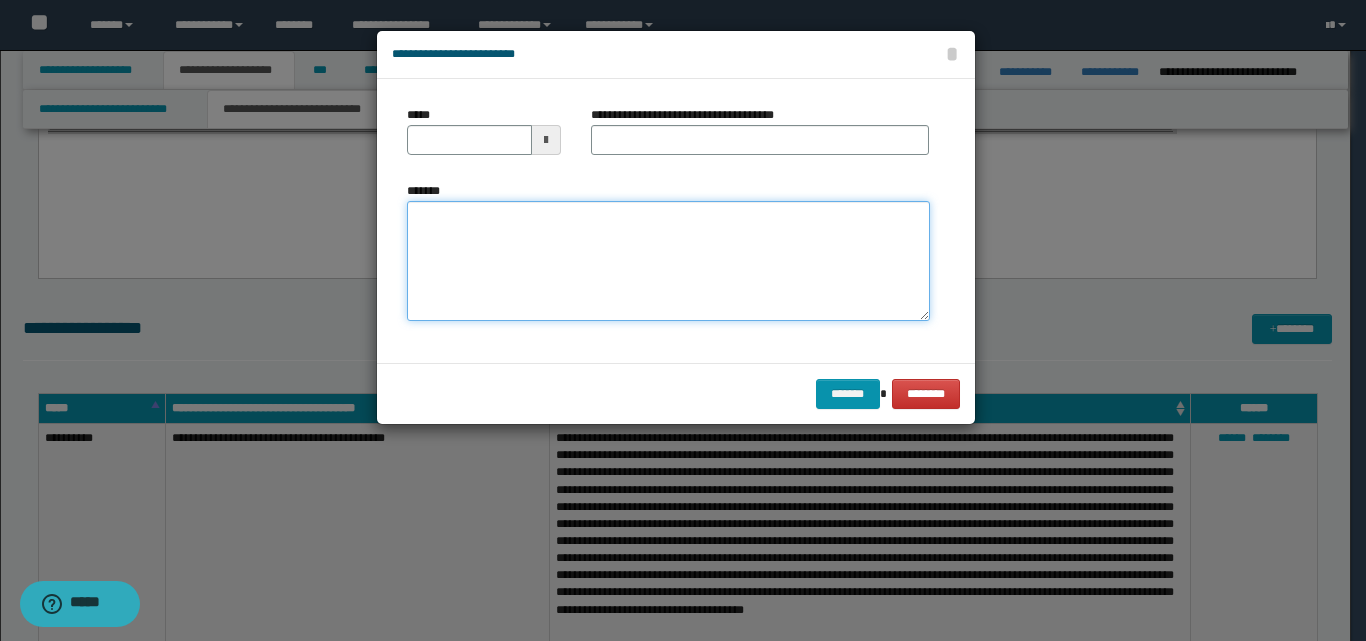 click on "*******" at bounding box center [668, 261] 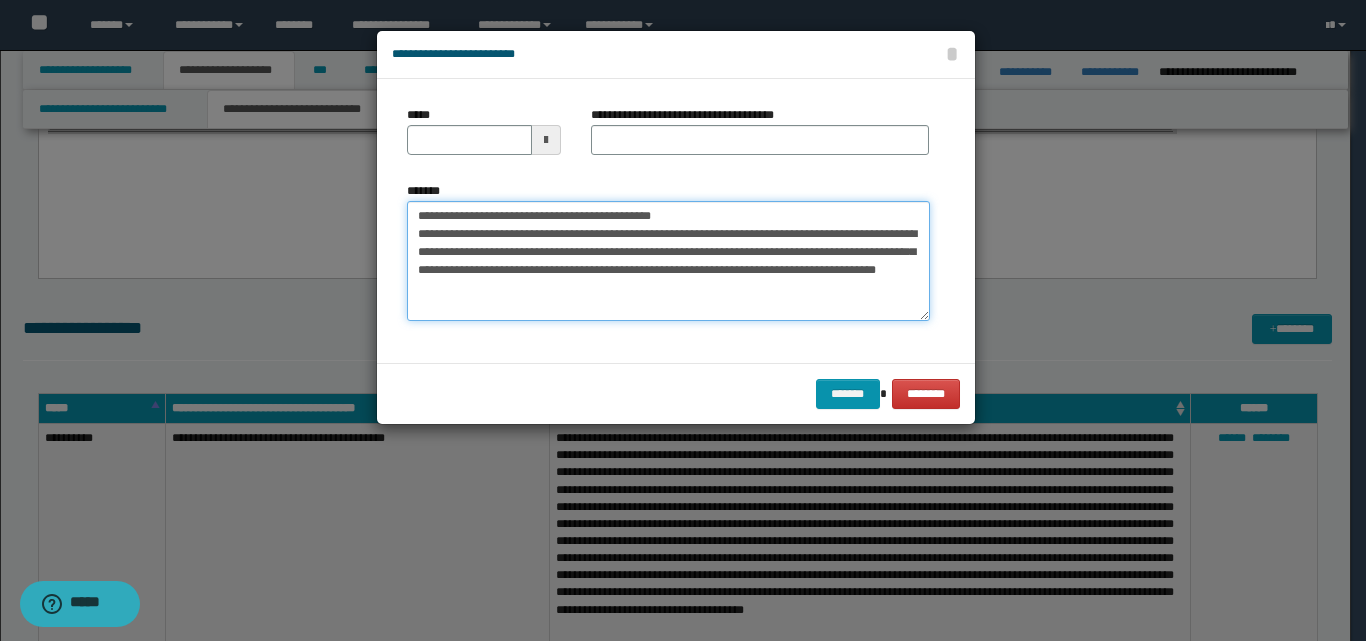 drag, startPoint x: 713, startPoint y: 217, endPoint x: 414, endPoint y: 212, distance: 299.0418 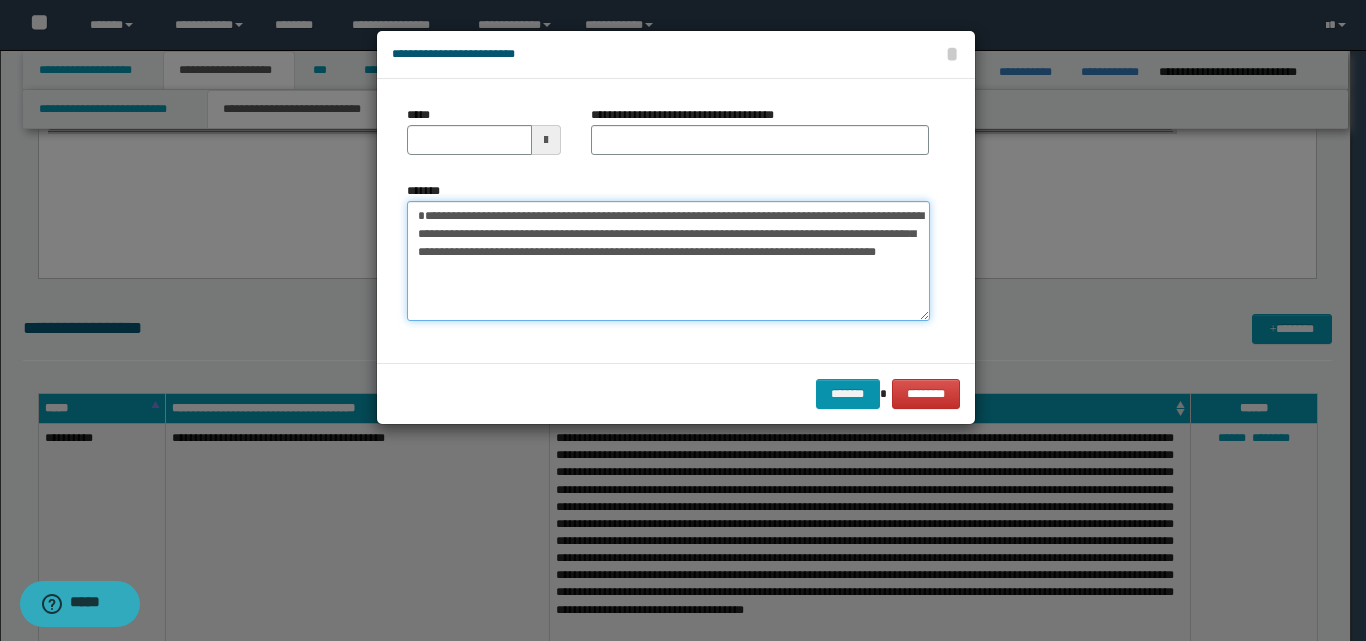 type on "**********" 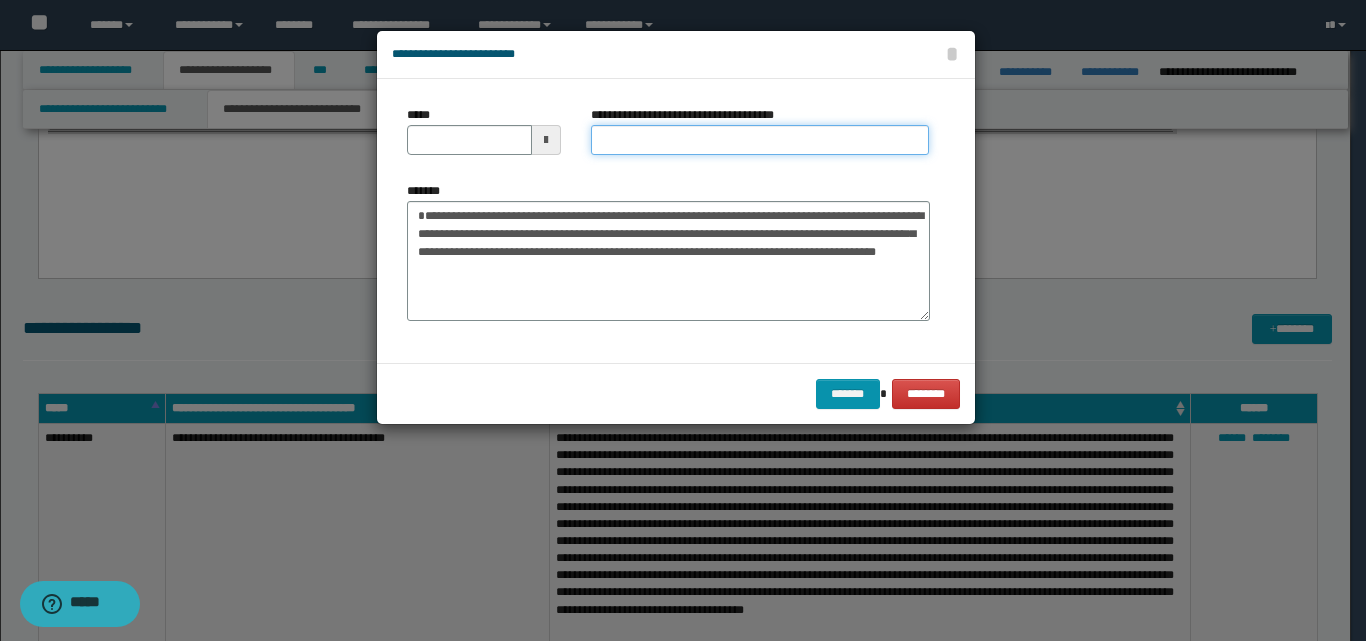 click on "**********" at bounding box center [760, 140] 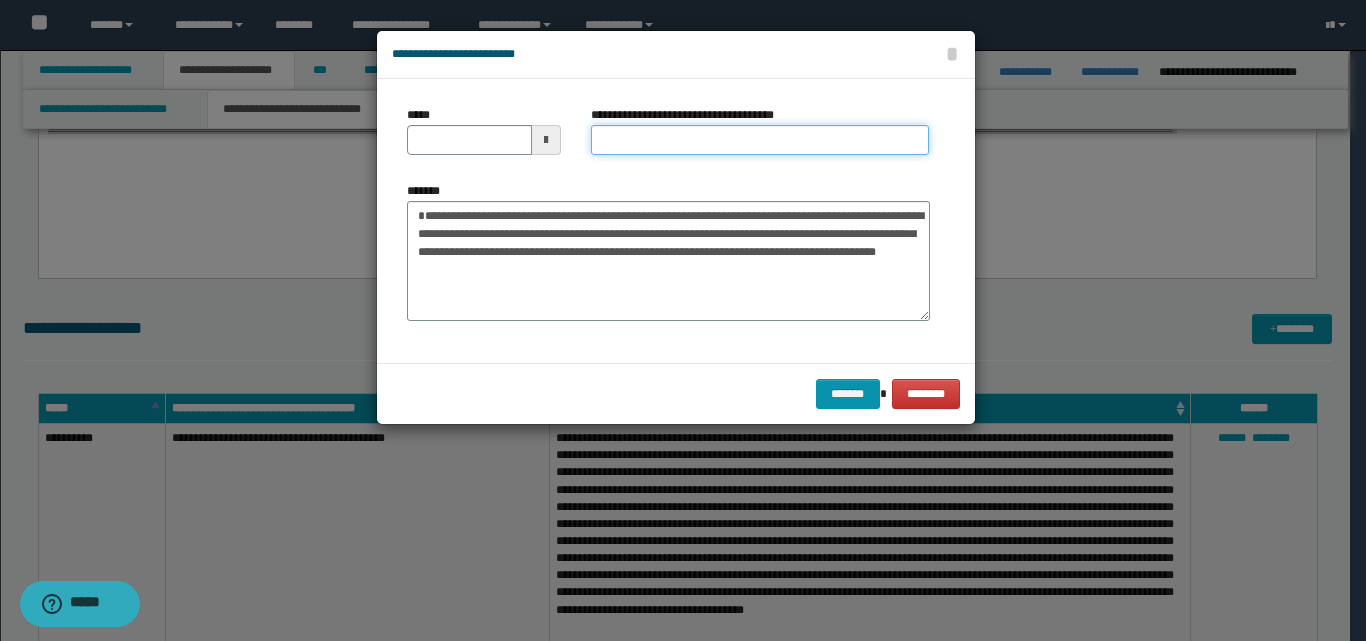paste on "**********" 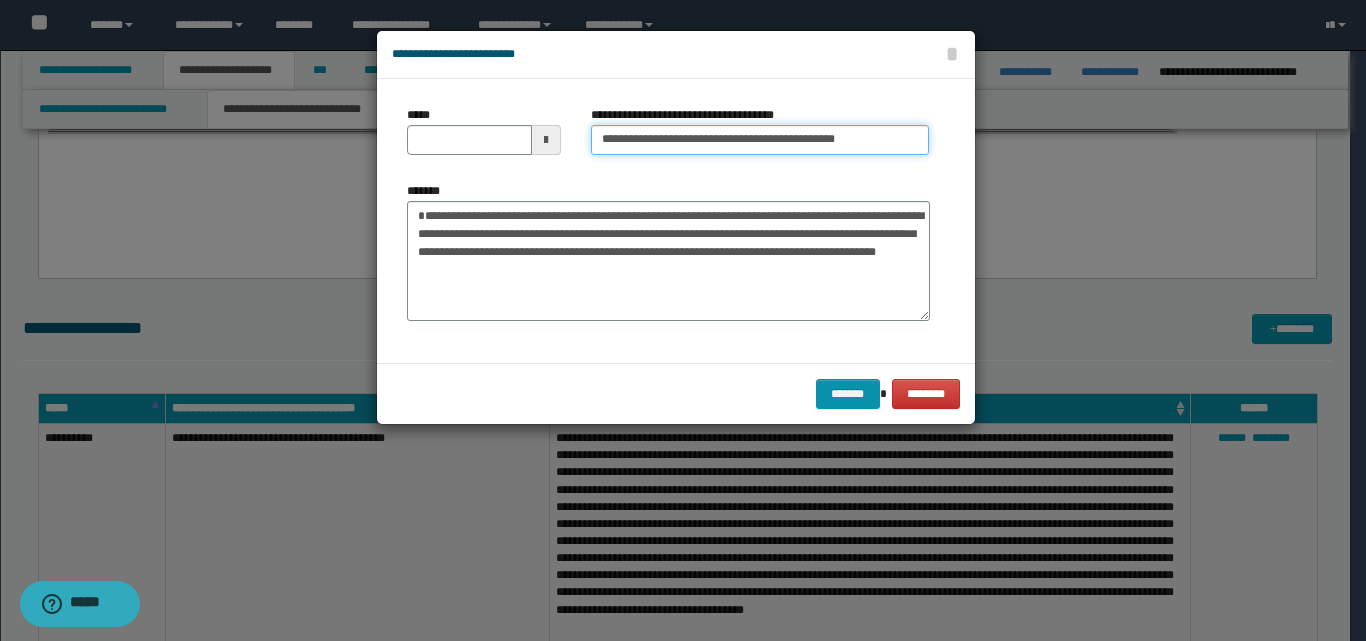drag, startPoint x: 662, startPoint y: 144, endPoint x: 599, endPoint y: 143, distance: 63.007935 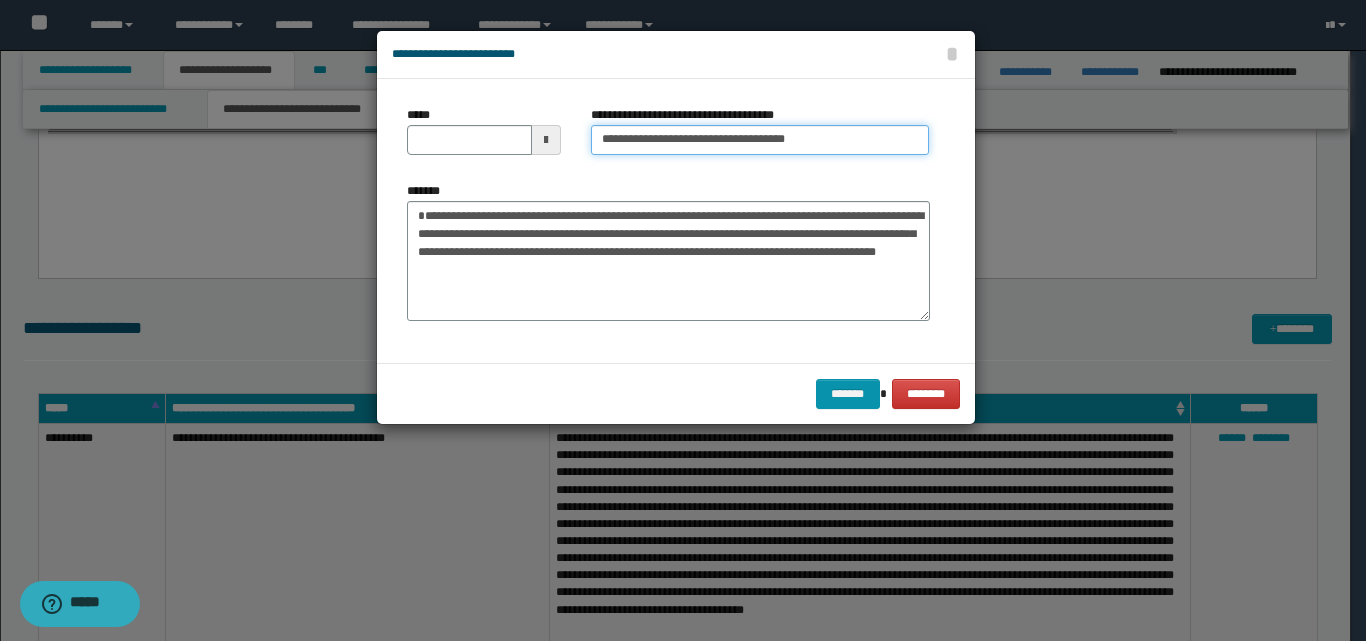 type 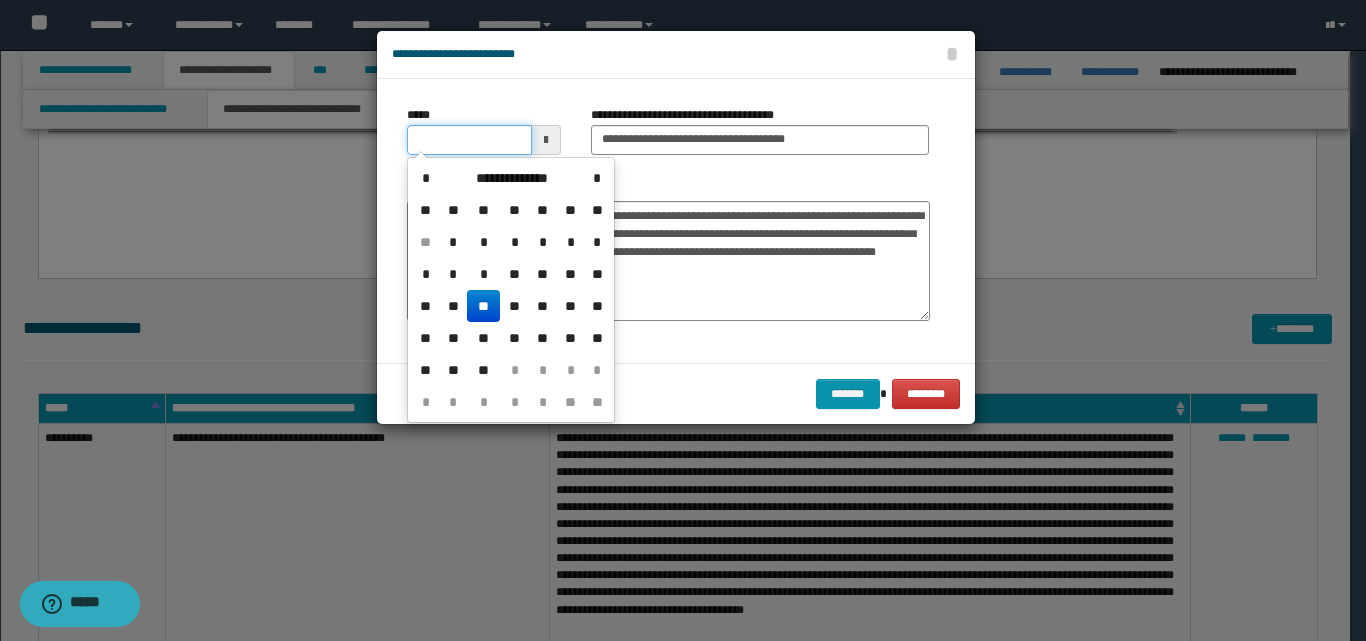 click on "*****" at bounding box center [469, 140] 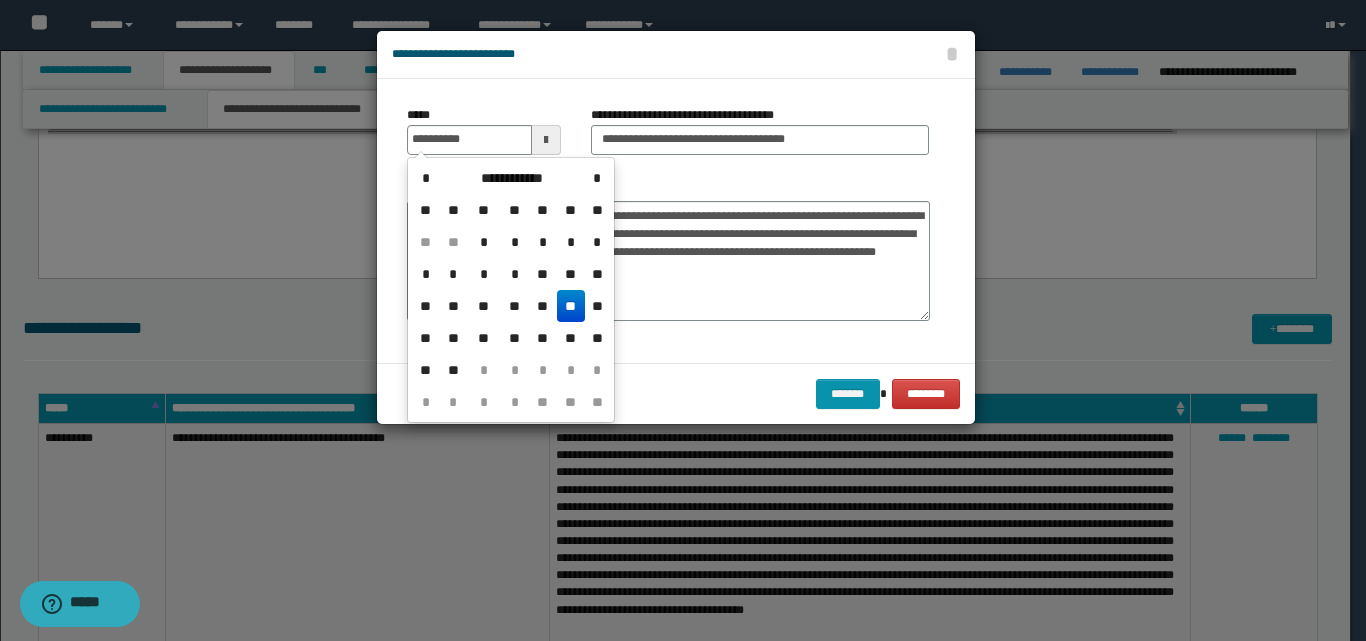 click on "**" at bounding box center (571, 306) 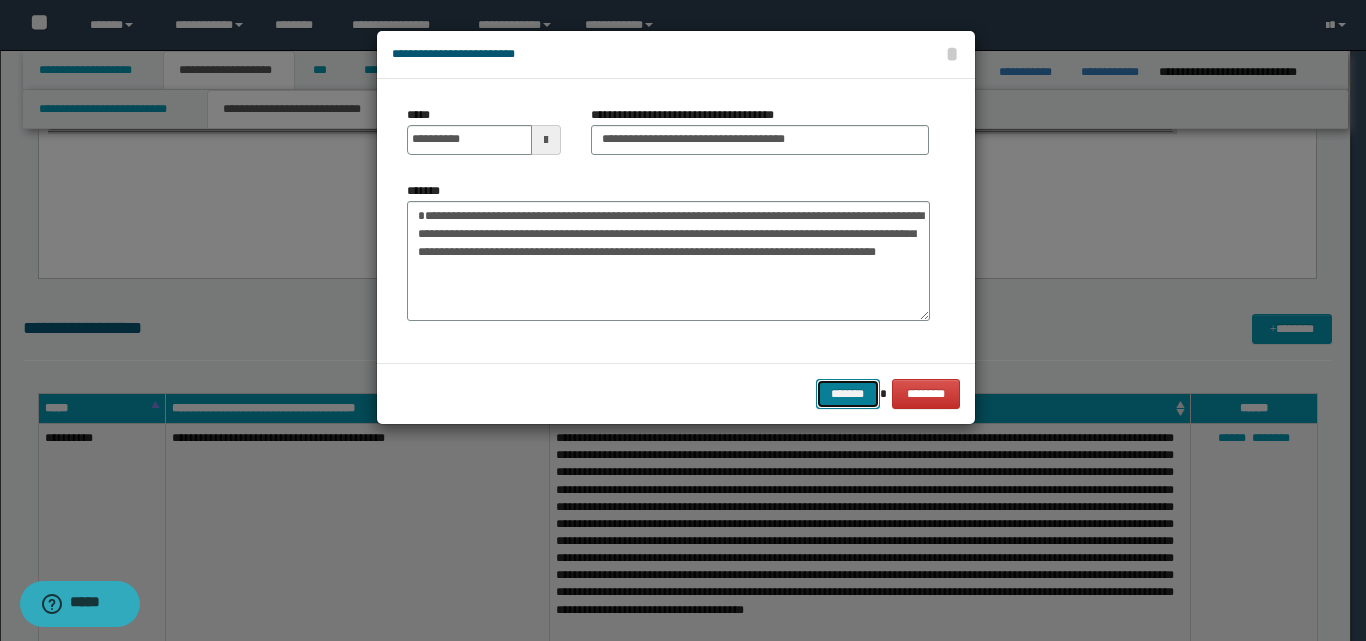 click on "*******" at bounding box center [848, 394] 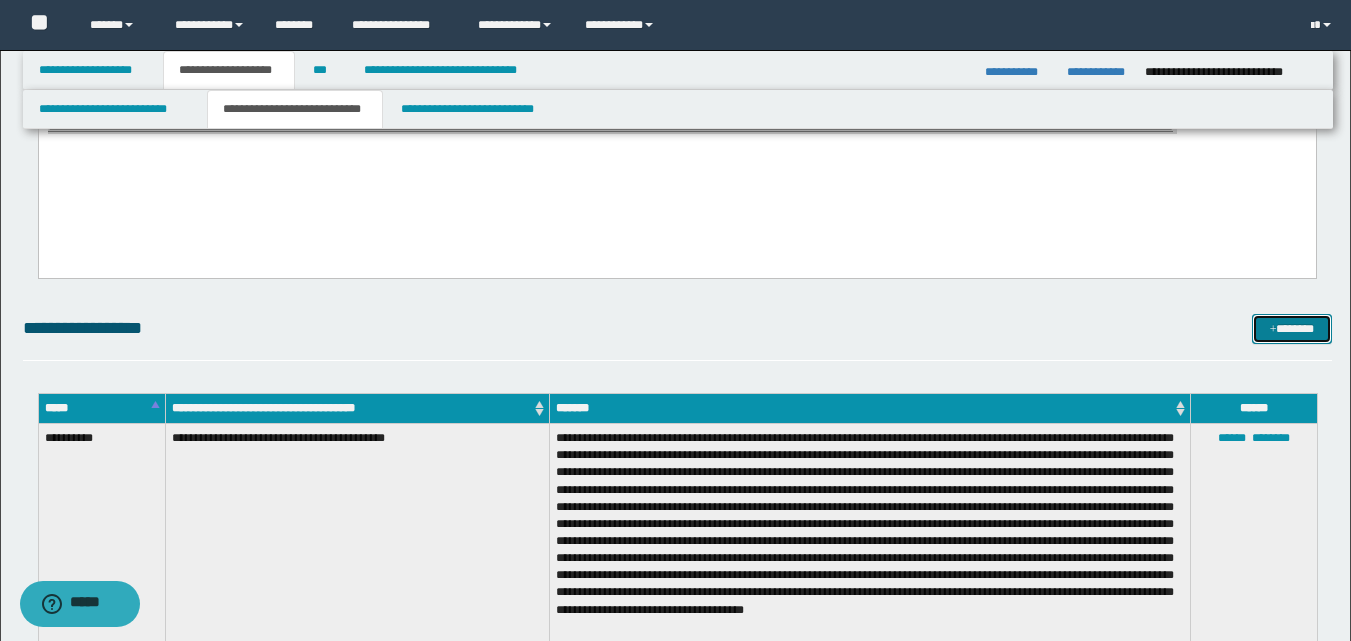 click on "*******" at bounding box center (1292, 329) 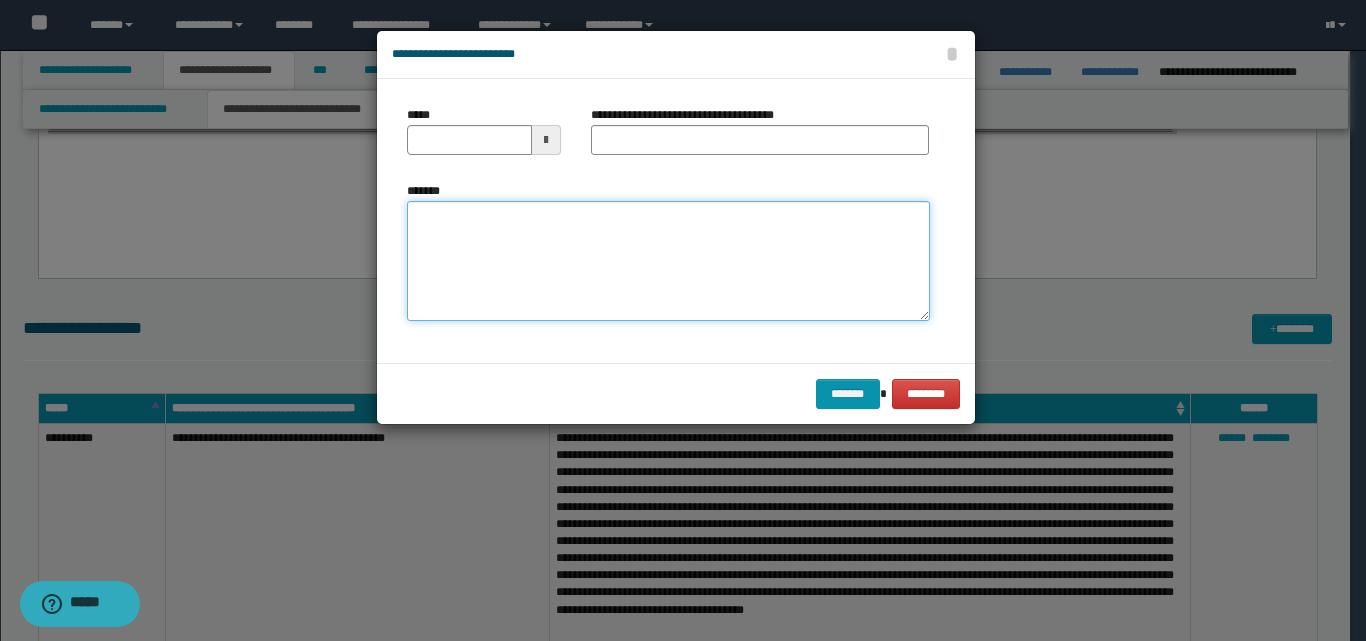 click on "*******" at bounding box center [668, 261] 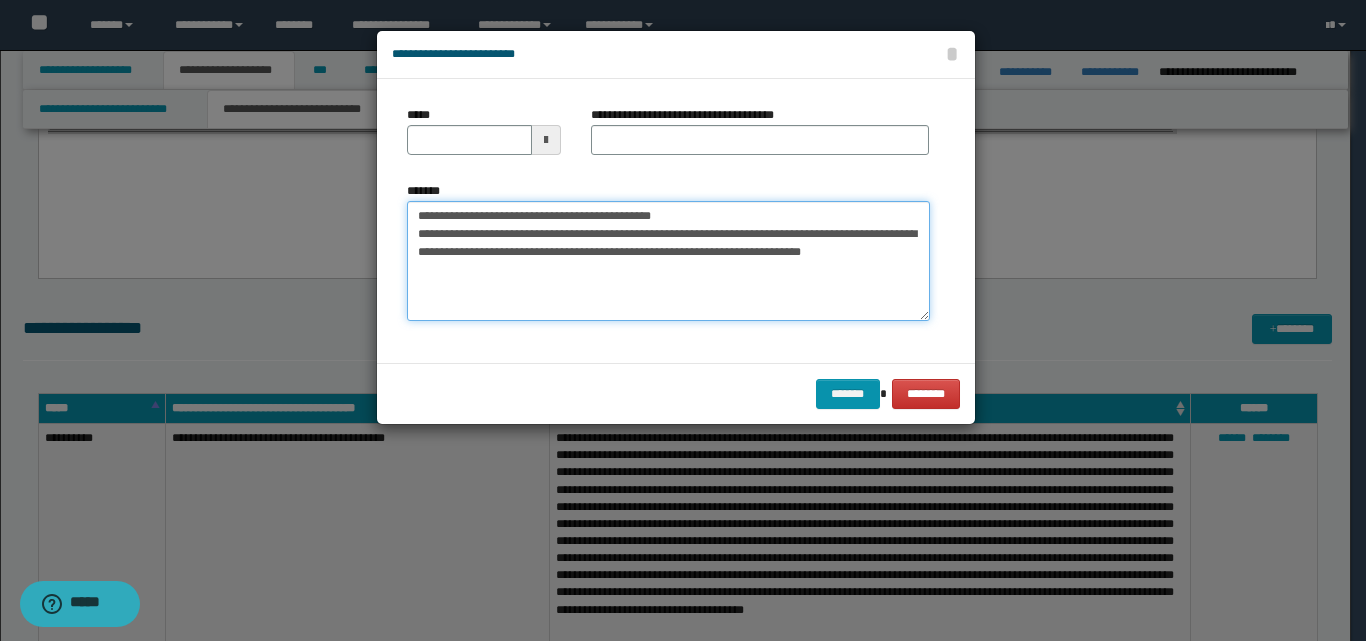 drag, startPoint x: 704, startPoint y: 211, endPoint x: 410, endPoint y: 221, distance: 294.17 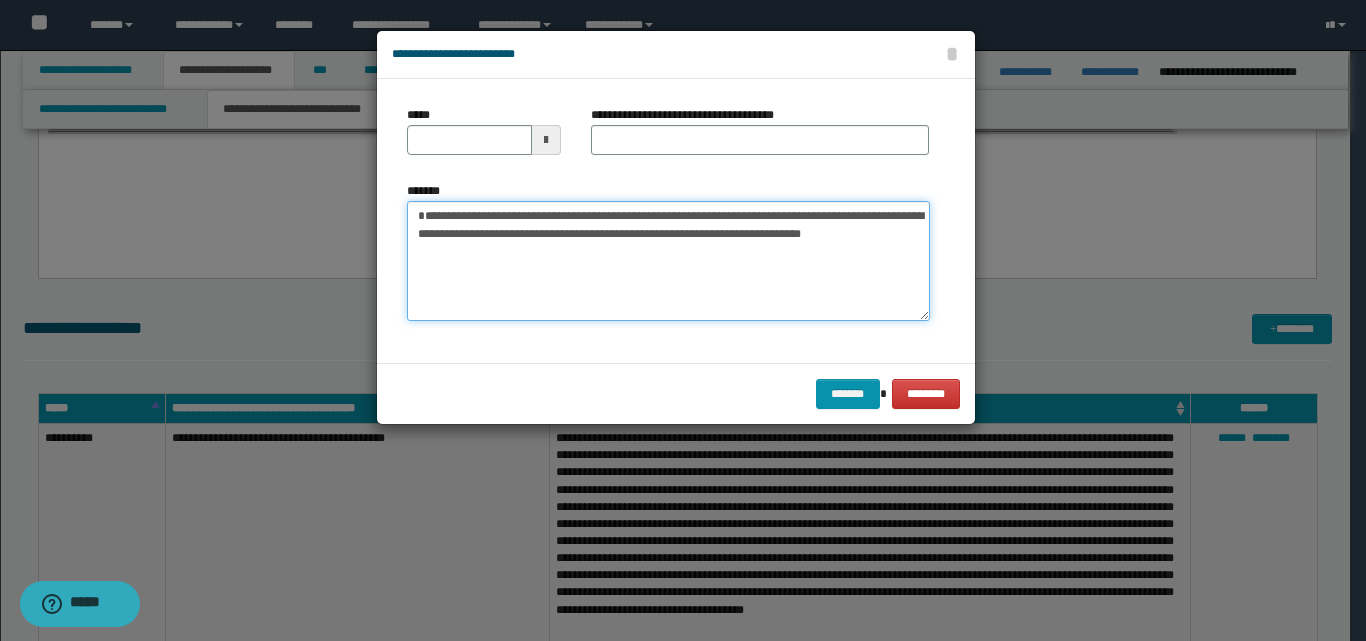 type on "**********" 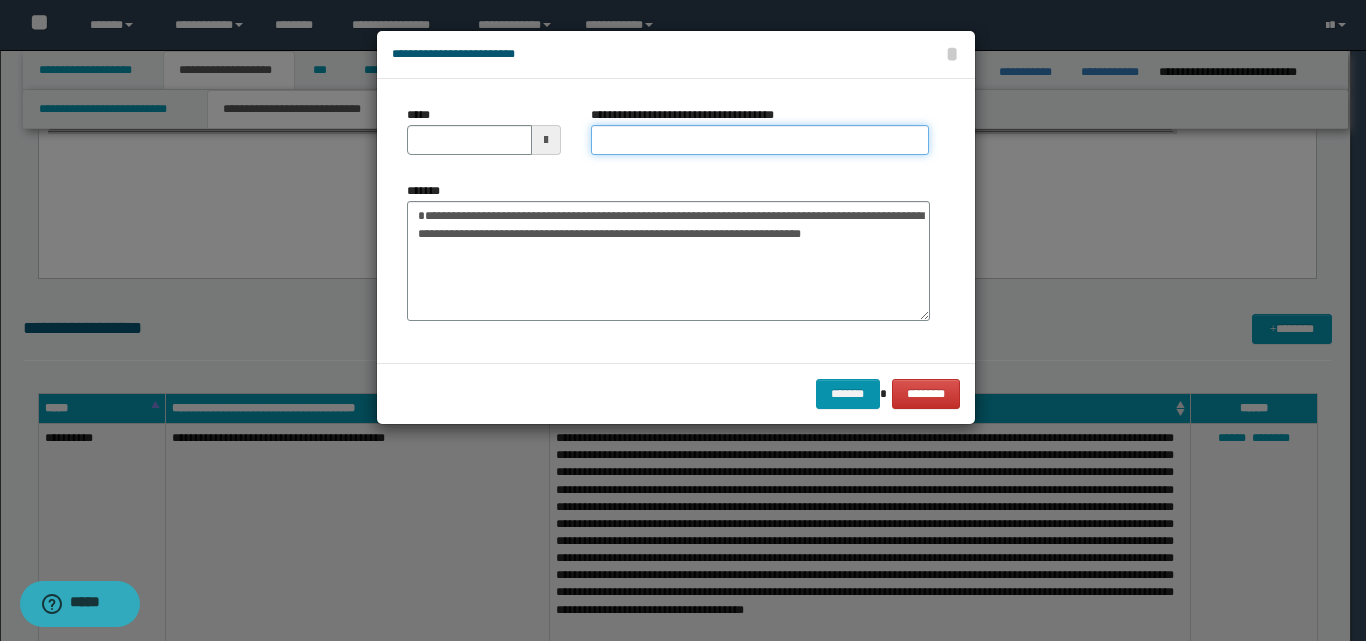 click on "**********" at bounding box center (760, 140) 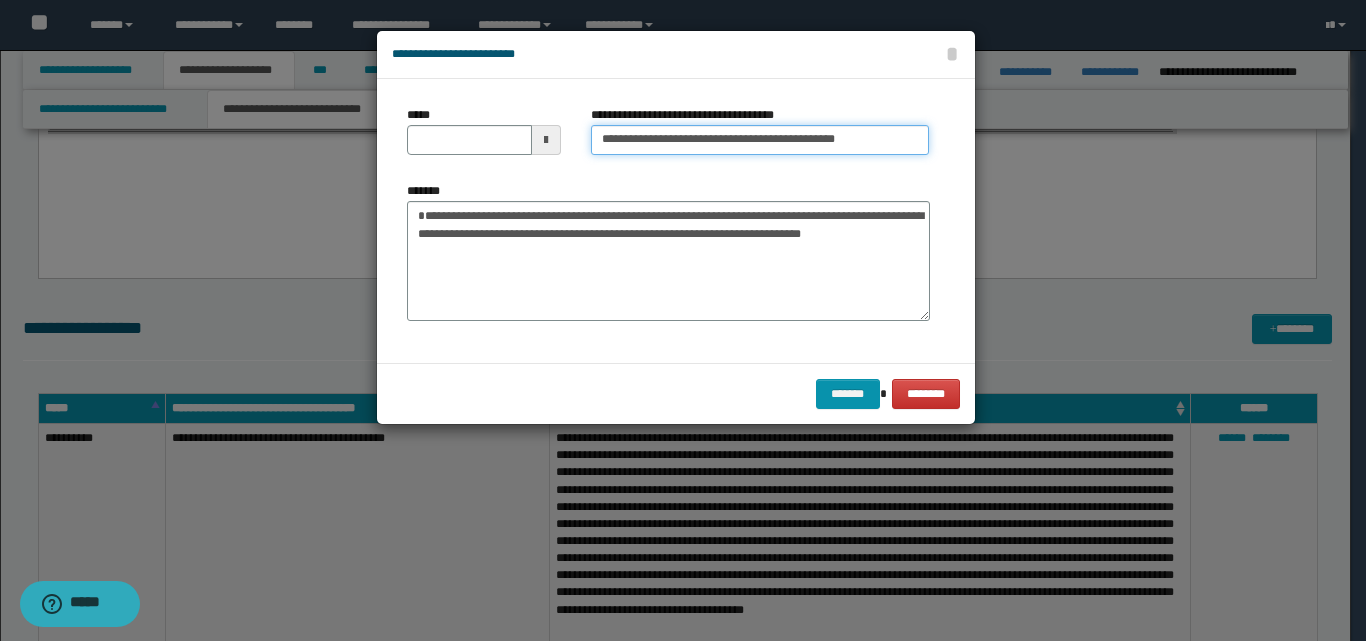 drag, startPoint x: 666, startPoint y: 140, endPoint x: 595, endPoint y: 139, distance: 71.00704 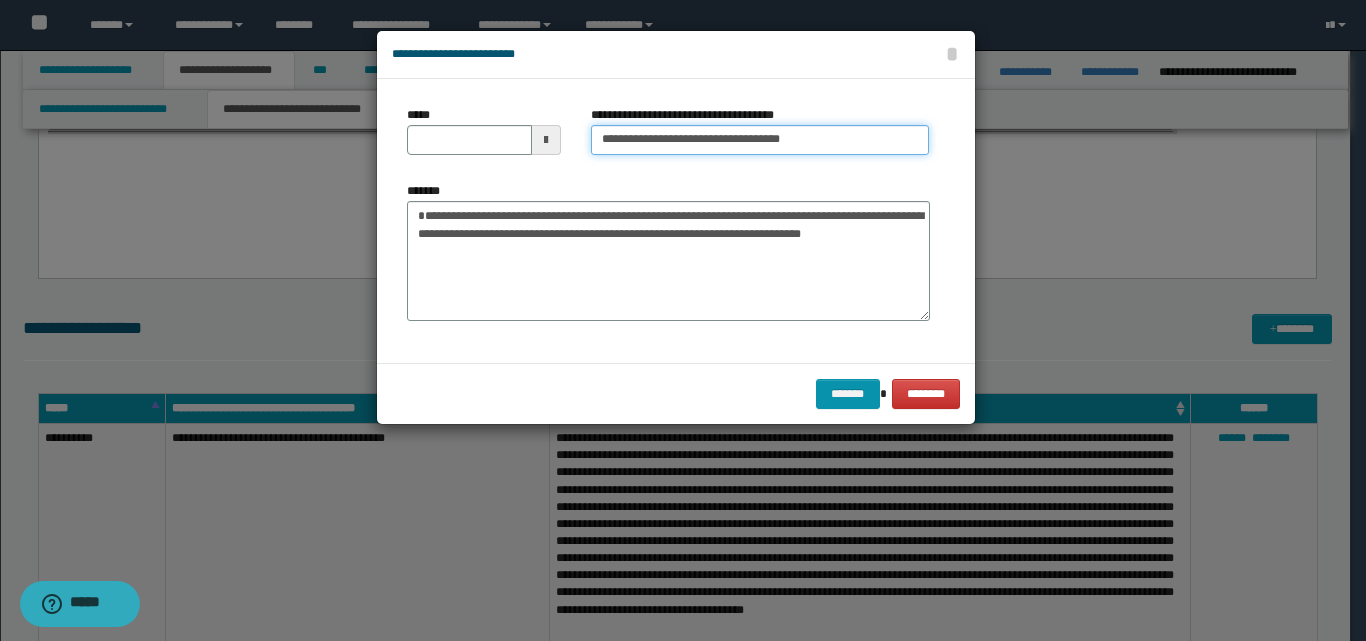 type 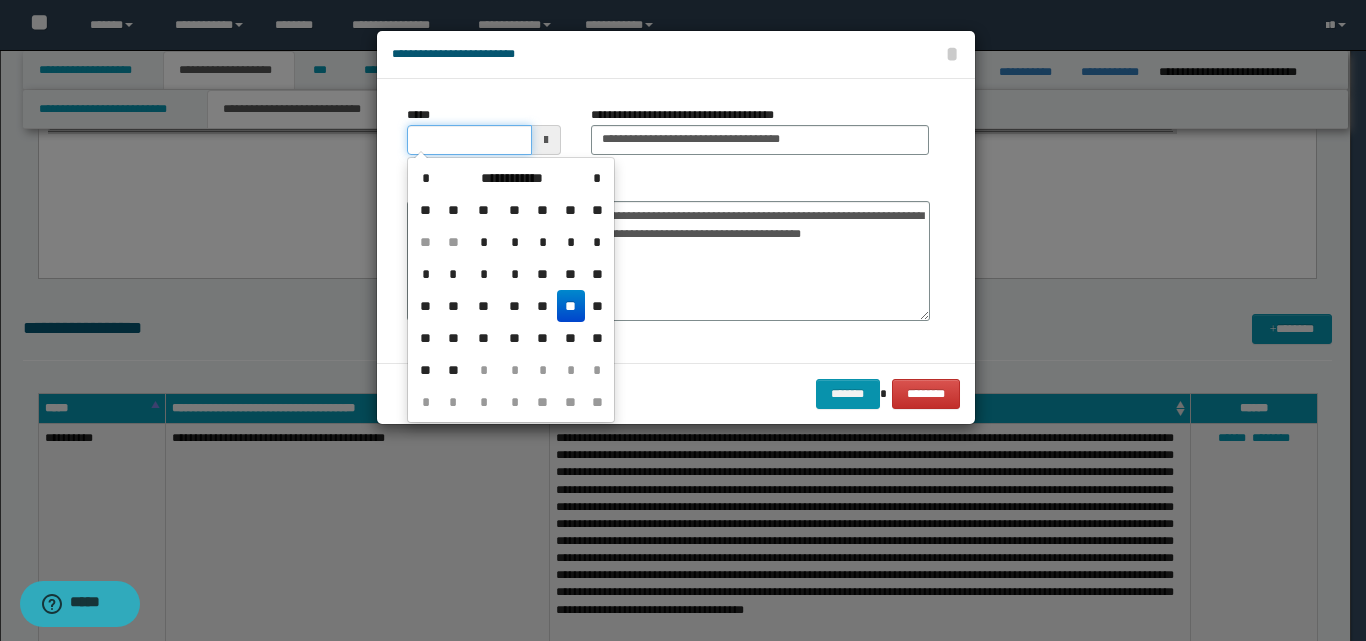 click on "*****" at bounding box center [469, 140] 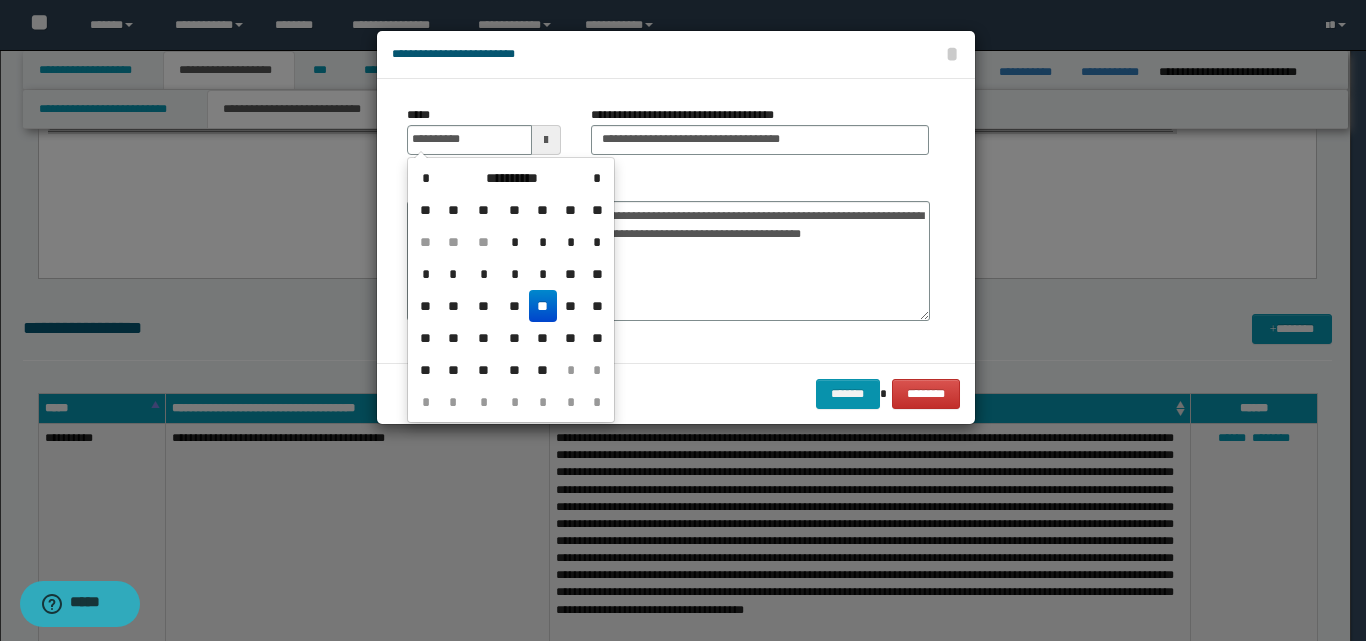 click on "**" at bounding box center (543, 306) 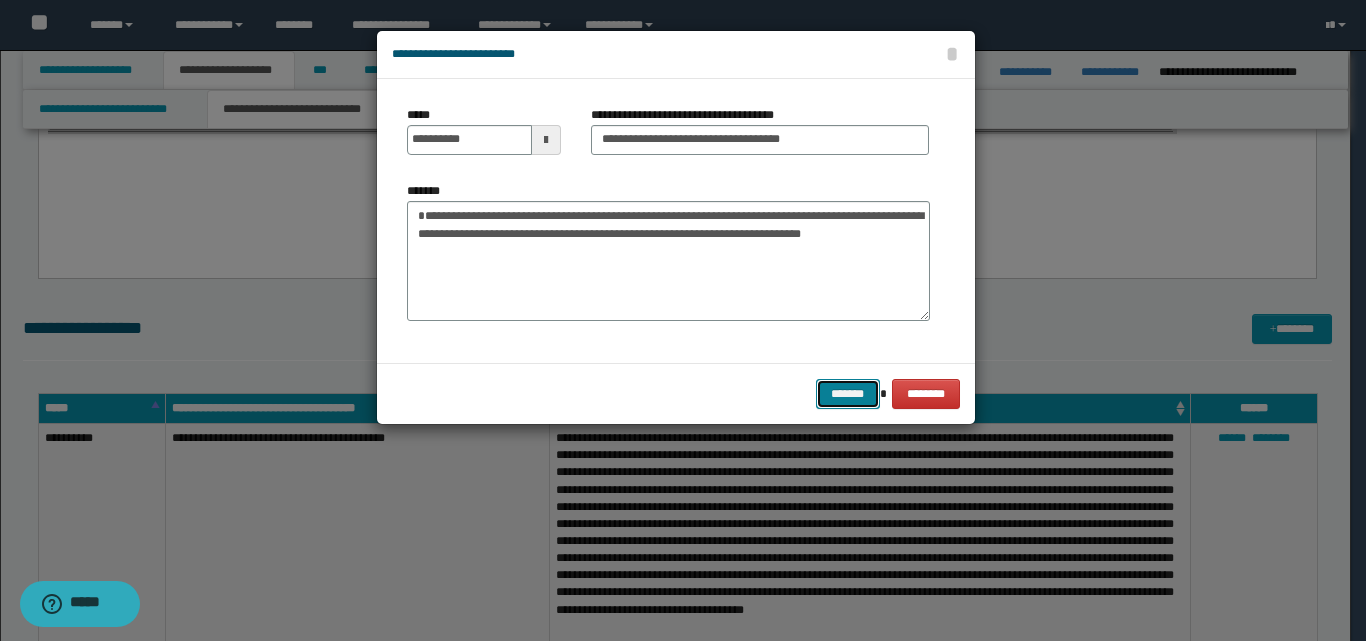 click on "*******" at bounding box center [848, 394] 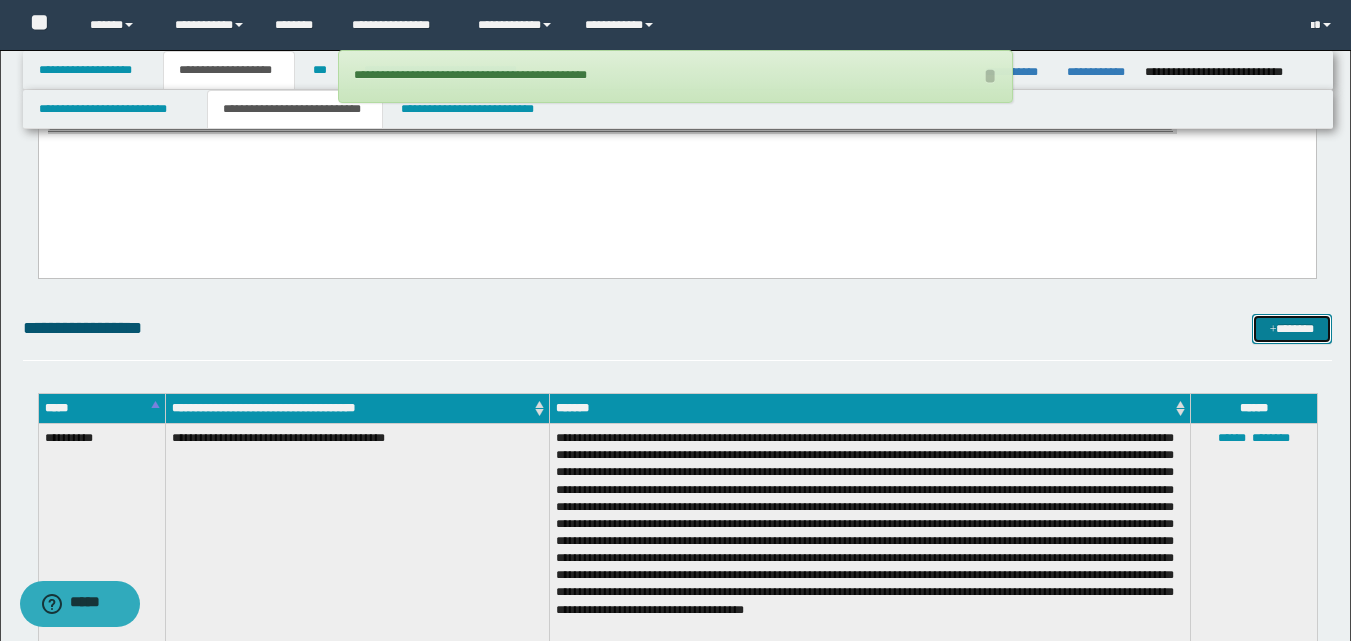 click on "*******" at bounding box center (1292, 329) 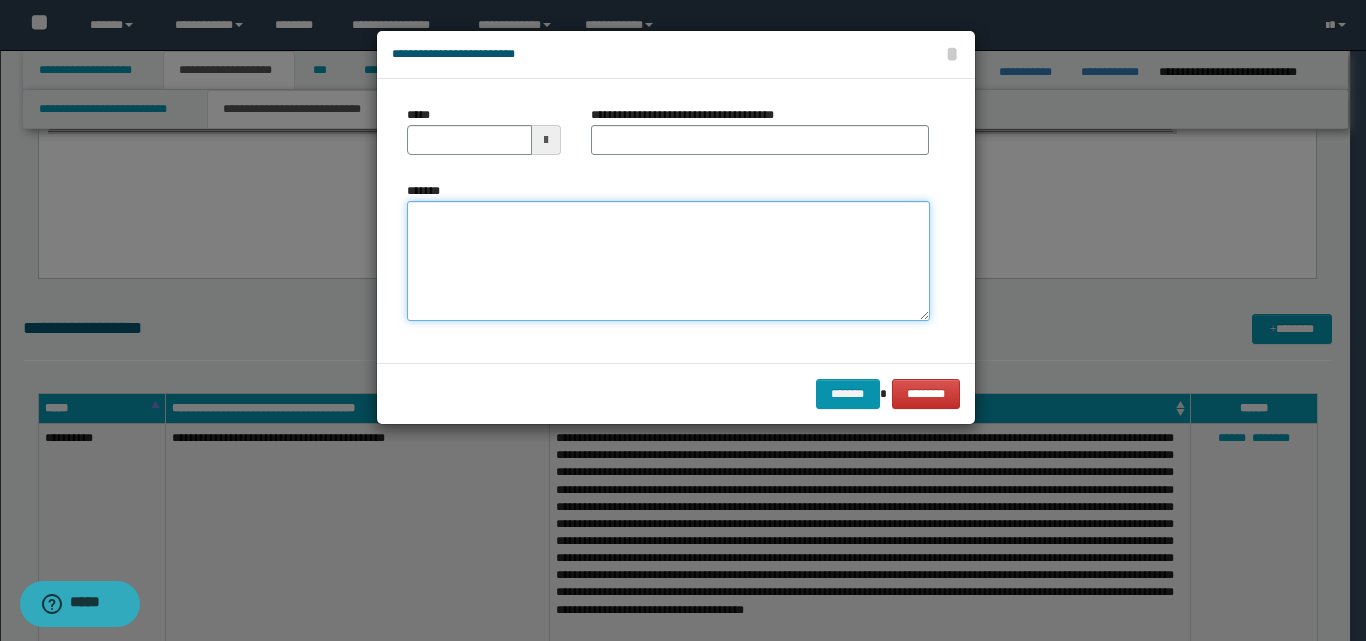 click on "*******" at bounding box center (668, 261) 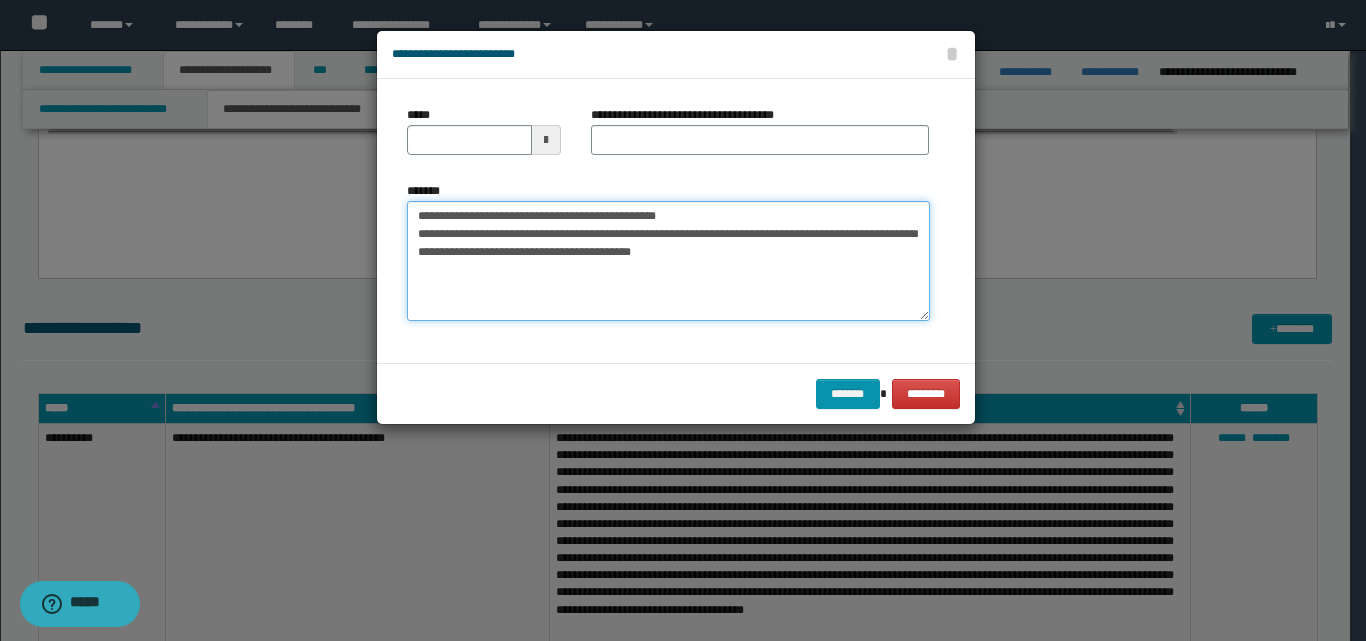 drag, startPoint x: 718, startPoint y: 220, endPoint x: 415, endPoint y: 216, distance: 303.0264 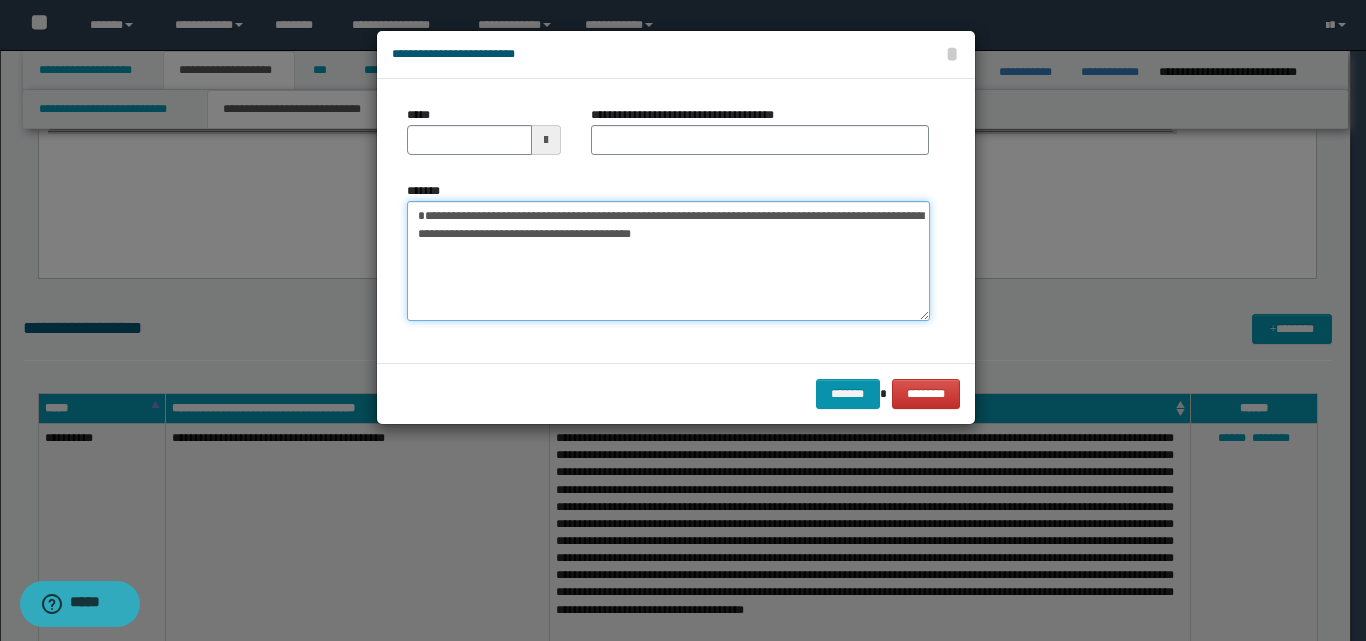 type on "**********" 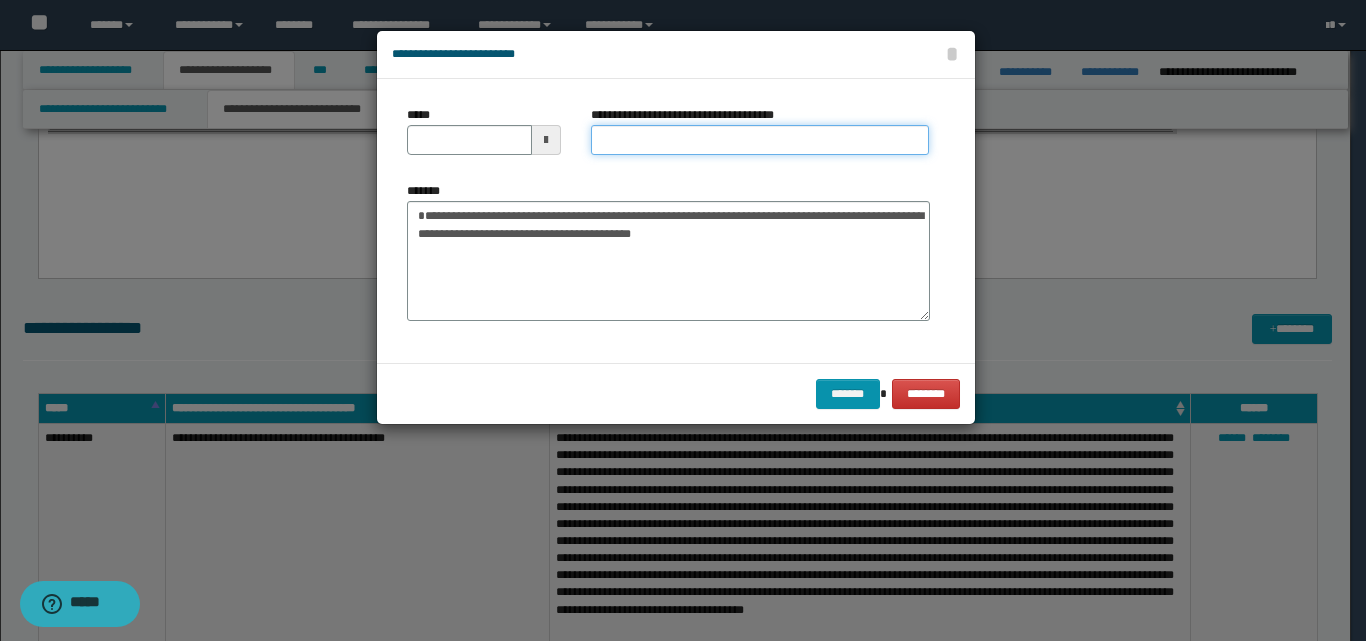 click on "**********" at bounding box center [760, 140] 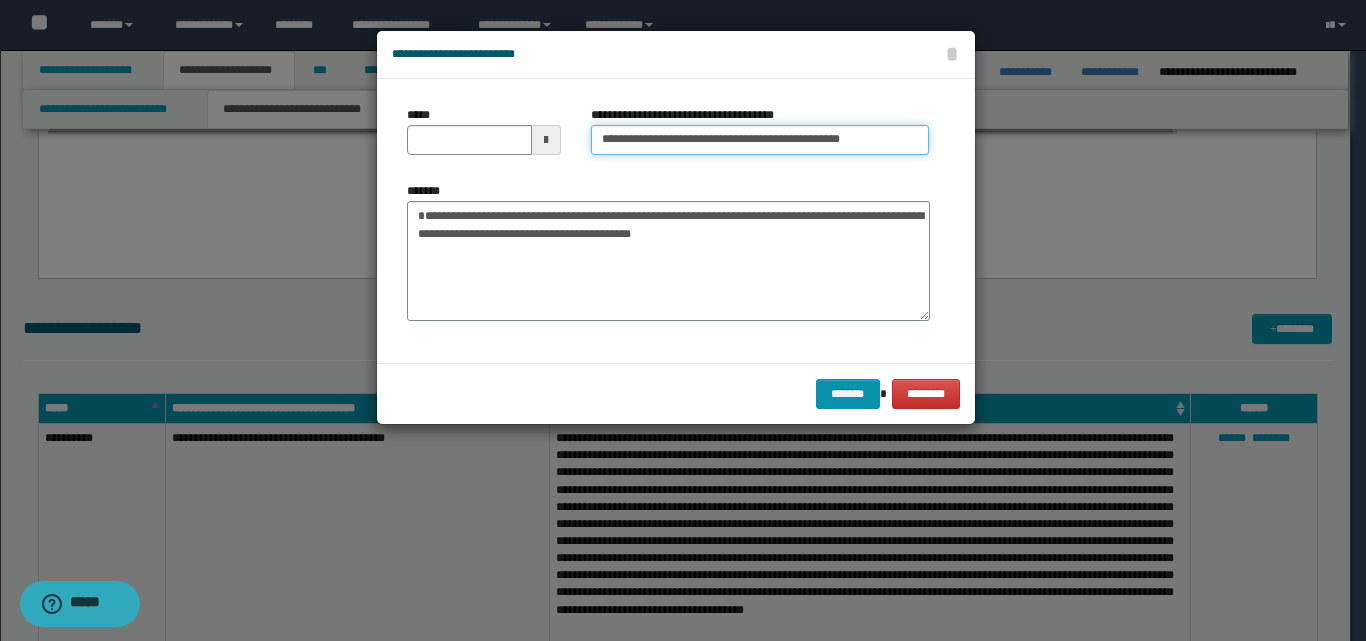drag, startPoint x: 665, startPoint y: 136, endPoint x: 598, endPoint y: 138, distance: 67.02985 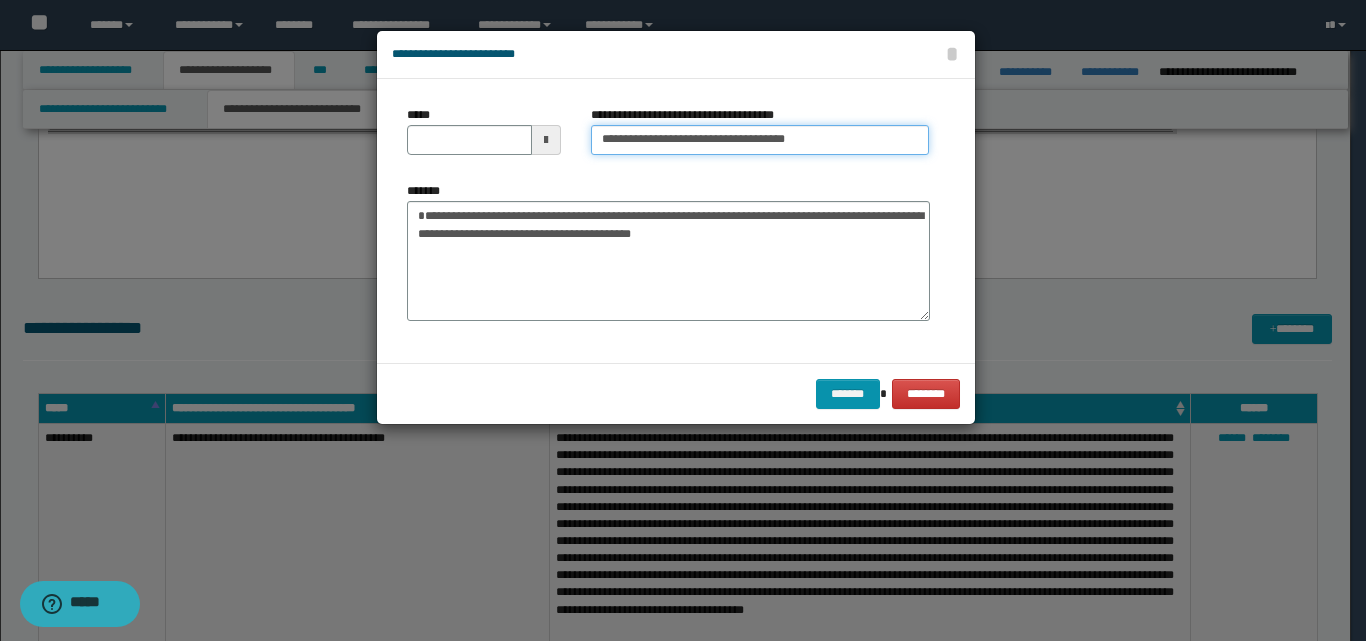 type 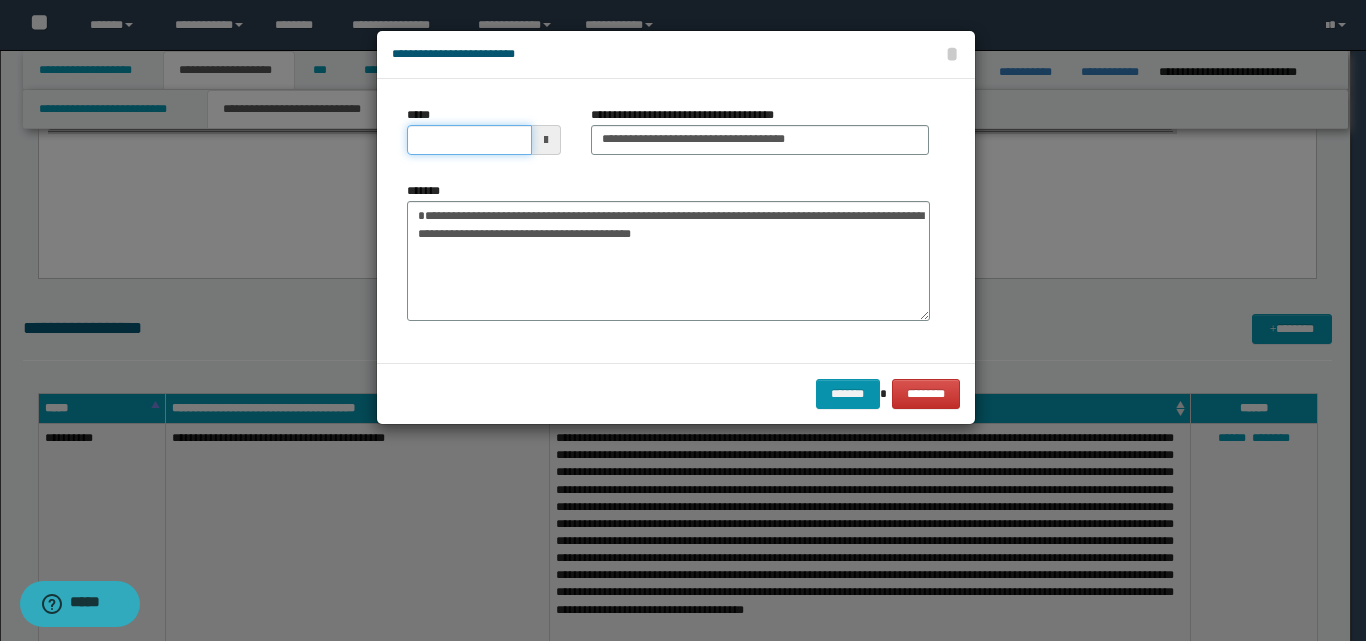 click on "*****" at bounding box center [469, 140] 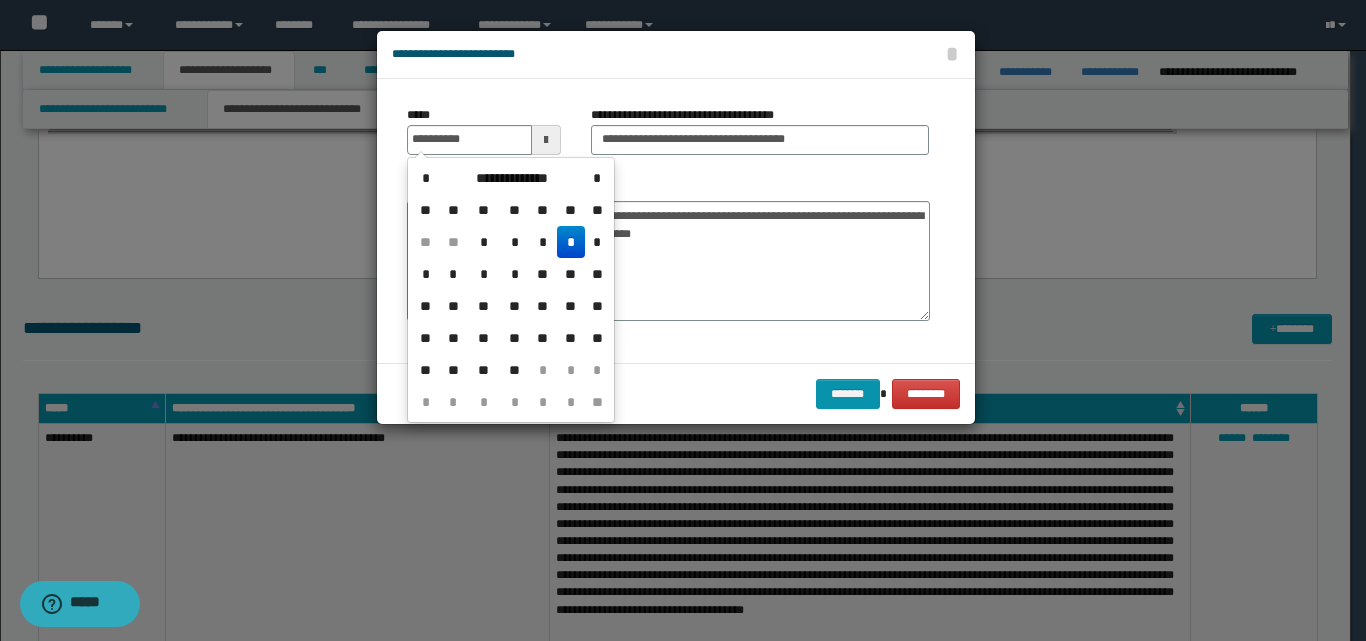 click on "*" at bounding box center [571, 242] 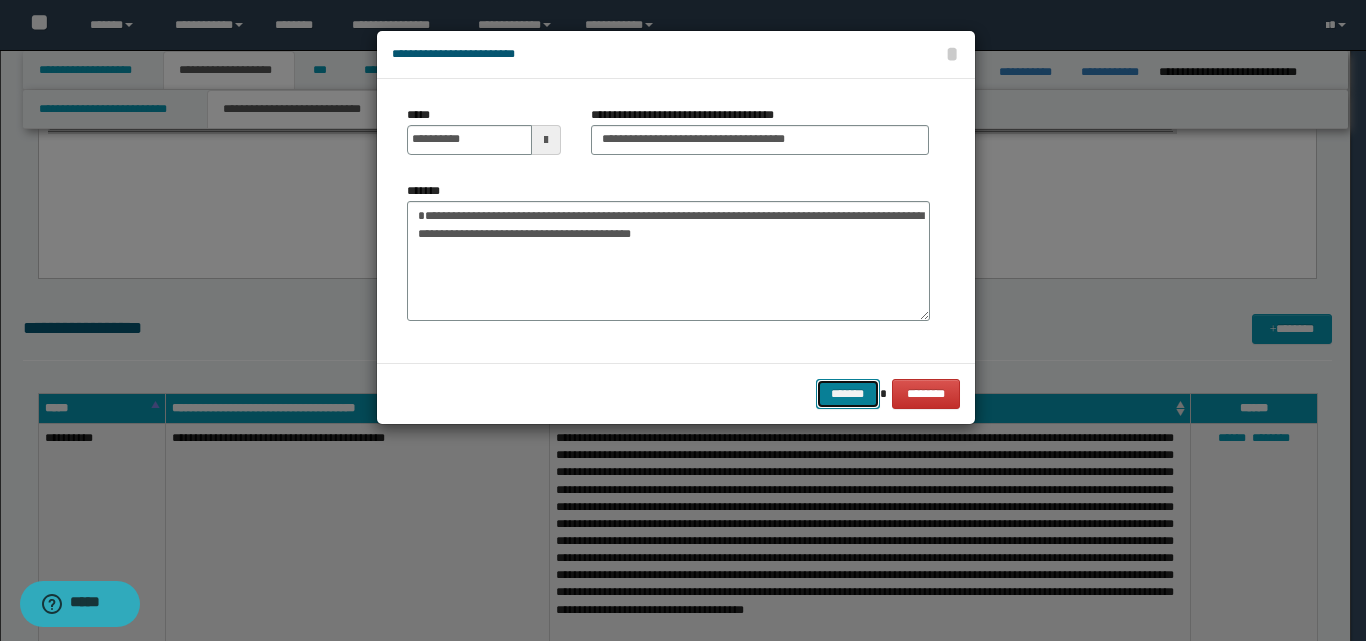 click on "*******" at bounding box center [848, 394] 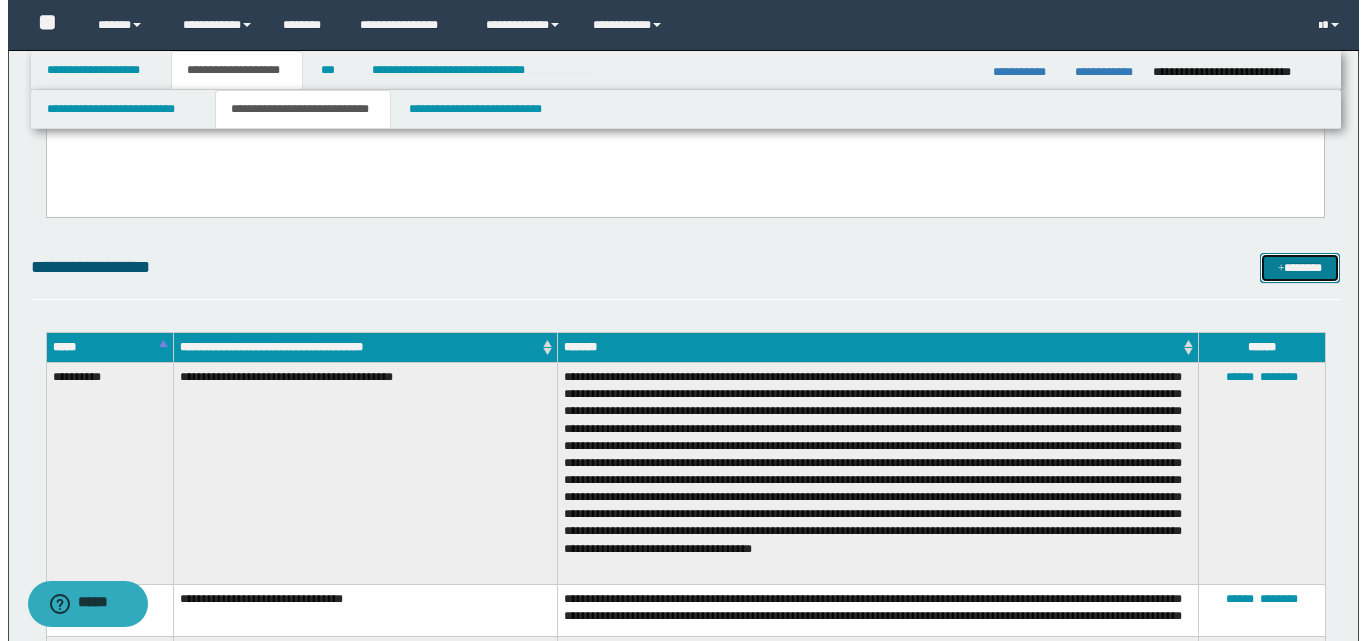 scroll, scrollTop: 1422, scrollLeft: 0, axis: vertical 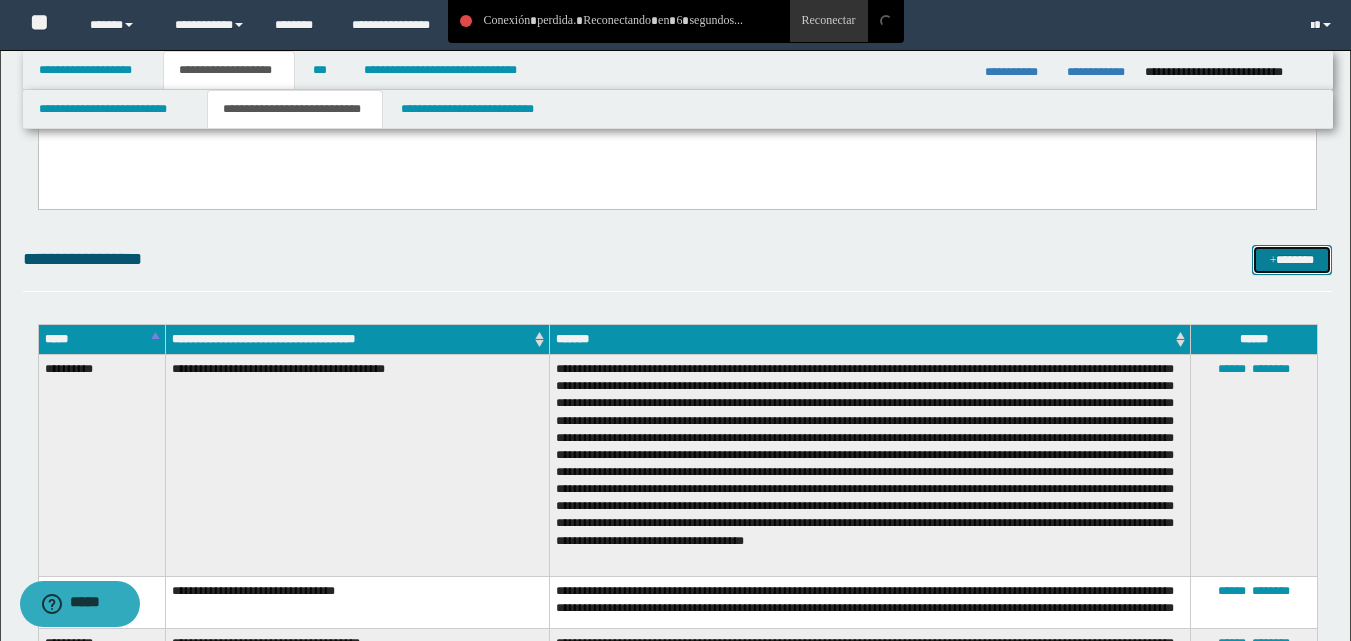 click on "*******" at bounding box center [1292, 260] 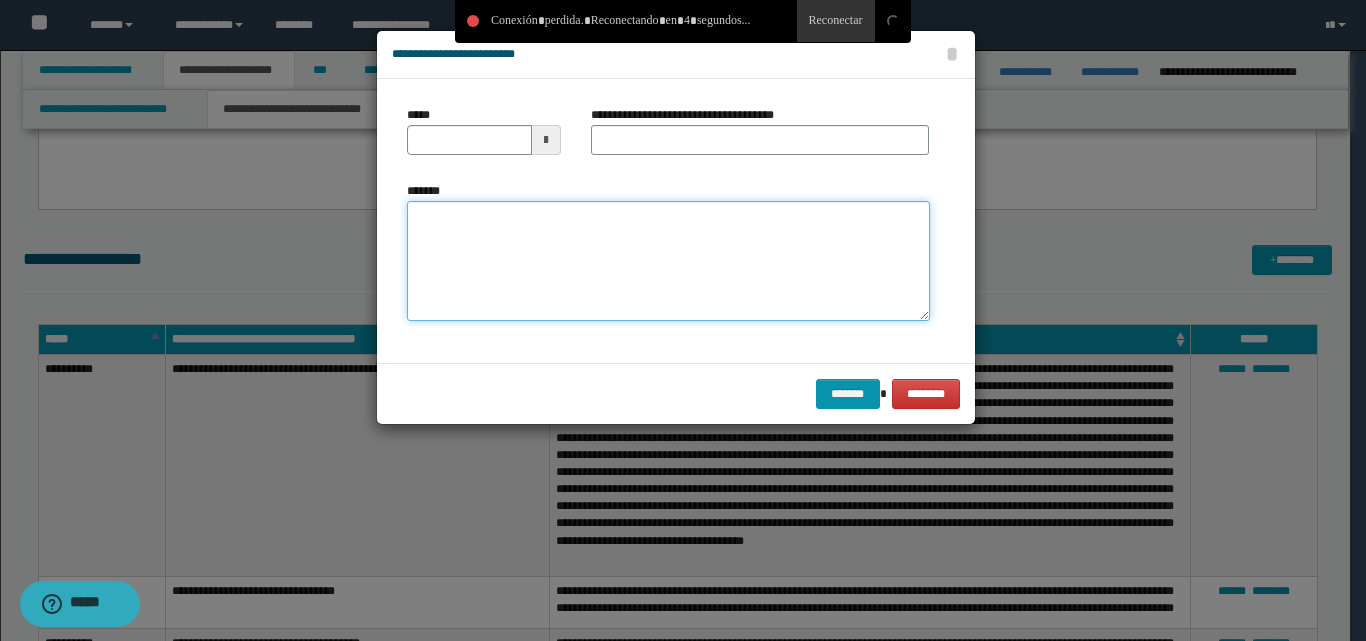click on "*******" at bounding box center [668, 261] 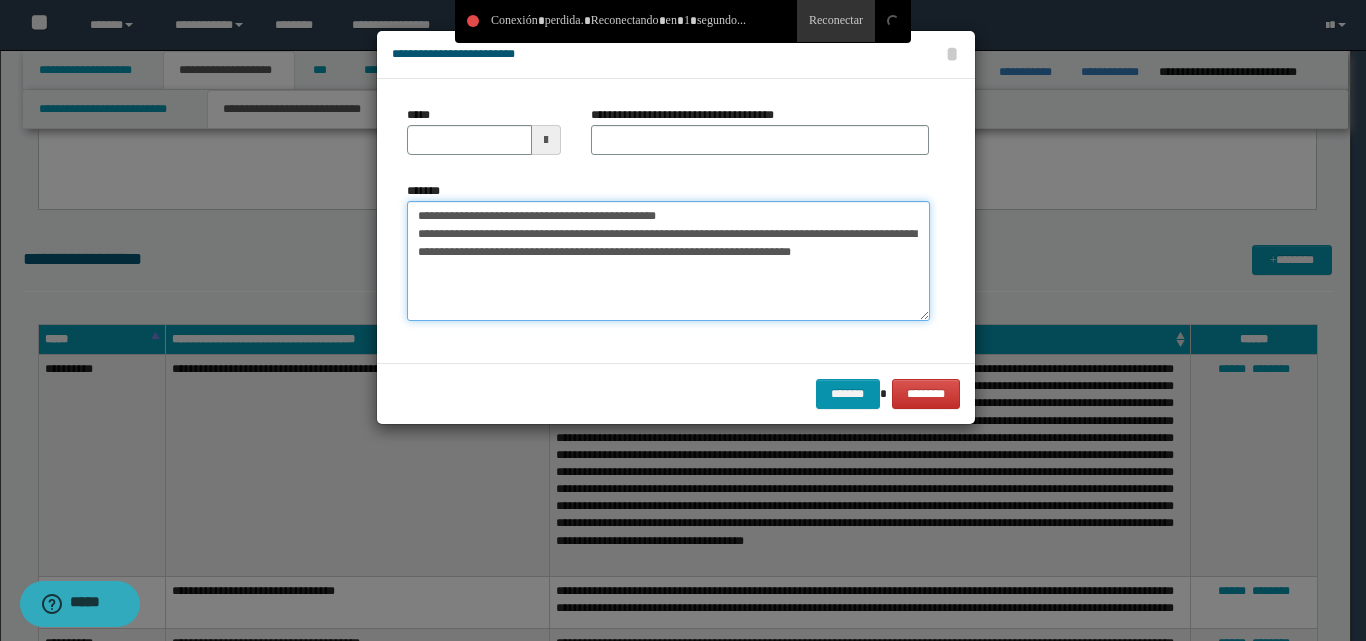 type 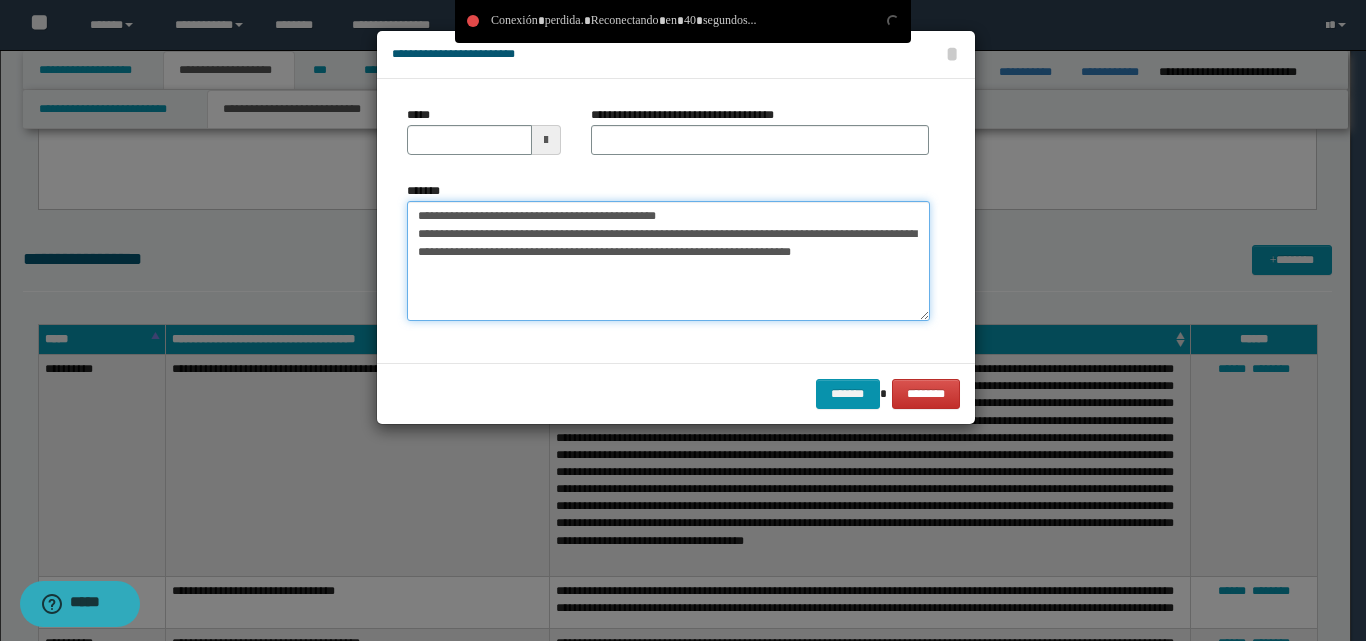 drag, startPoint x: 718, startPoint y: 210, endPoint x: 408, endPoint y: 193, distance: 310.4658 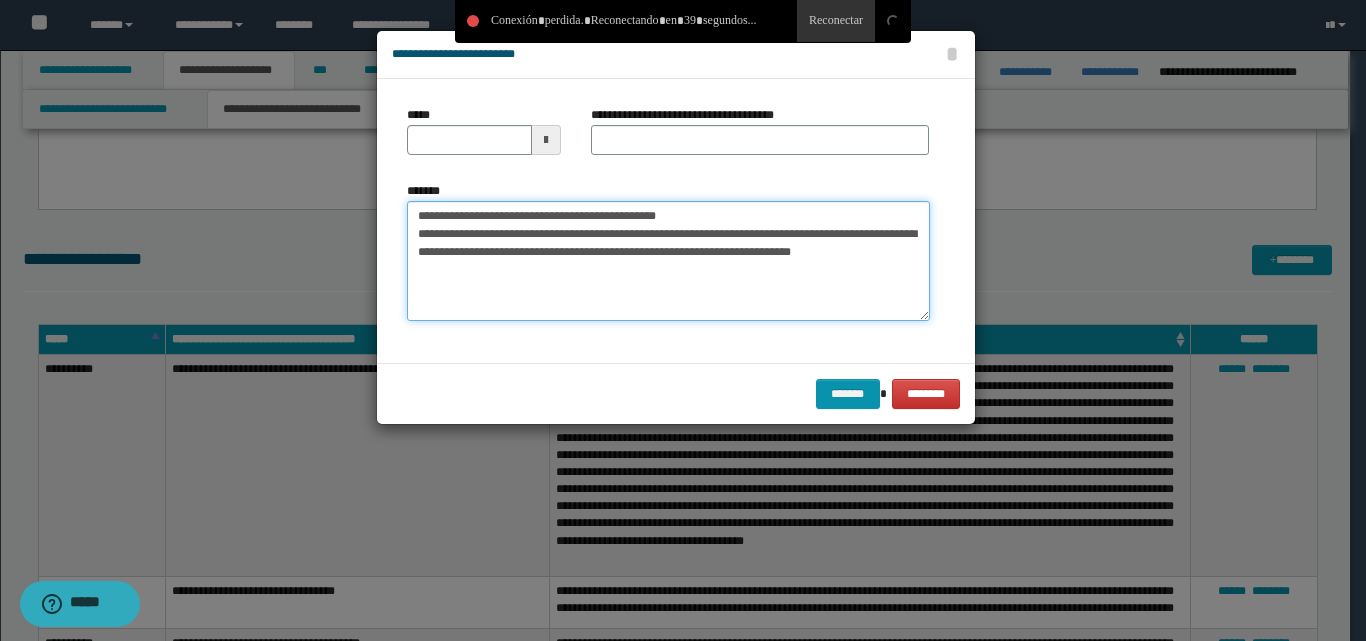 type on "**********" 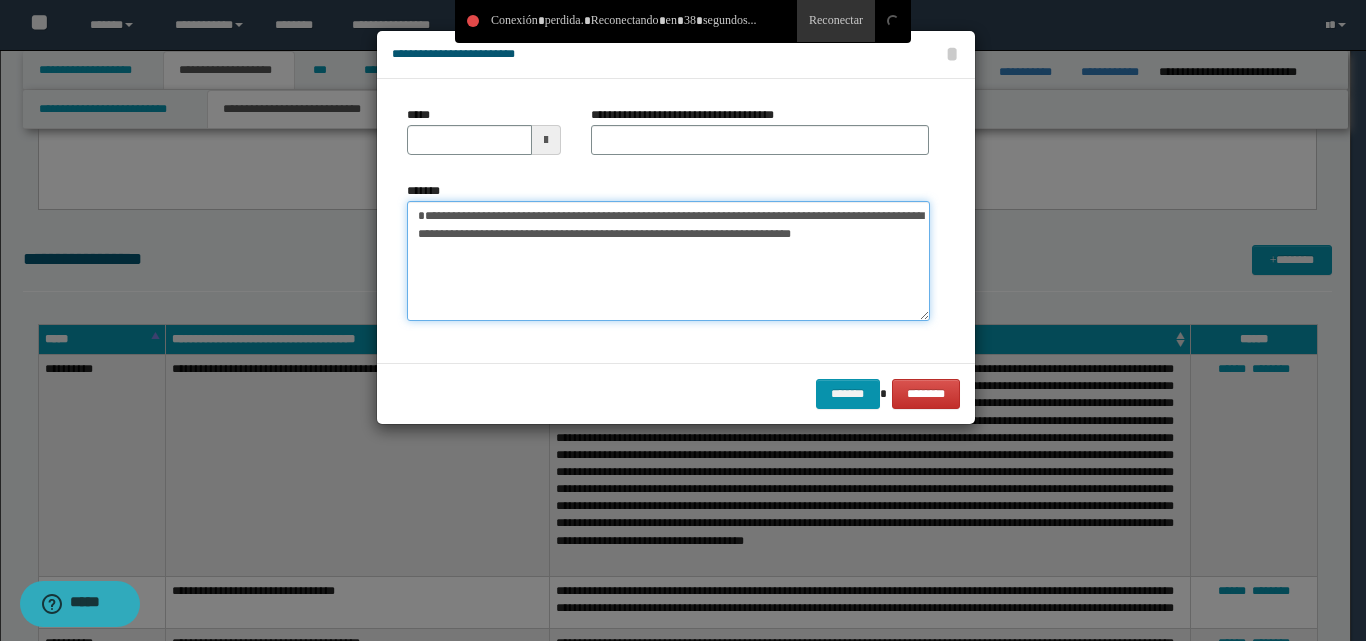 type 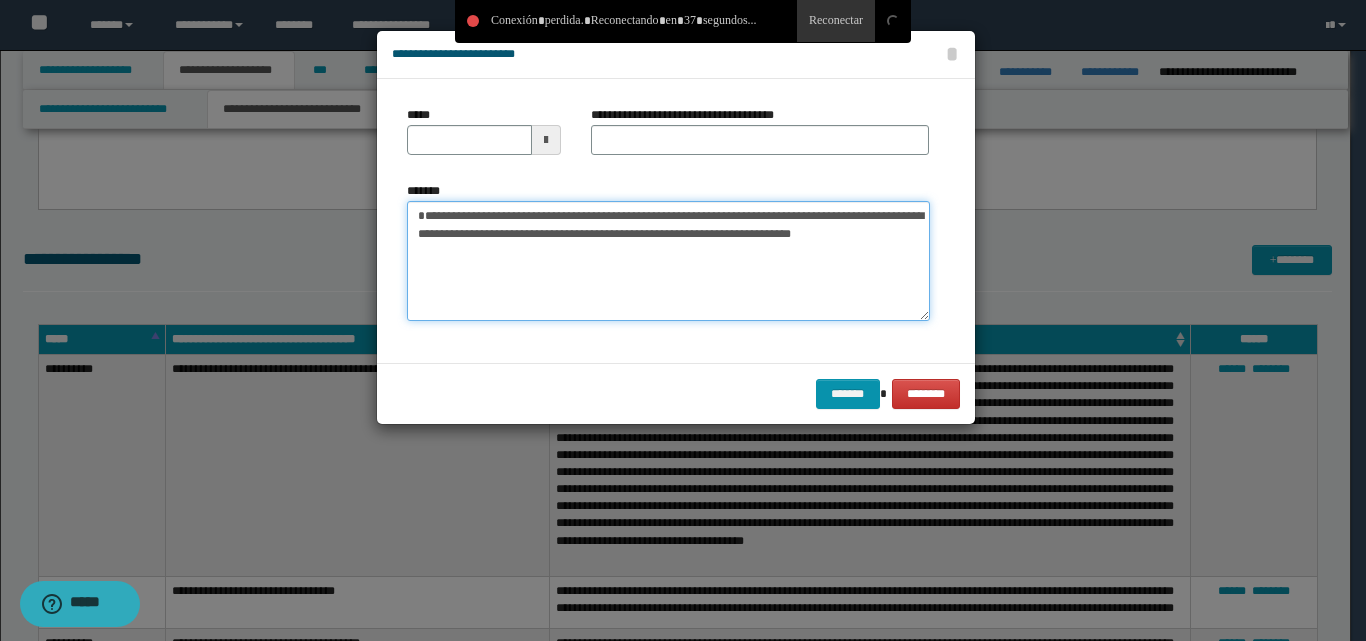 type on "**********" 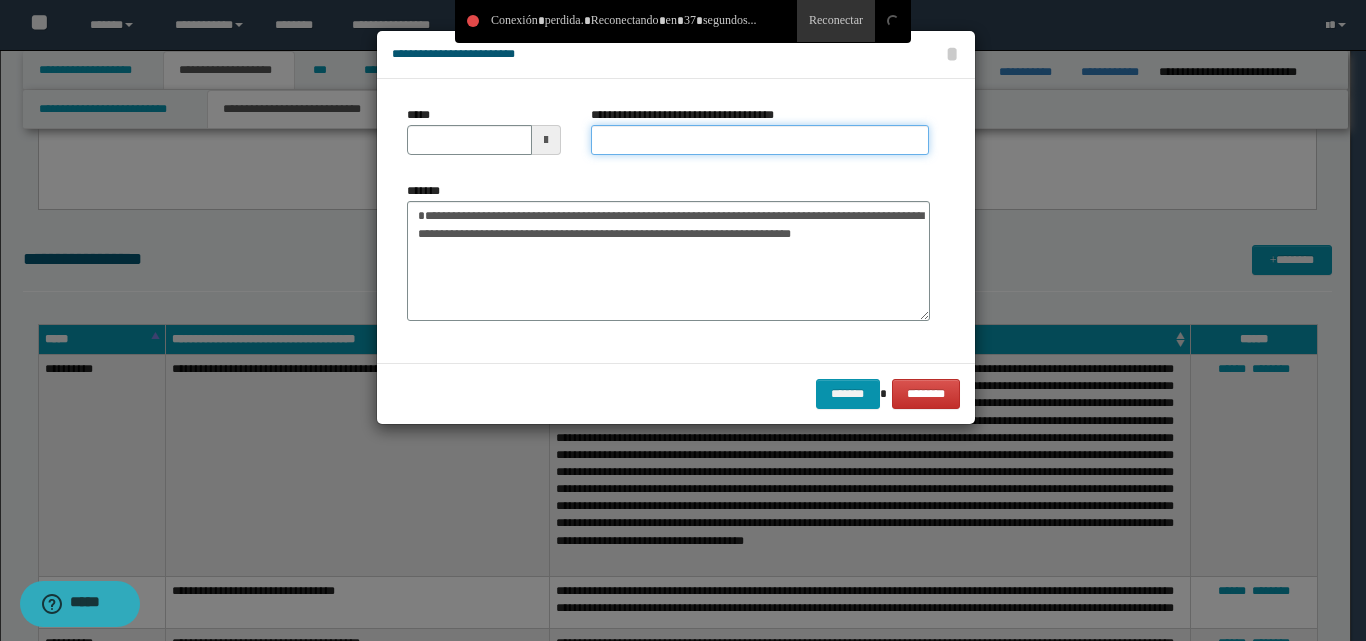 click on "**********" at bounding box center (760, 140) 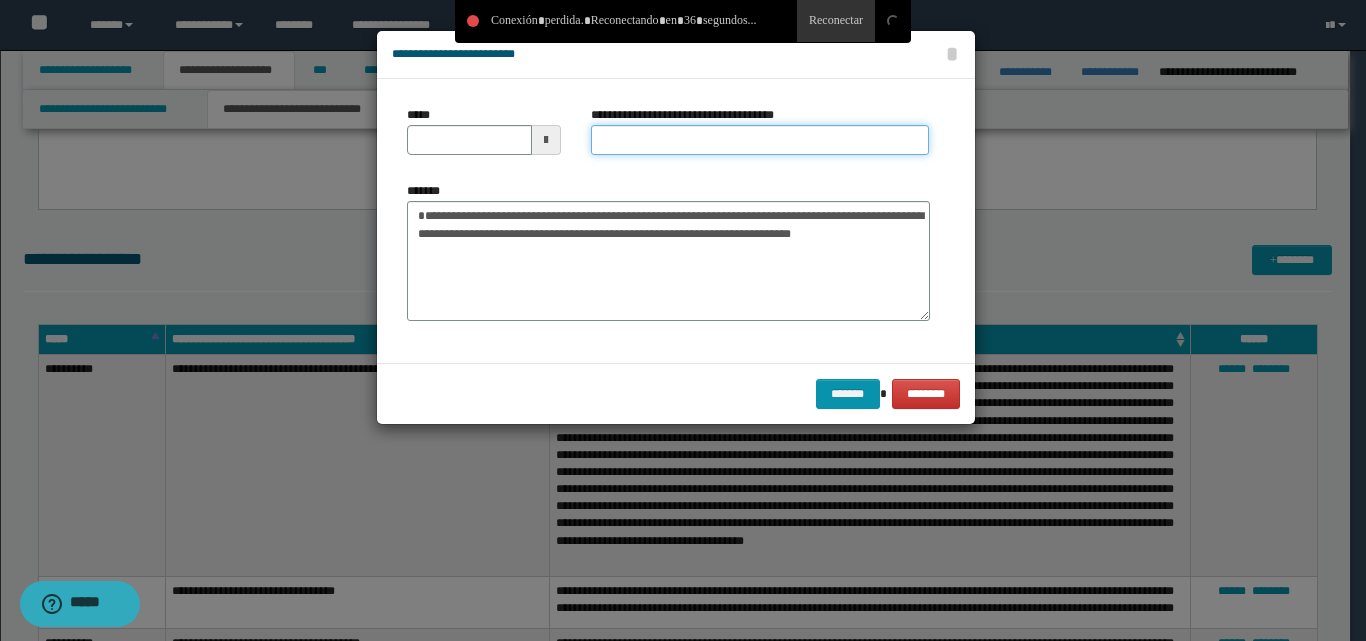 paste on "**********" 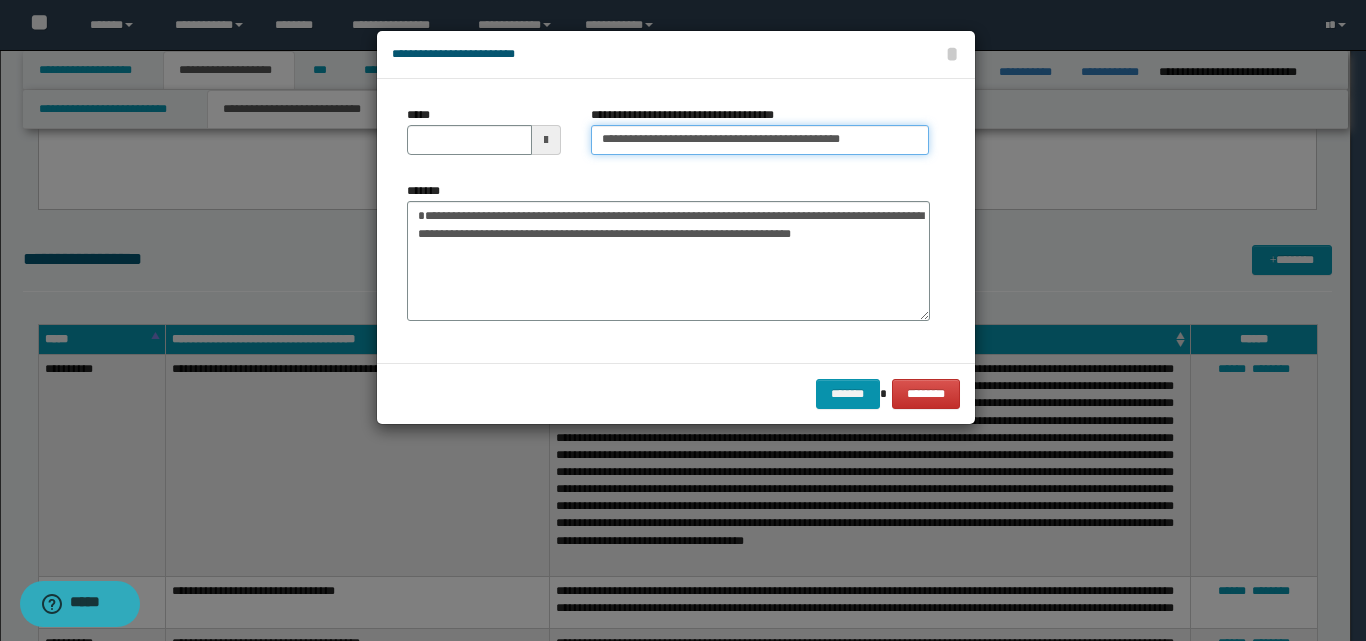 drag, startPoint x: 660, startPoint y: 141, endPoint x: 594, endPoint y: 138, distance: 66.068146 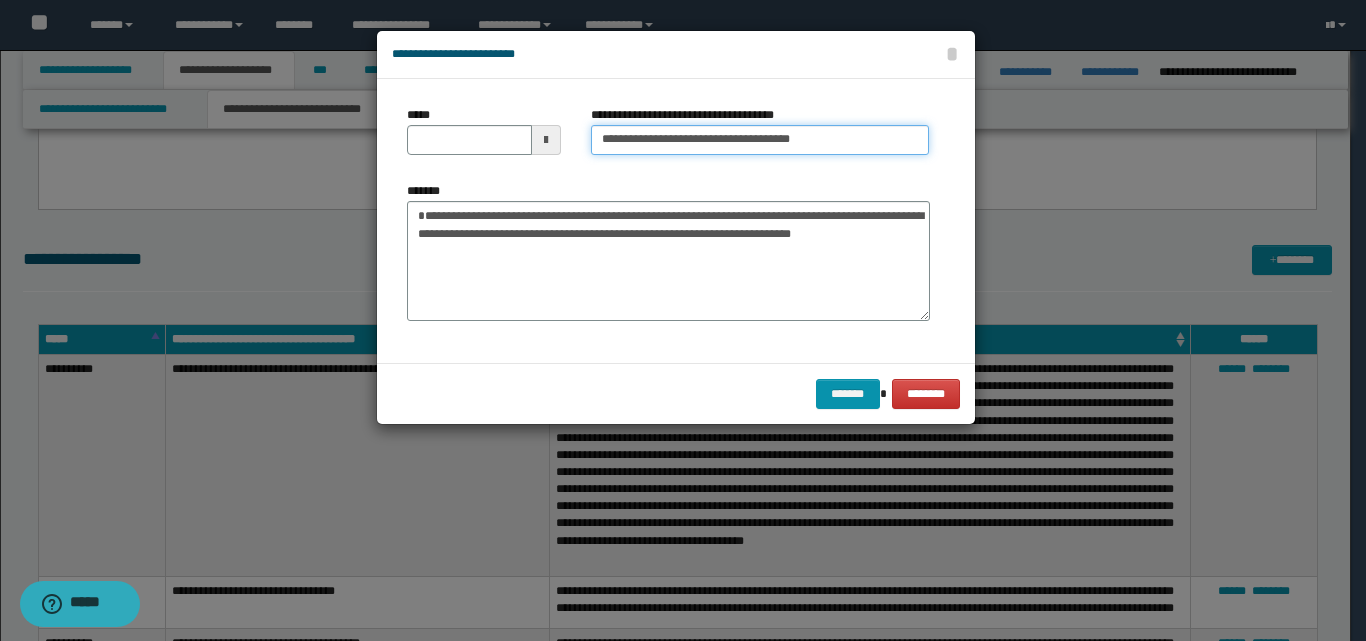 type 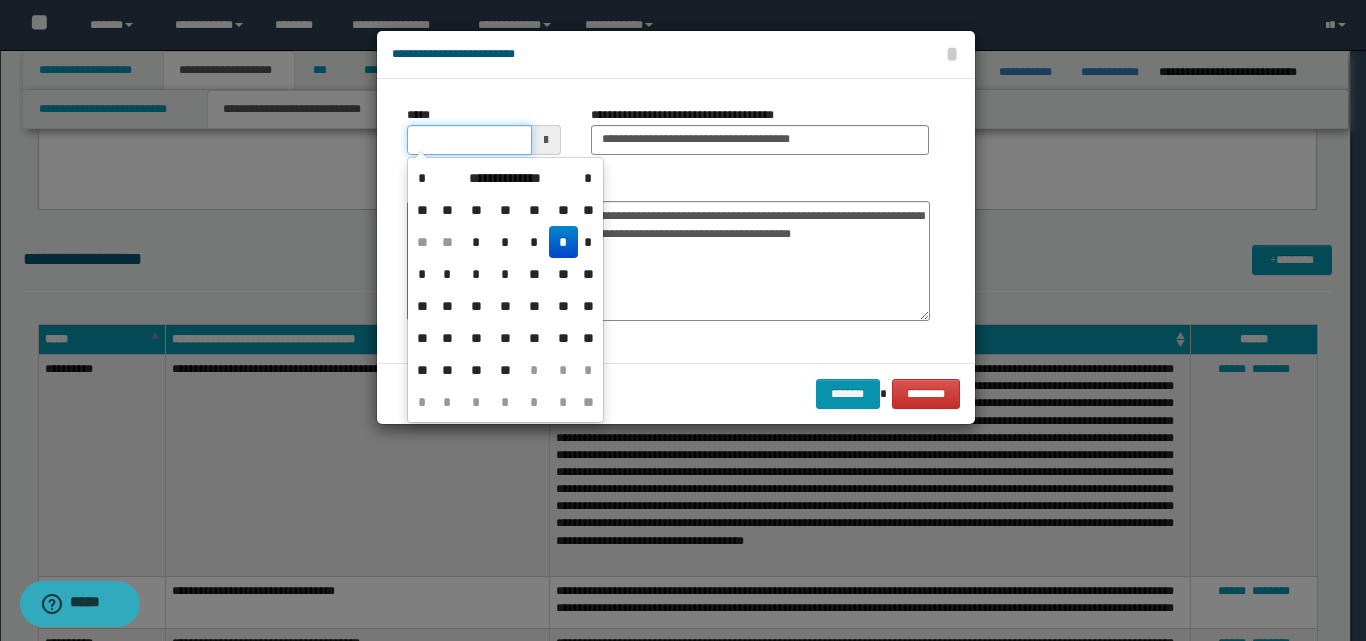 click on "*****" at bounding box center (469, 140) 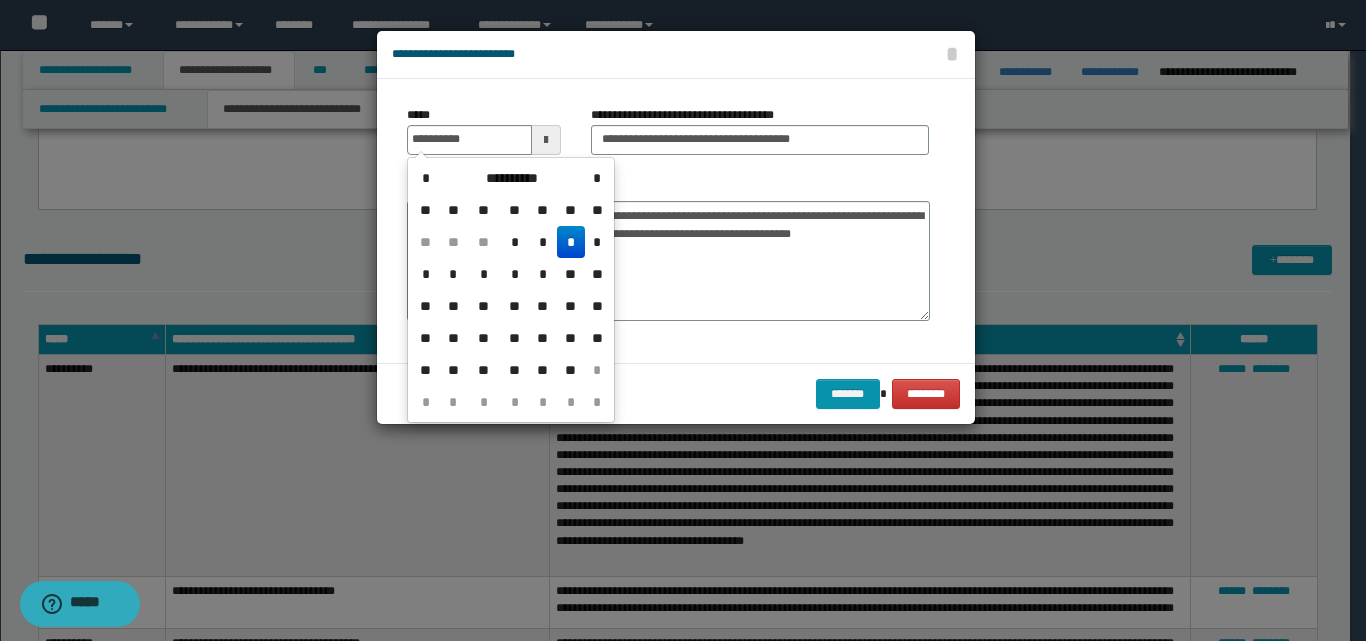 click on "*" at bounding box center [571, 242] 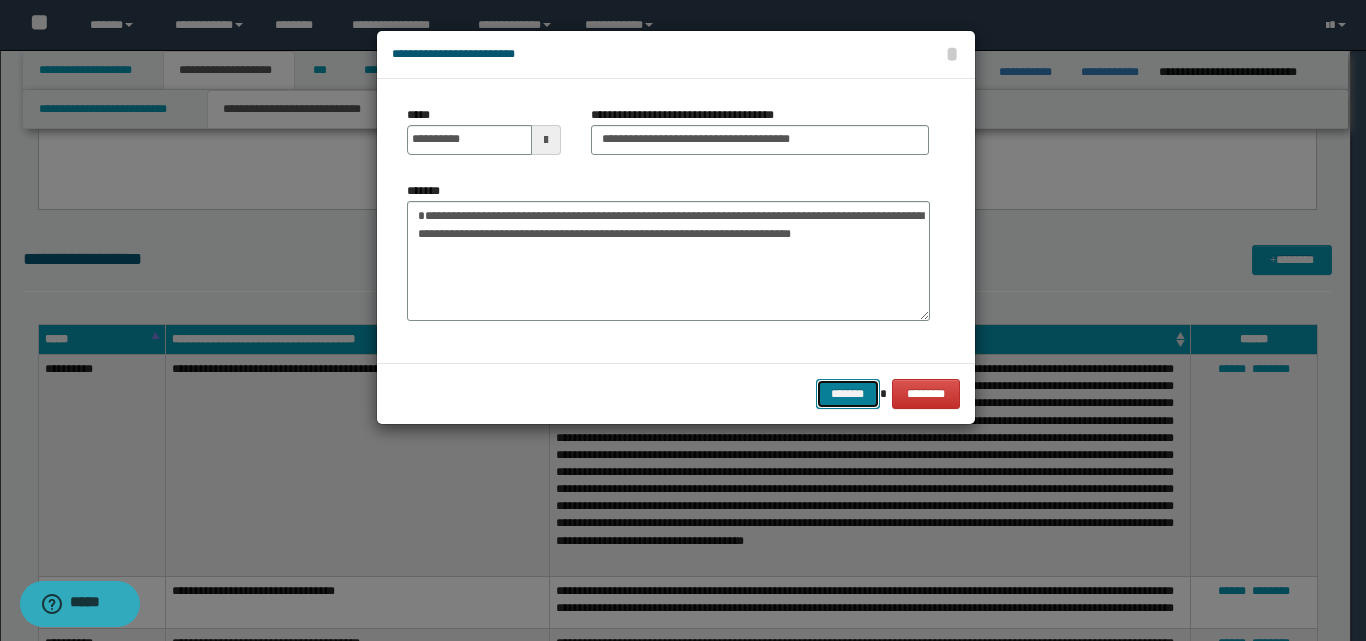 click on "*******" at bounding box center [848, 394] 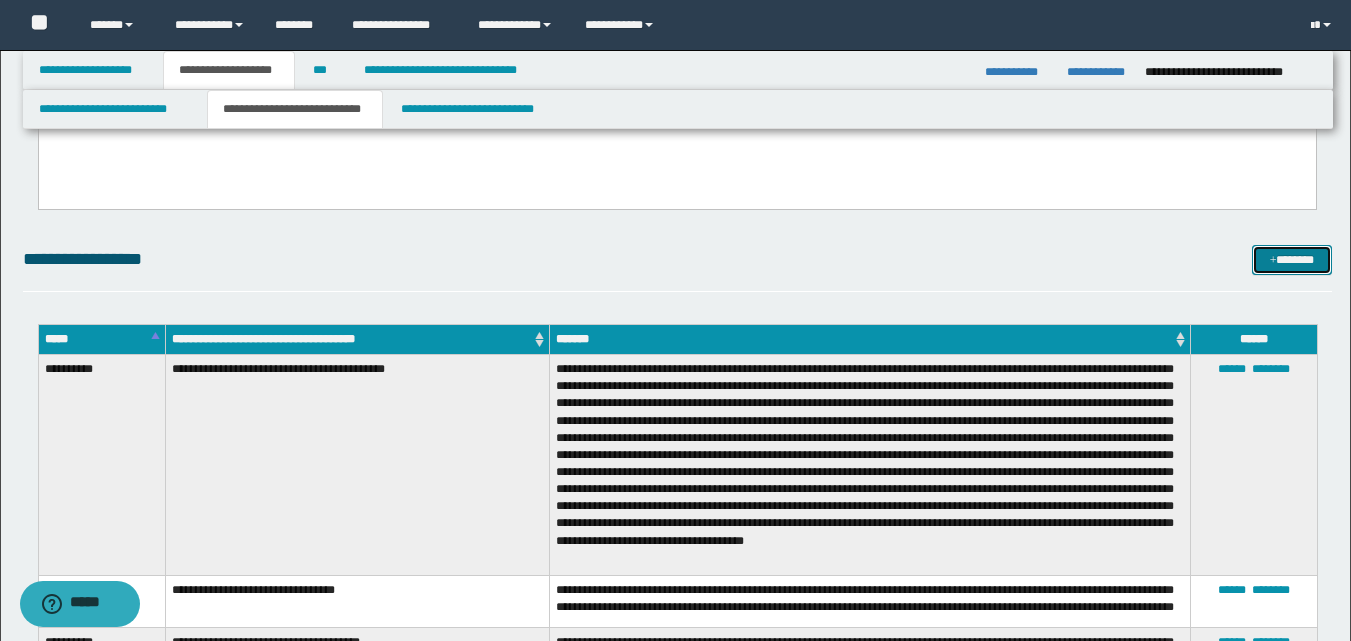 click on "*******" at bounding box center [1292, 260] 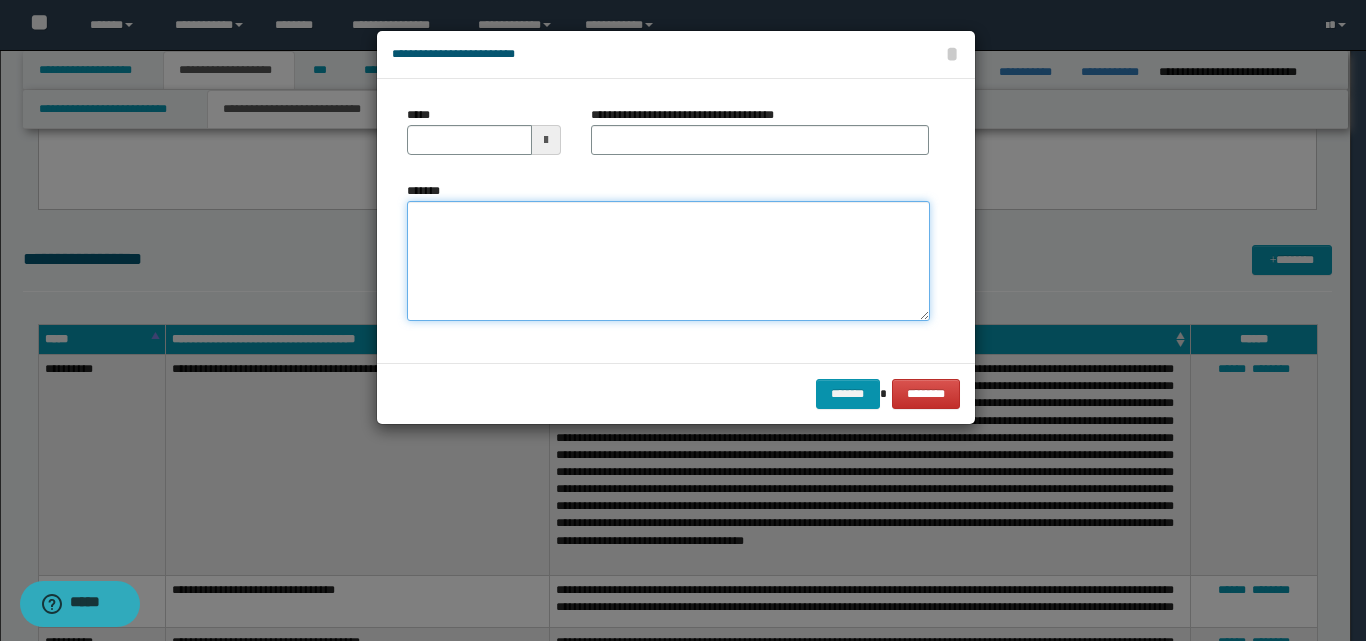 click on "*******" at bounding box center (668, 261) 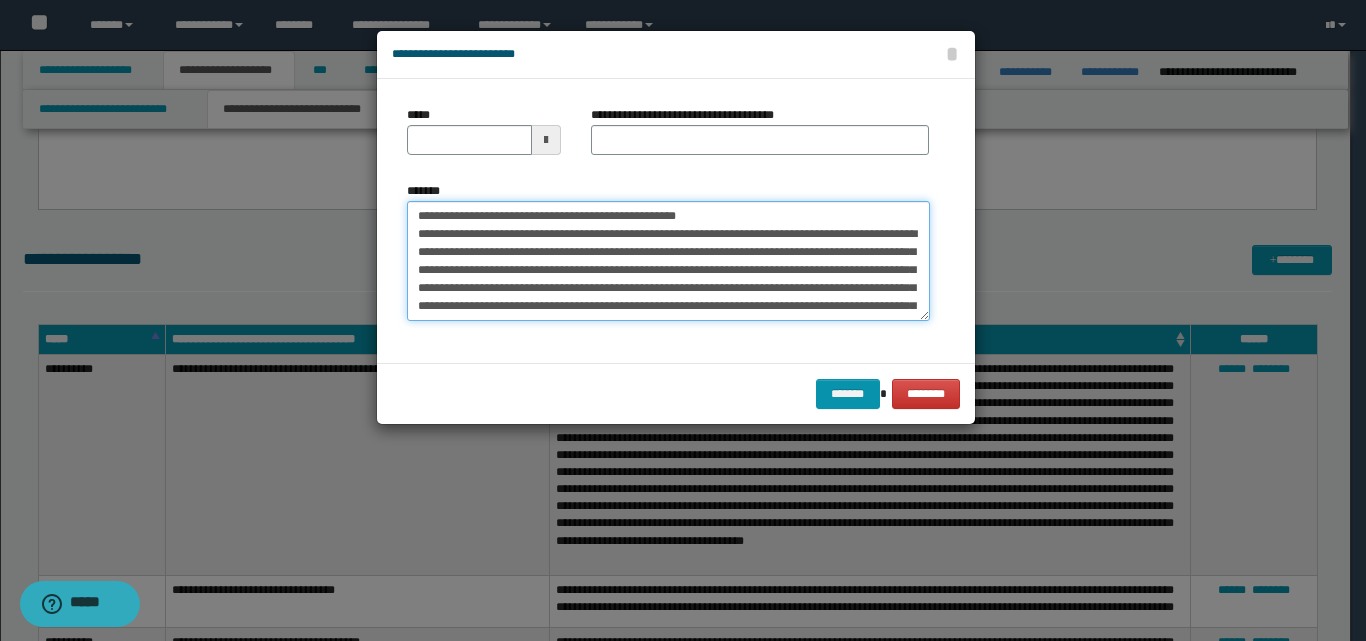 scroll, scrollTop: 102, scrollLeft: 0, axis: vertical 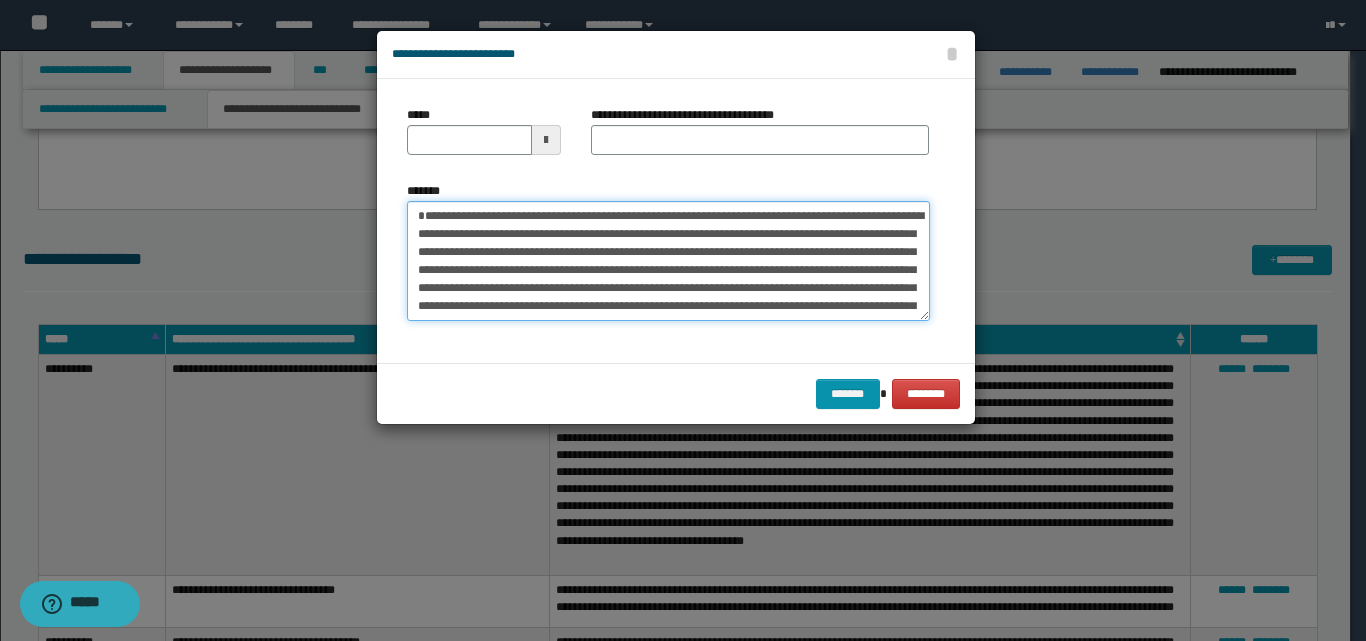 type 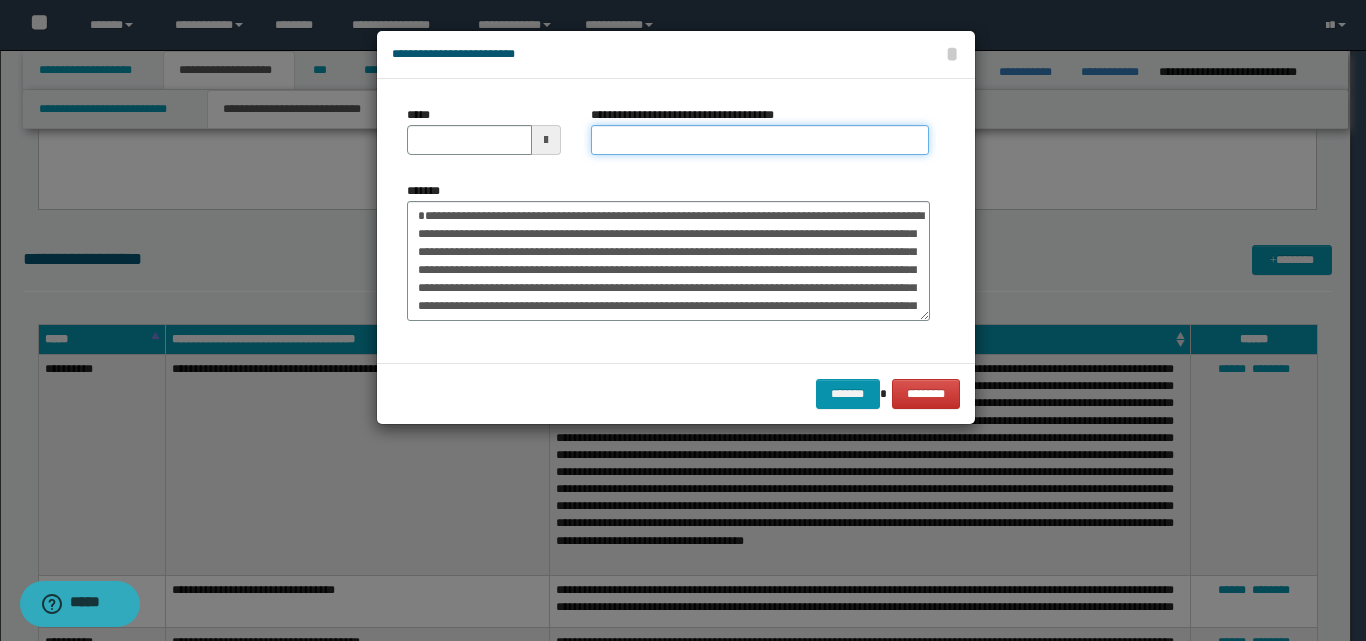 click on "**********" at bounding box center [760, 140] 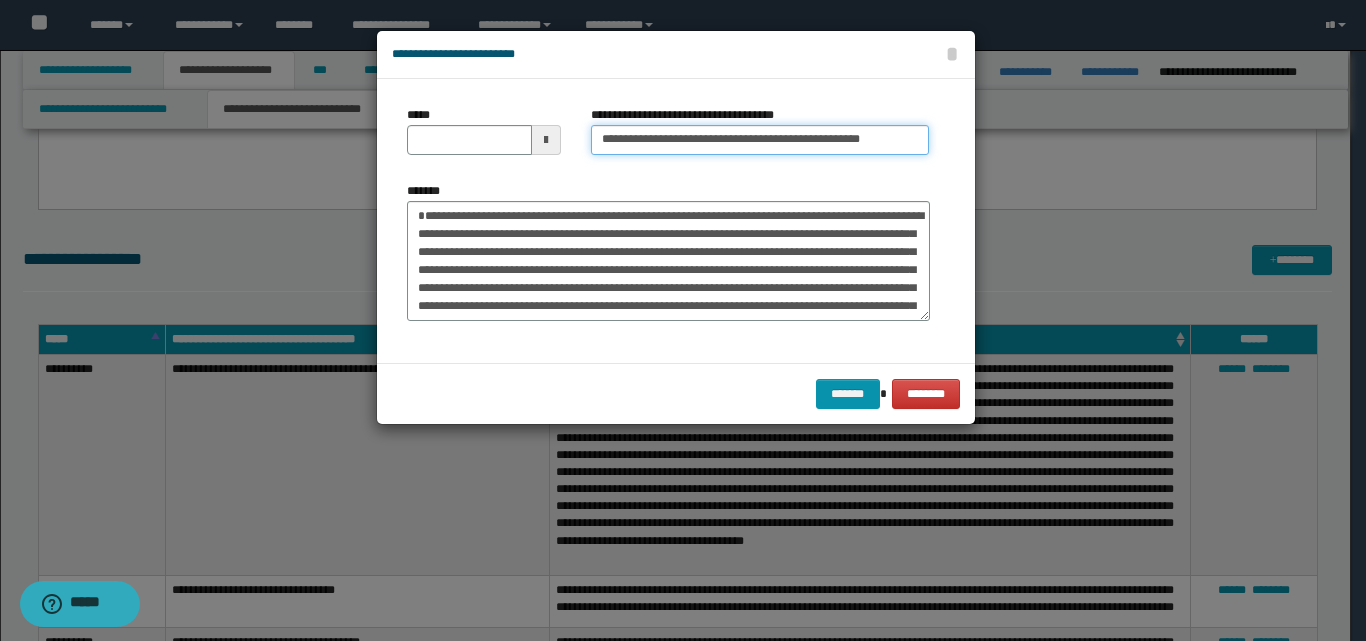 scroll, scrollTop: 0, scrollLeft: 4, axis: horizontal 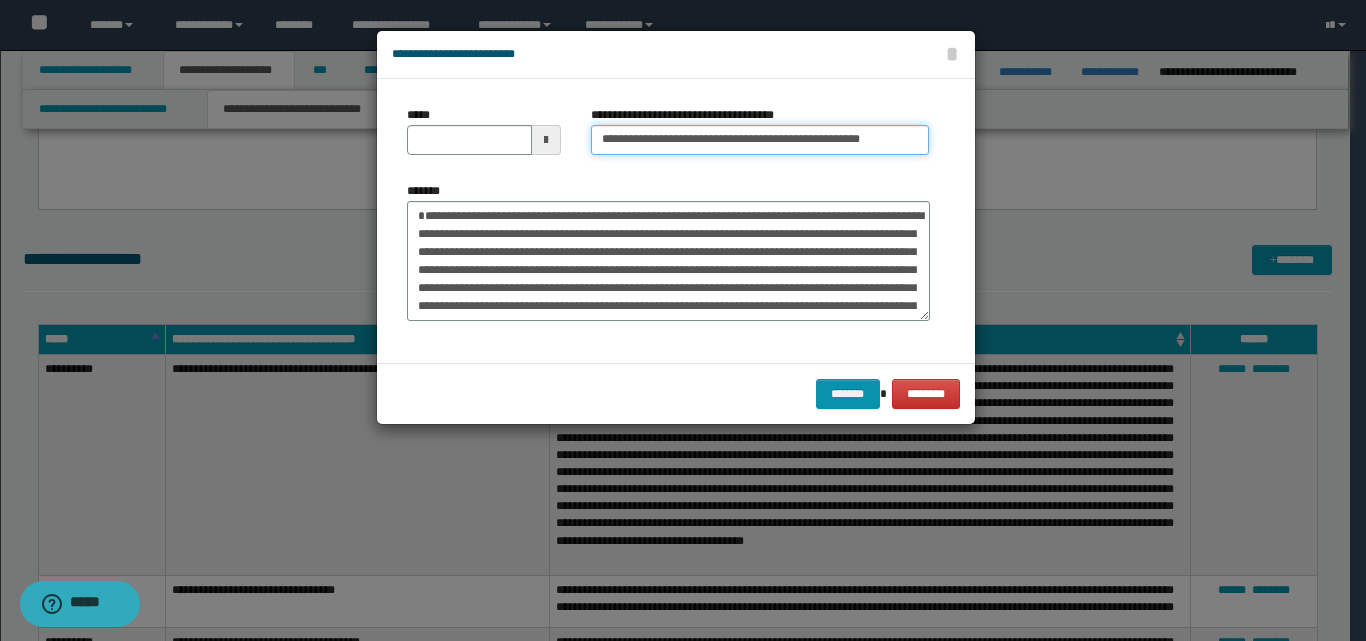 drag, startPoint x: 663, startPoint y: 135, endPoint x: 583, endPoint y: 121, distance: 81.21576 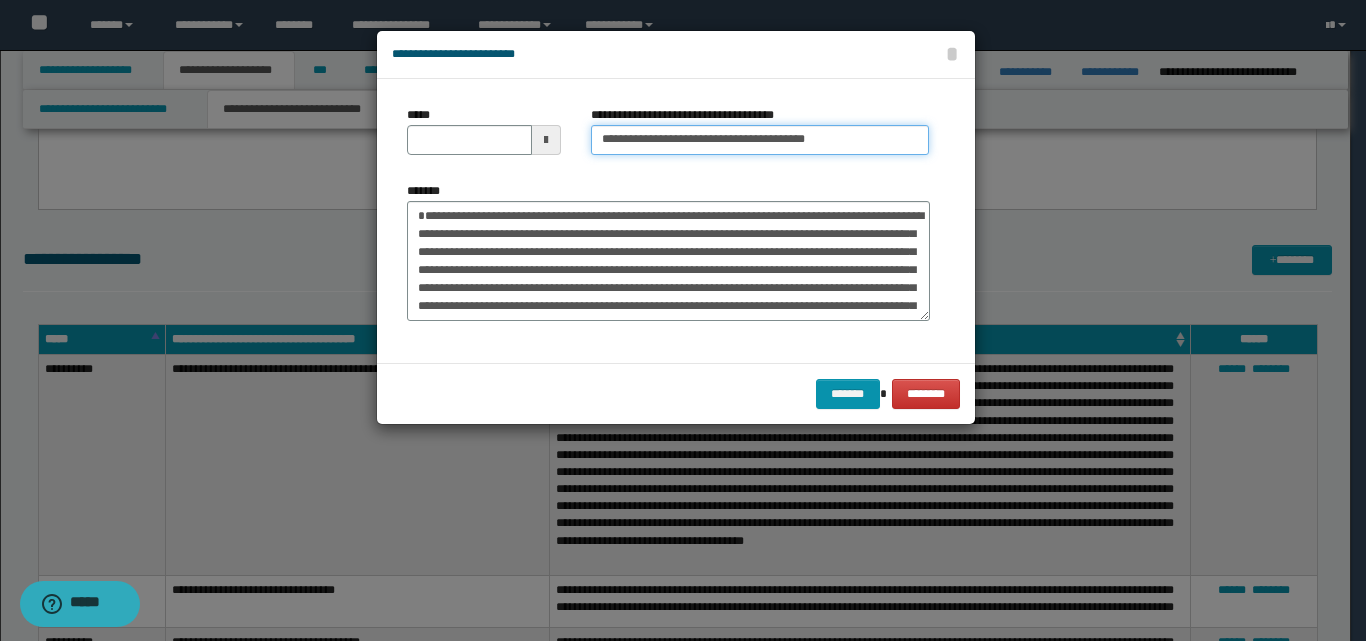 type 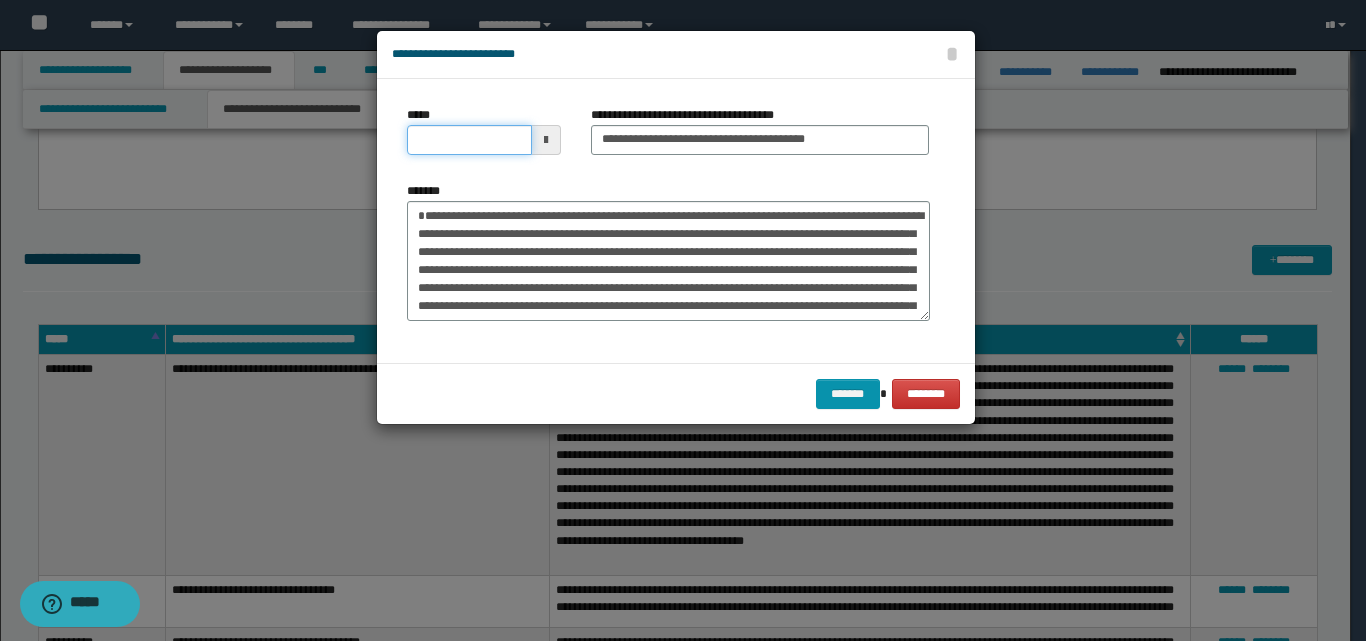 click on "*****" at bounding box center [469, 140] 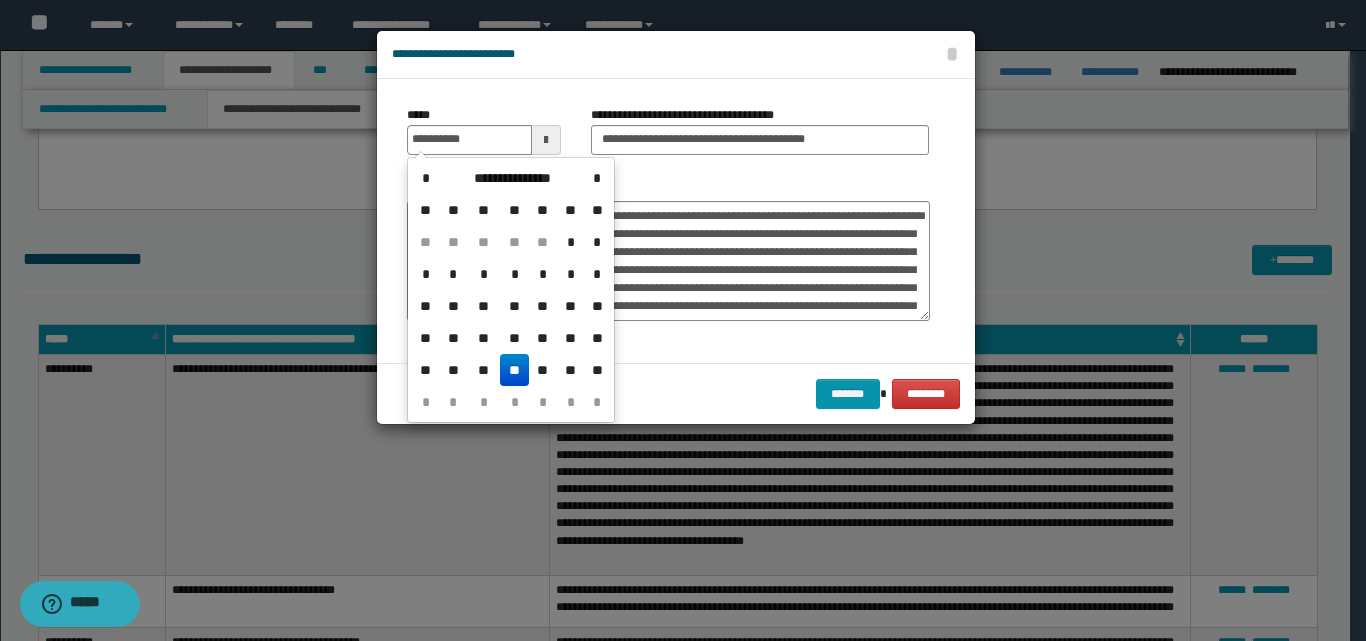 click on "**" at bounding box center [514, 370] 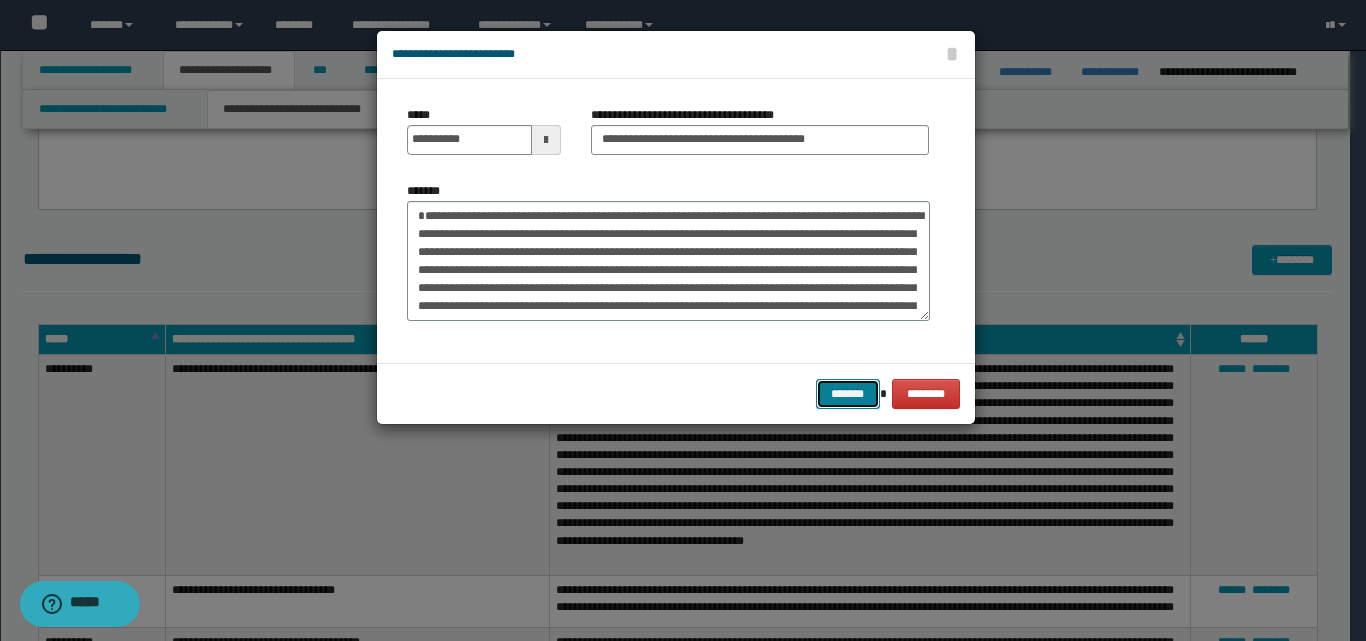 click on "*******" at bounding box center [848, 394] 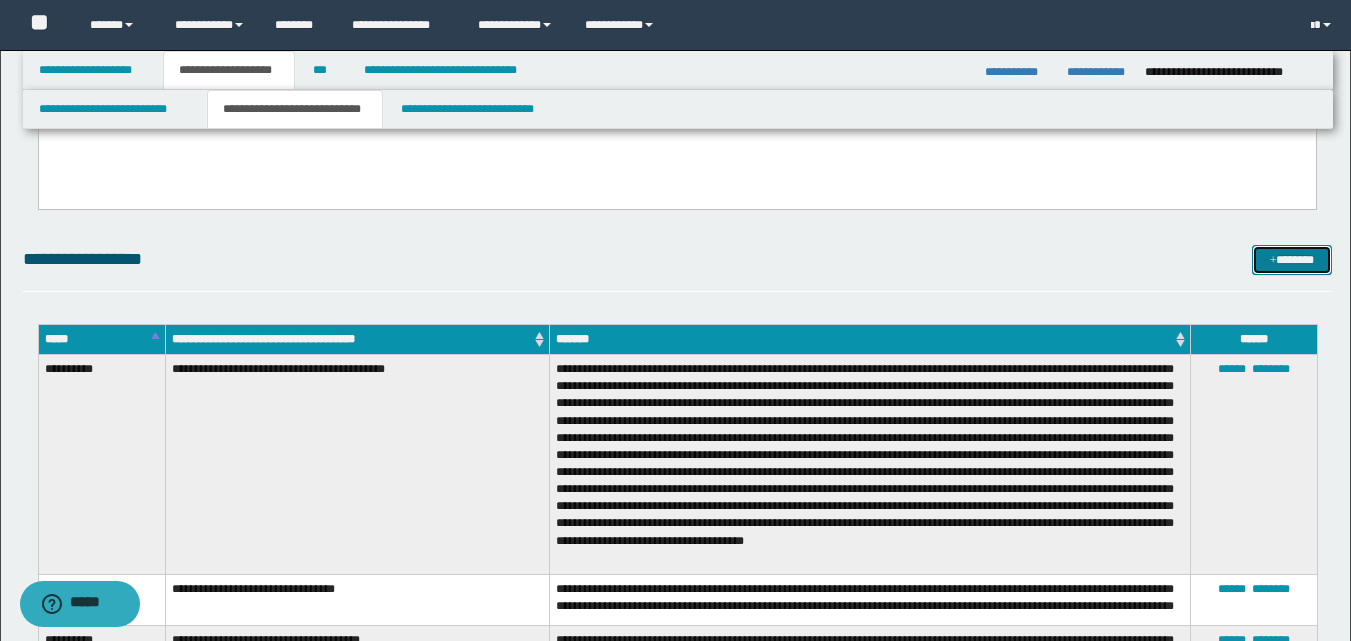 click on "*******" at bounding box center [1292, 260] 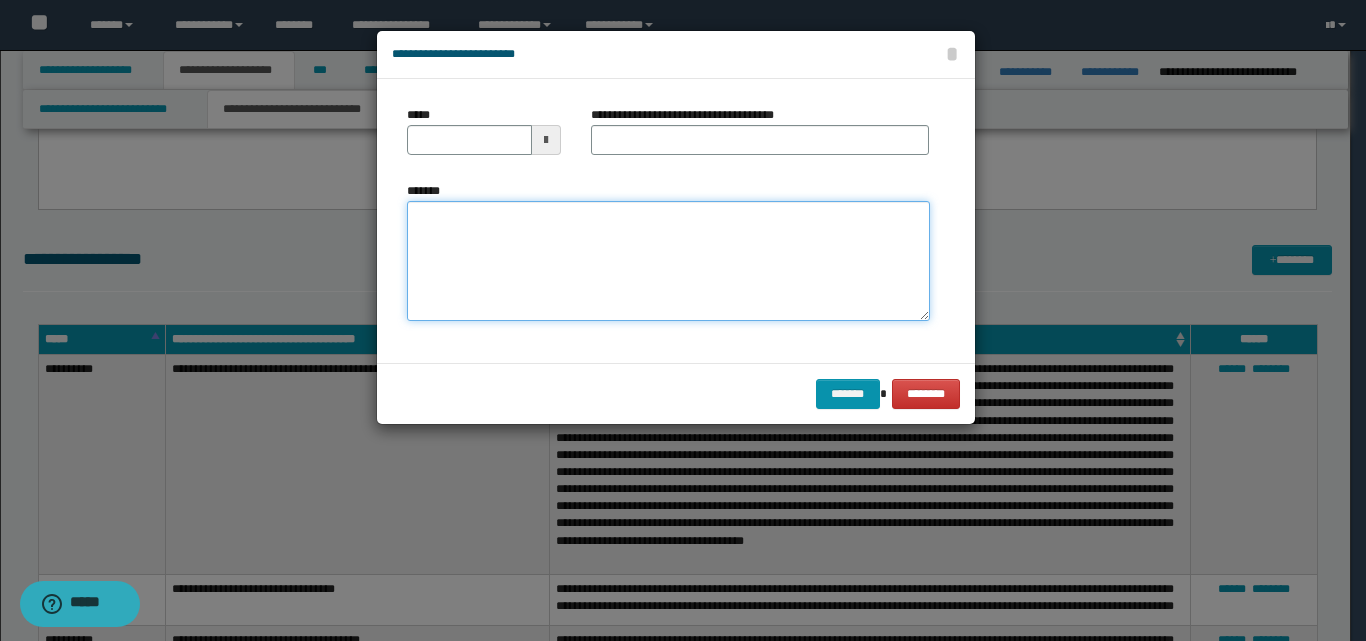 click on "*******" at bounding box center (668, 261) 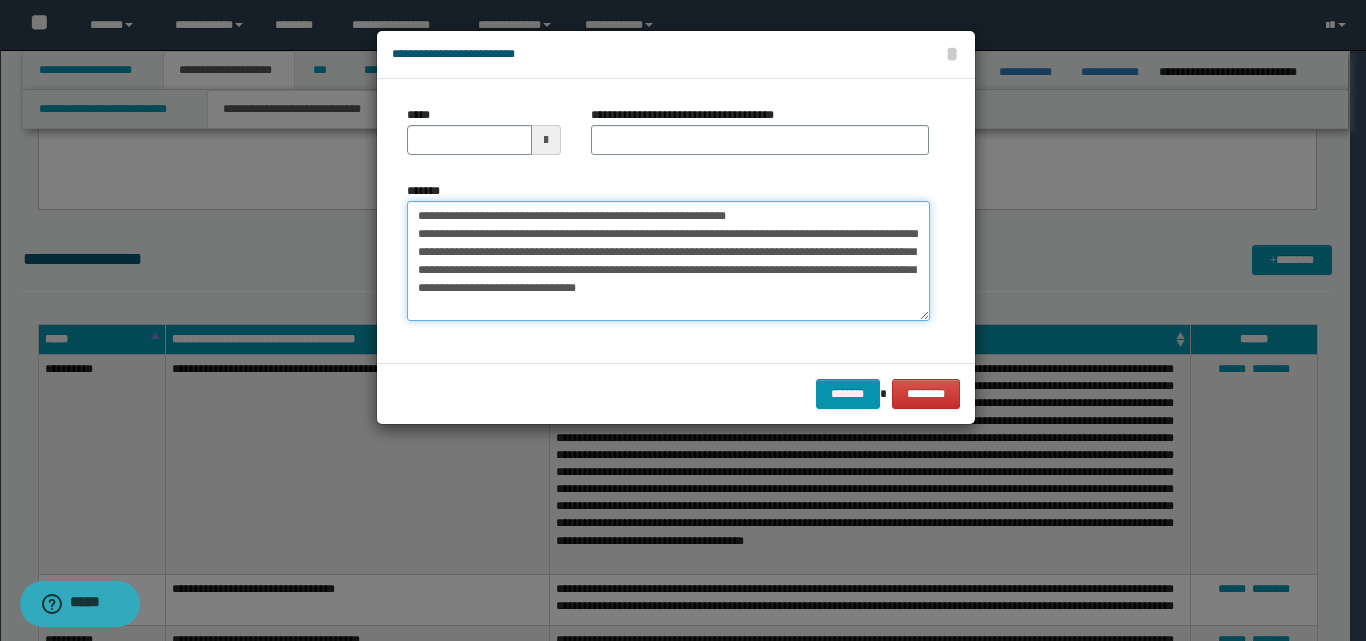 type 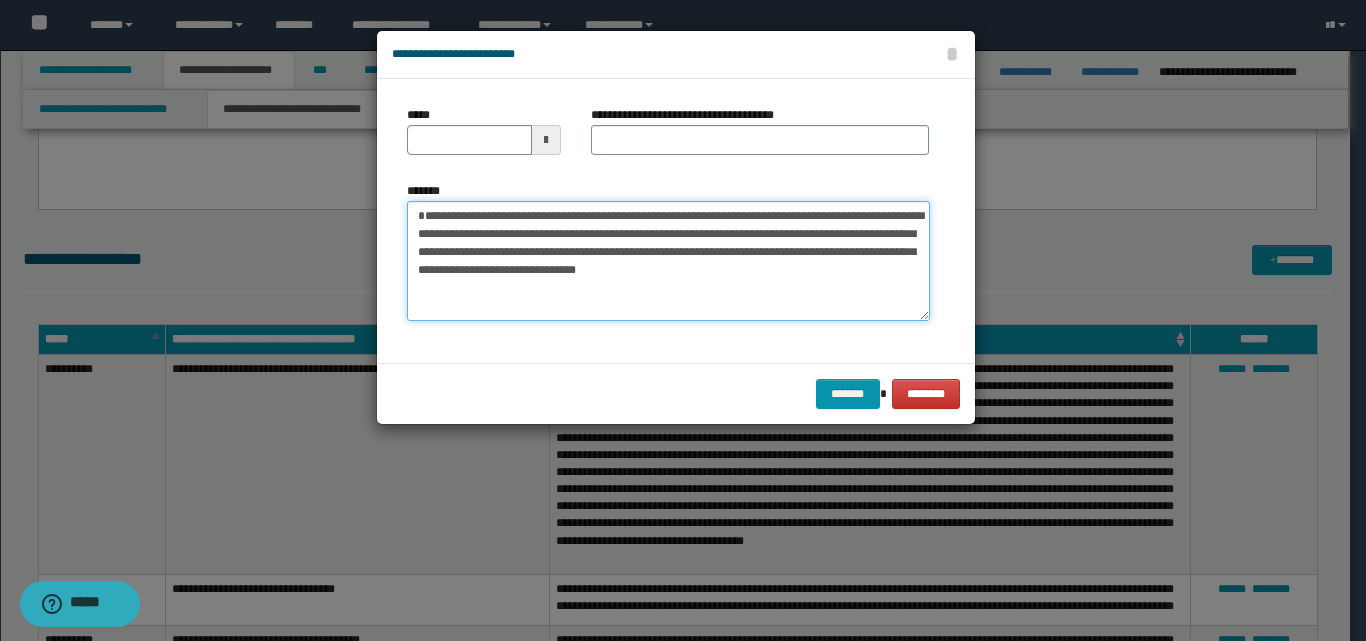 type 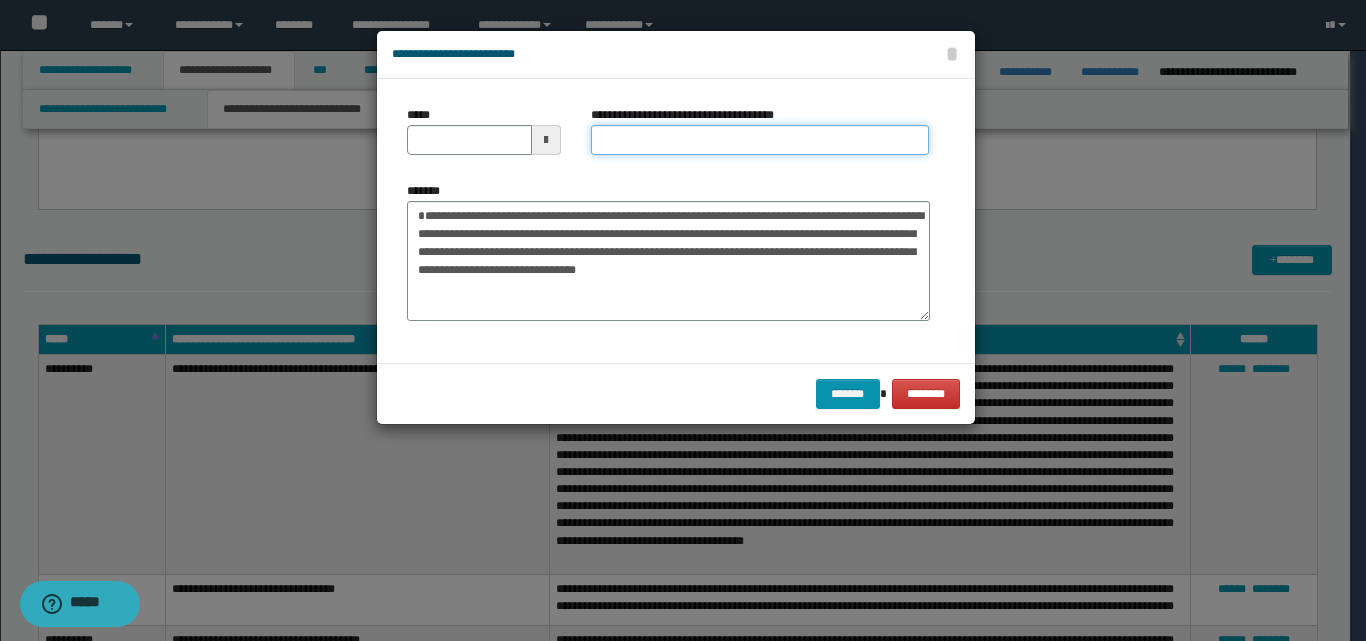 click on "**********" at bounding box center (760, 140) 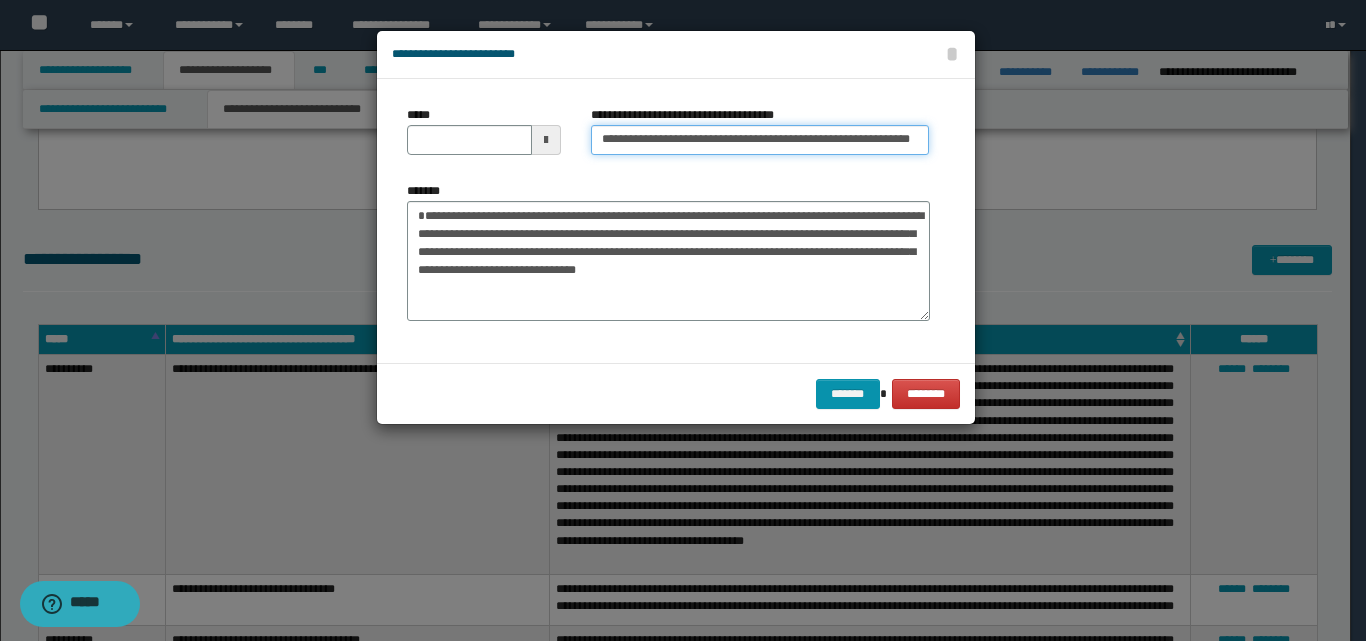 scroll, scrollTop: 0, scrollLeft: 78, axis: horizontal 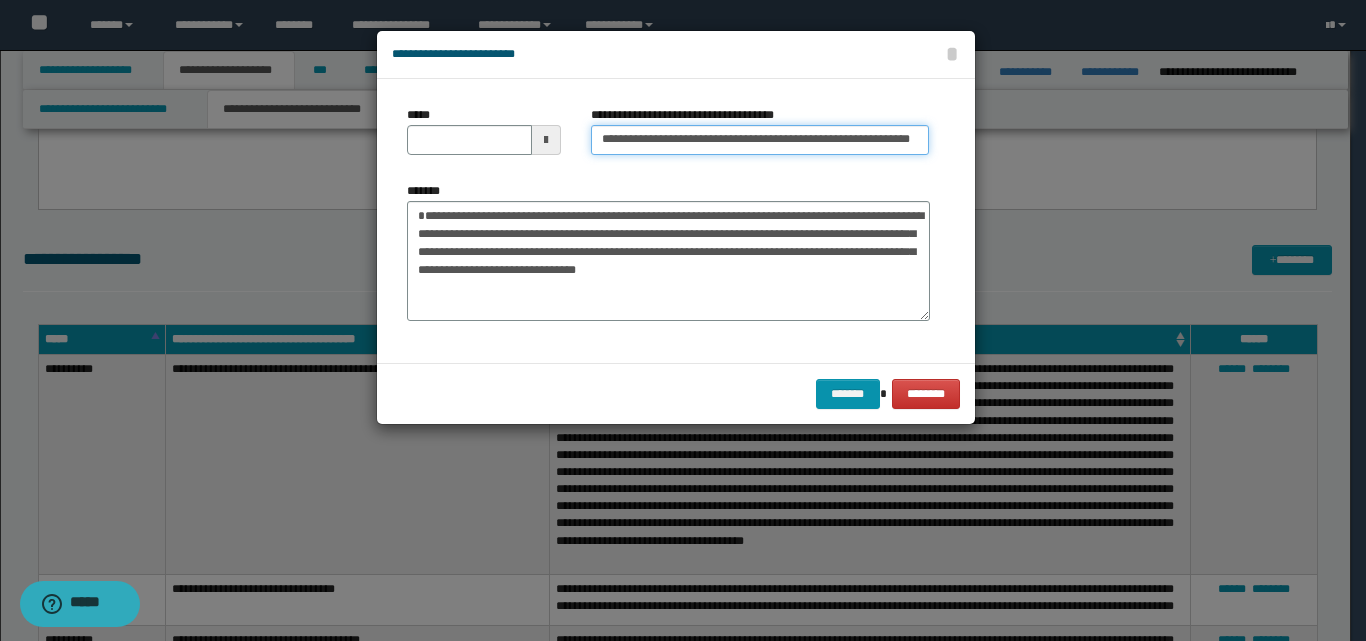 click on "**********" at bounding box center [760, 140] 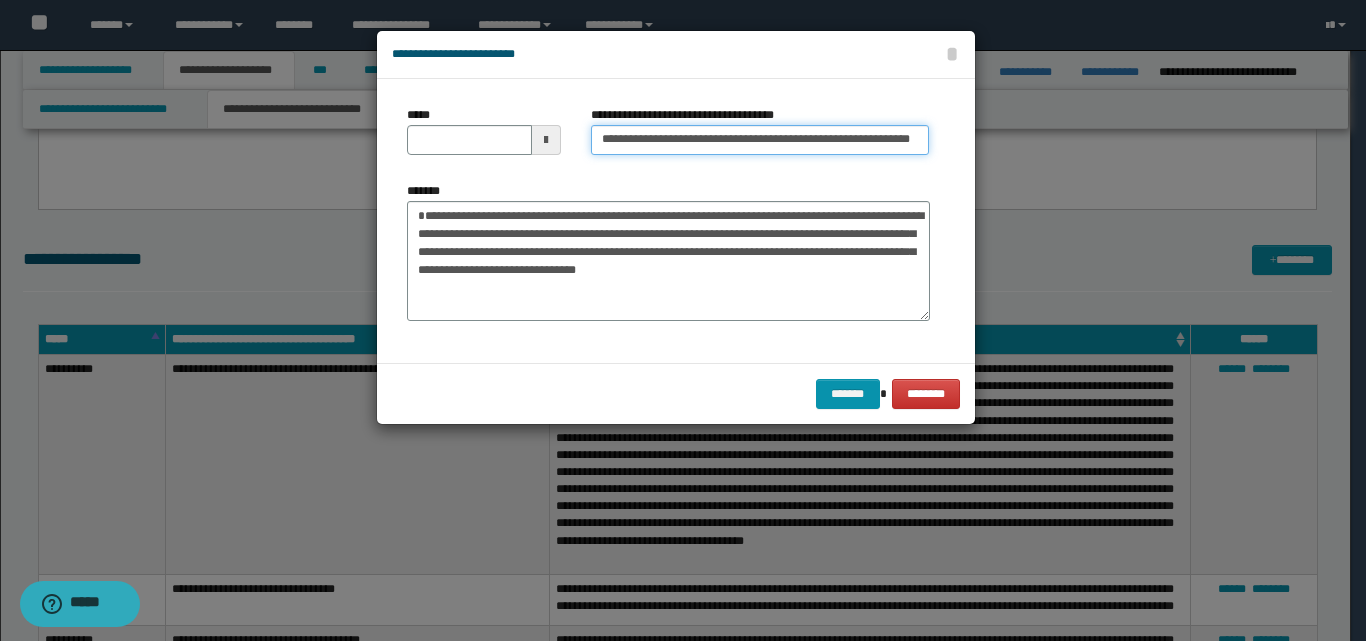 scroll, scrollTop: 0, scrollLeft: 0, axis: both 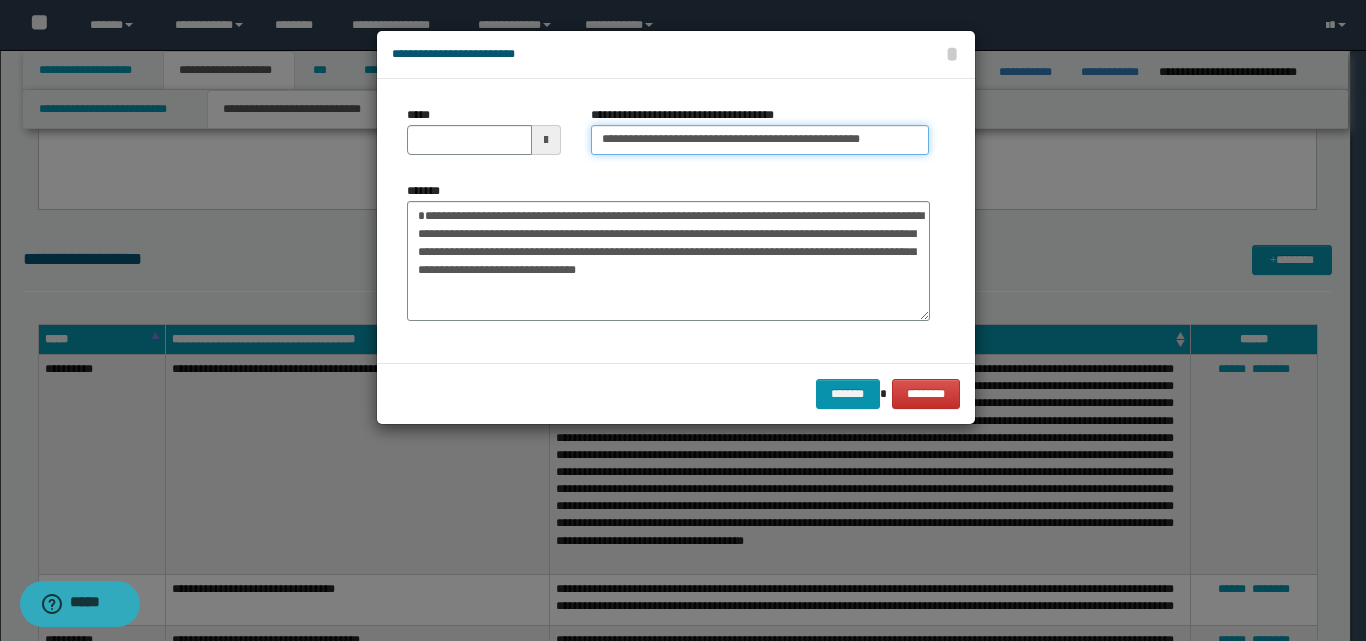 type on "**********" 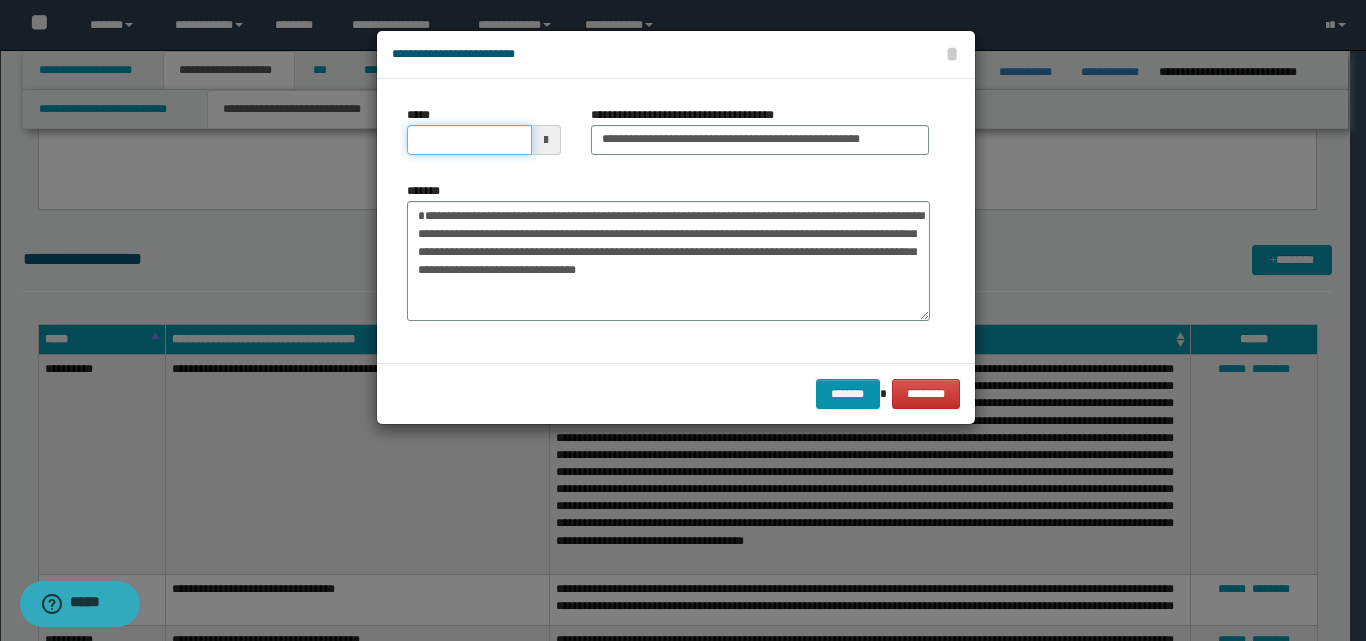 click on "*****" at bounding box center [469, 140] 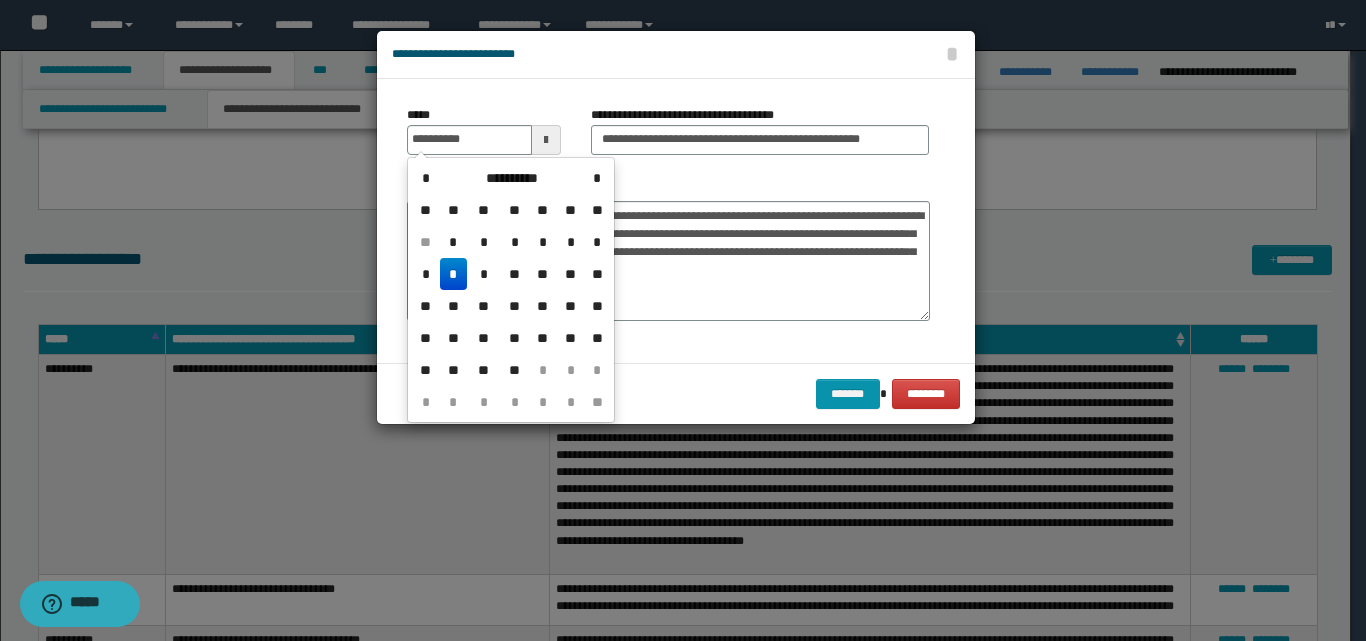 click on "*" at bounding box center [454, 274] 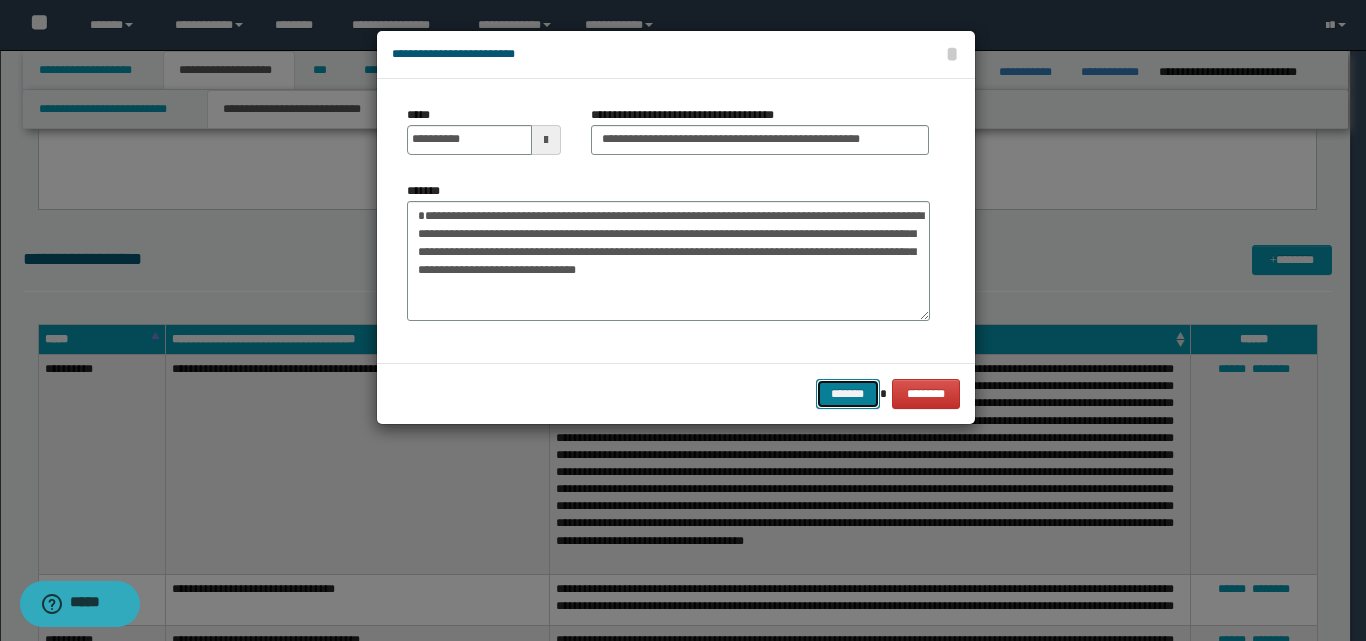 click on "*******" at bounding box center (848, 394) 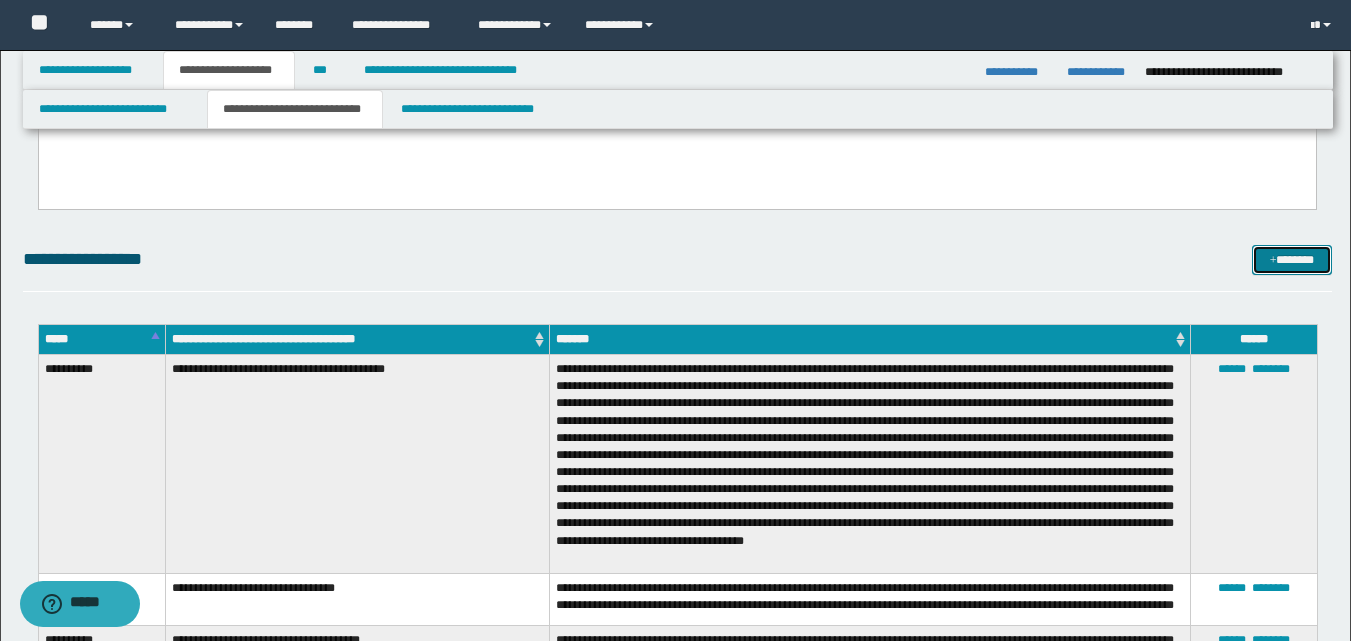 click on "*******" at bounding box center [1292, 260] 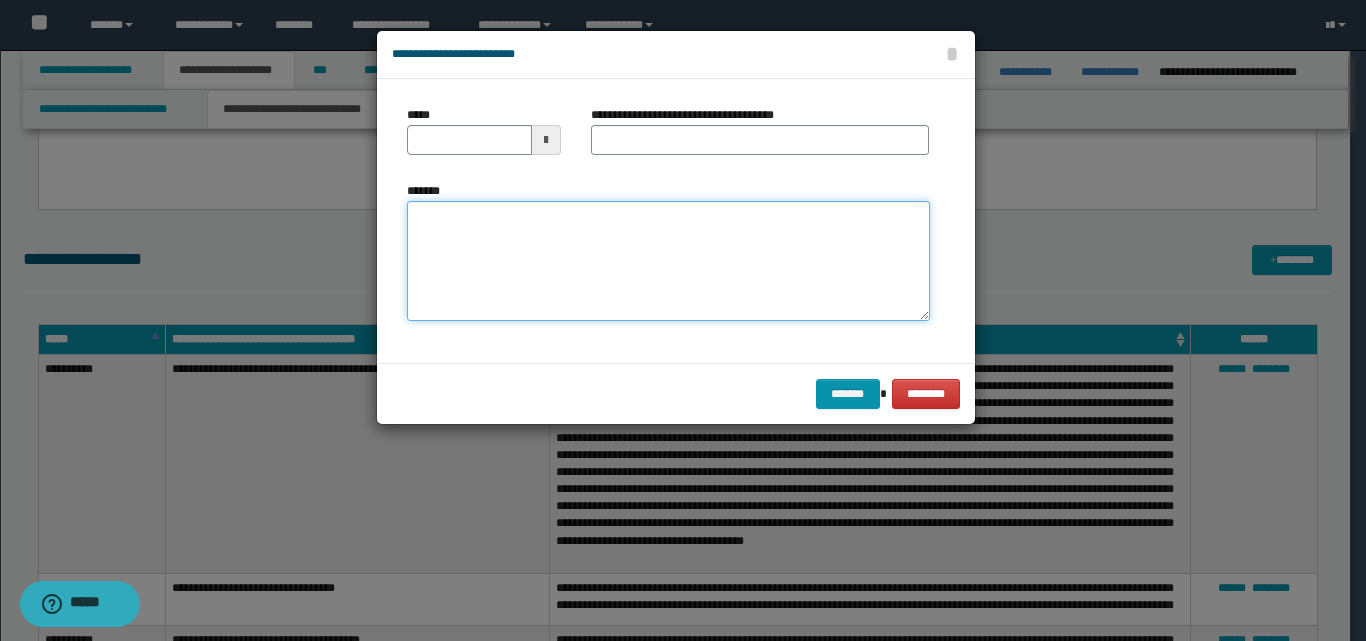 click on "*******" at bounding box center [668, 261] 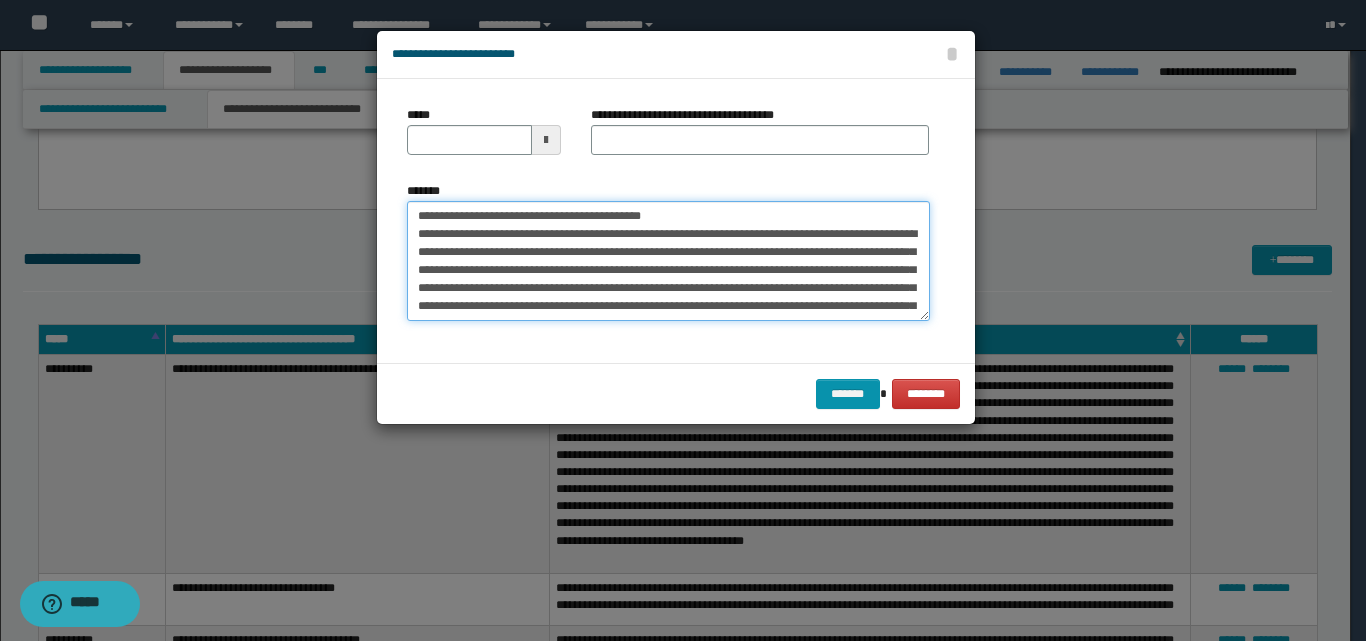 scroll, scrollTop: 66, scrollLeft: 0, axis: vertical 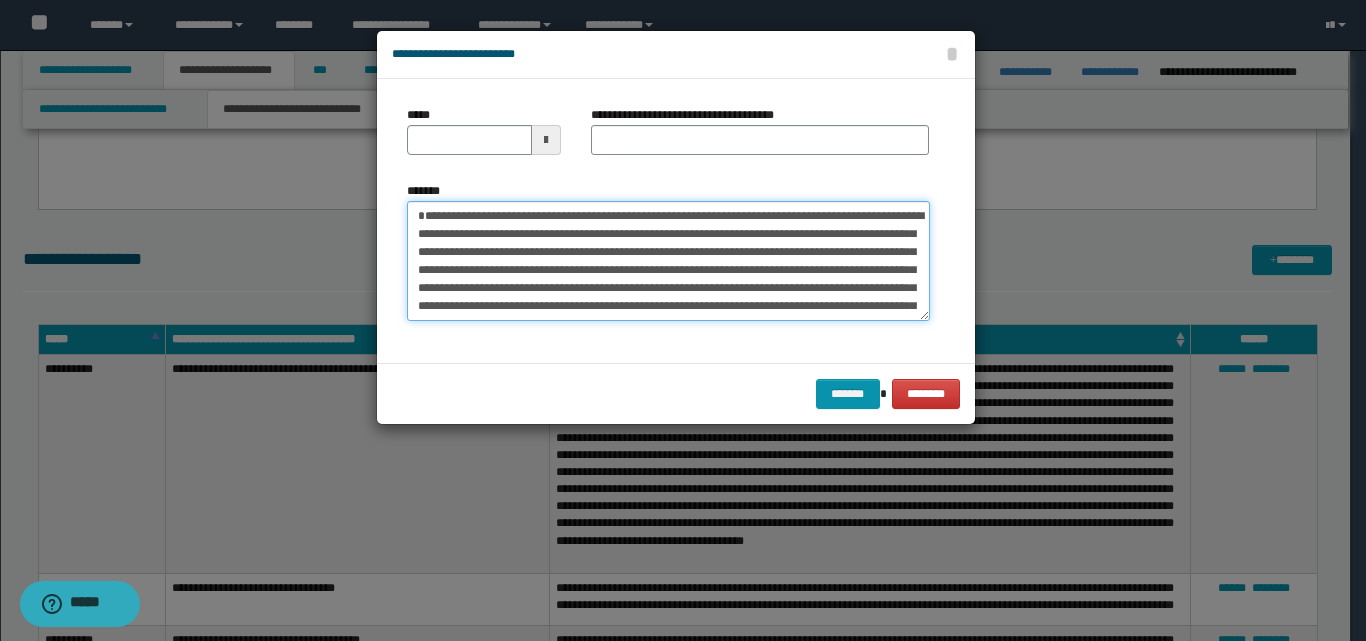 type on "**********" 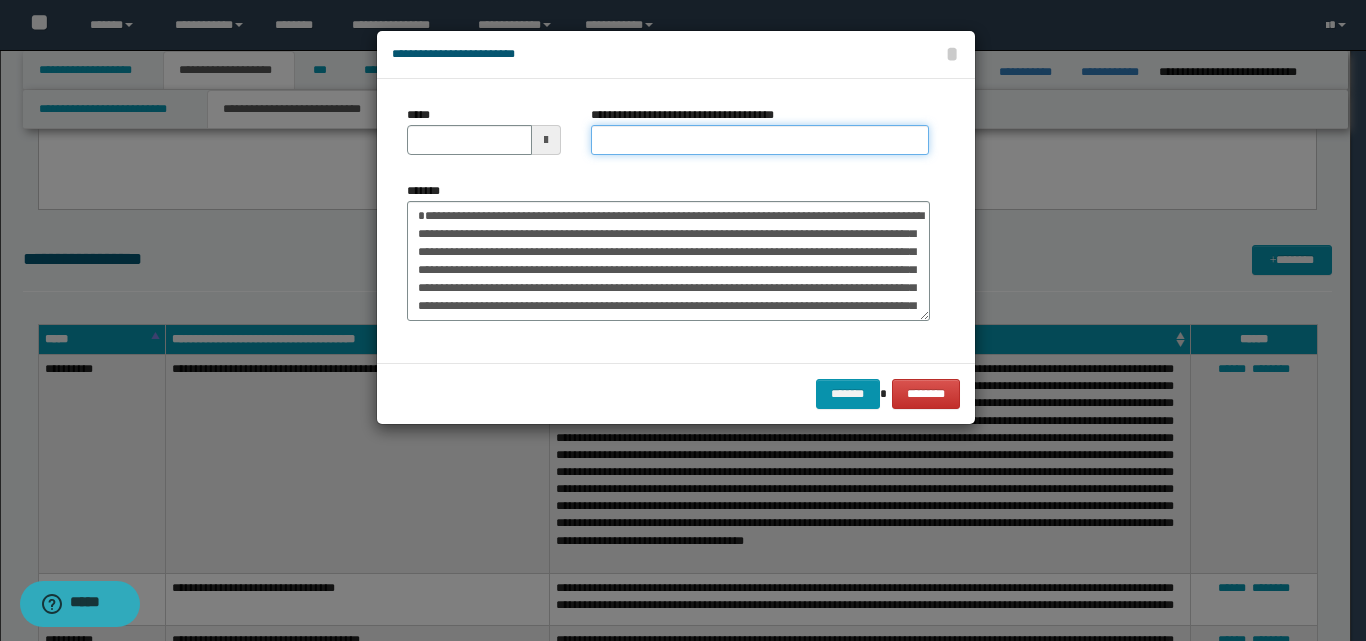 click on "**********" at bounding box center [760, 140] 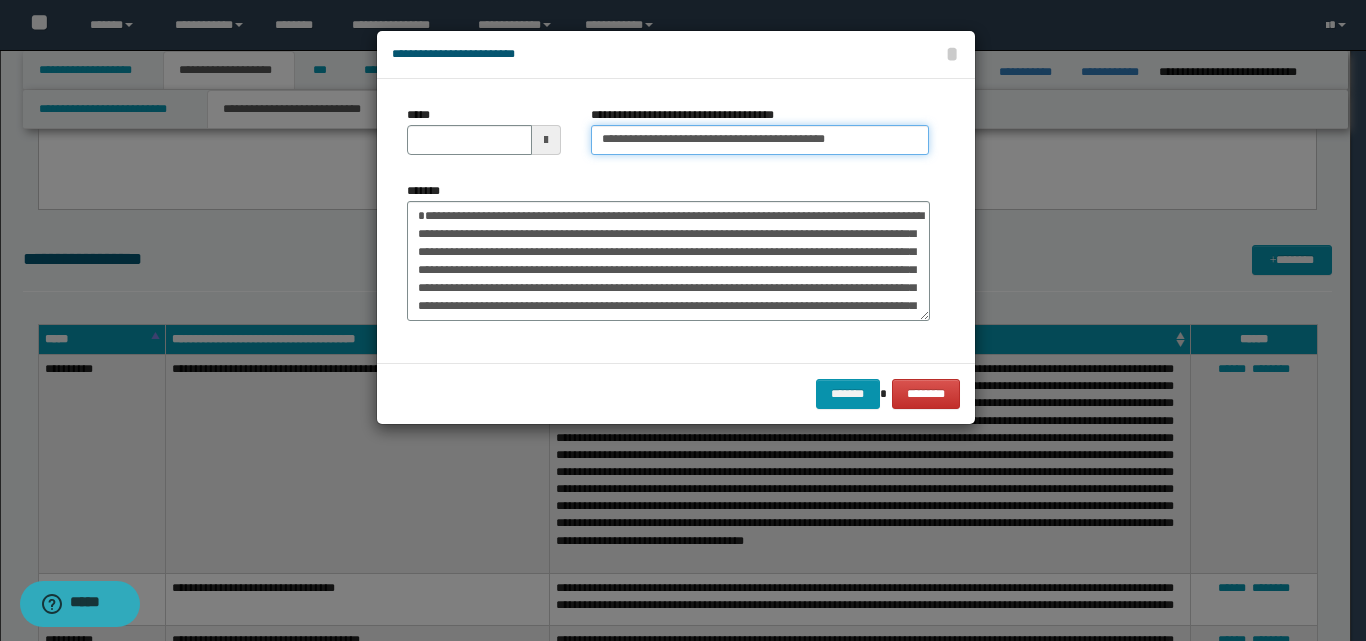 drag, startPoint x: 664, startPoint y: 134, endPoint x: 595, endPoint y: 148, distance: 70.40597 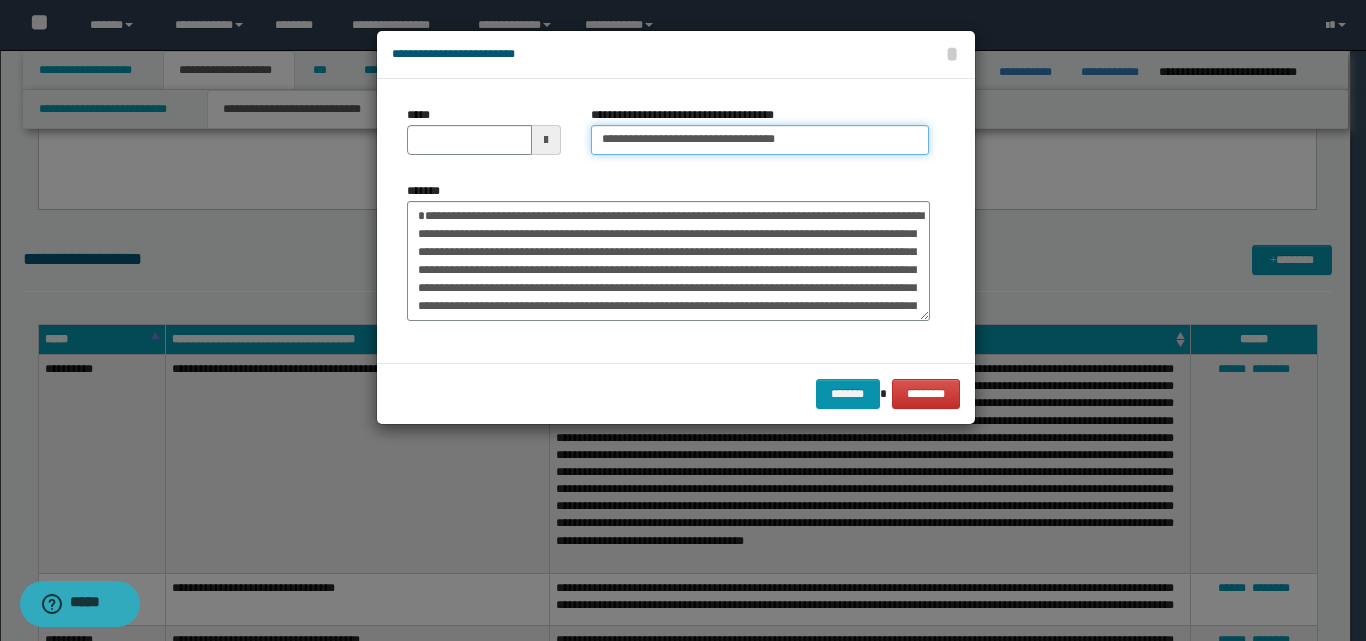 type 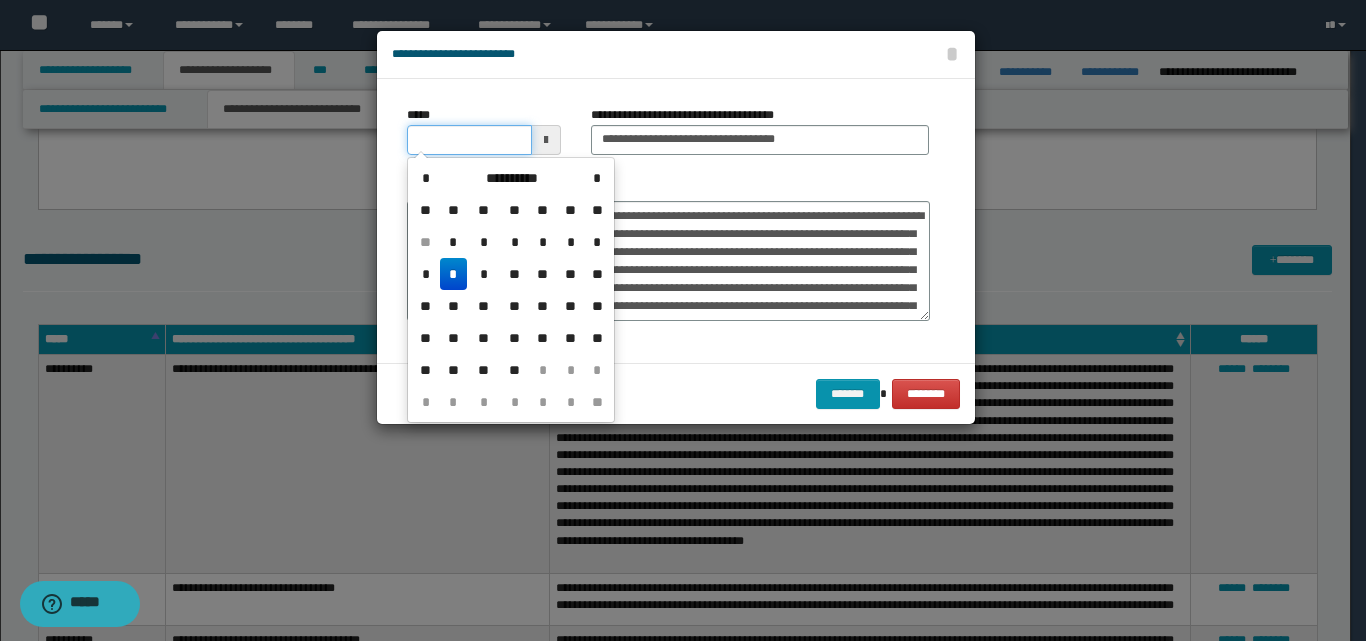 click on "*****" at bounding box center (469, 140) 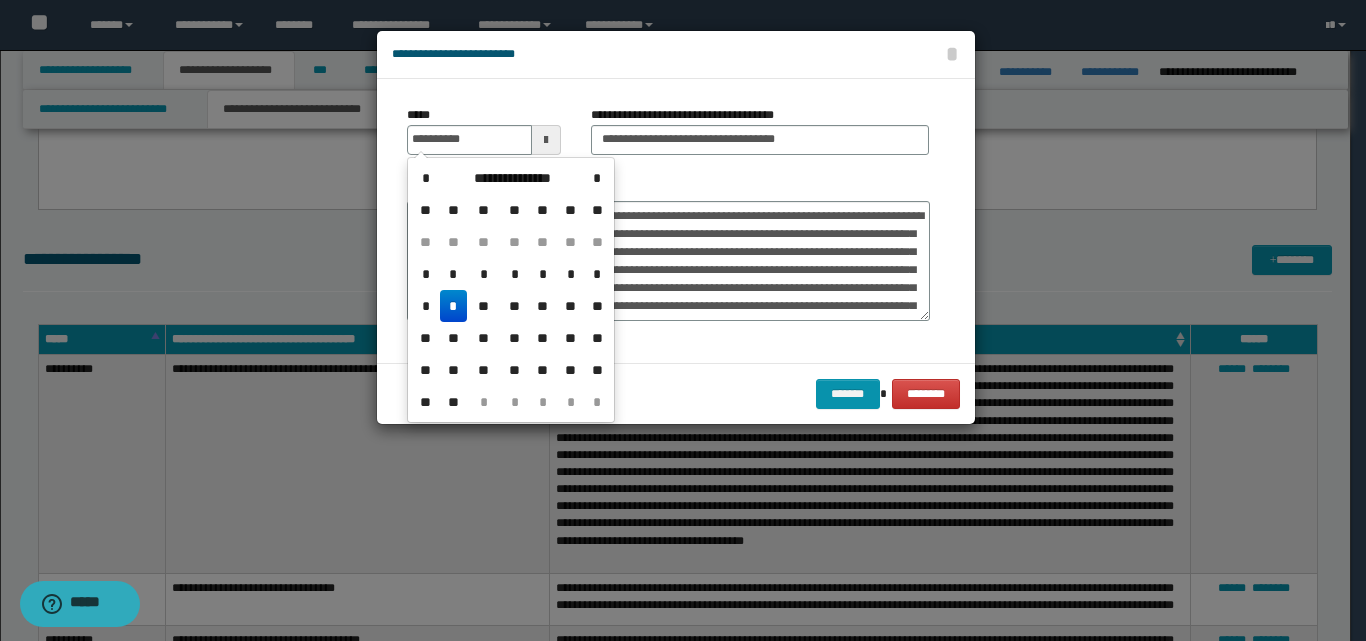 click on "*" at bounding box center [454, 306] 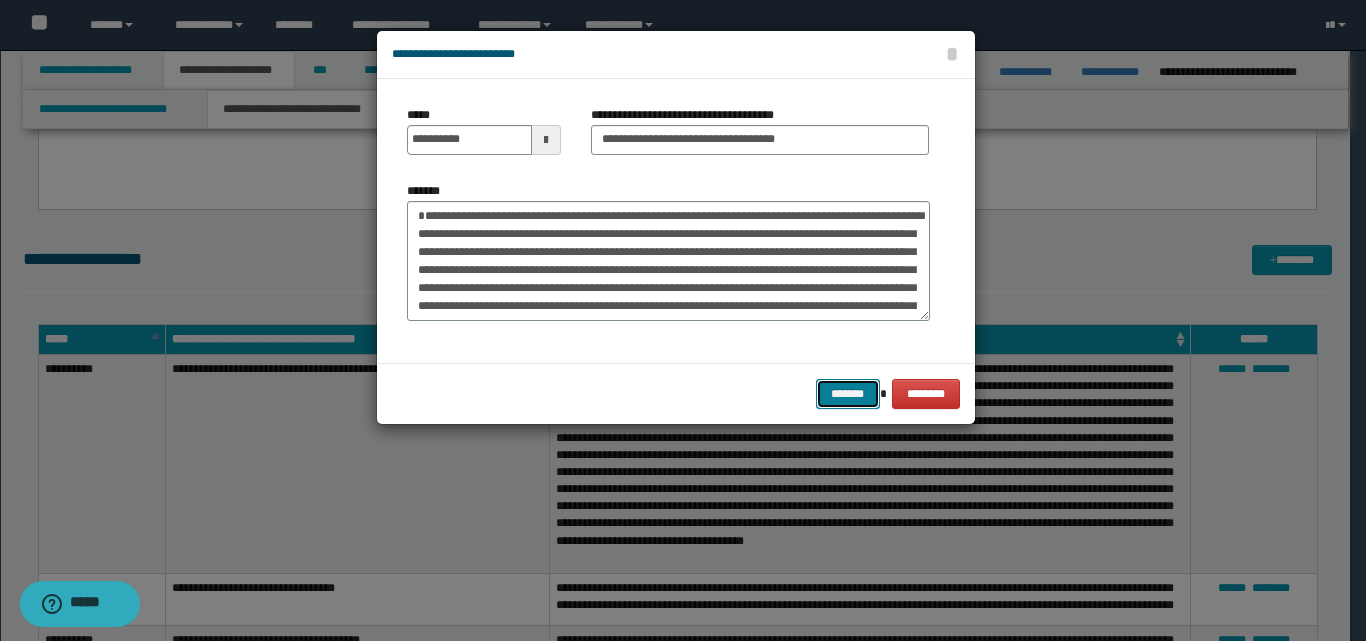 click on "*******" at bounding box center [848, 394] 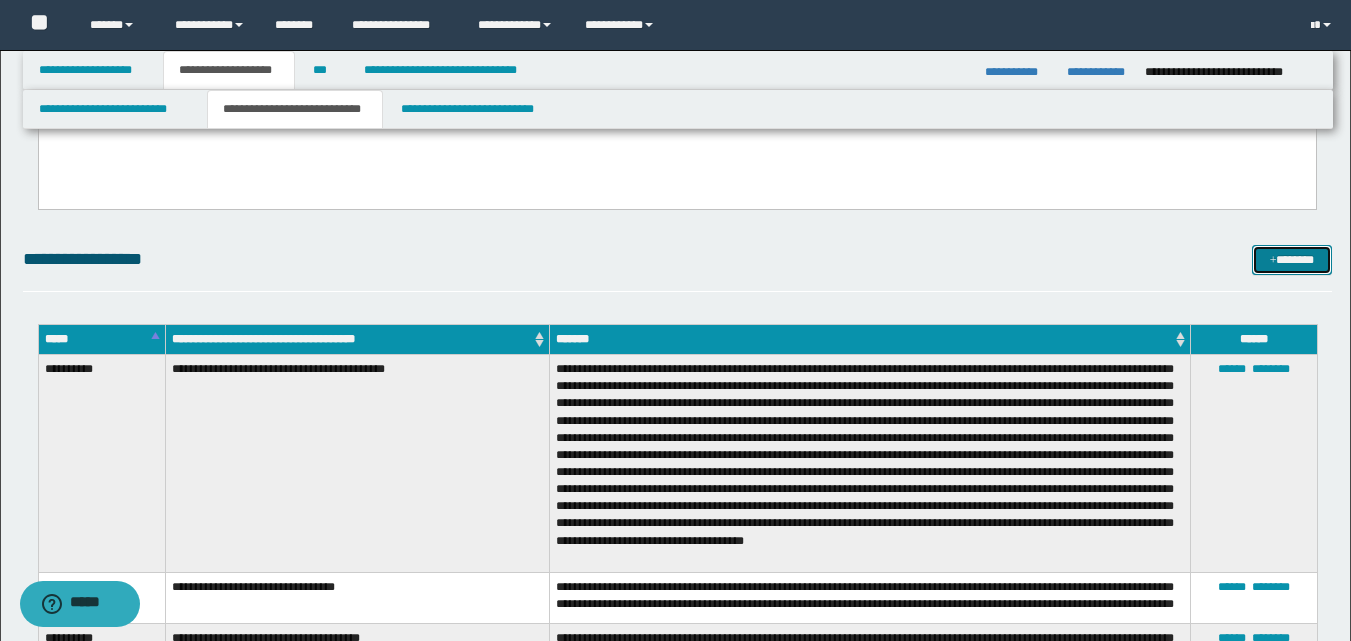 click on "*******" at bounding box center [1292, 260] 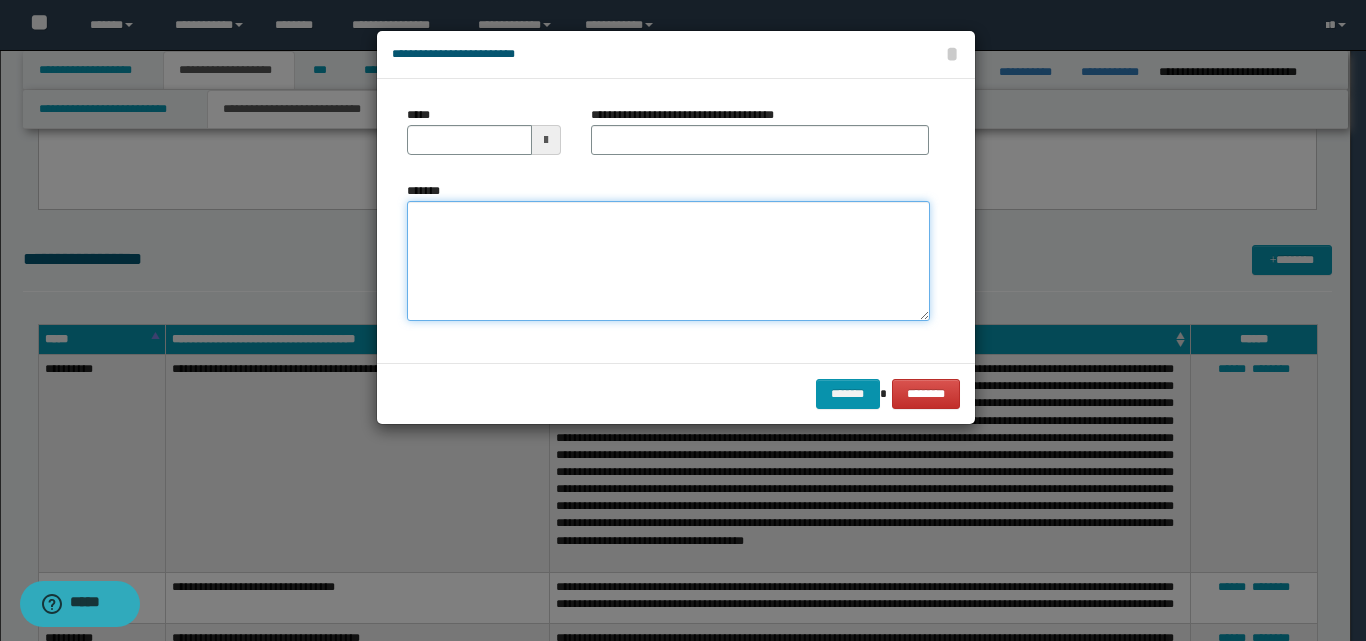 click on "*******" at bounding box center [668, 261] 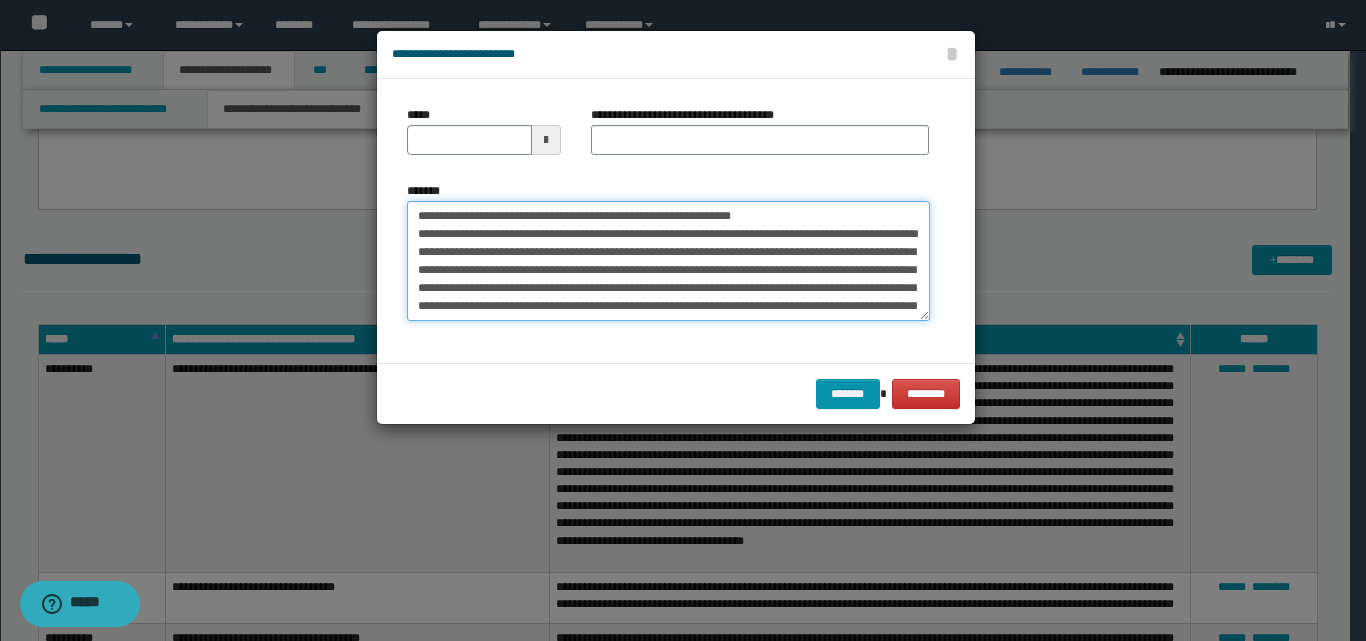 scroll, scrollTop: 84, scrollLeft: 0, axis: vertical 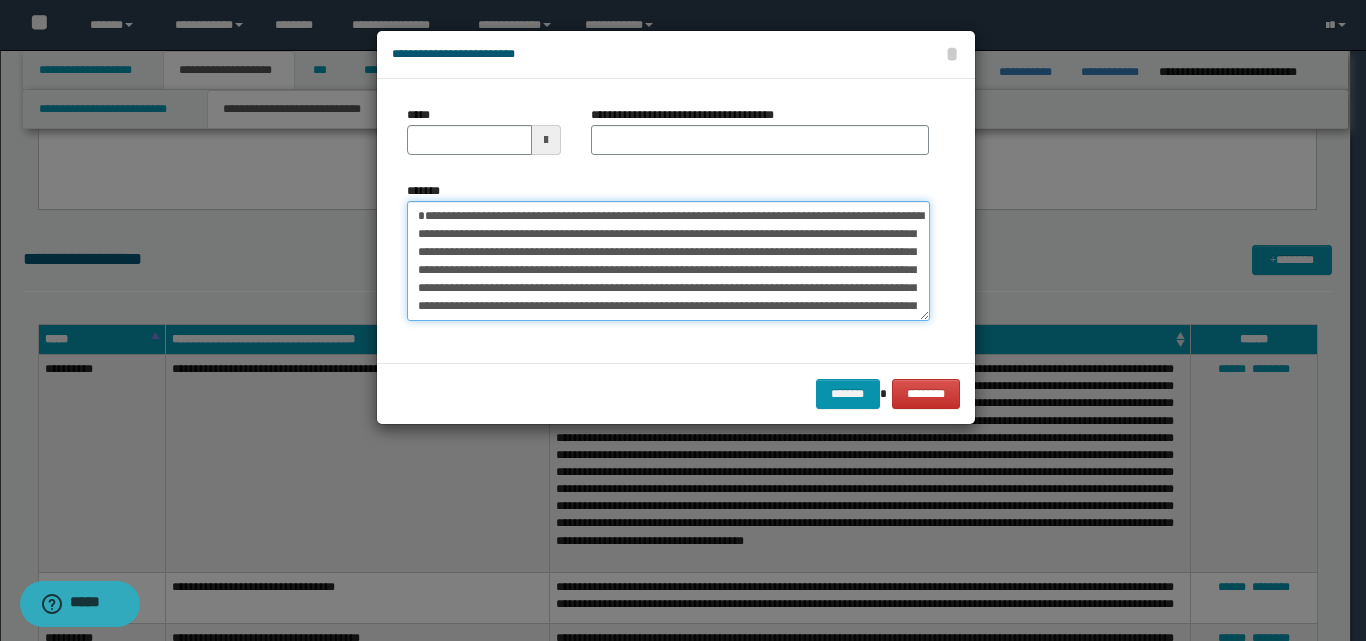 type on "**********" 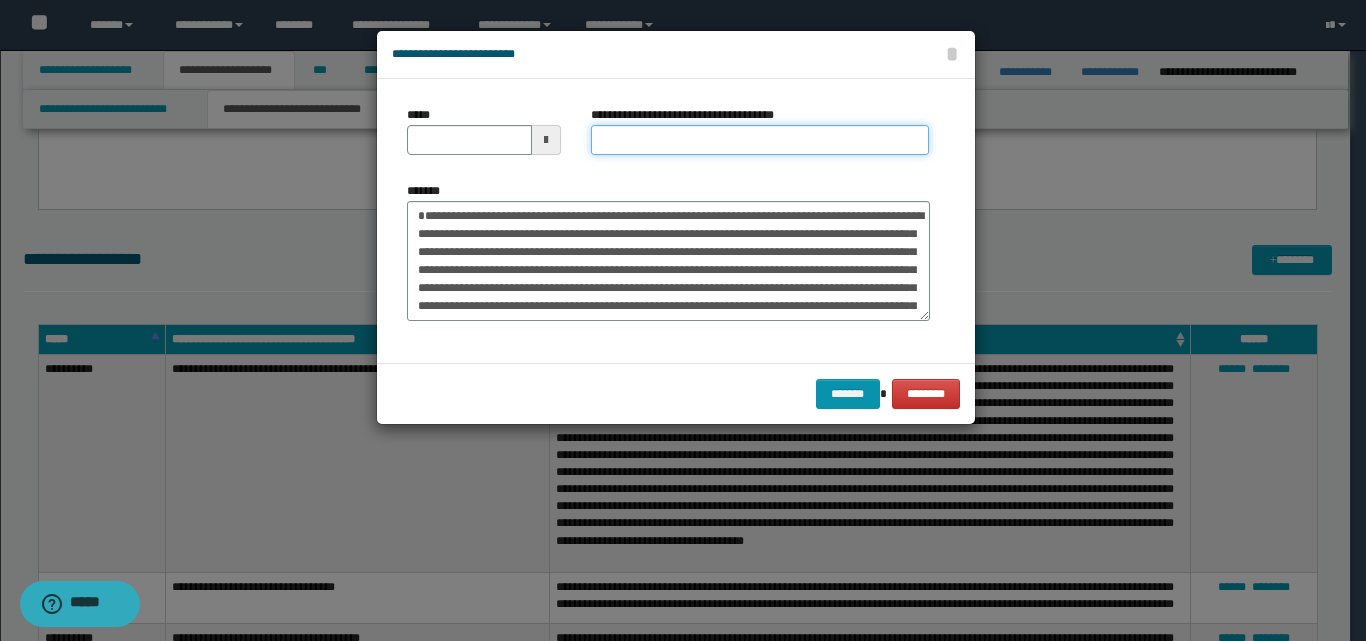 click on "**********" at bounding box center (760, 140) 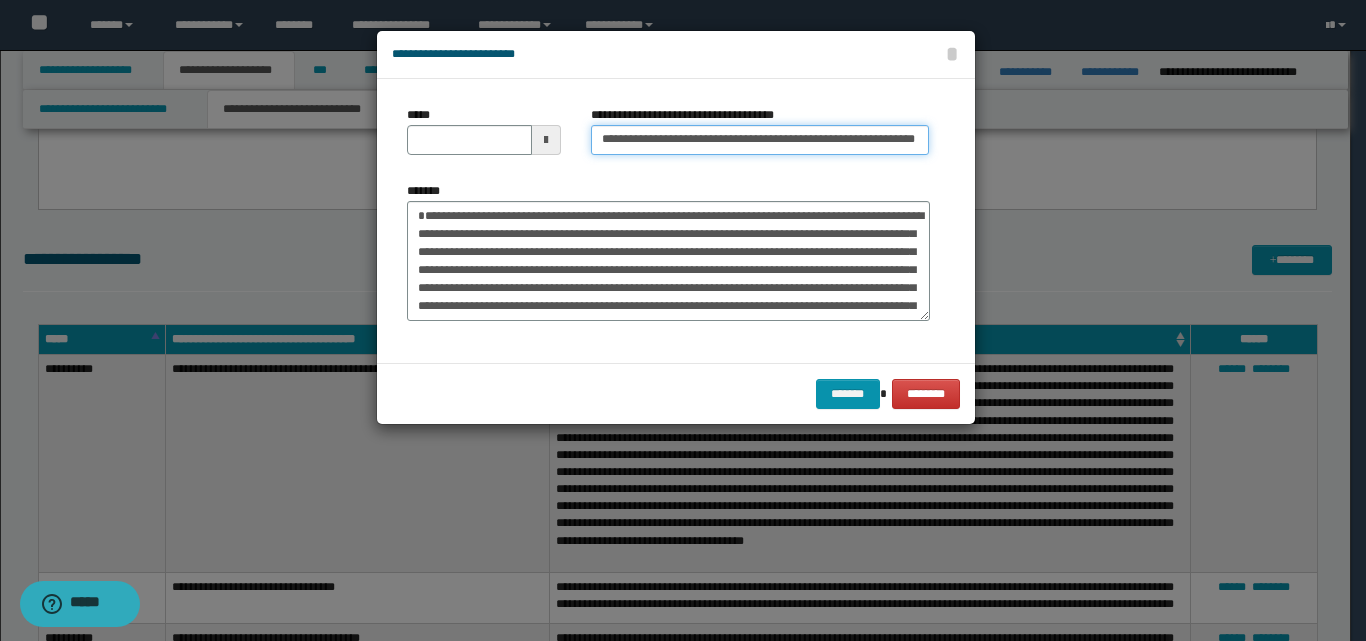 scroll, scrollTop: 0, scrollLeft: 81, axis: horizontal 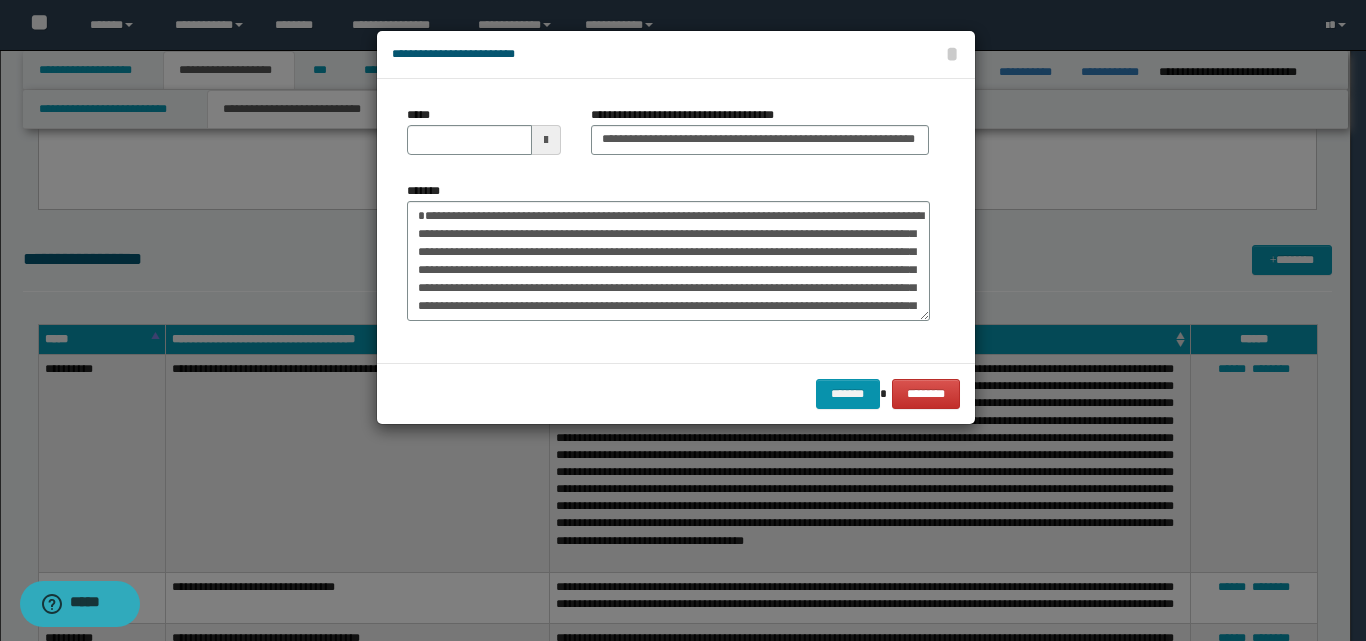 click on "**********" at bounding box center [690, 115] 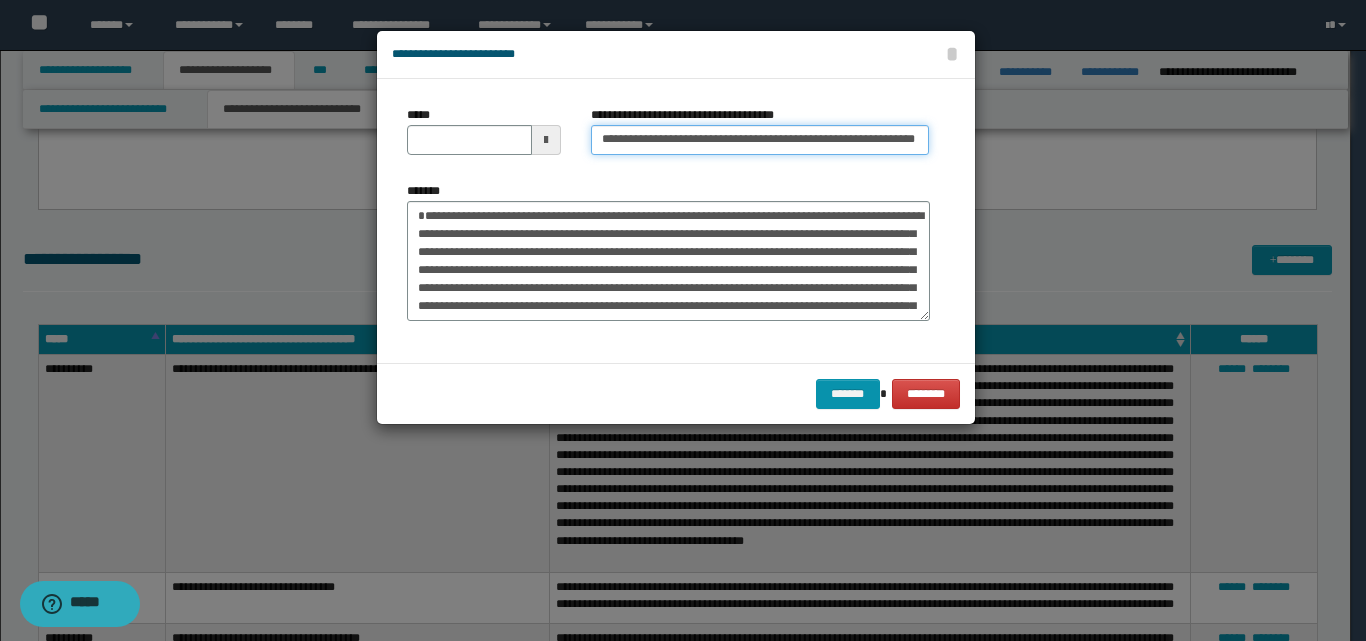 click on "**********" at bounding box center (760, 140) 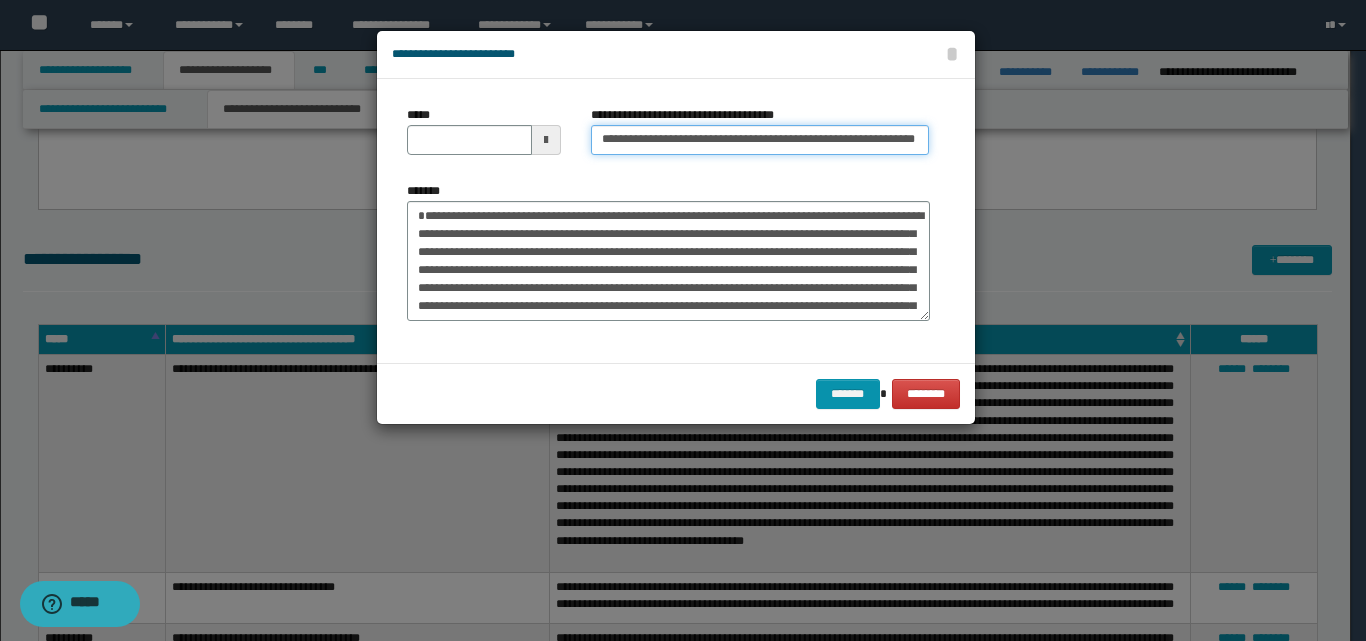 scroll, scrollTop: 0, scrollLeft: 0, axis: both 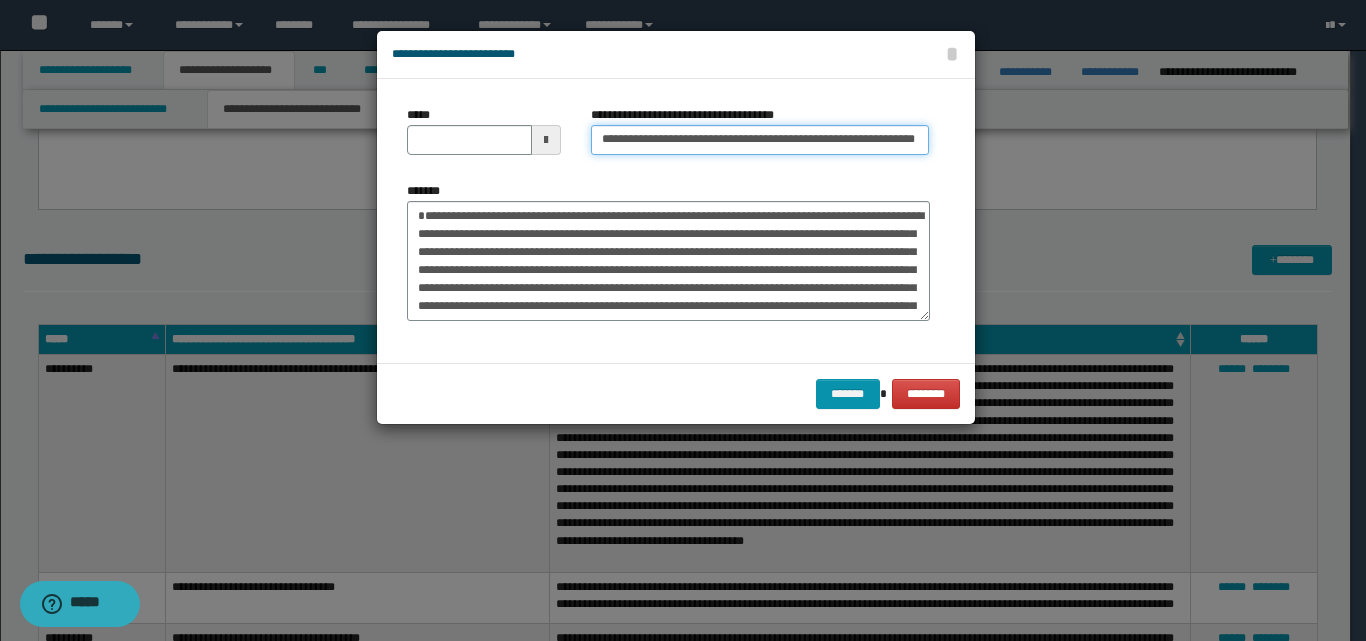 drag, startPoint x: 662, startPoint y: 140, endPoint x: 599, endPoint y: 138, distance: 63.03174 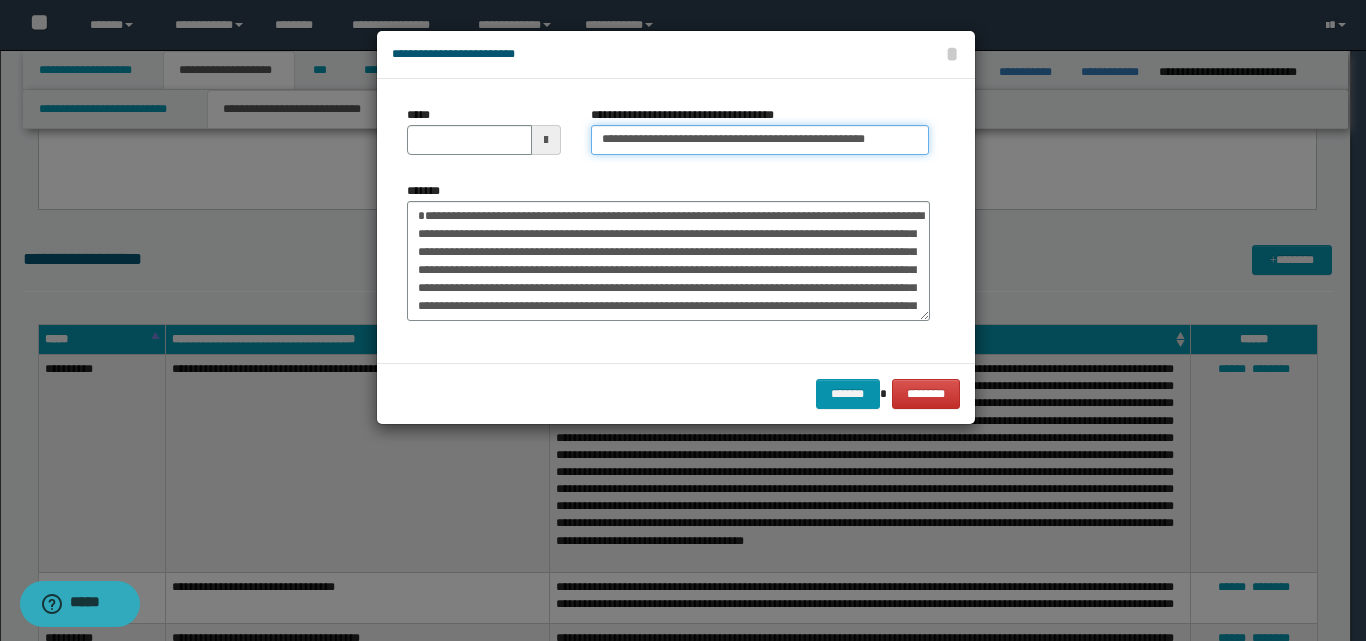 type 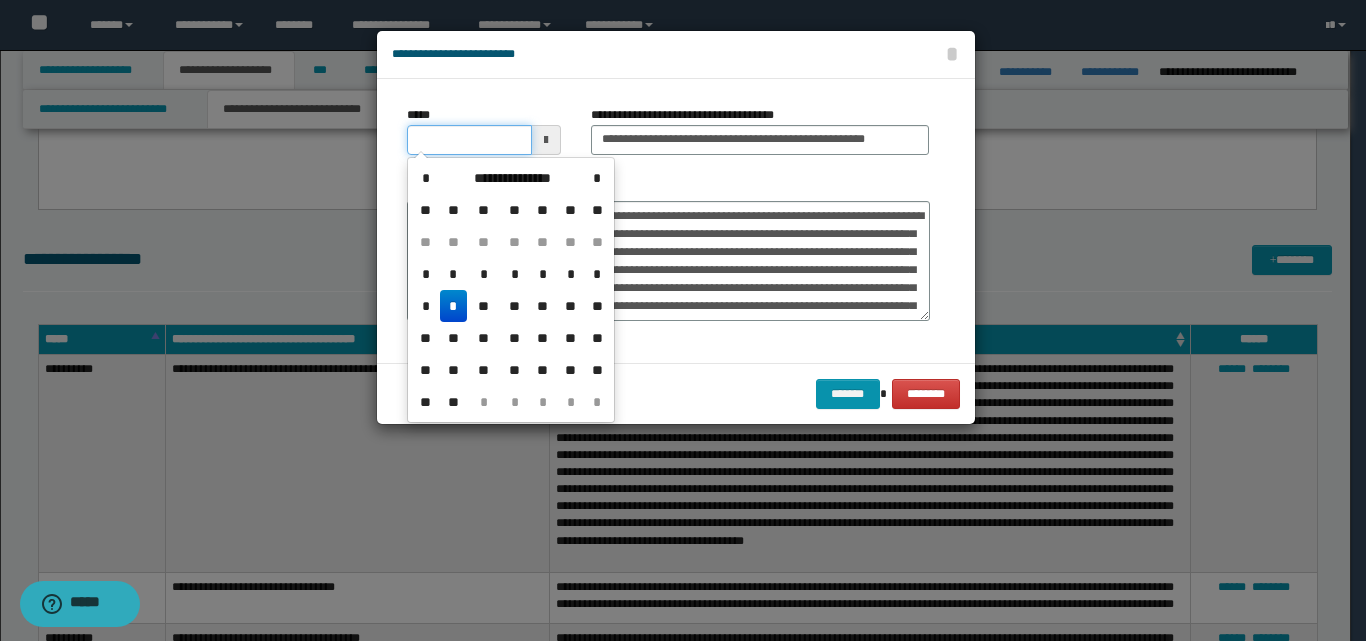 click on "*****" at bounding box center (469, 140) 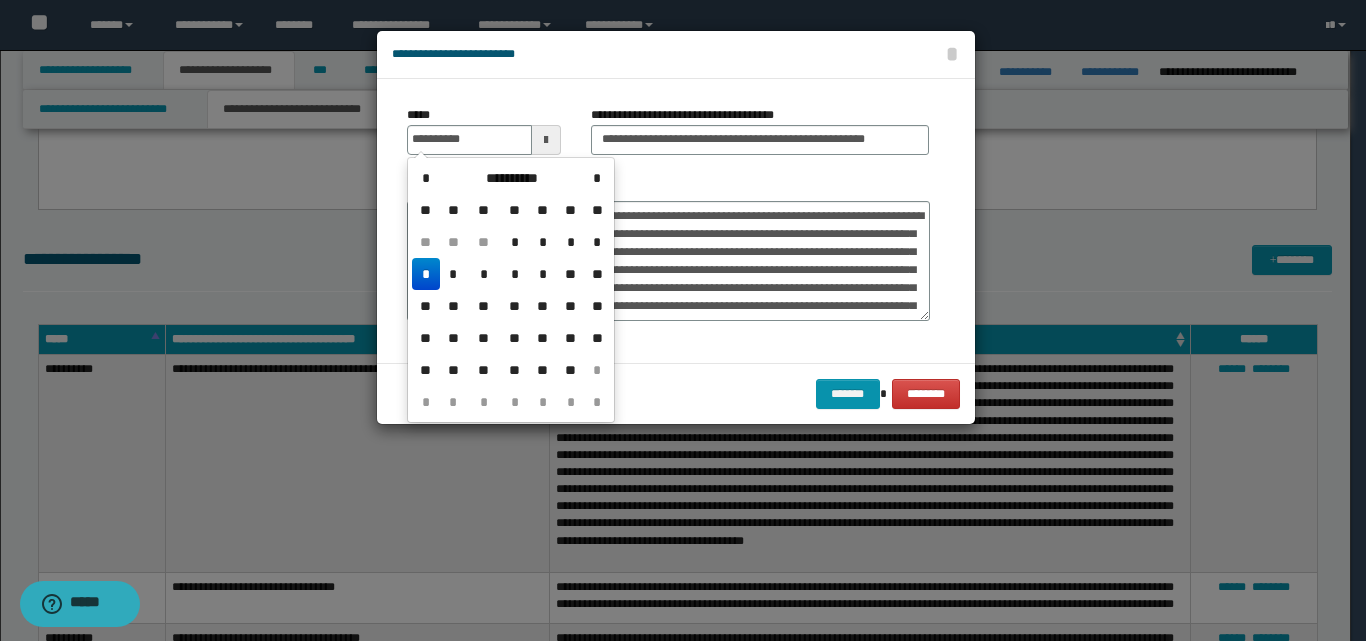 click on "*" at bounding box center [426, 274] 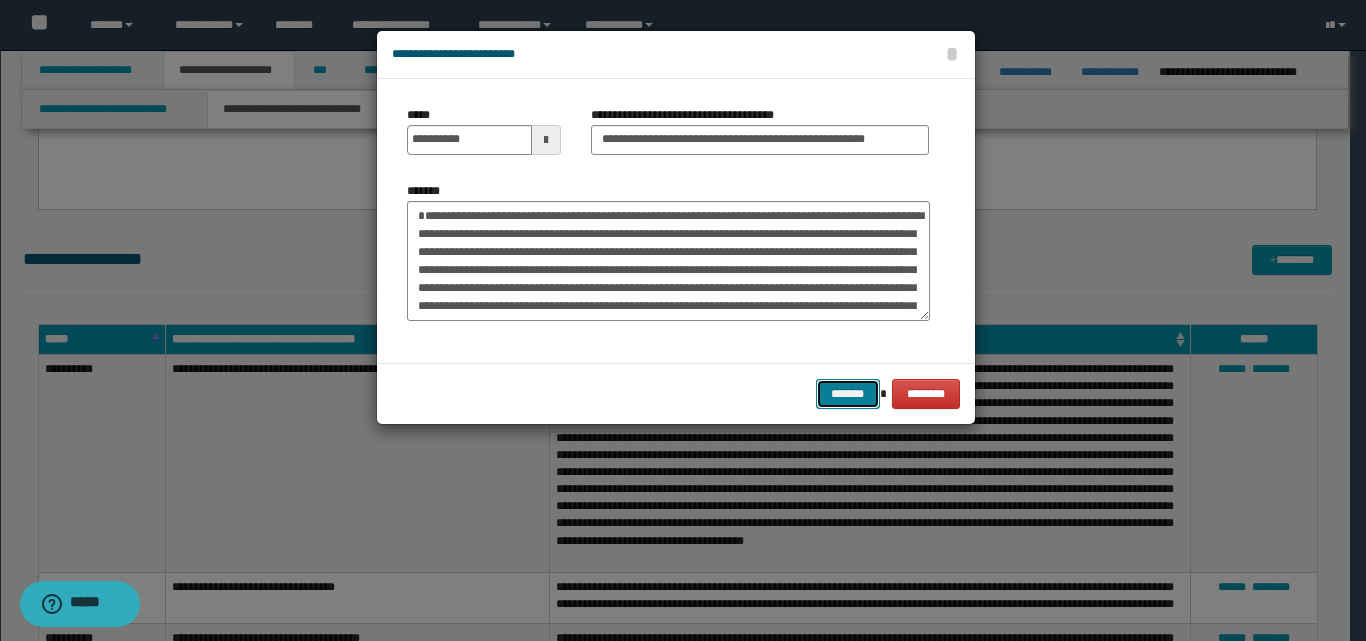 click on "*******" at bounding box center [848, 394] 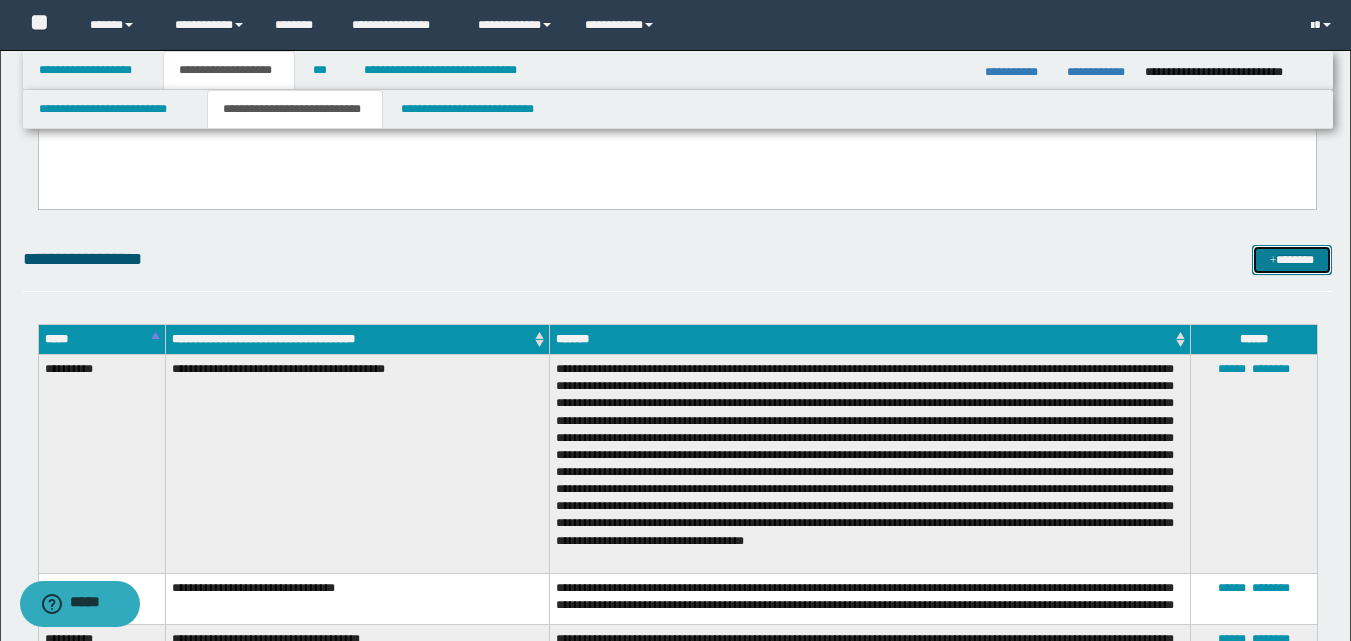 click on "*******" at bounding box center (1292, 260) 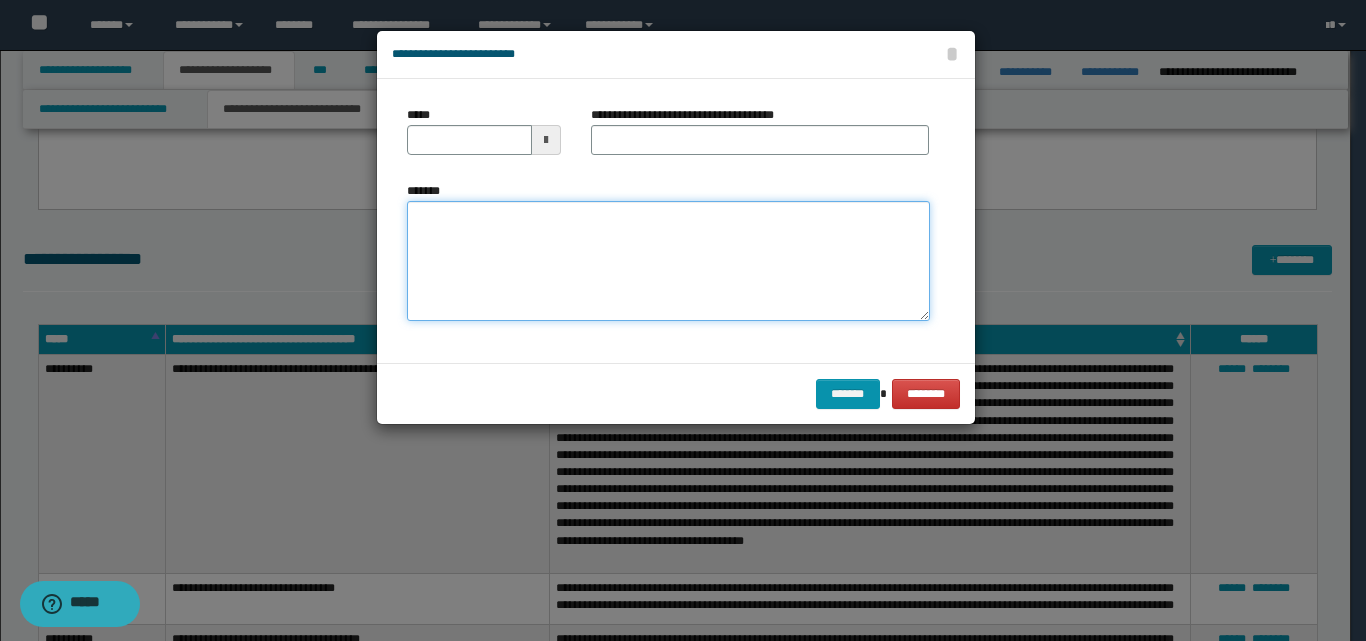 click on "*******" at bounding box center [668, 261] 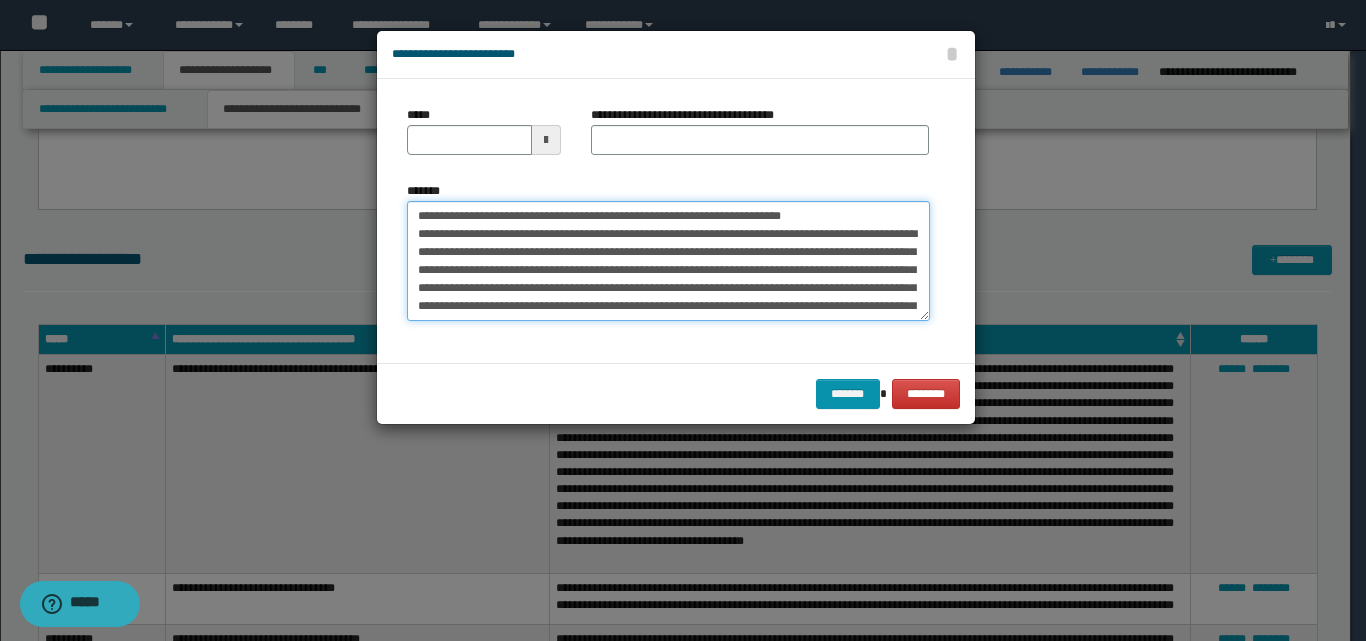 scroll, scrollTop: 192, scrollLeft: 0, axis: vertical 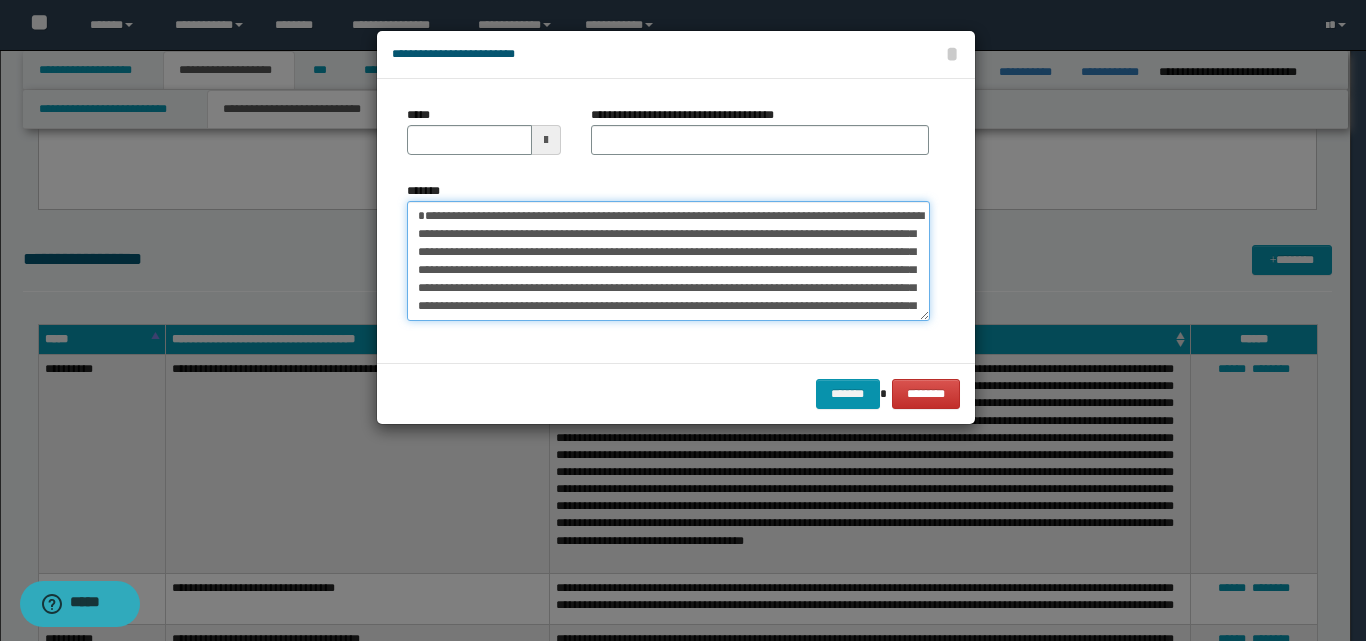 type on "**********" 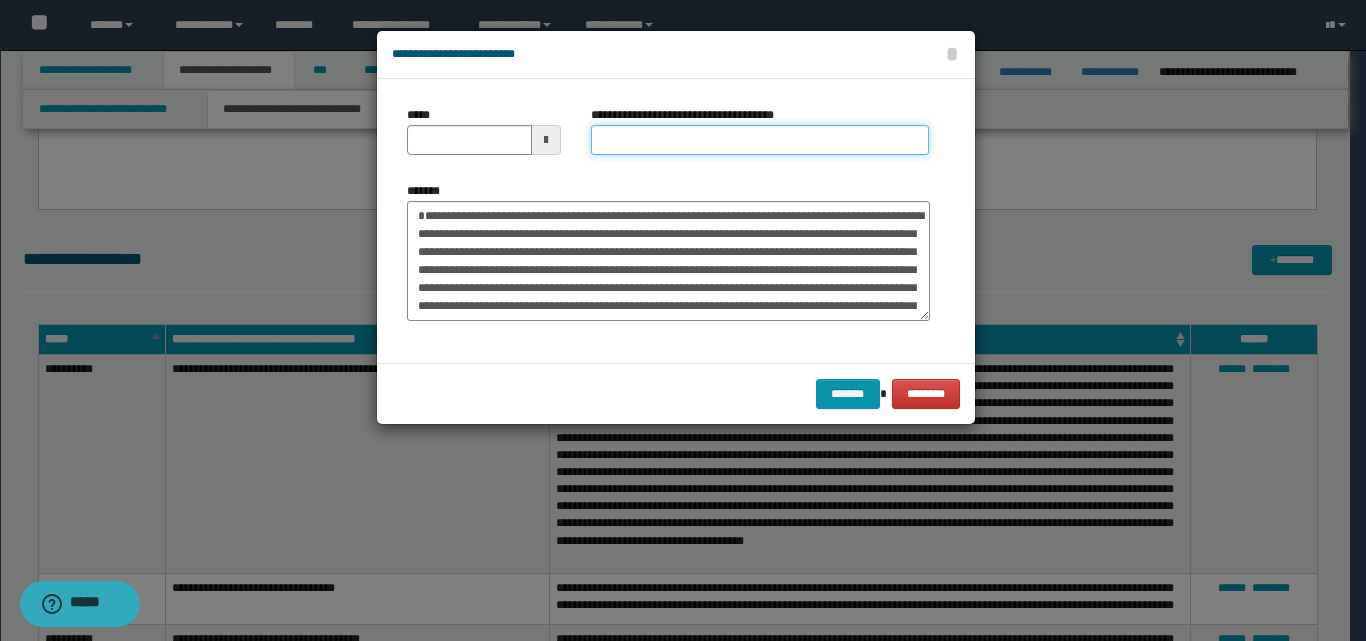 click on "**********" at bounding box center (760, 140) 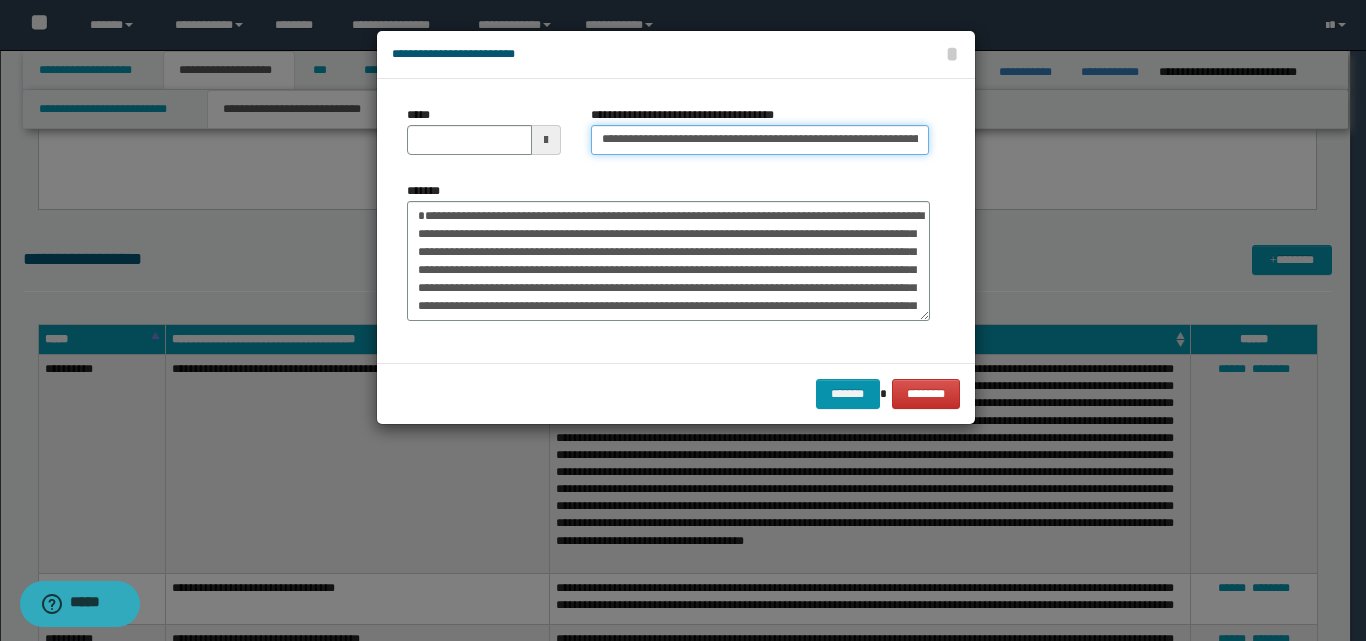 scroll, scrollTop: 0, scrollLeft: 123, axis: horizontal 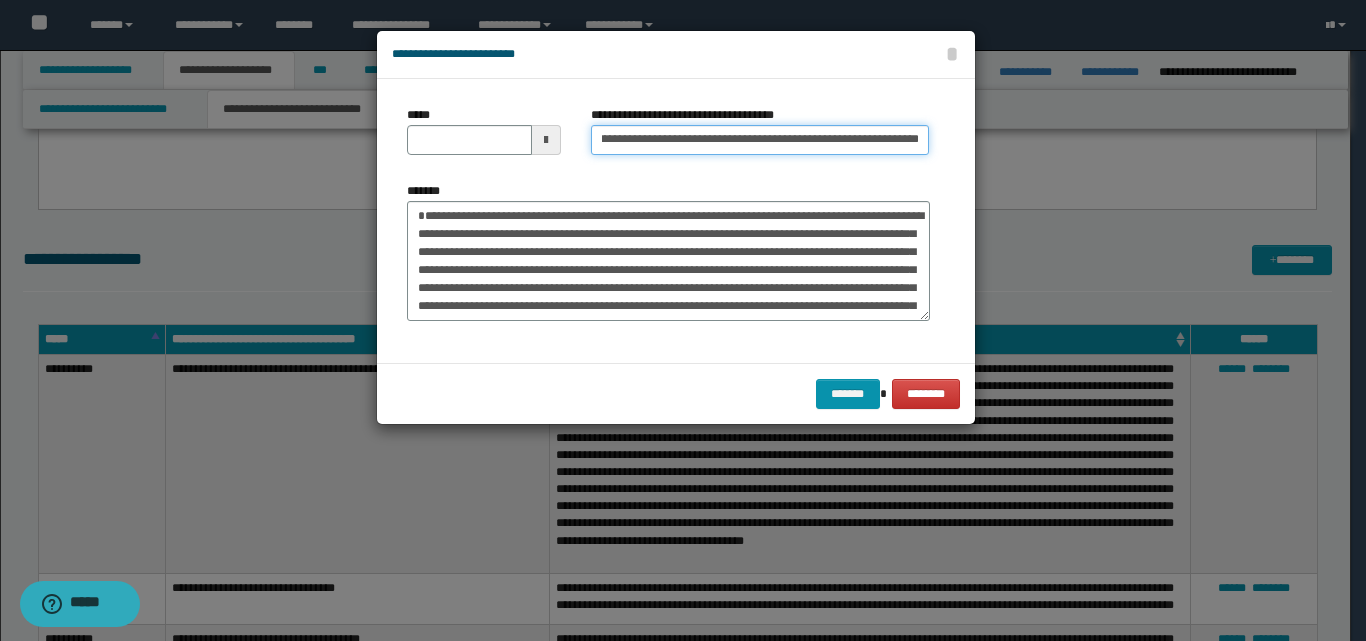 click on "**********" at bounding box center [760, 140] 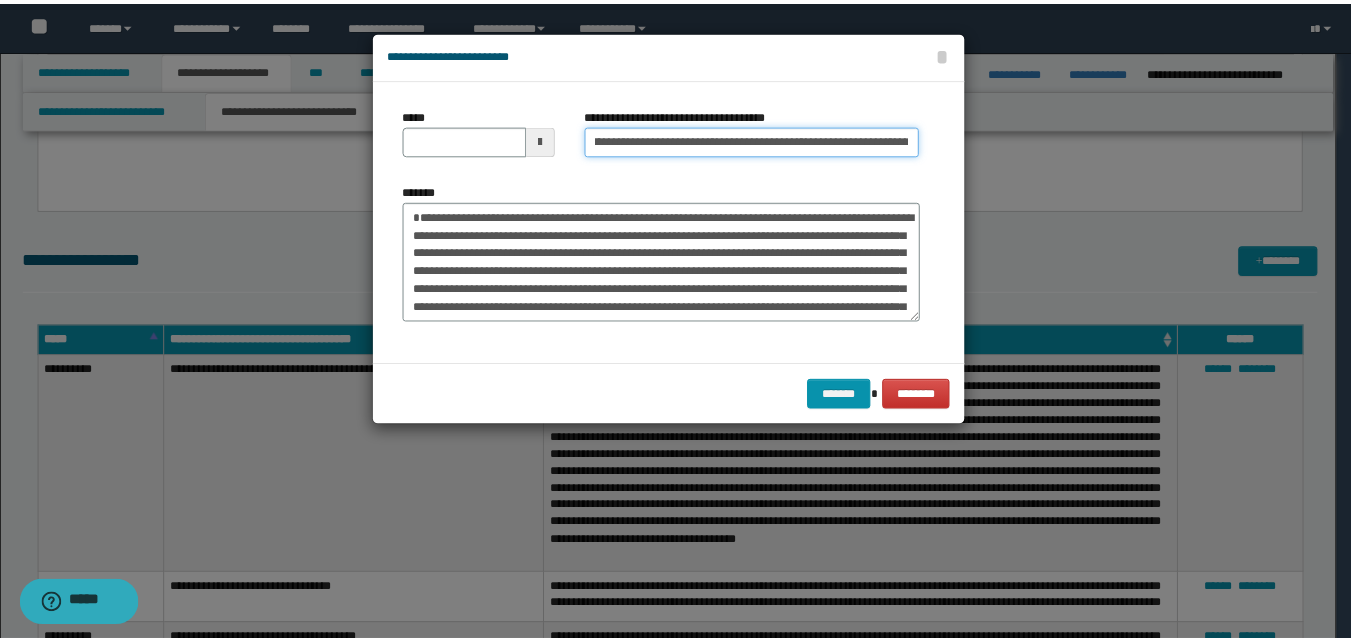 scroll, scrollTop: 0, scrollLeft: 0, axis: both 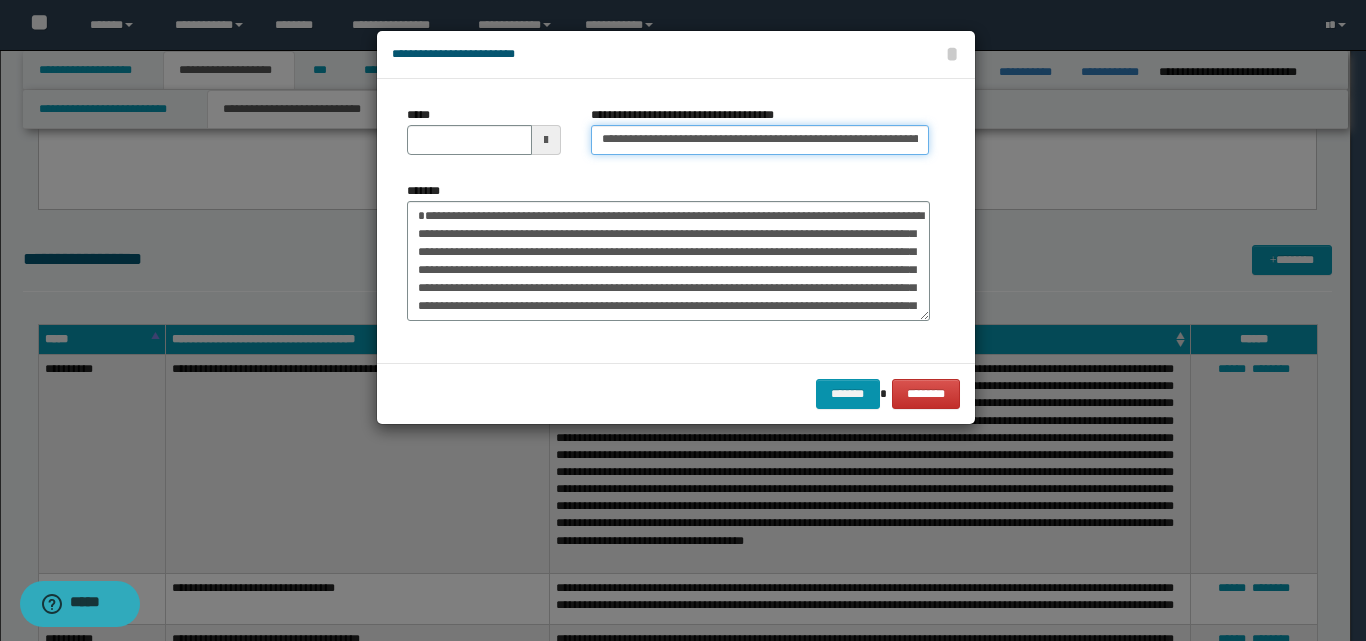 drag, startPoint x: 661, startPoint y: 142, endPoint x: 597, endPoint y: 142, distance: 64 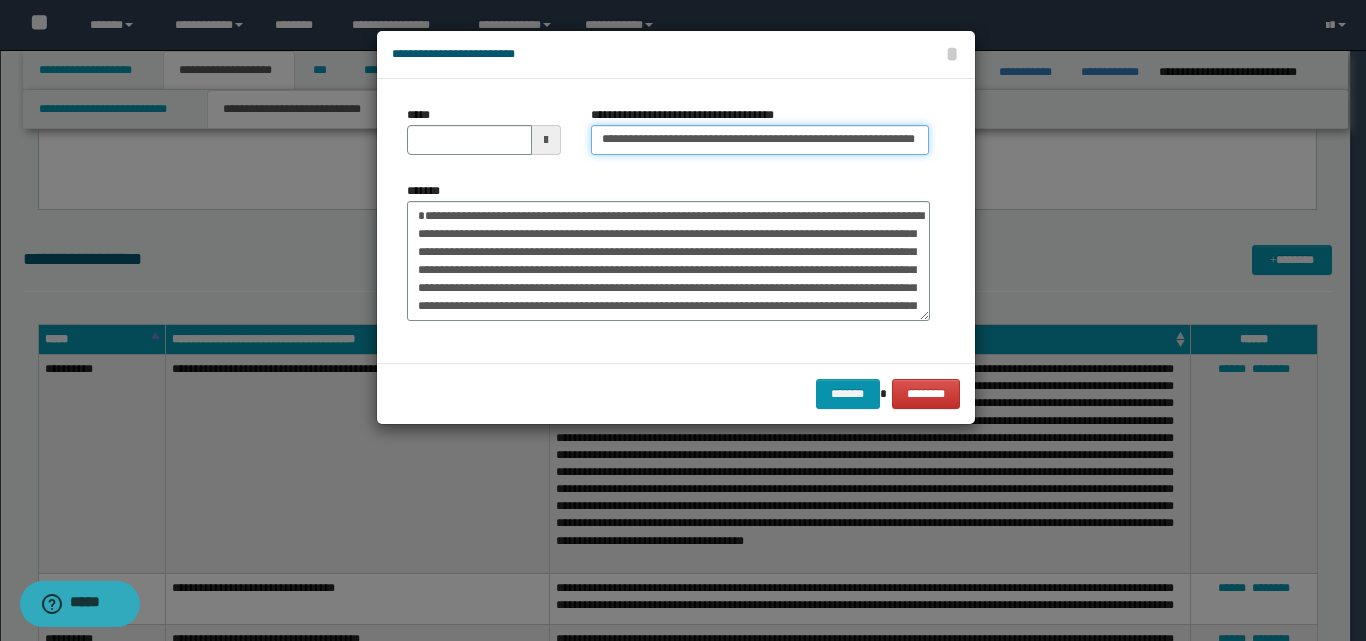 type 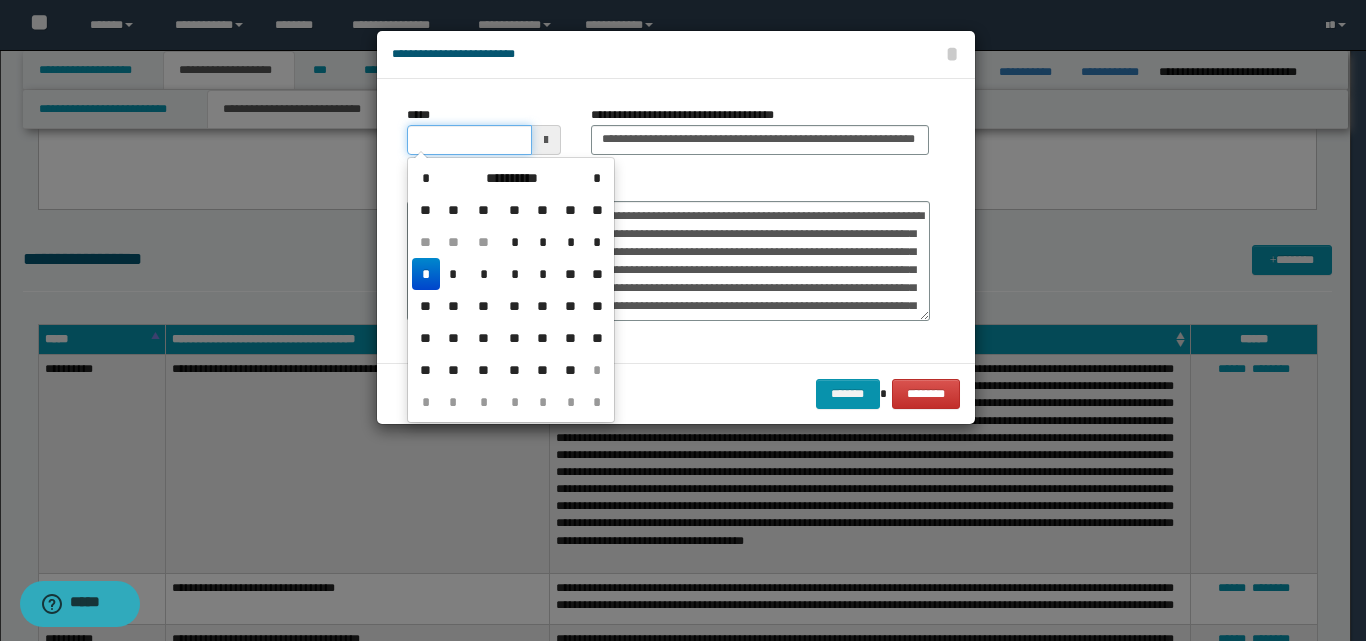 click on "*****" at bounding box center [469, 140] 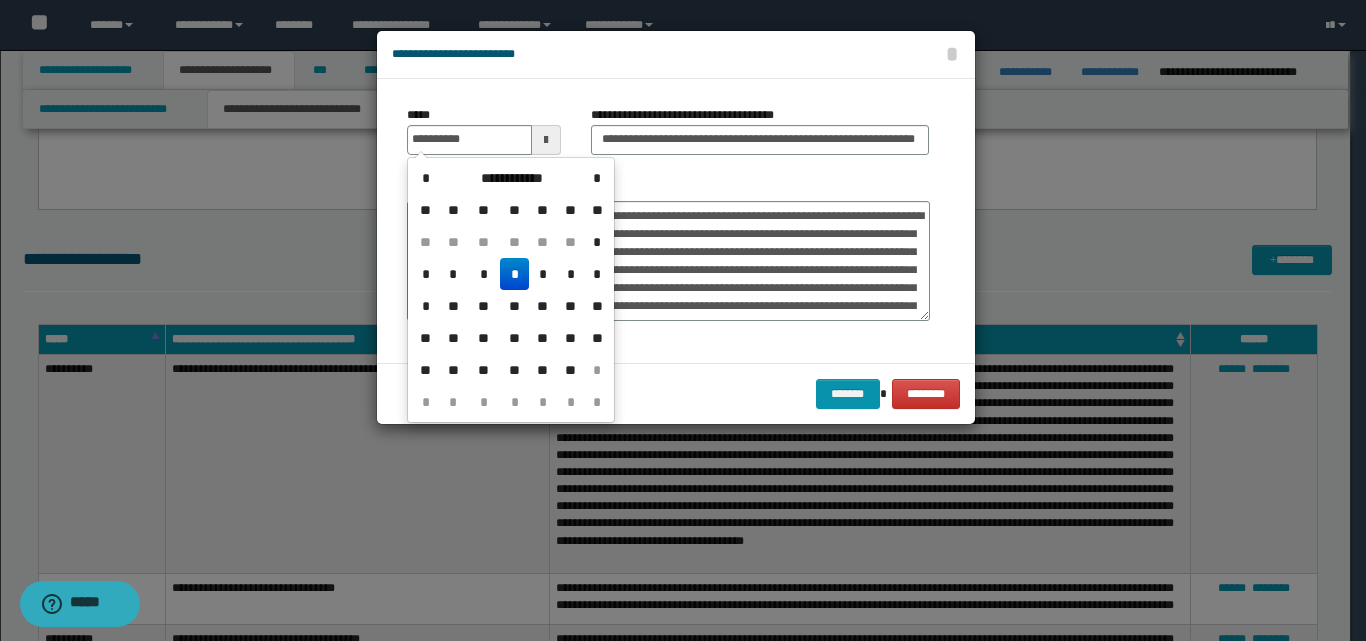 click on "*" at bounding box center [514, 274] 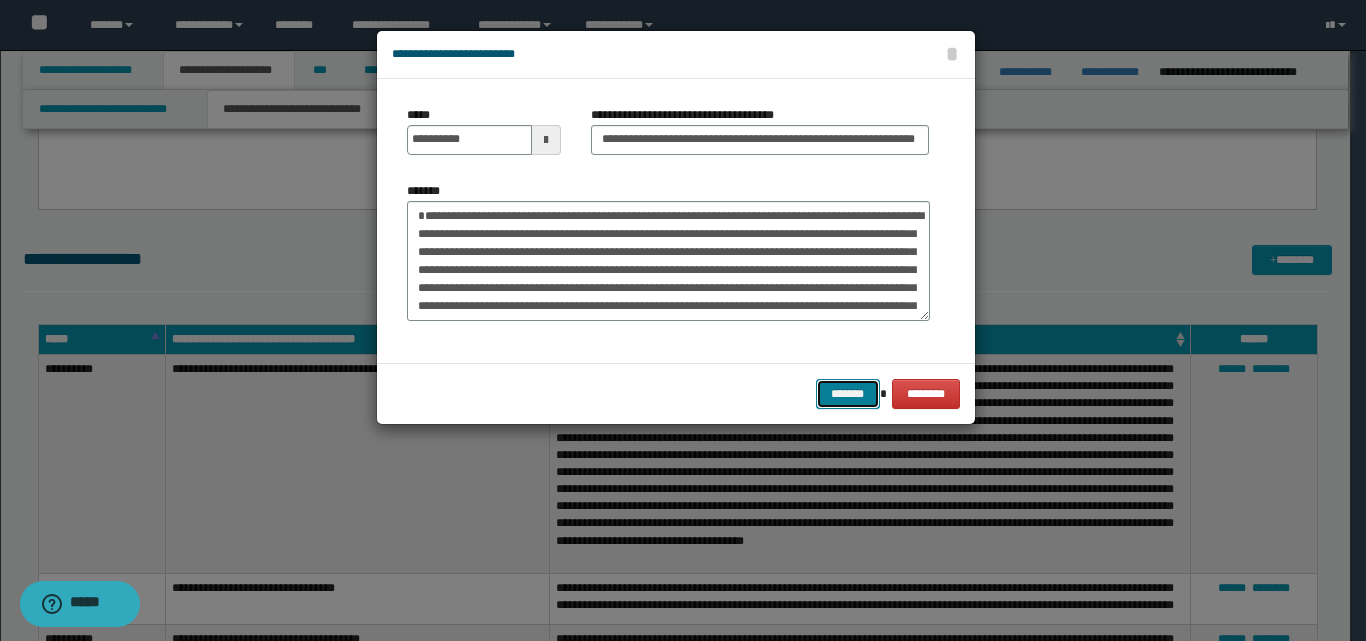 click on "*******" at bounding box center [848, 394] 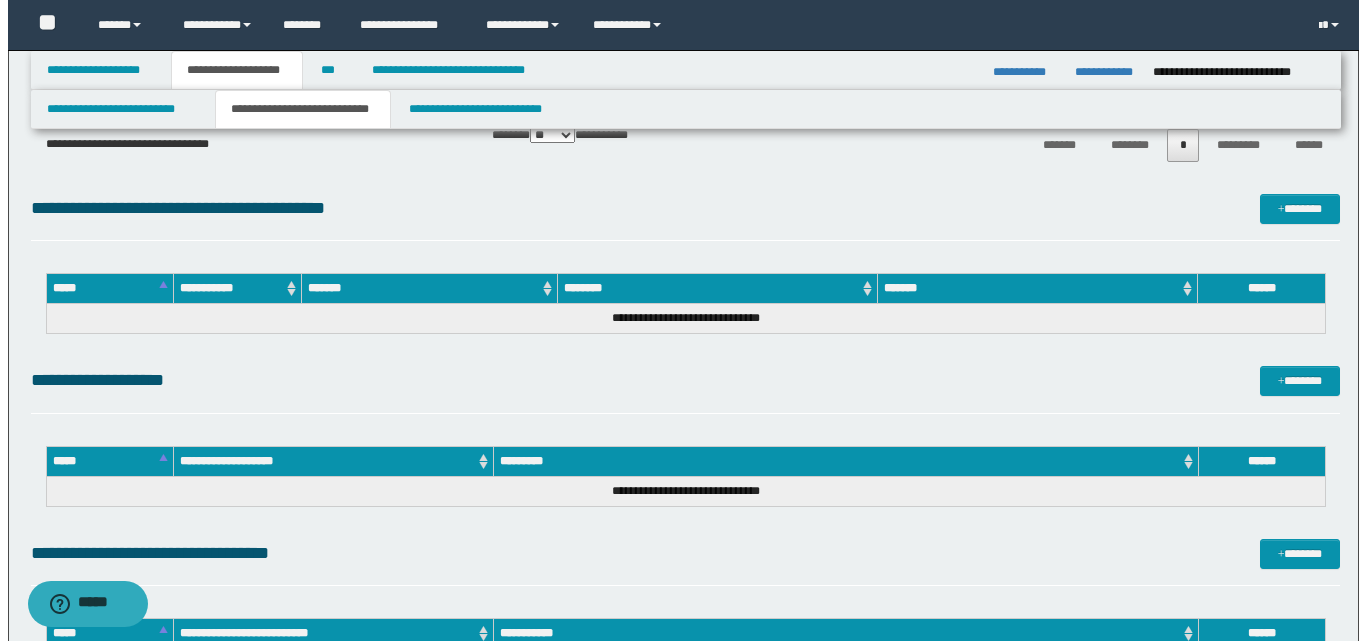 scroll, scrollTop: 4272, scrollLeft: 0, axis: vertical 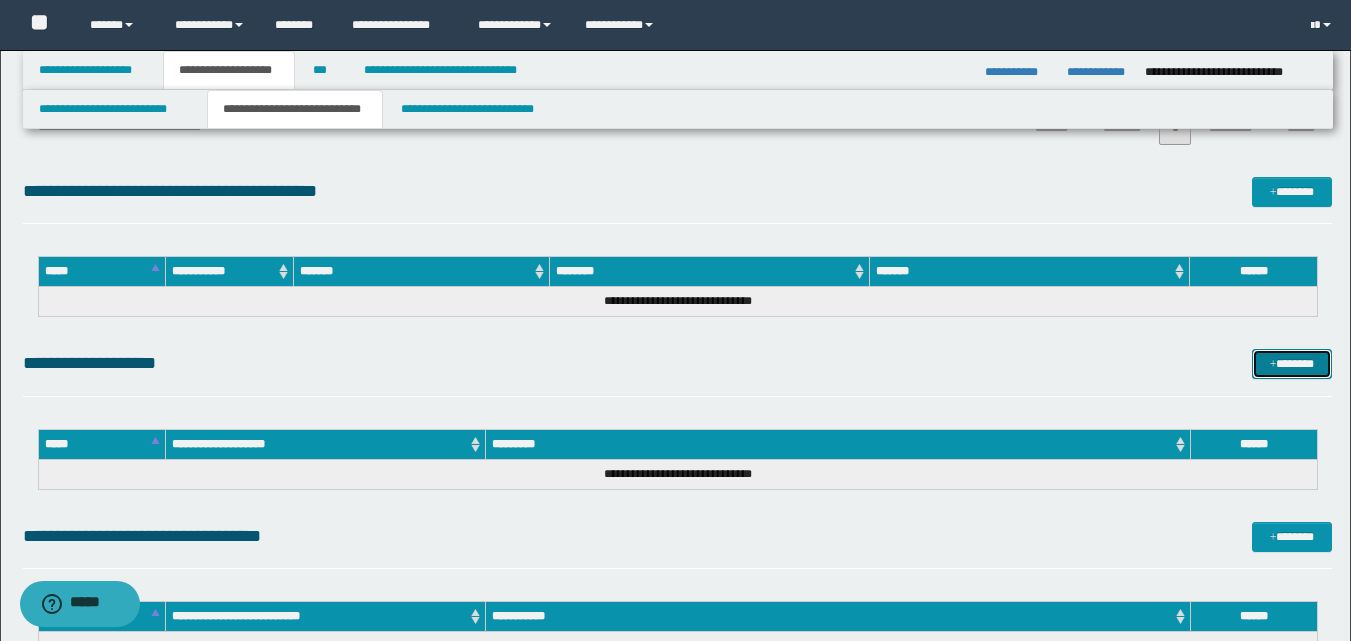 click on "*******" at bounding box center (1292, 364) 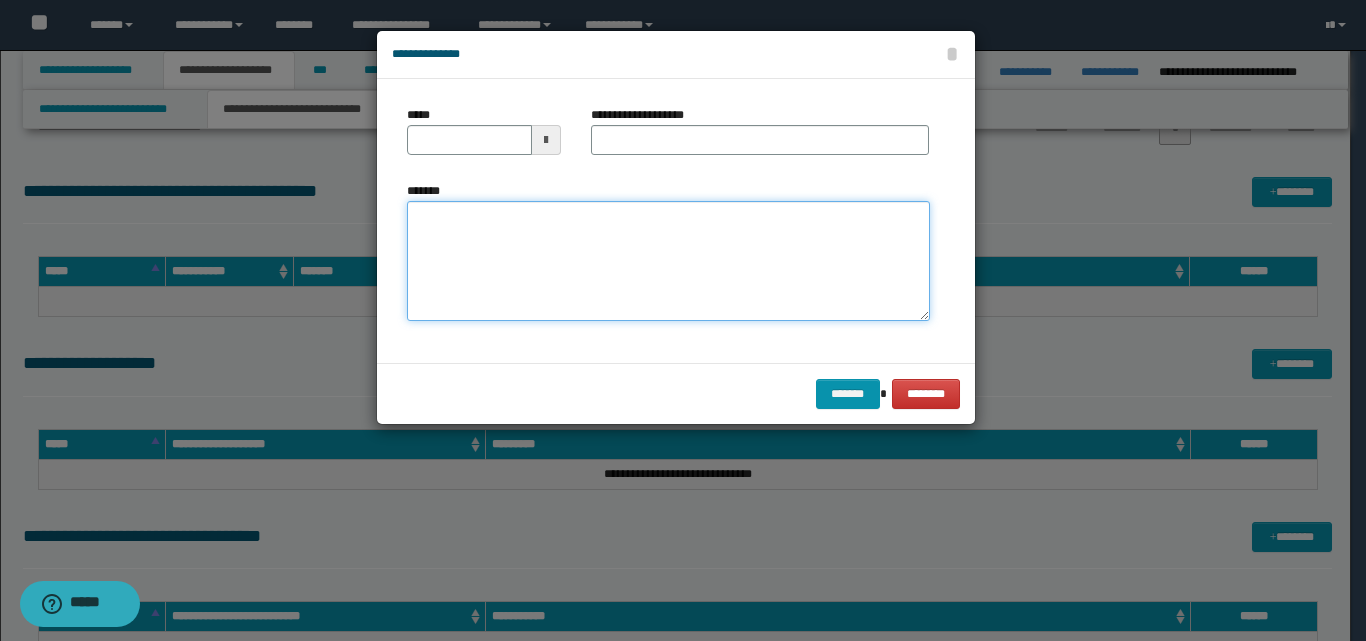 click on "*******" at bounding box center [668, 261] 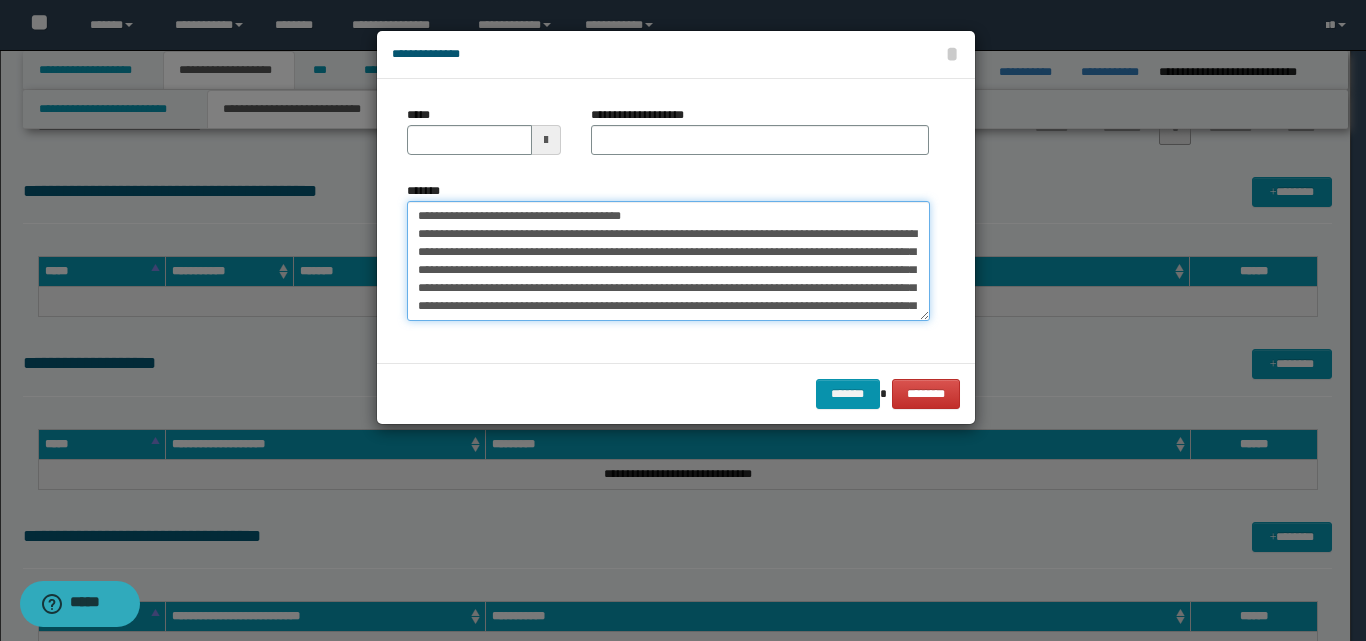 scroll, scrollTop: 66, scrollLeft: 0, axis: vertical 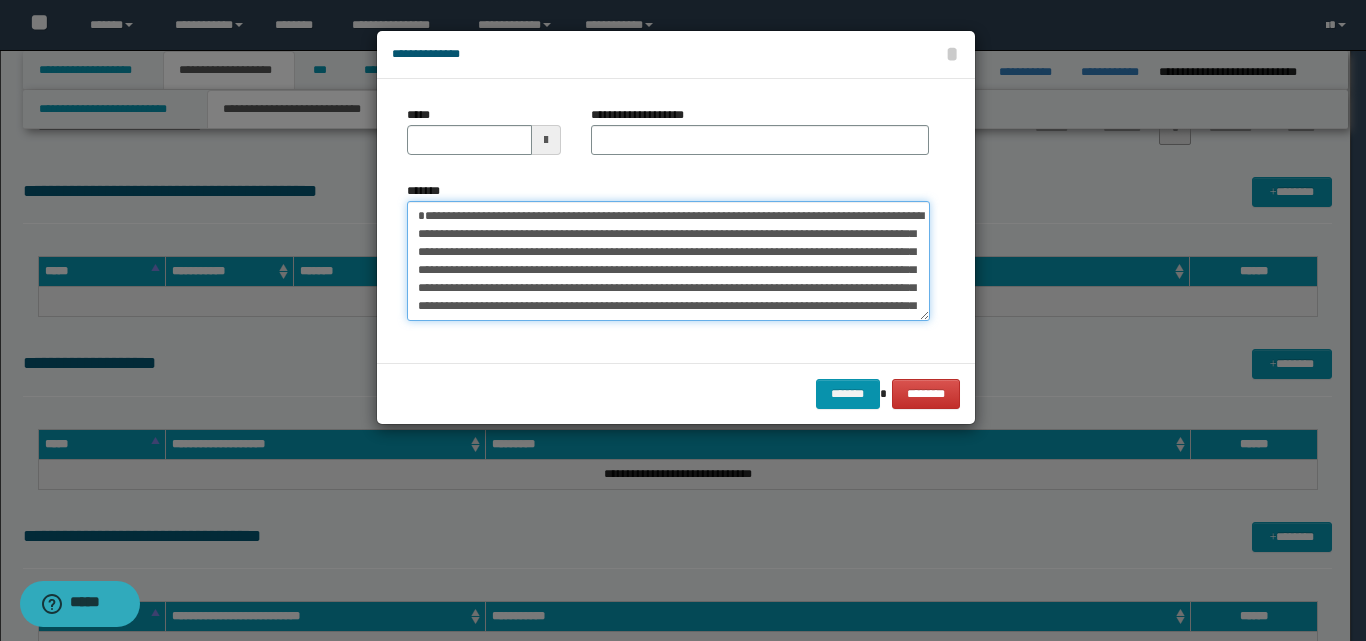 type on "**********" 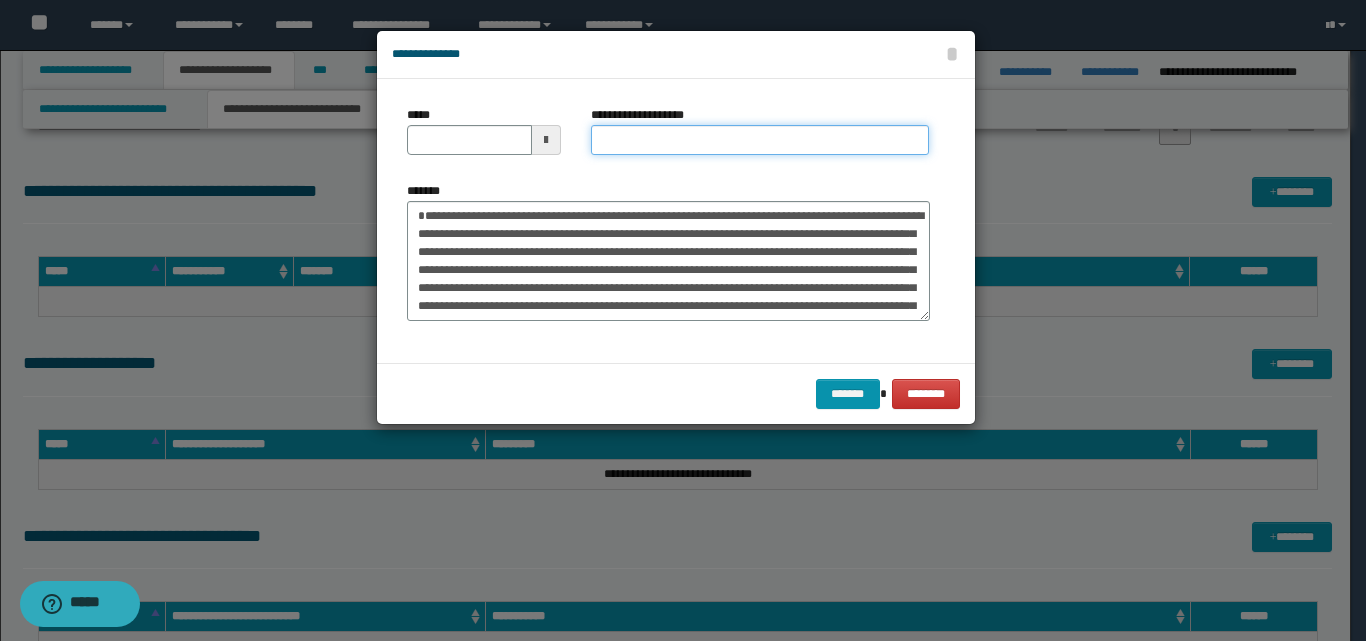 click on "**********" at bounding box center [760, 140] 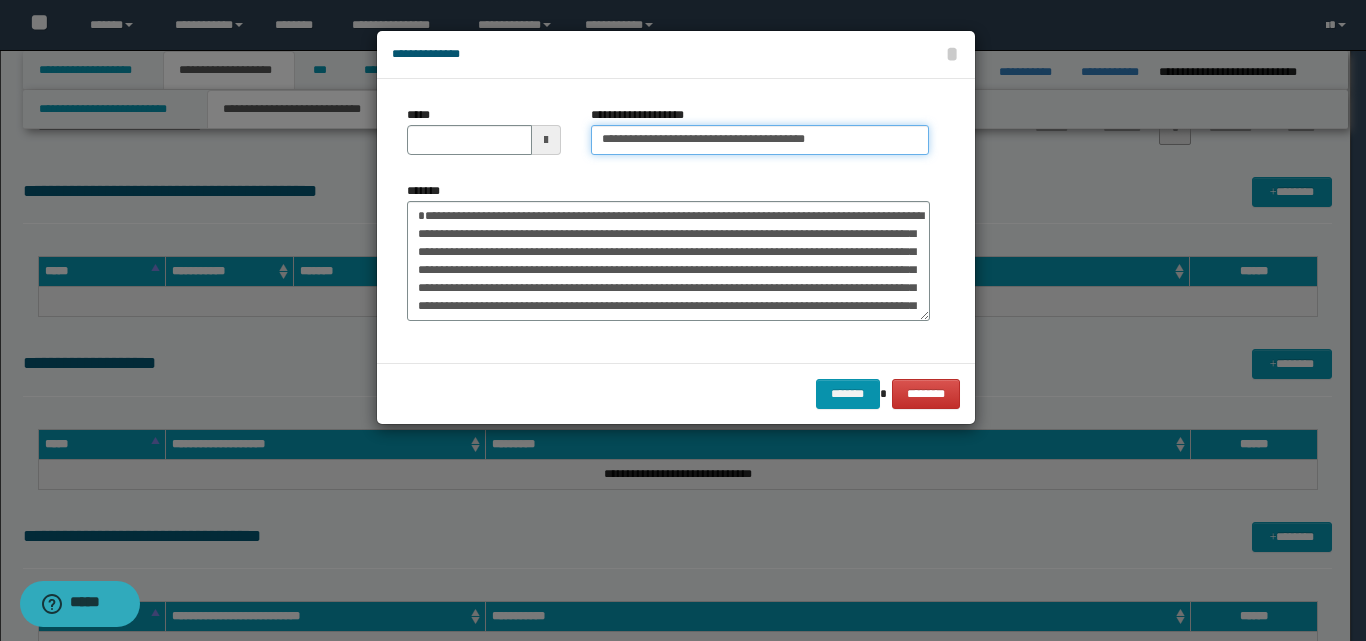 drag, startPoint x: 664, startPoint y: 138, endPoint x: 588, endPoint y: 144, distance: 76.23647 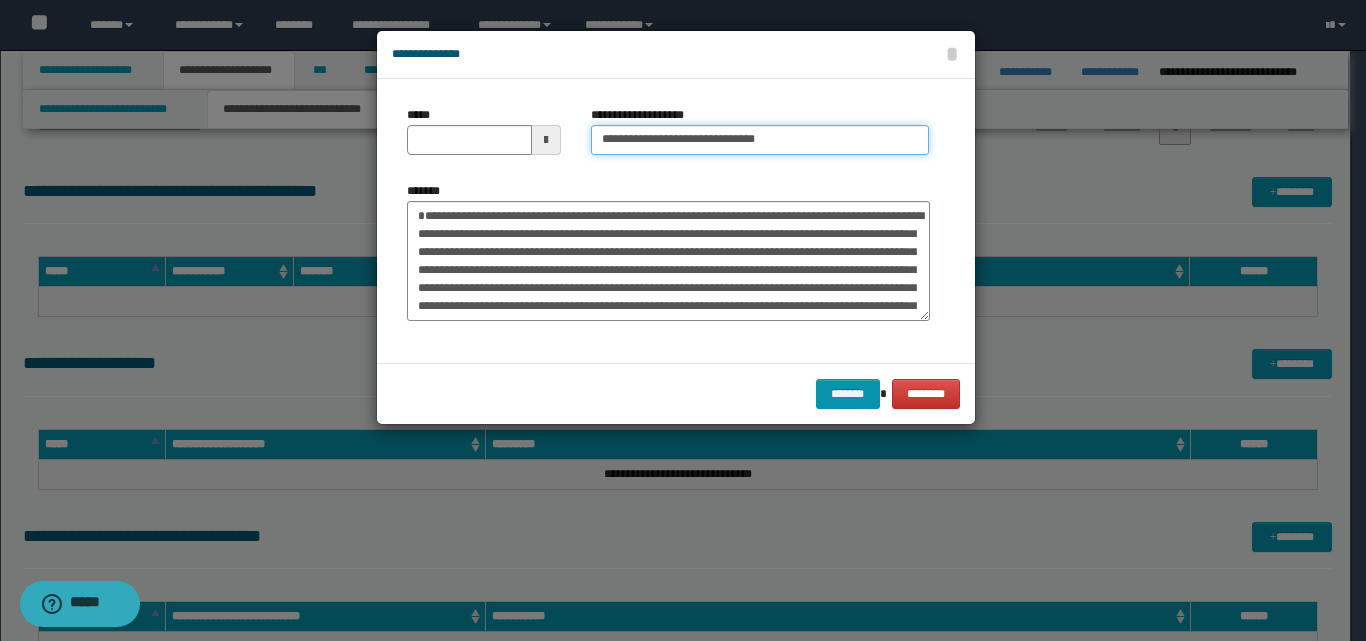 type 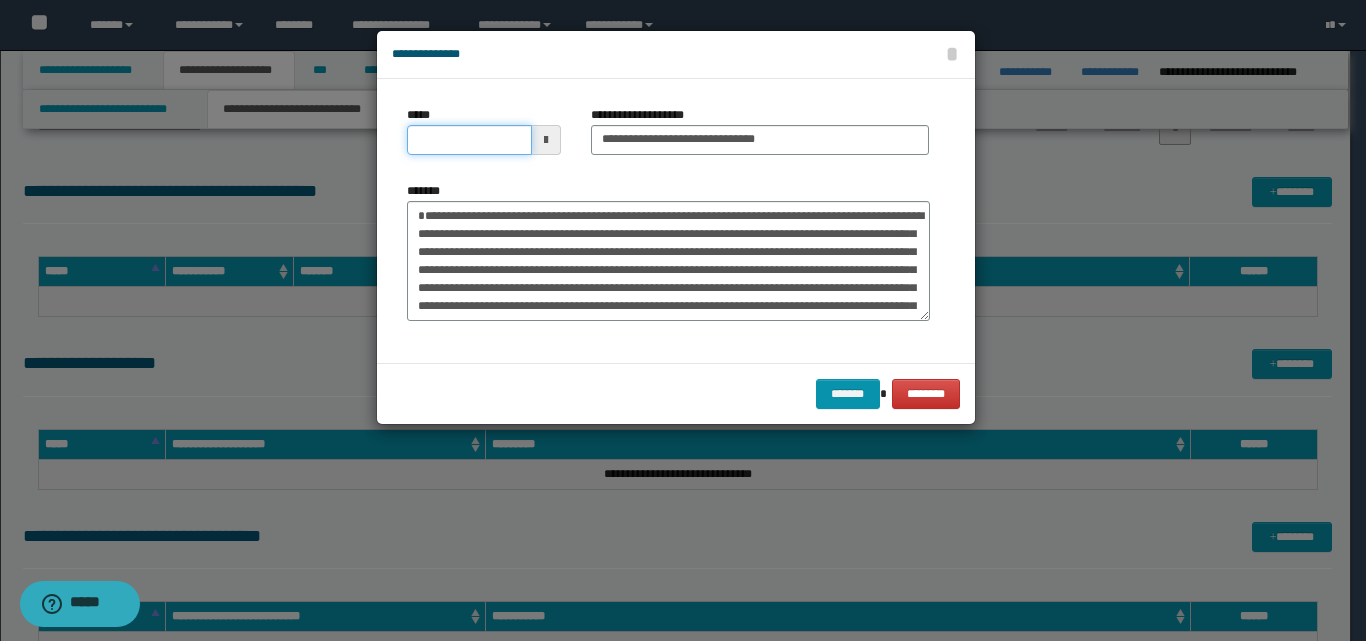 click on "*****" at bounding box center [469, 140] 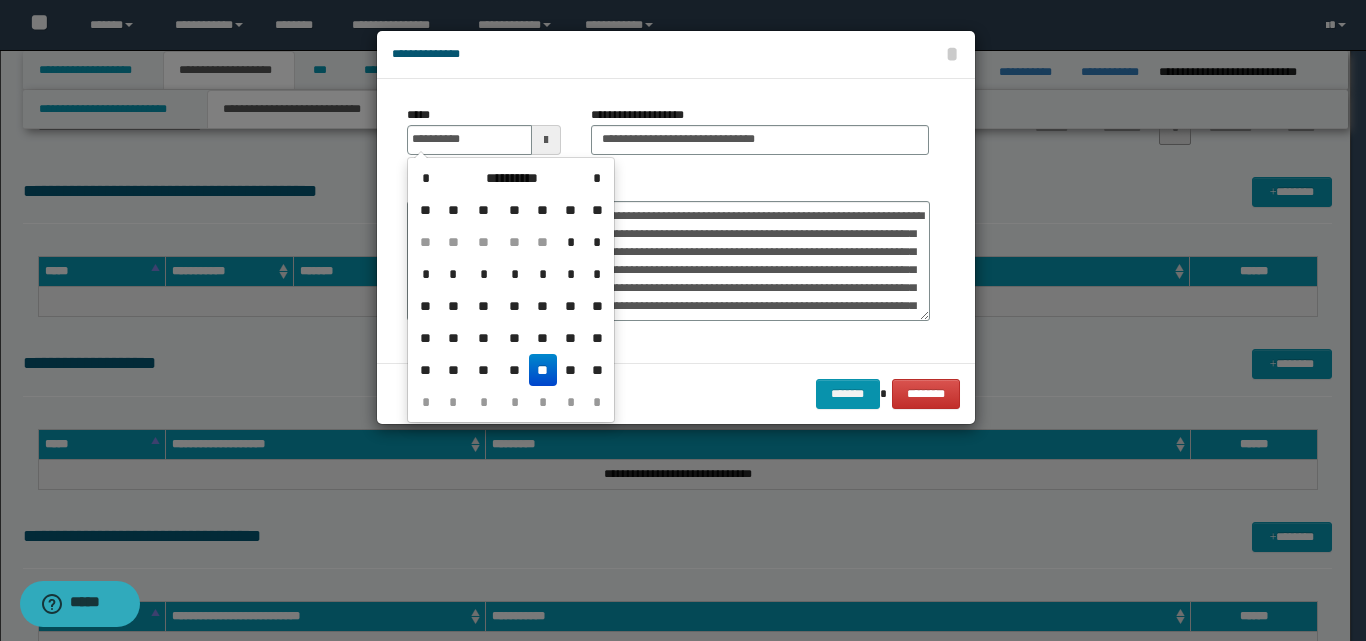 click on "**" at bounding box center (543, 370) 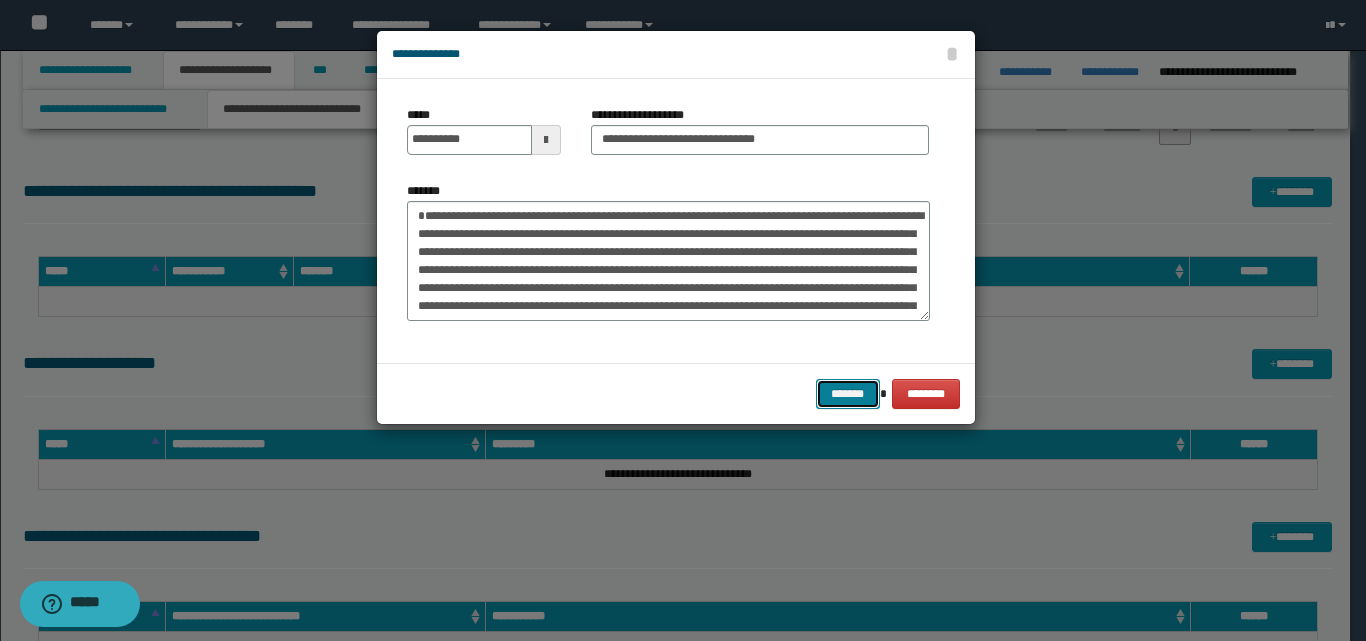 click on "*******" at bounding box center [848, 394] 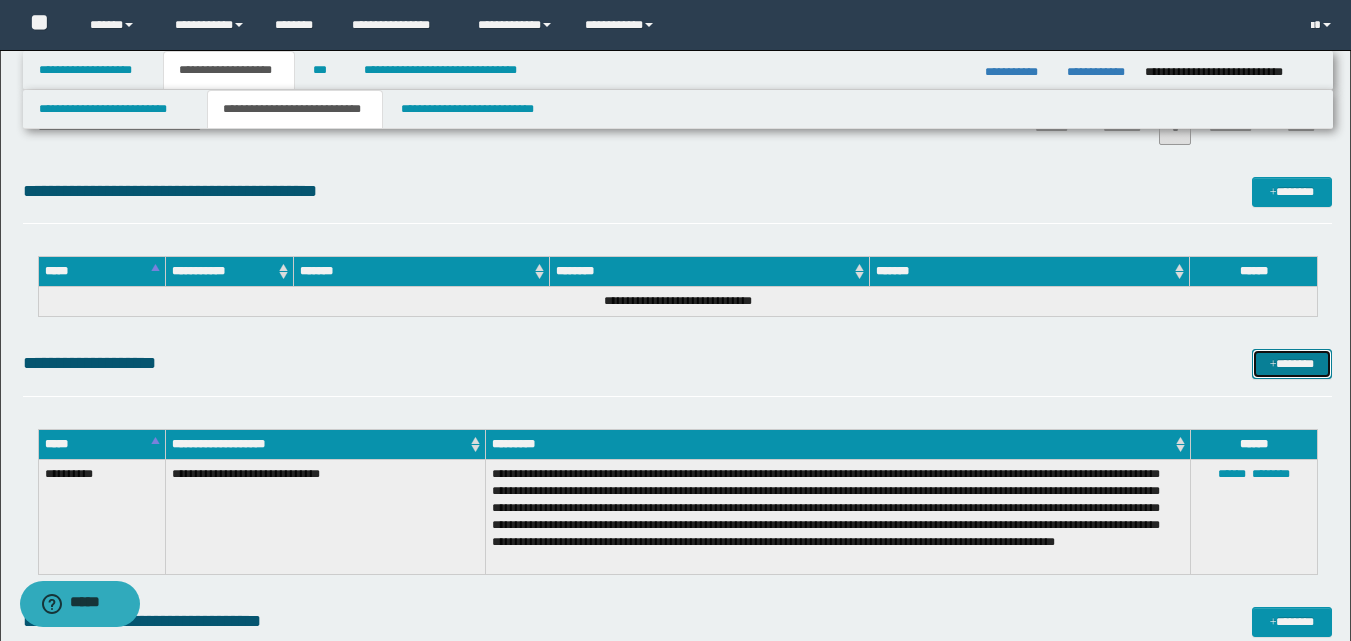 click on "*******" at bounding box center [1292, 364] 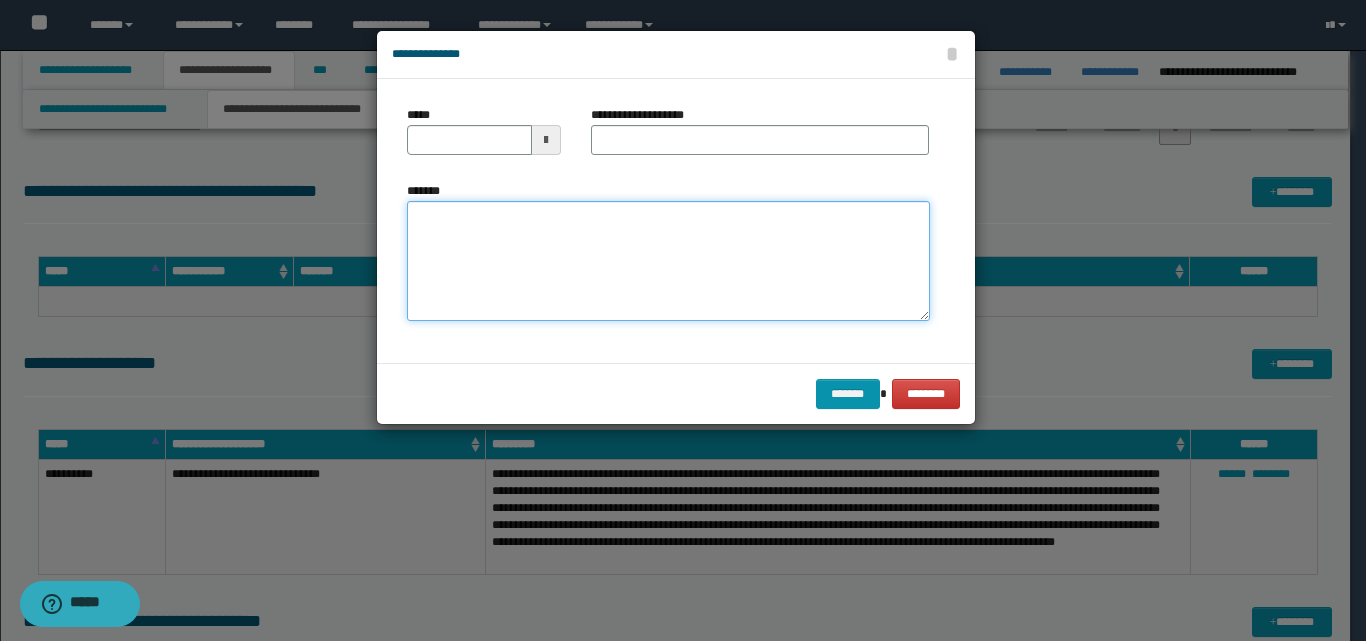 click on "*******" at bounding box center [668, 261] 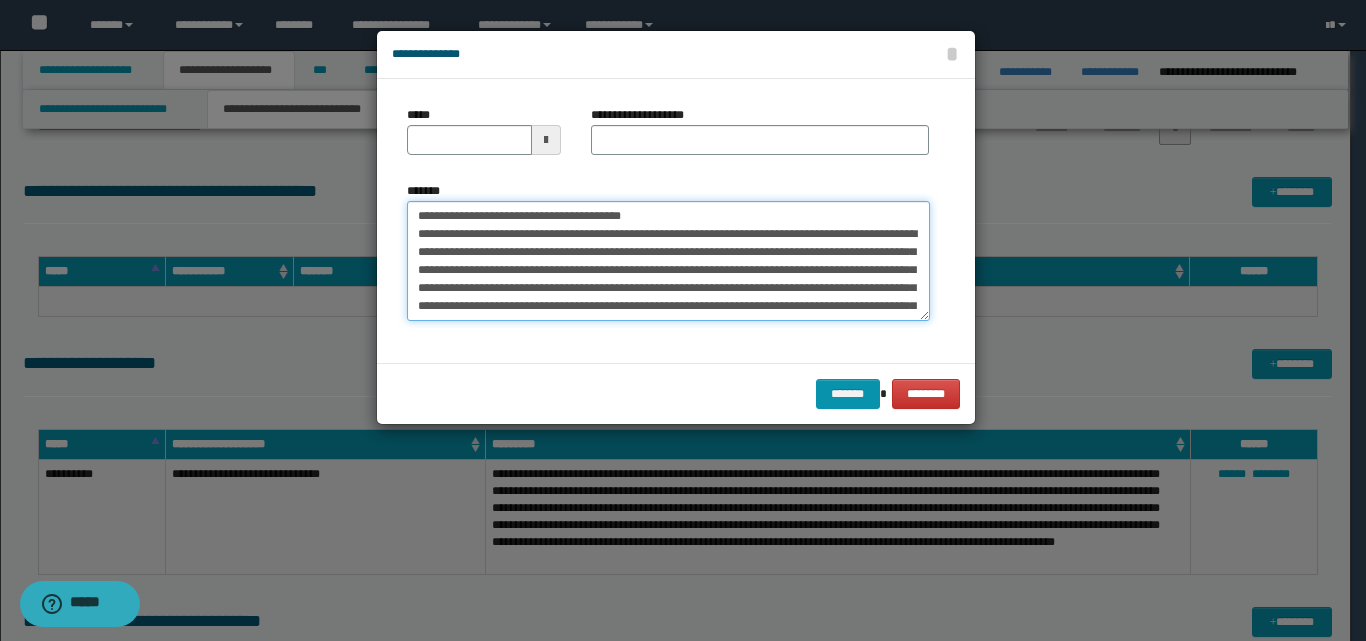 scroll, scrollTop: 84, scrollLeft: 0, axis: vertical 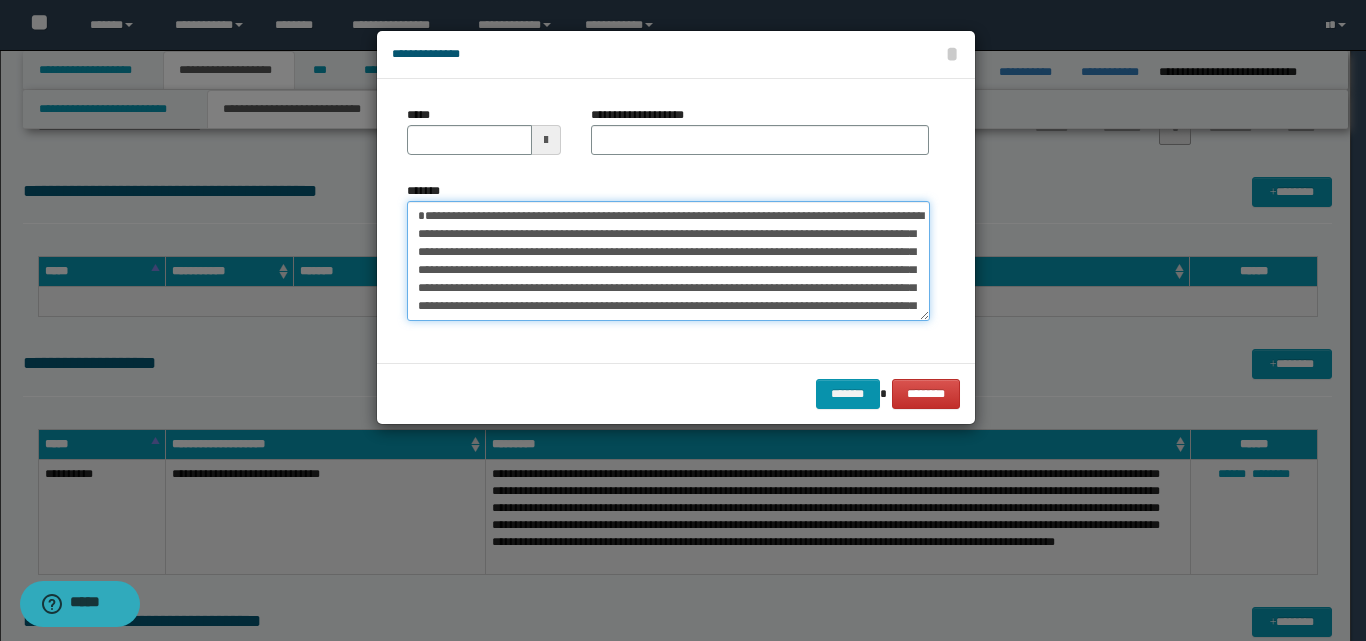 type on "**********" 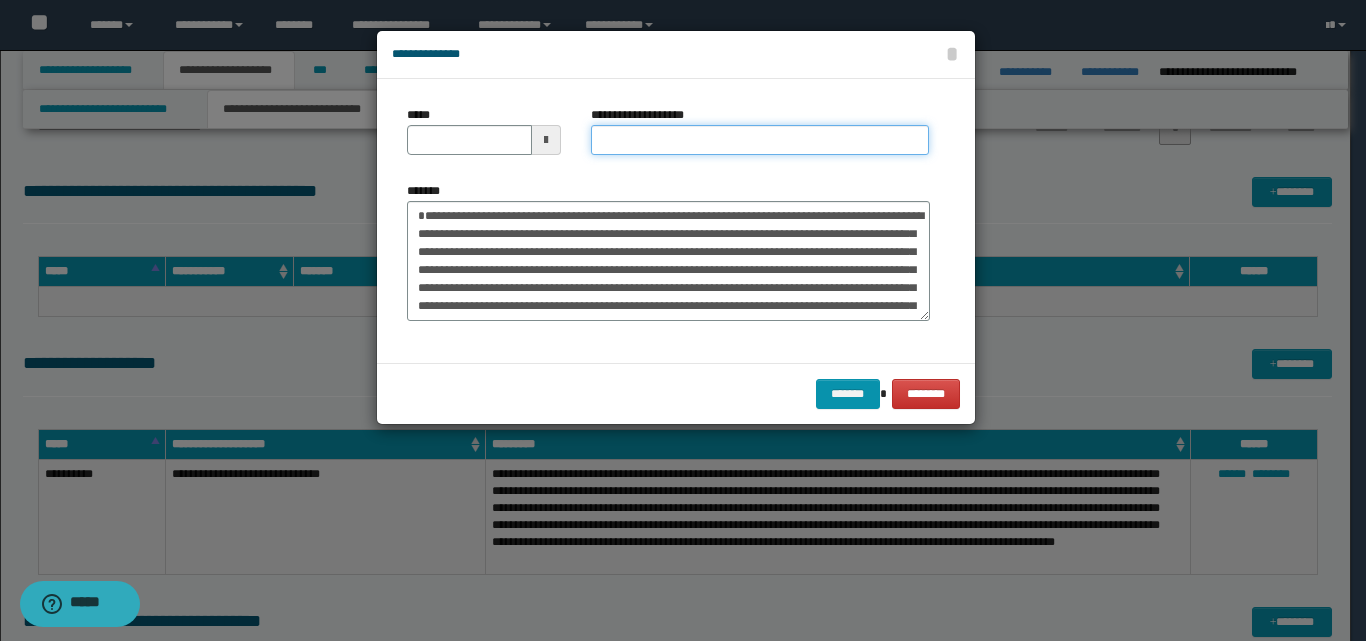 click on "**********" at bounding box center (760, 140) 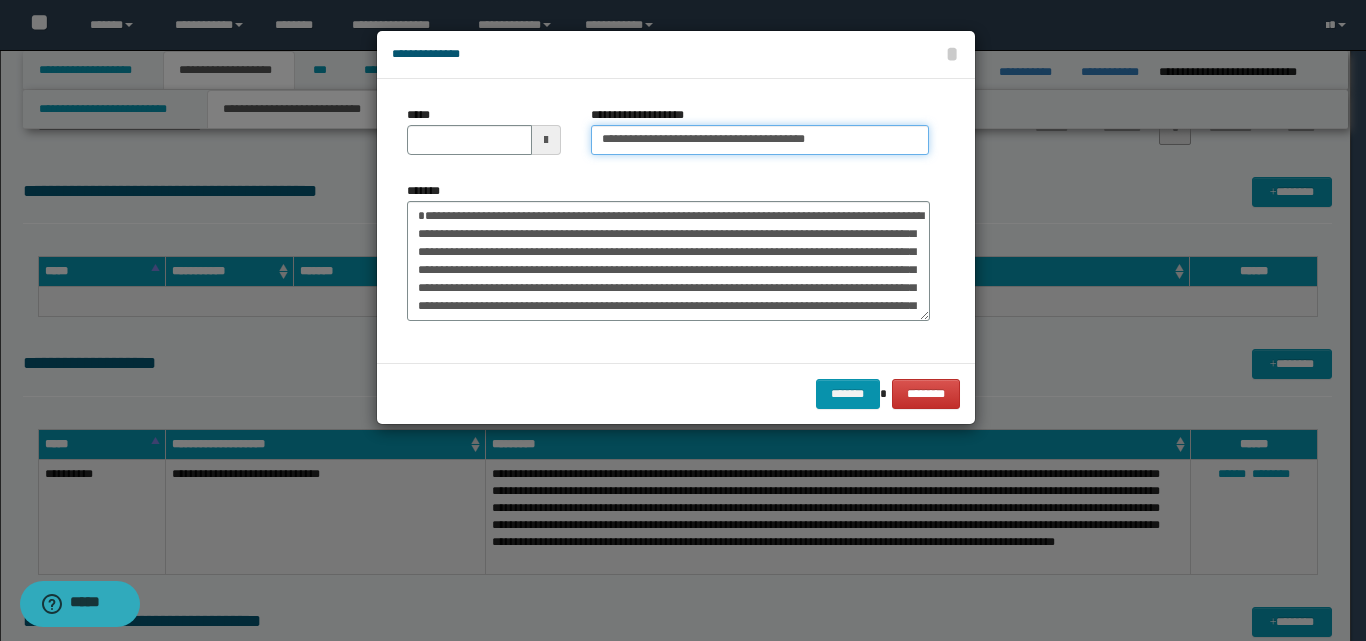 drag, startPoint x: 662, startPoint y: 145, endPoint x: 594, endPoint y: 143, distance: 68.0294 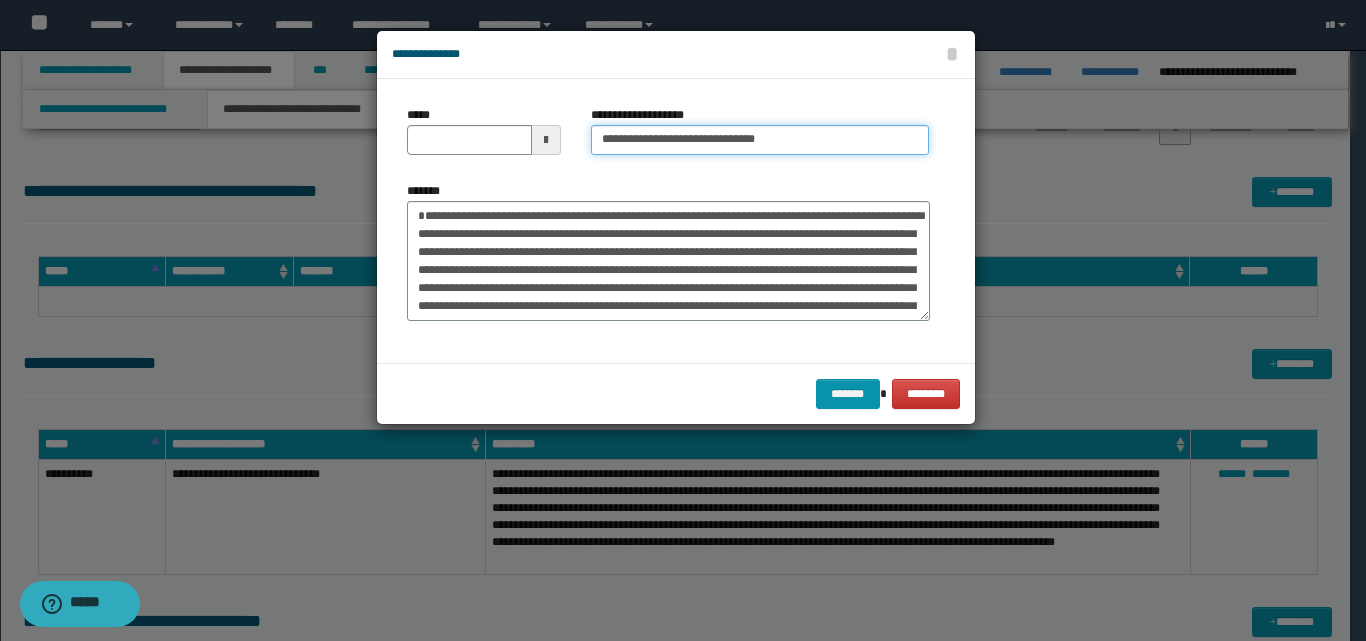 type 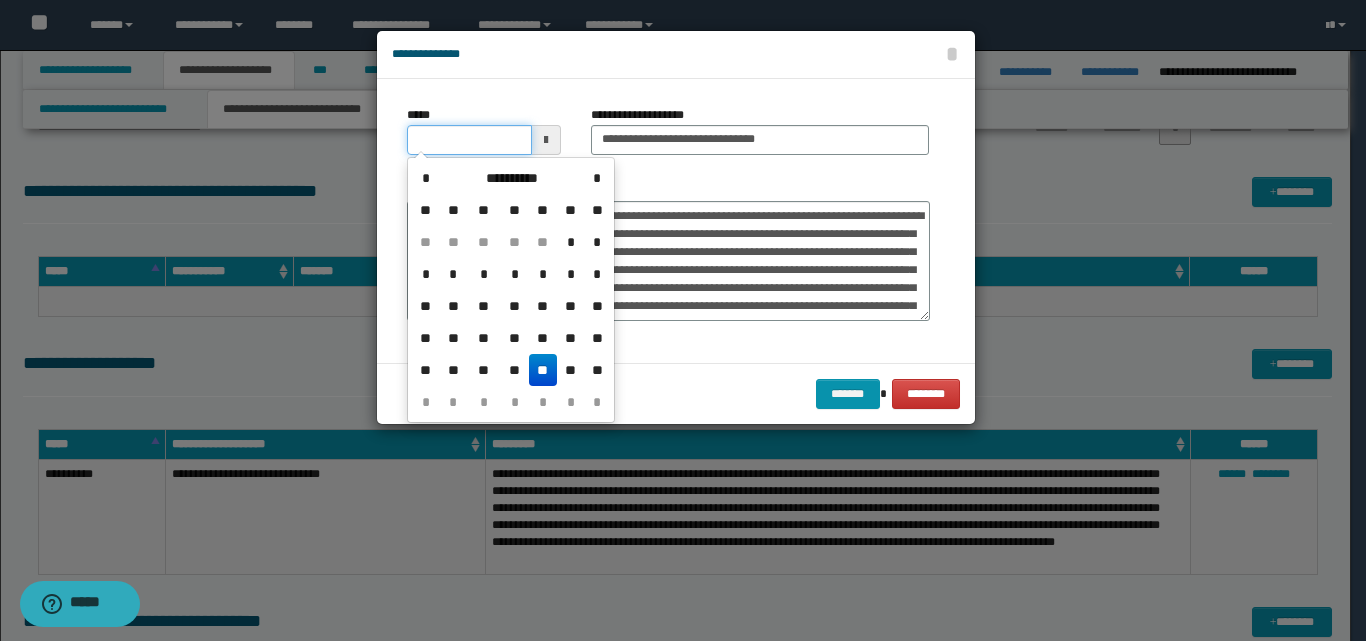 click on "*****" at bounding box center (469, 140) 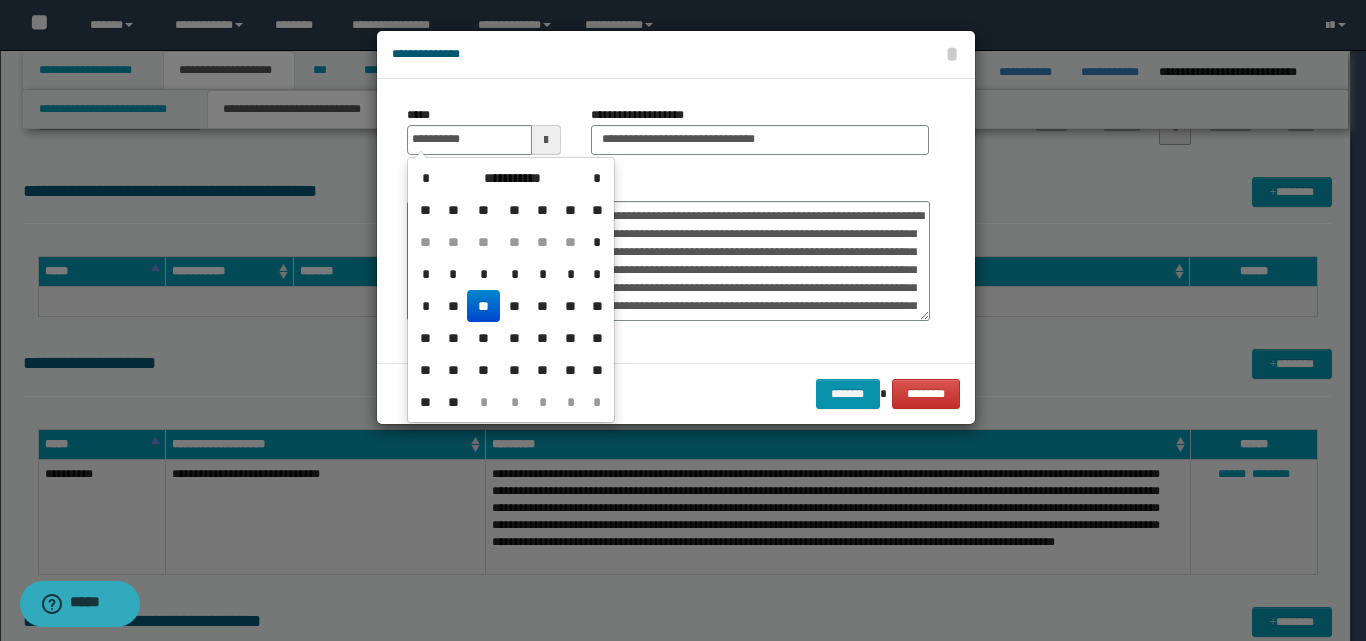 click on "**" at bounding box center (483, 306) 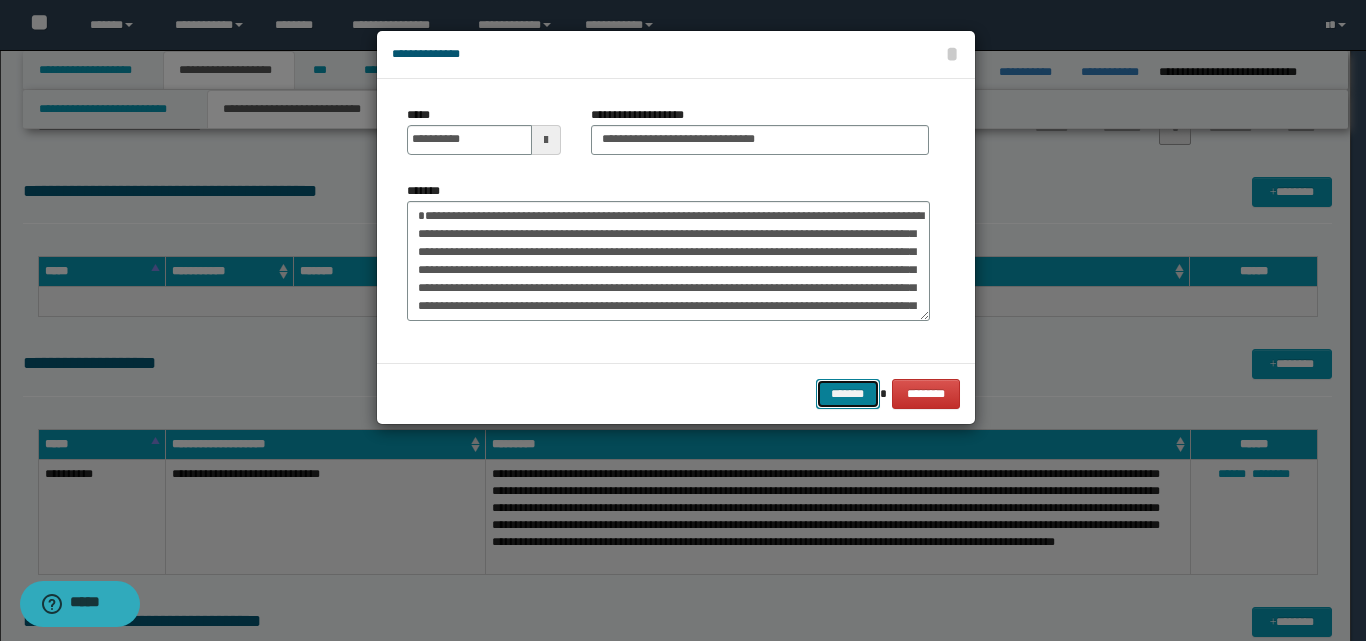 click on "*******" at bounding box center [848, 394] 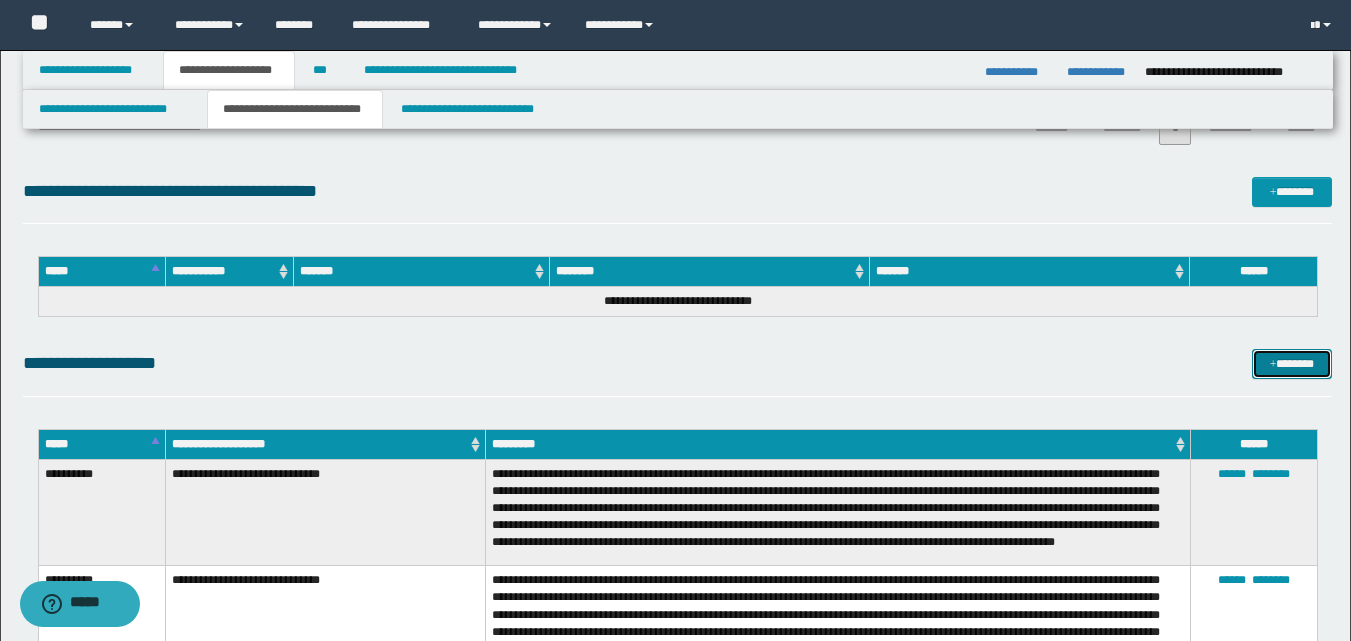 click on "*******" at bounding box center (1292, 364) 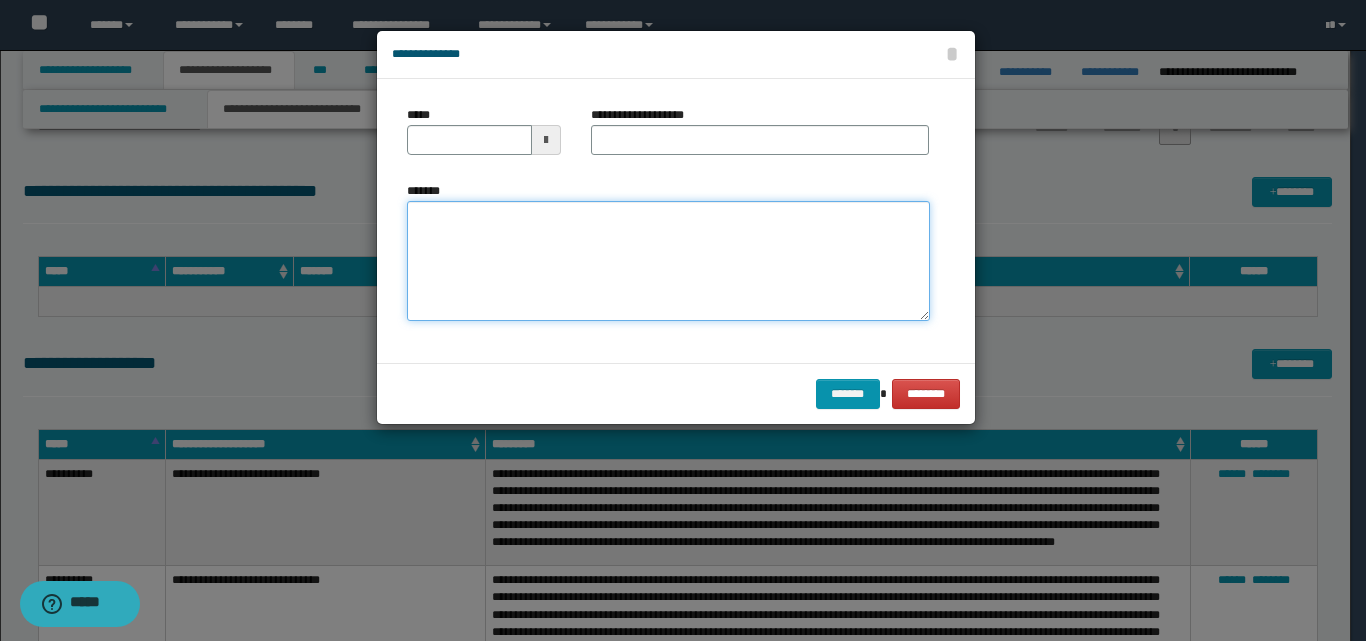 click on "*******" at bounding box center [668, 261] 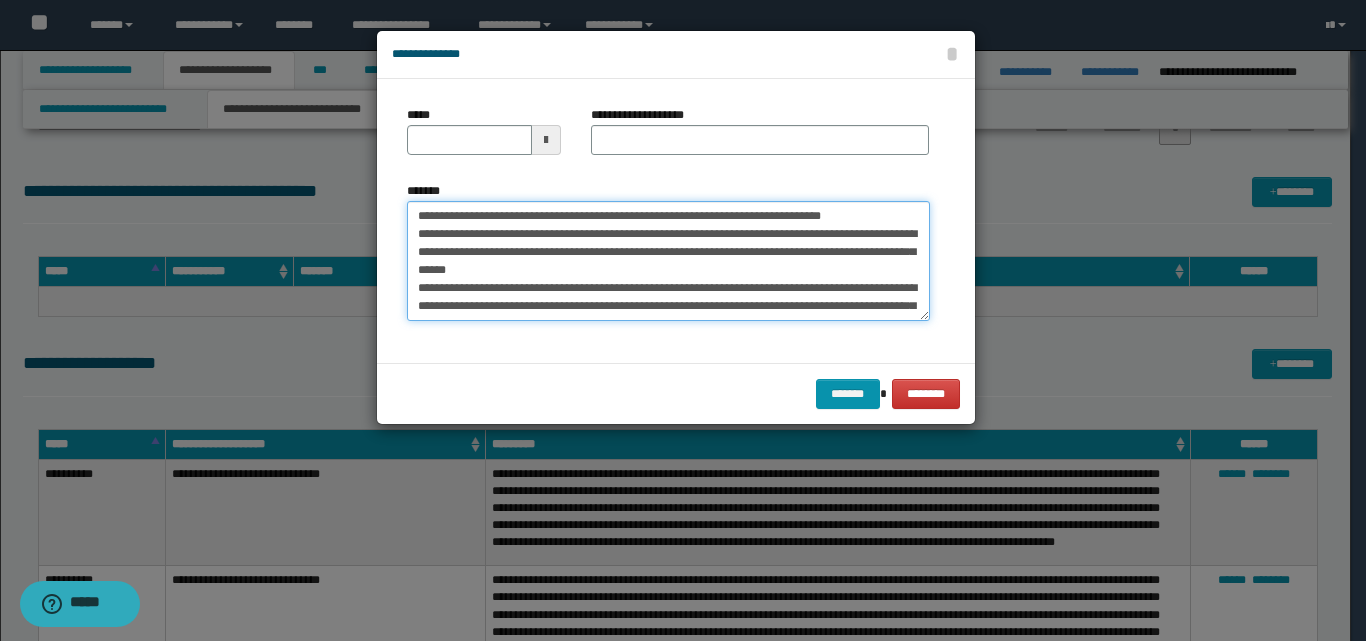 scroll, scrollTop: 570, scrollLeft: 0, axis: vertical 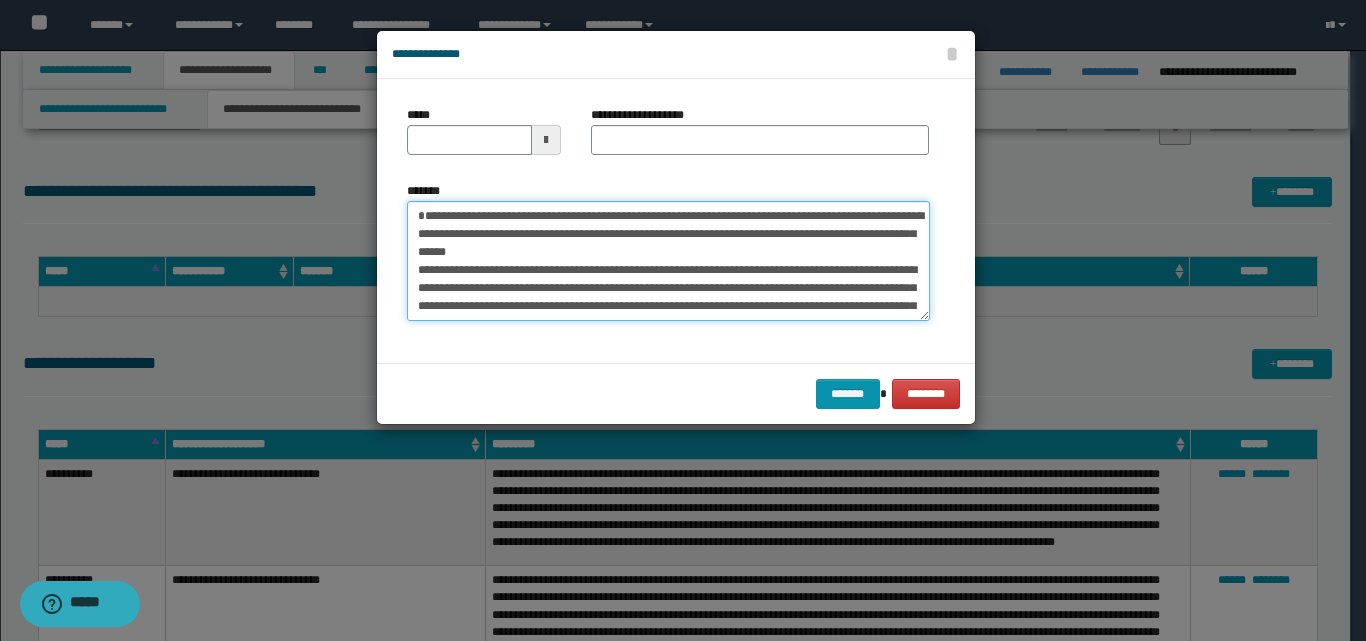 type 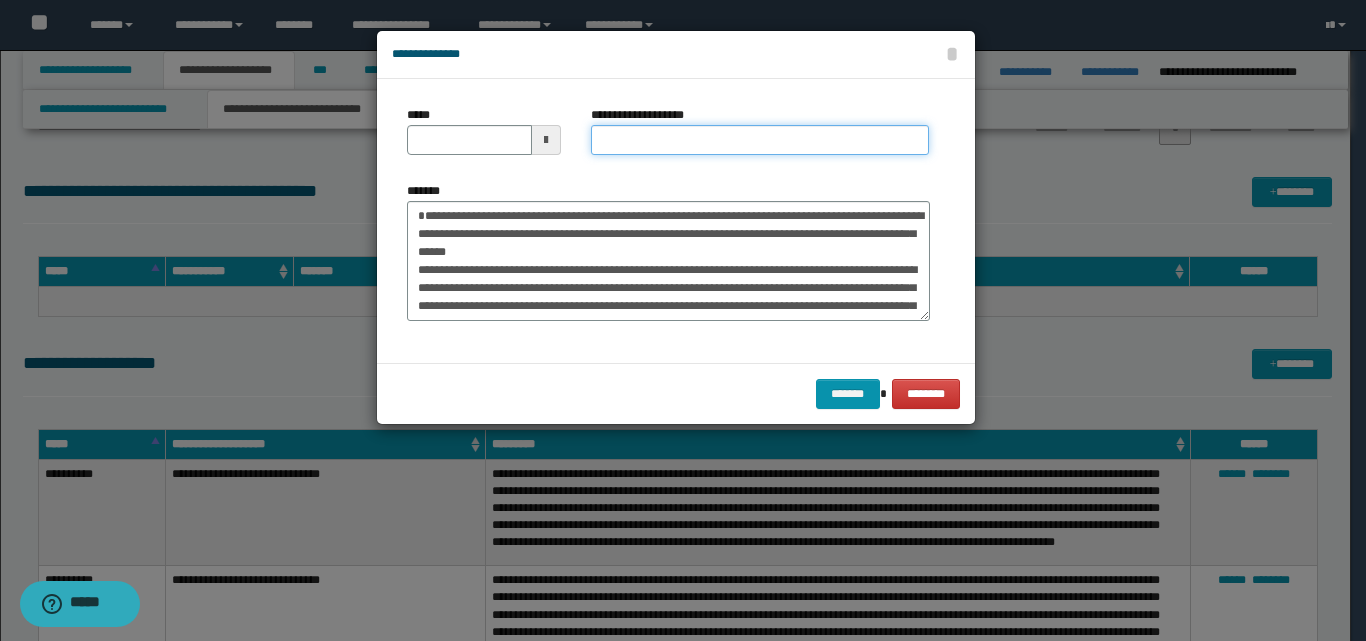click on "**********" at bounding box center (760, 140) 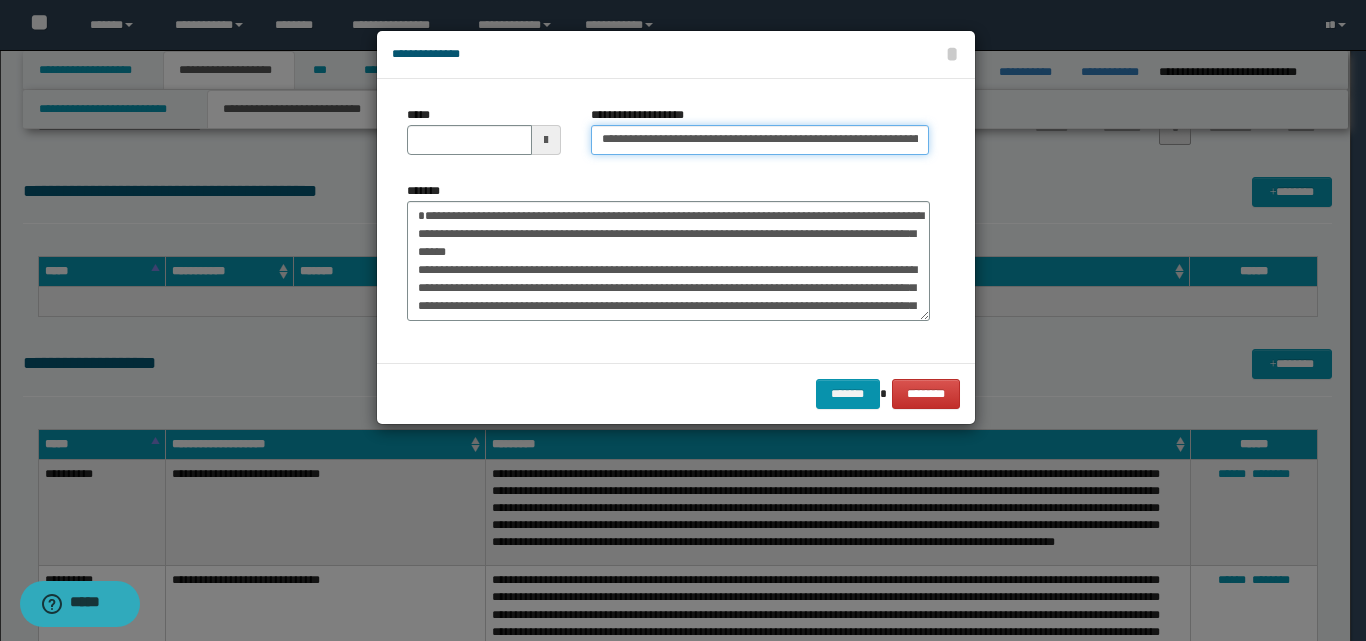 scroll, scrollTop: 0, scrollLeft: 205, axis: horizontal 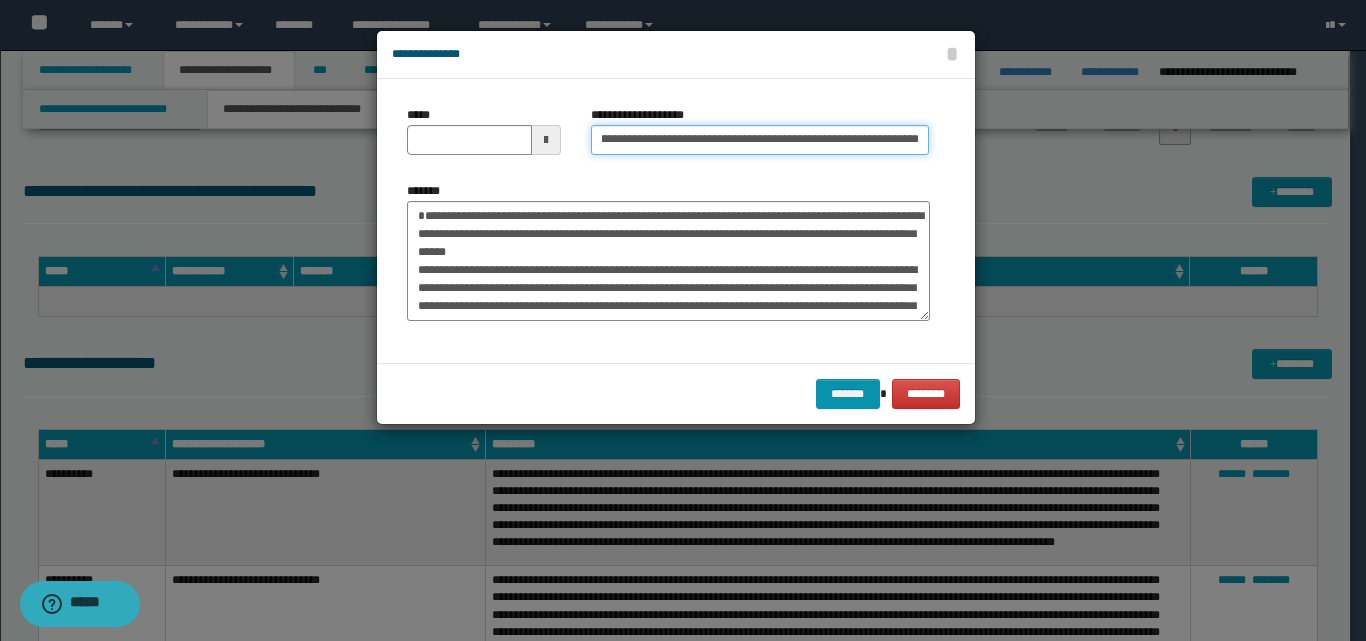 click on "**********" at bounding box center (760, 140) 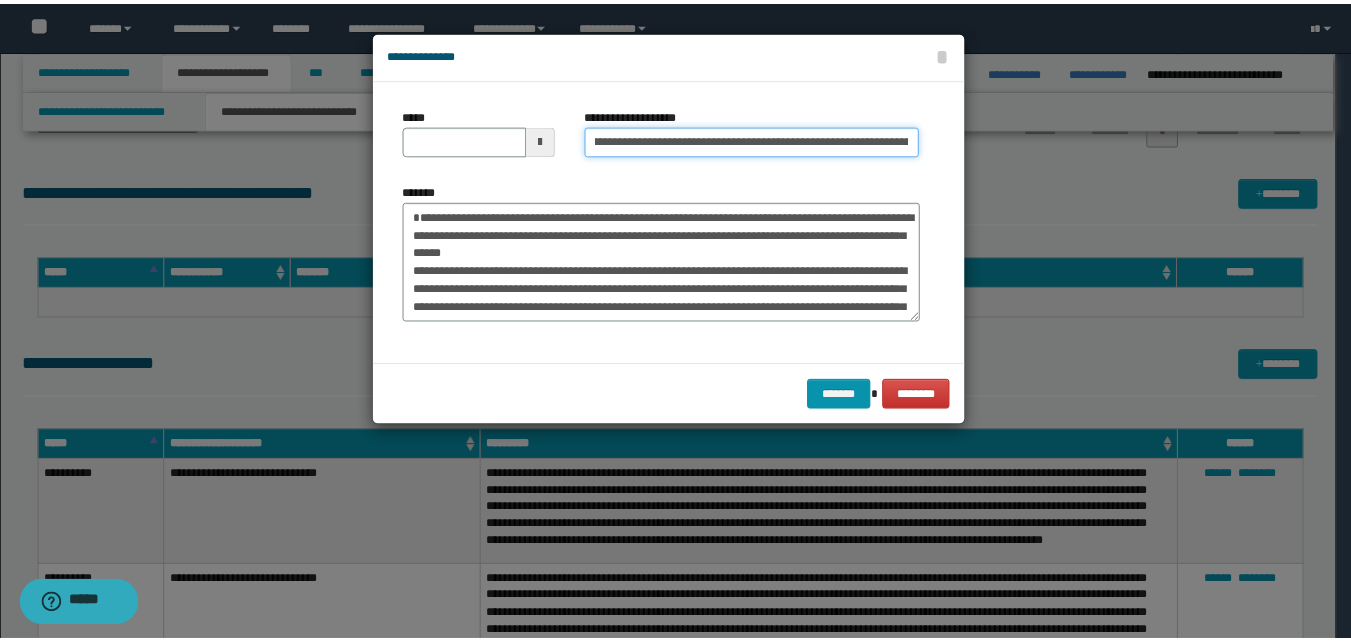 scroll, scrollTop: 0, scrollLeft: 0, axis: both 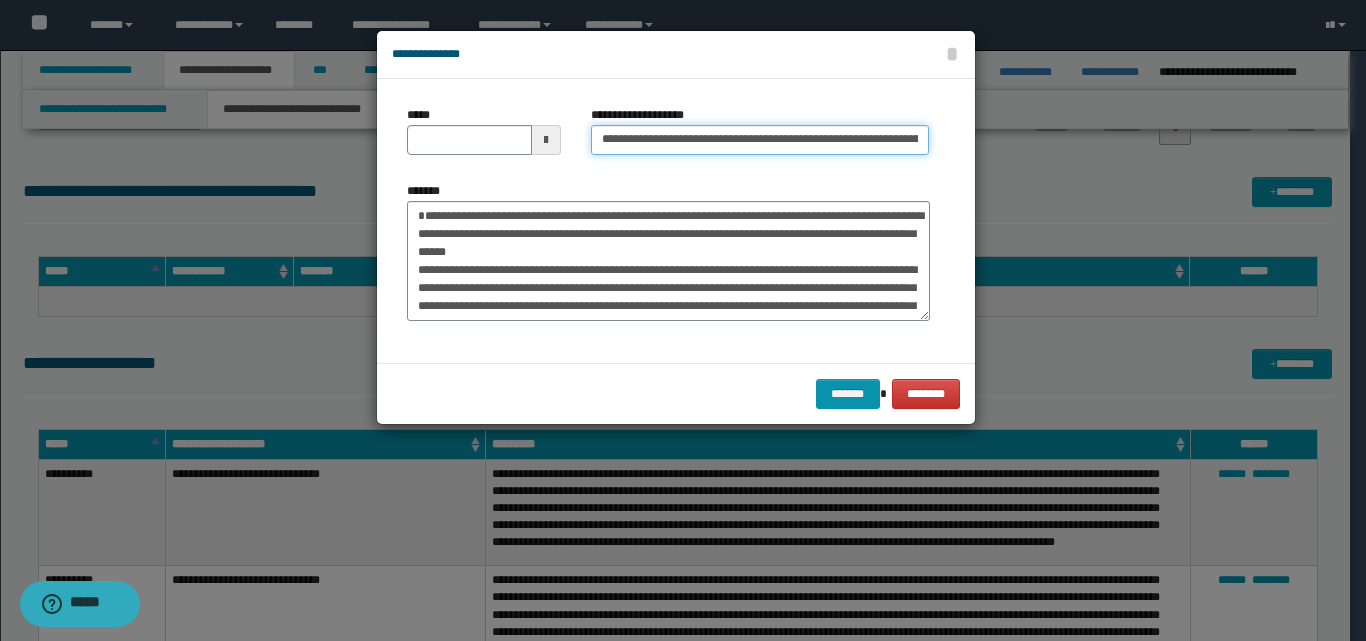 drag, startPoint x: 666, startPoint y: 140, endPoint x: 607, endPoint y: 137, distance: 59.07622 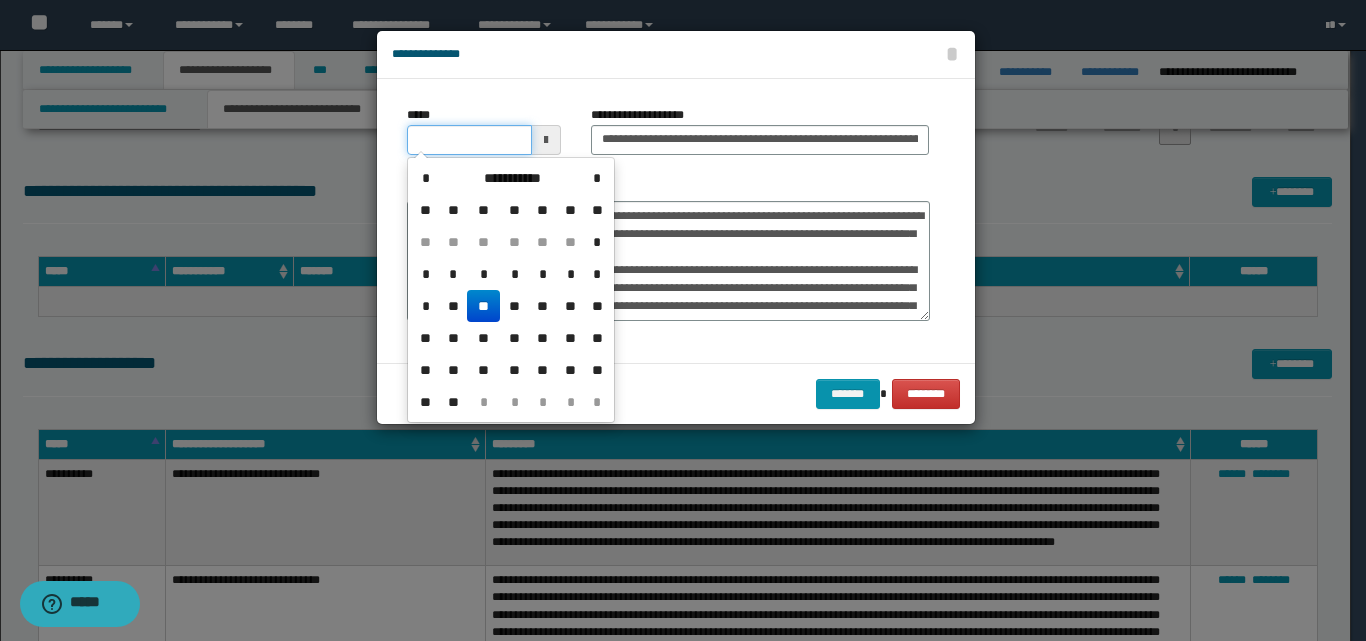 click on "*****" at bounding box center [469, 140] 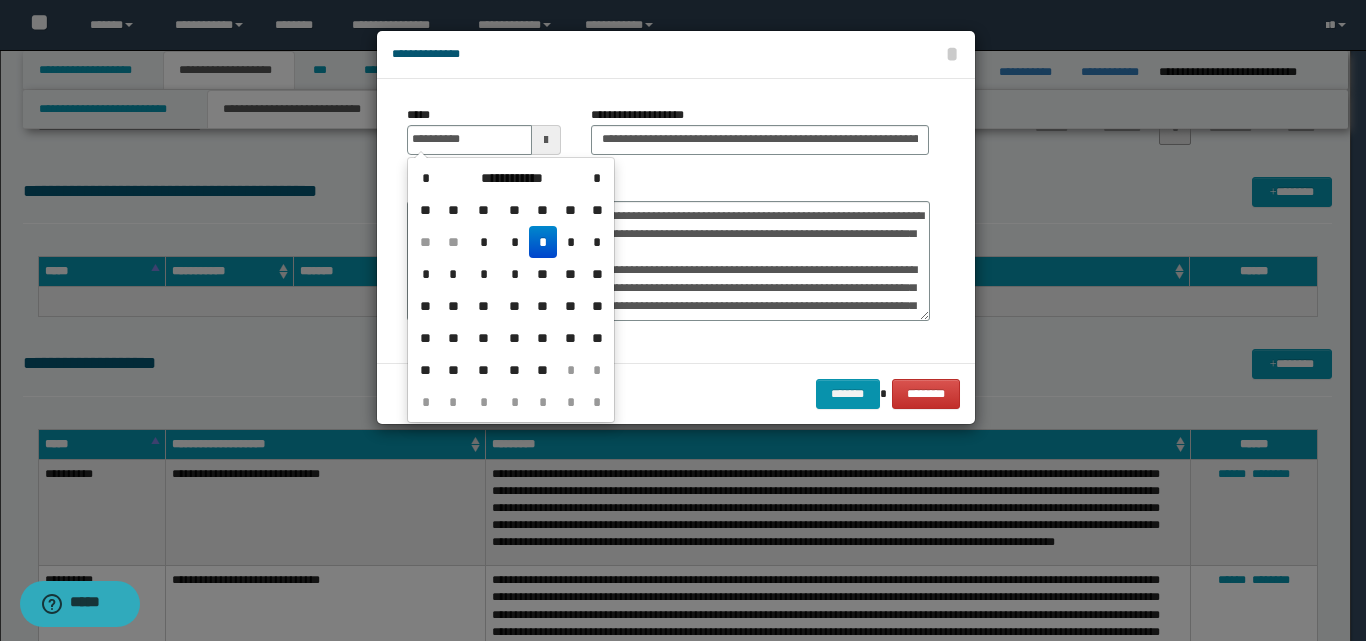 click on "*" at bounding box center (543, 242) 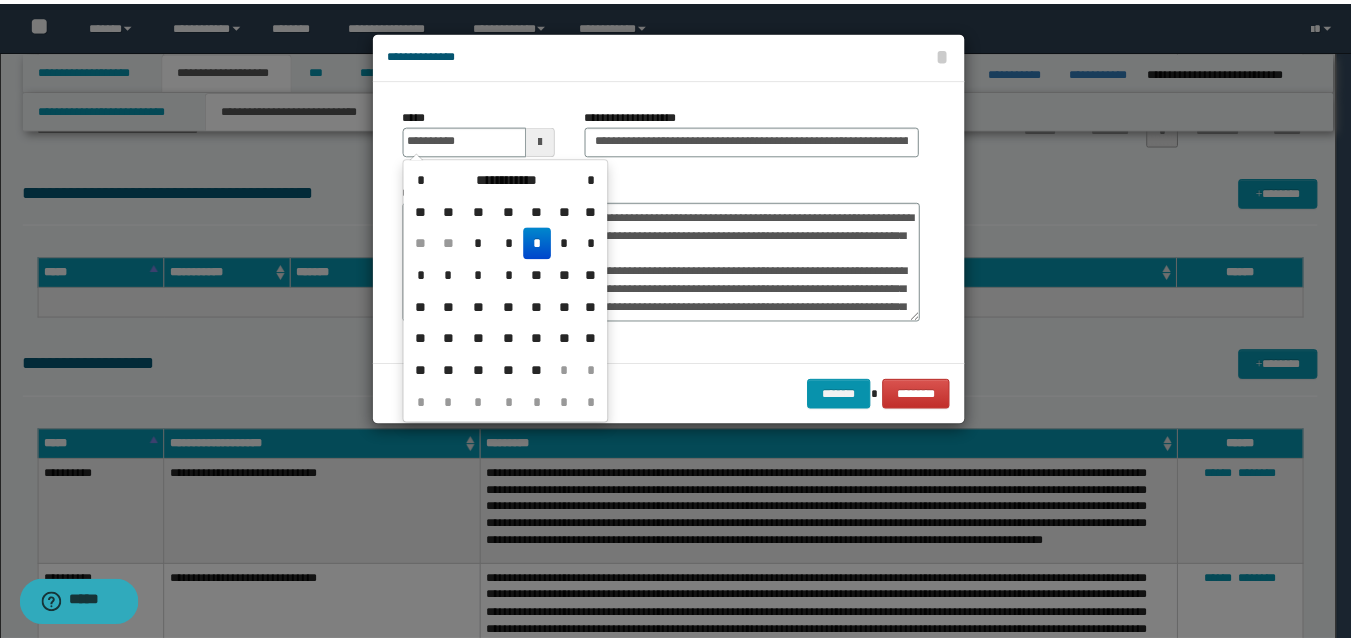 type 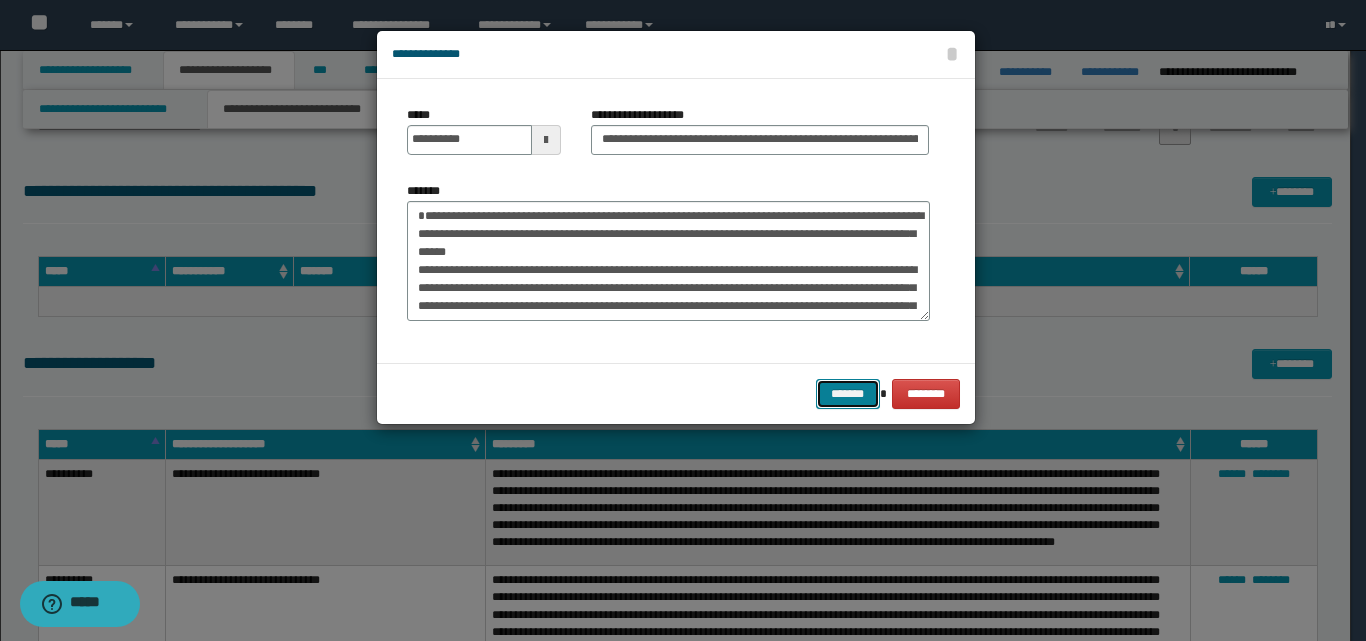 click on "*******" at bounding box center (848, 394) 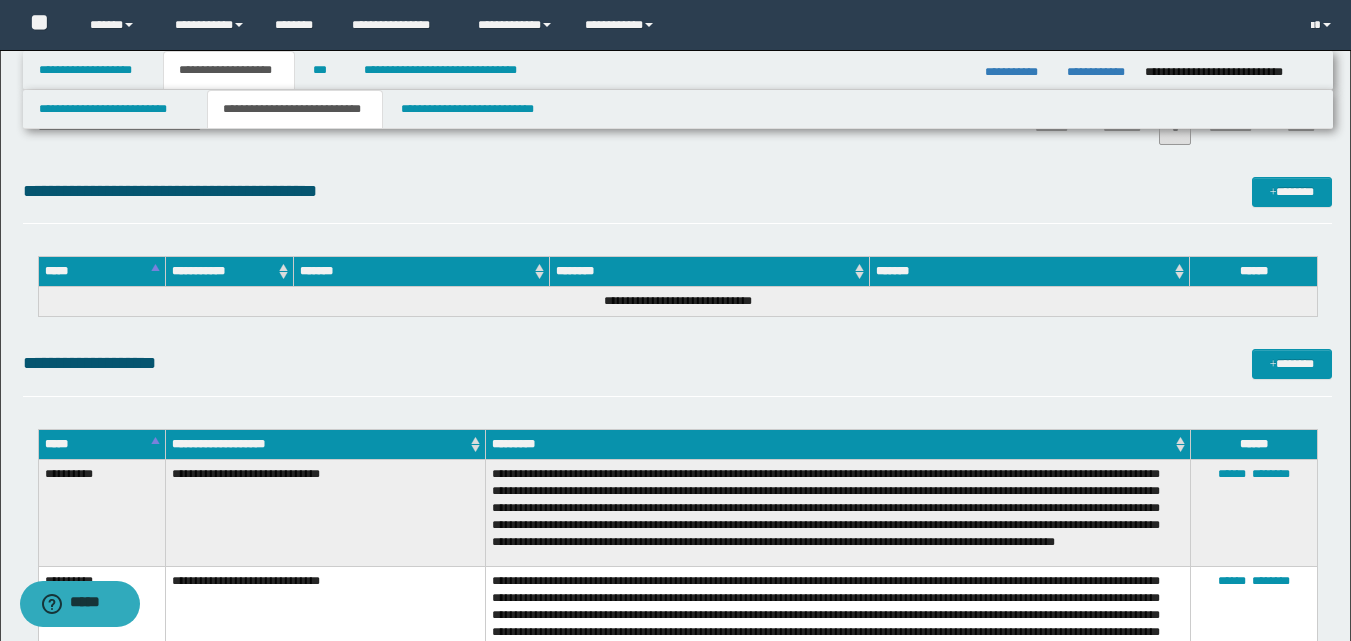click on "**********" at bounding box center (677, 363) 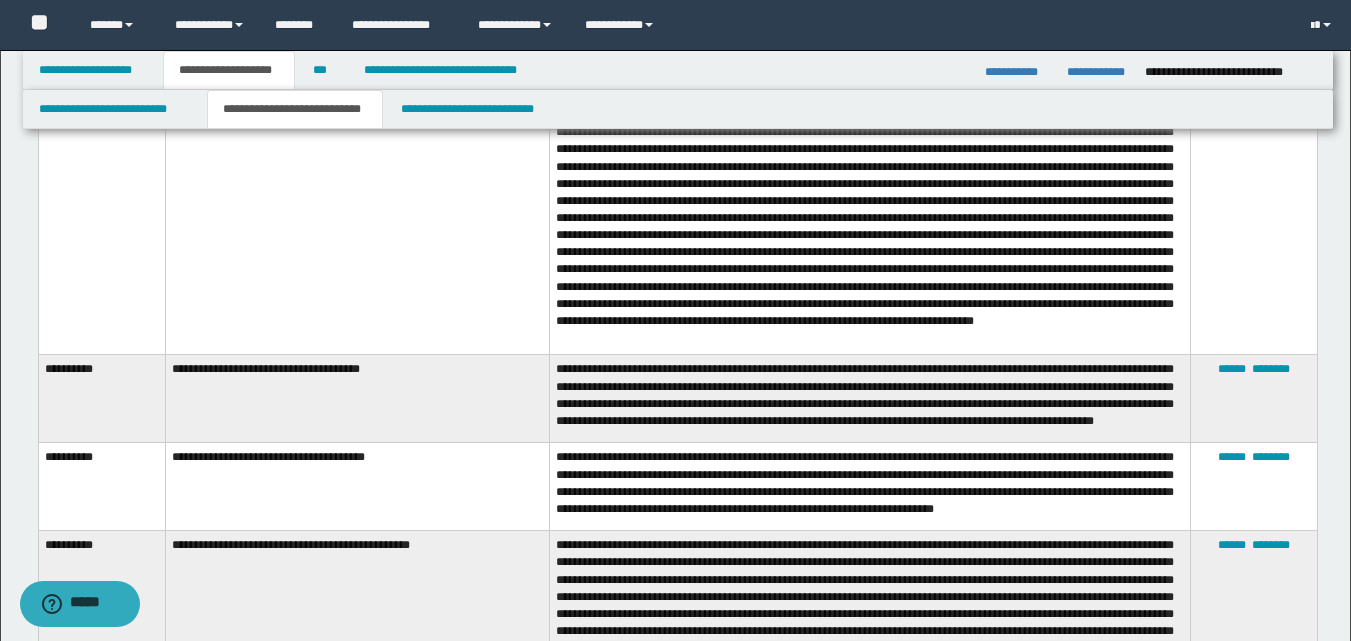 scroll, scrollTop: 1029, scrollLeft: 0, axis: vertical 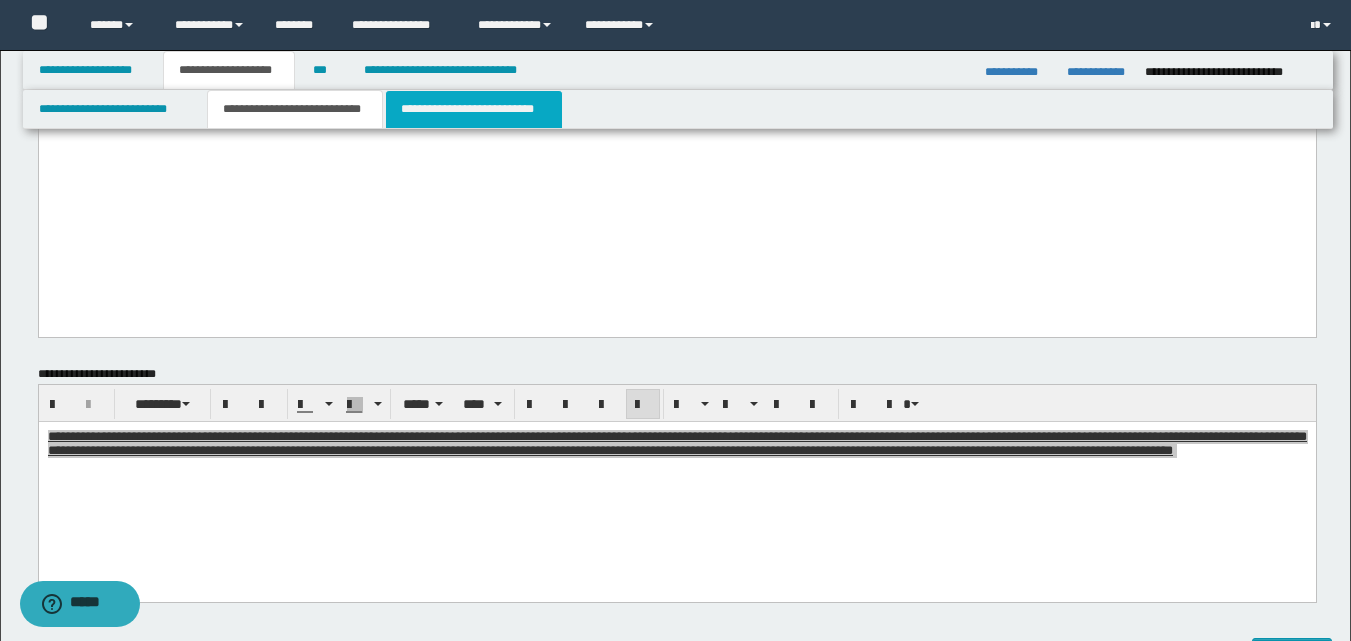 click on "**********" at bounding box center (474, 109) 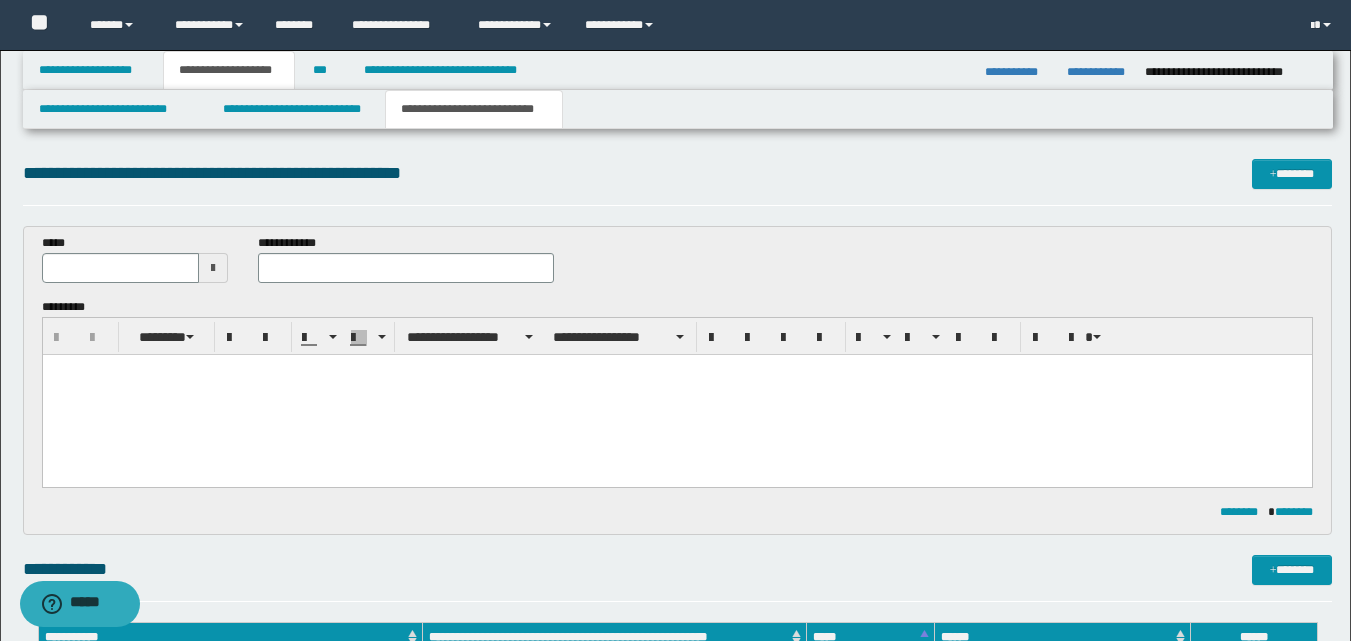 scroll, scrollTop: 0, scrollLeft: 0, axis: both 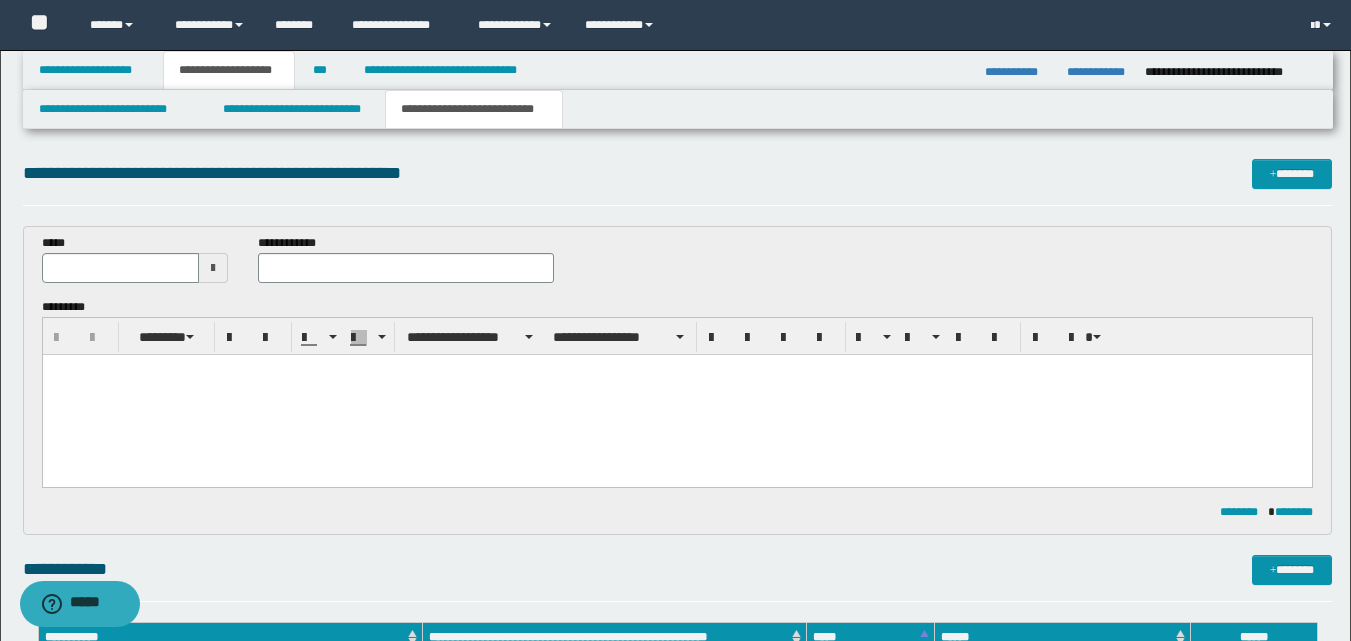 click at bounding box center (676, 395) 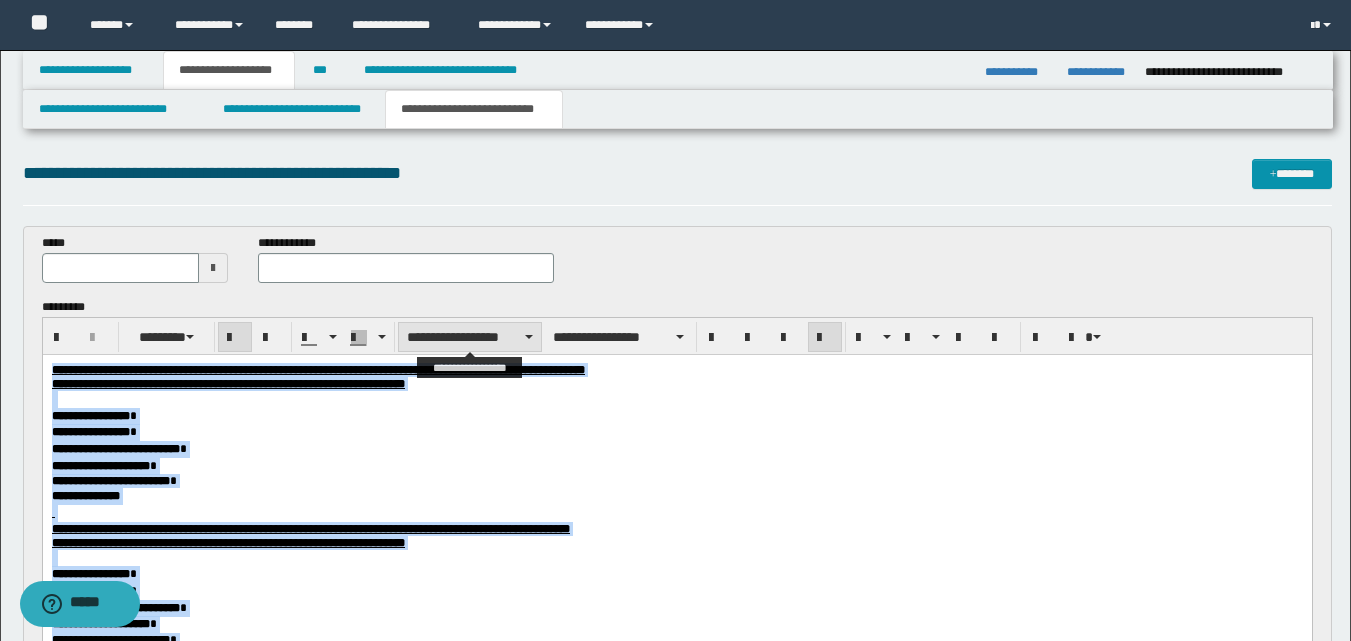 click on "**********" at bounding box center [470, 337] 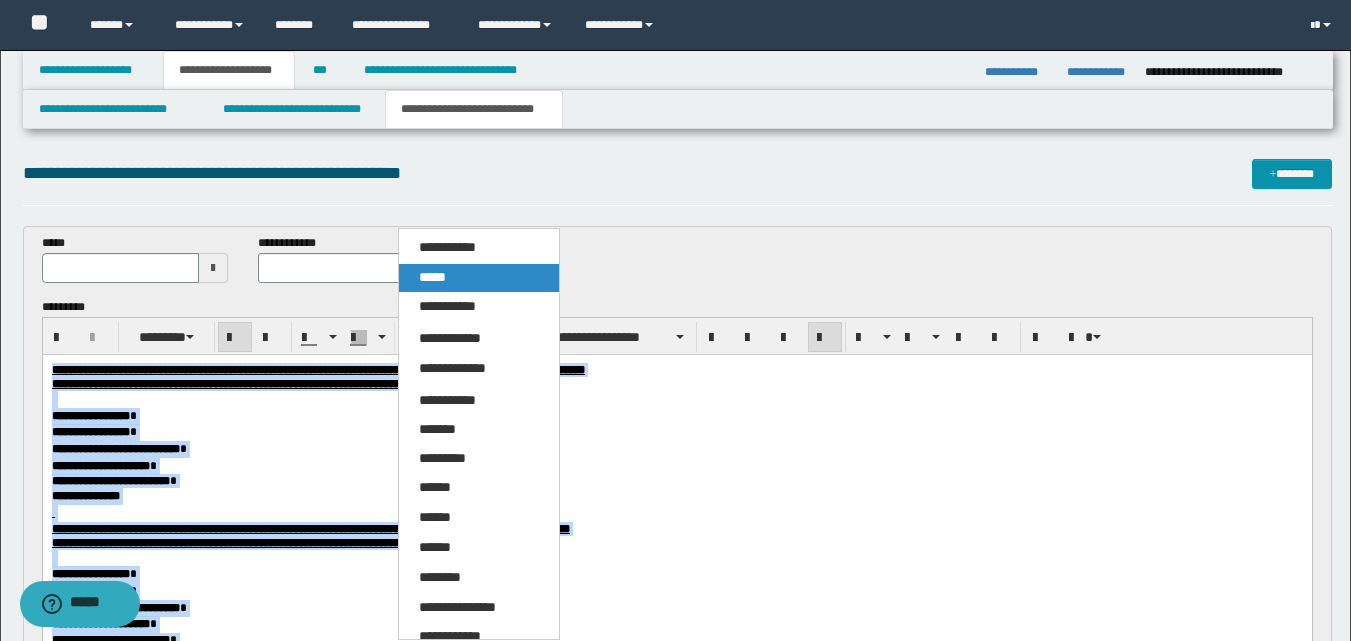 click on "*****" at bounding box center (479, 278) 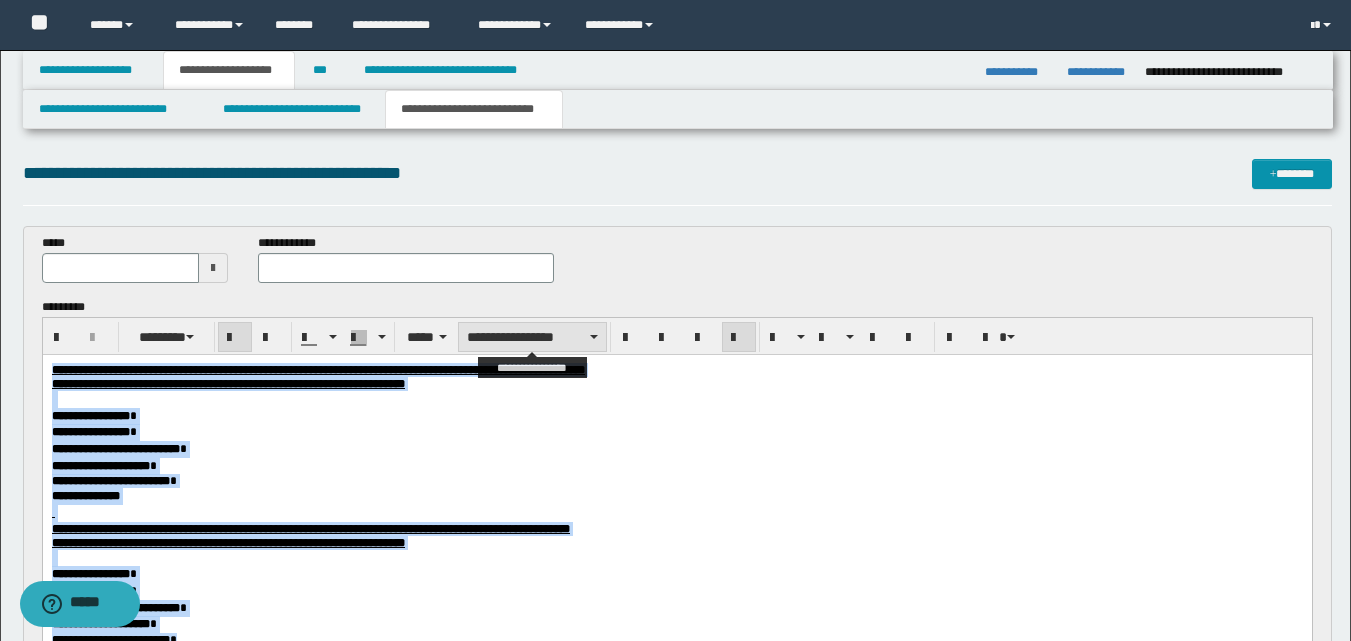 click on "**********" at bounding box center [532, 337] 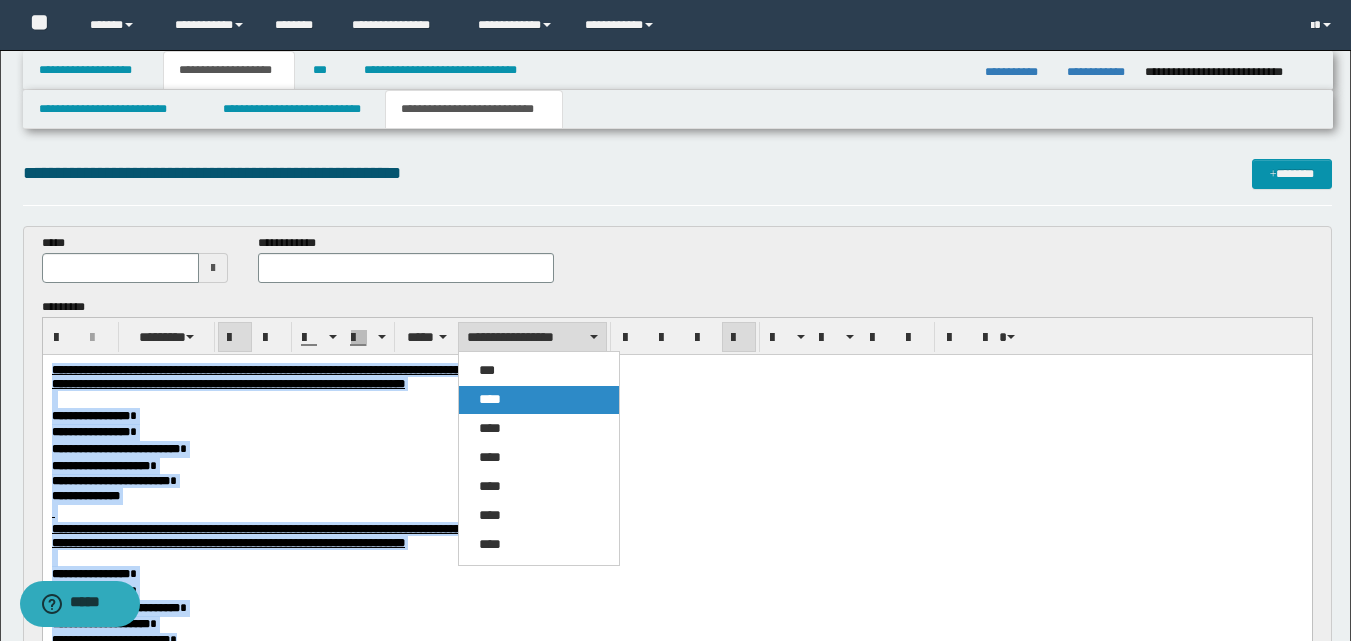 click on "****" at bounding box center [490, 399] 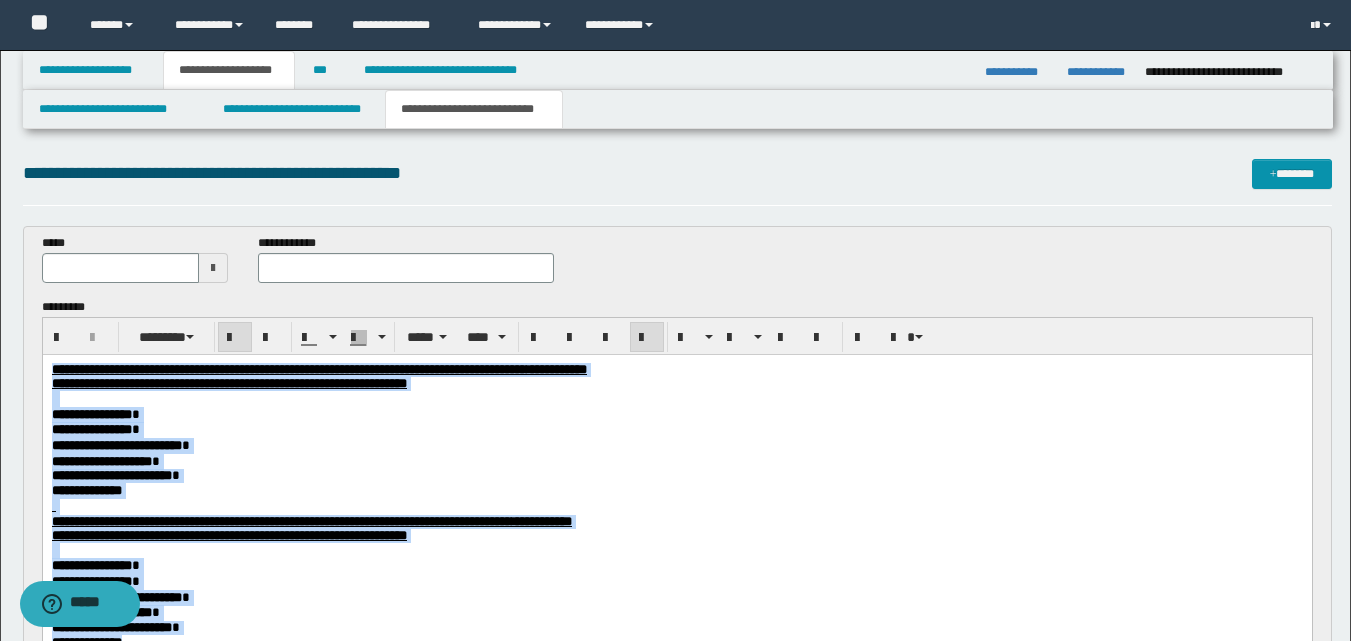 click at bounding box center (676, 399) 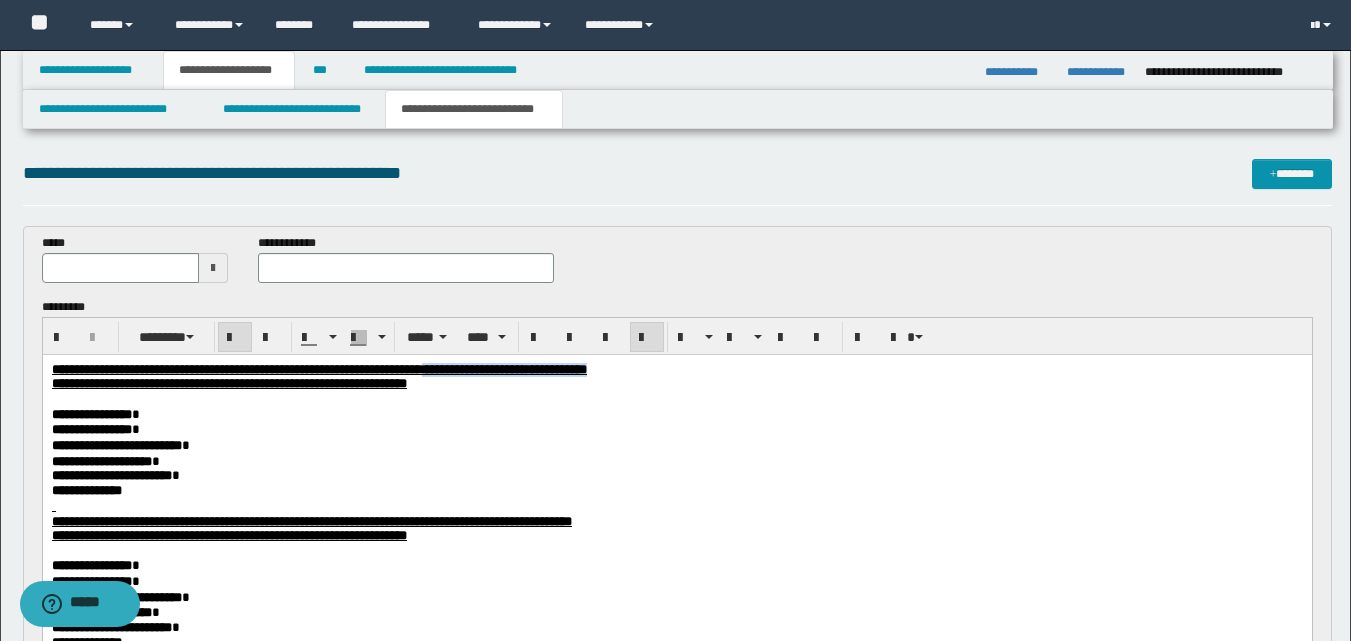 drag, startPoint x: 846, startPoint y: 368, endPoint x: 622, endPoint y: 367, distance: 224.00223 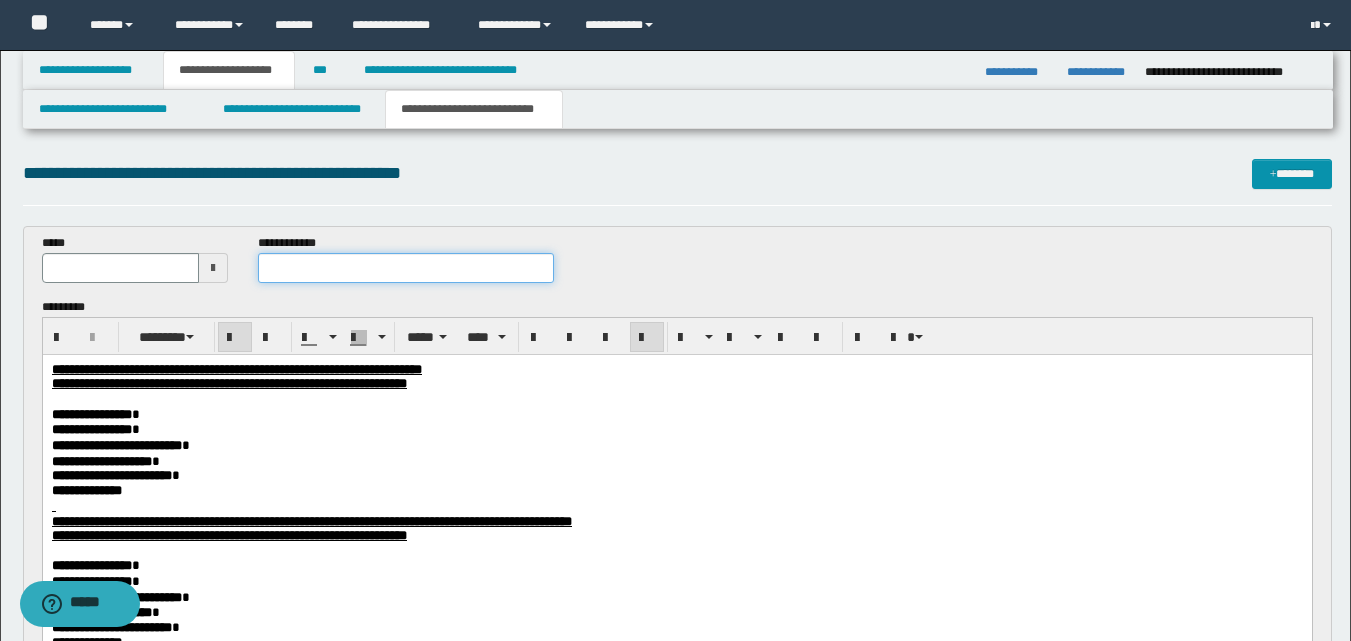 click at bounding box center [405, 268] 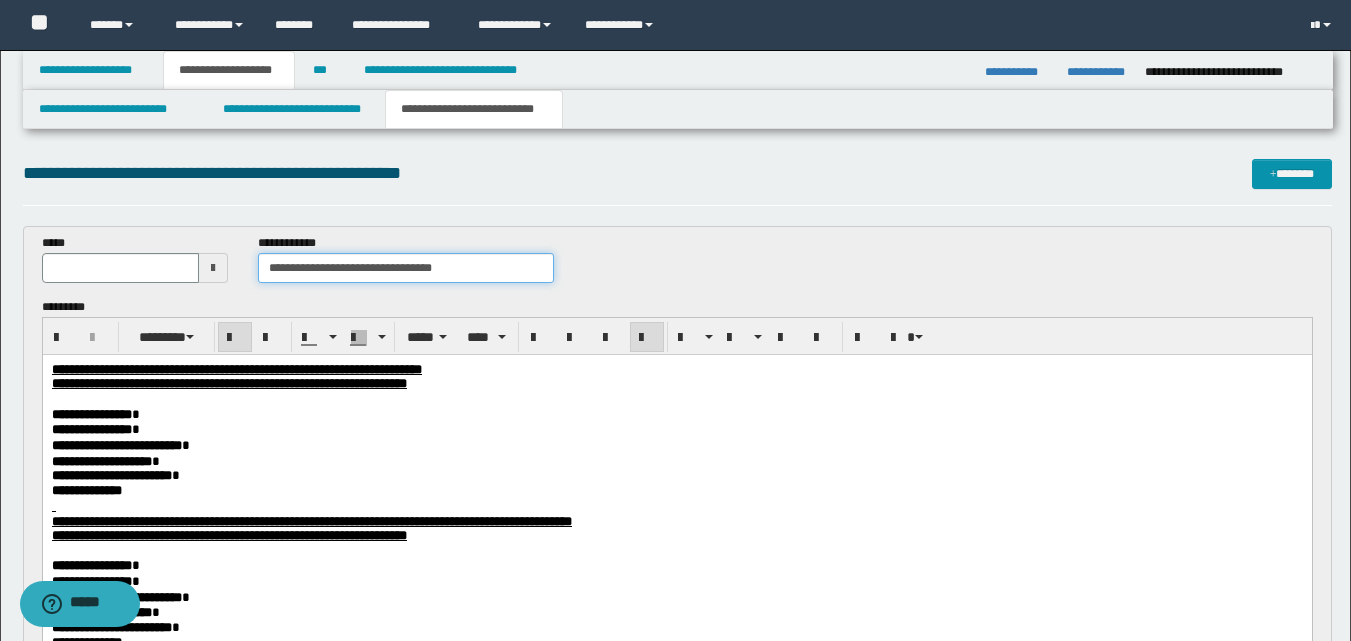 drag, startPoint x: 476, startPoint y: 266, endPoint x: 381, endPoint y: 265, distance: 95.005264 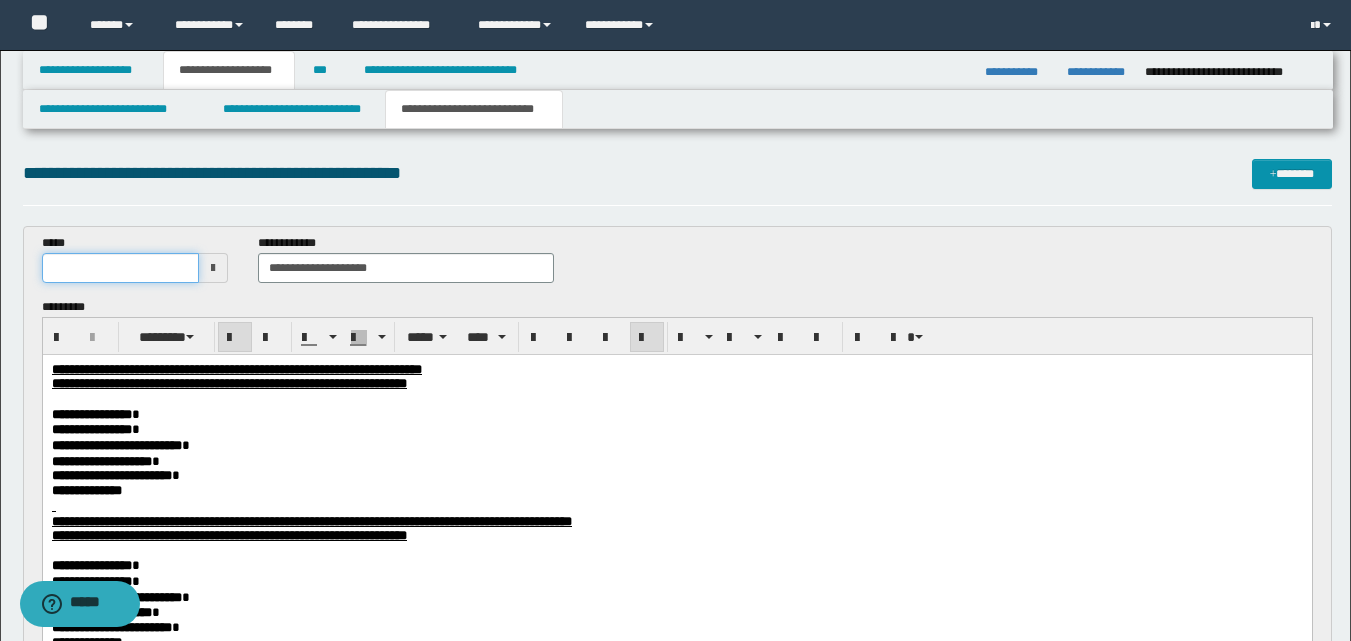 click at bounding box center (121, 268) 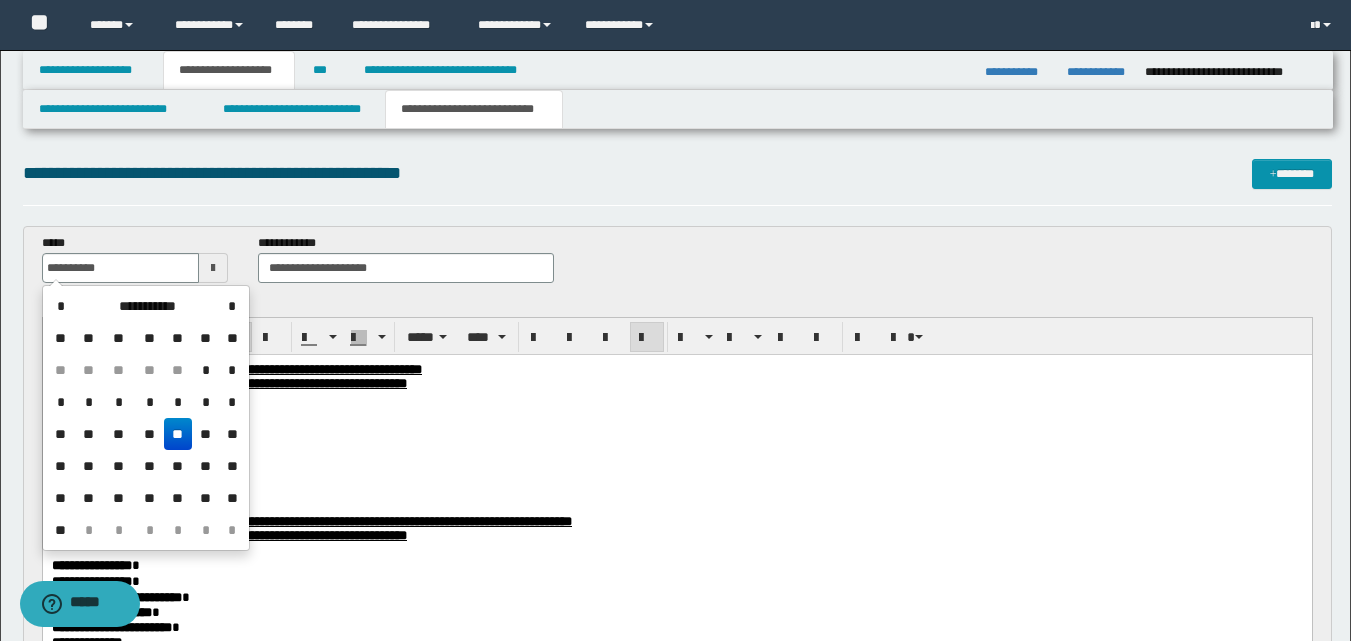 click on "**" at bounding box center (178, 434) 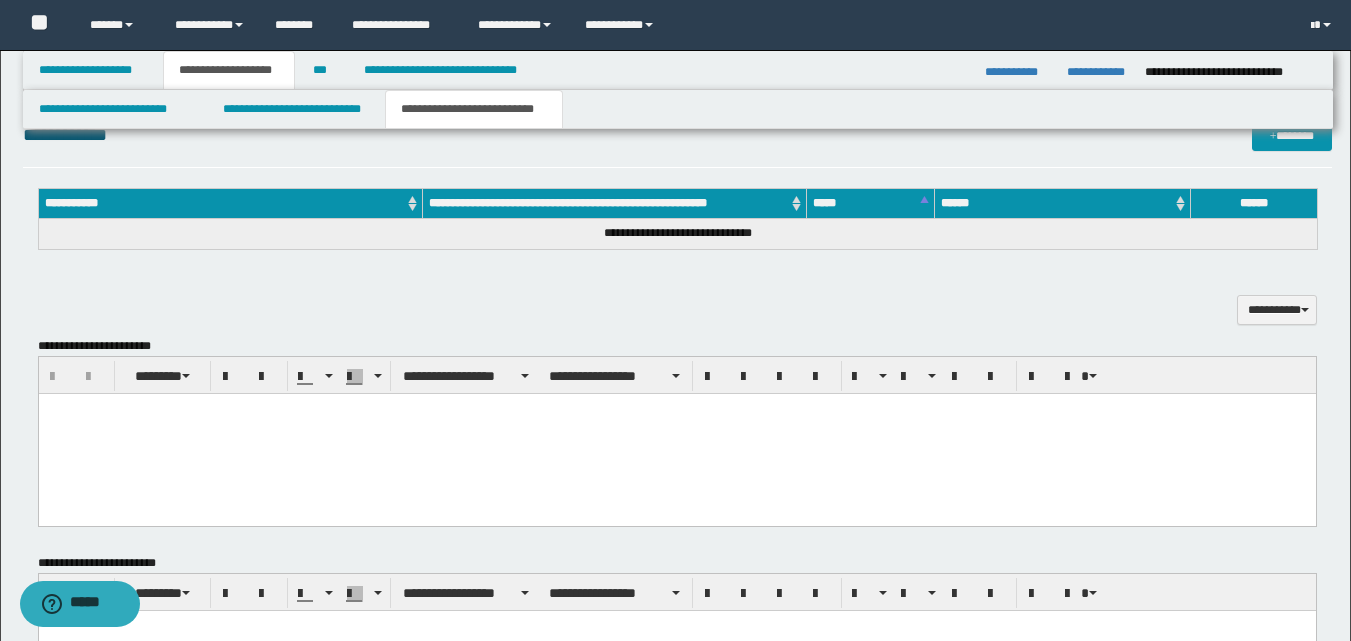 scroll, scrollTop: 729, scrollLeft: 0, axis: vertical 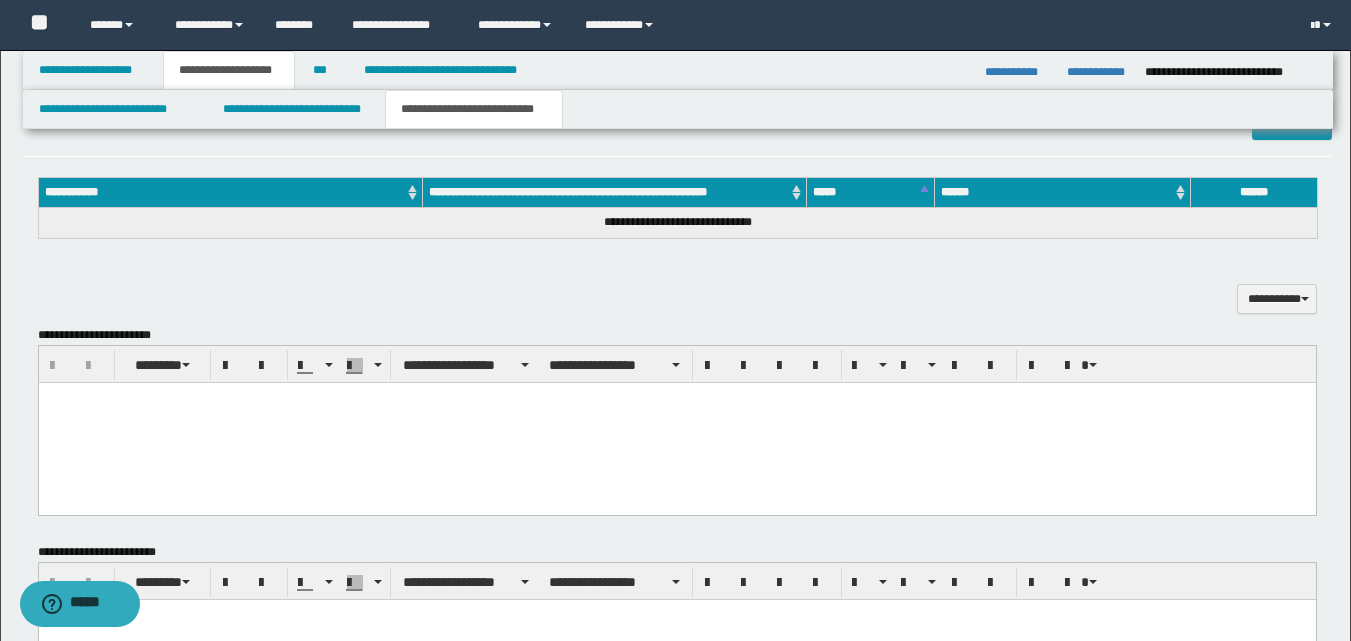 drag, startPoint x: 49, startPoint y: -203, endPoint x: 330, endPoint y: -251, distance: 285.07016 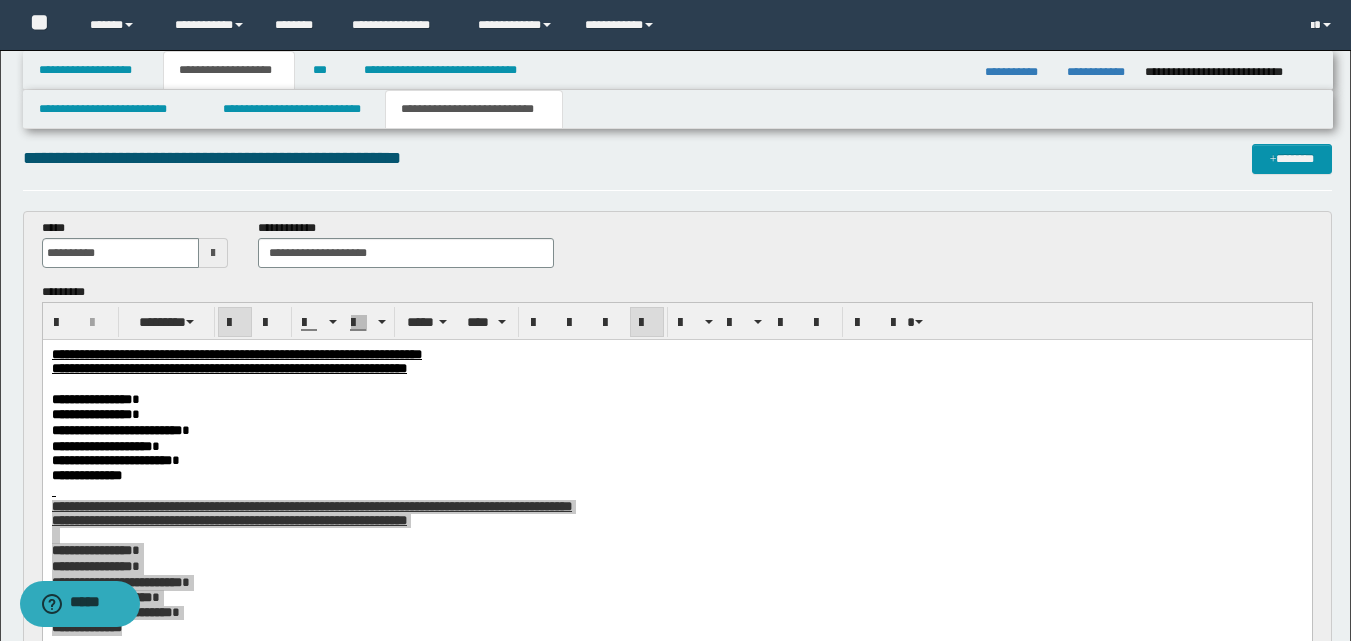 scroll, scrollTop: 0, scrollLeft: 0, axis: both 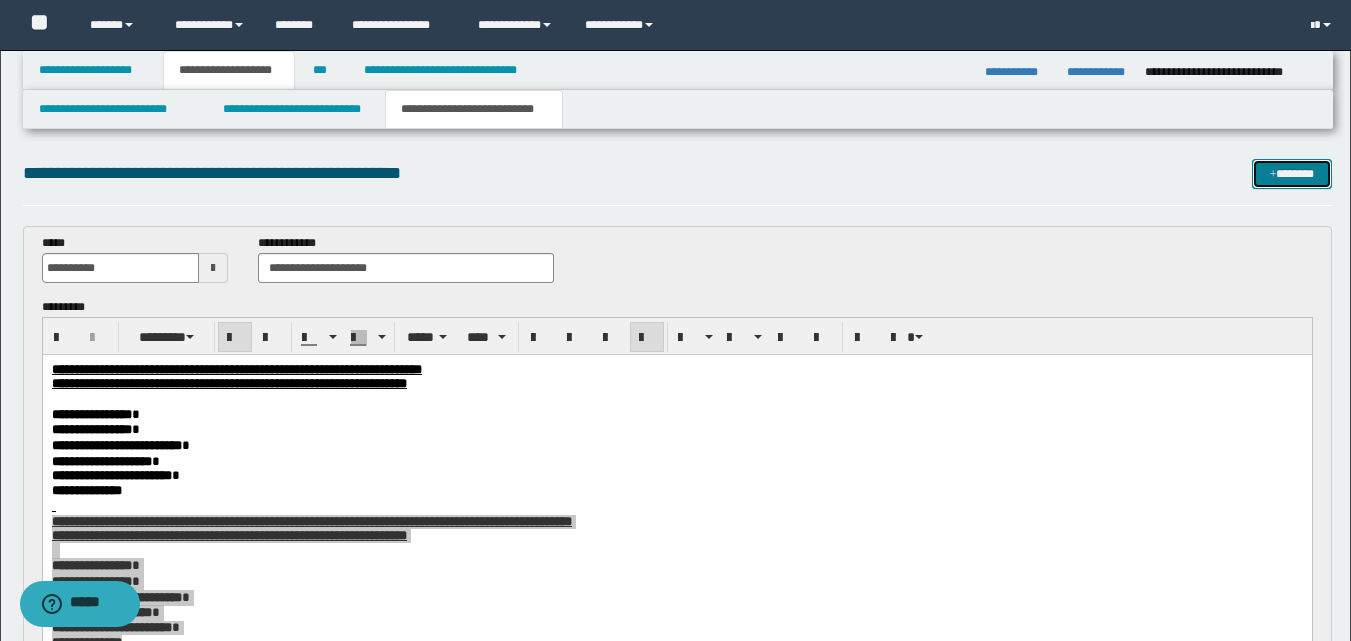 click on "*******" at bounding box center [1292, 174] 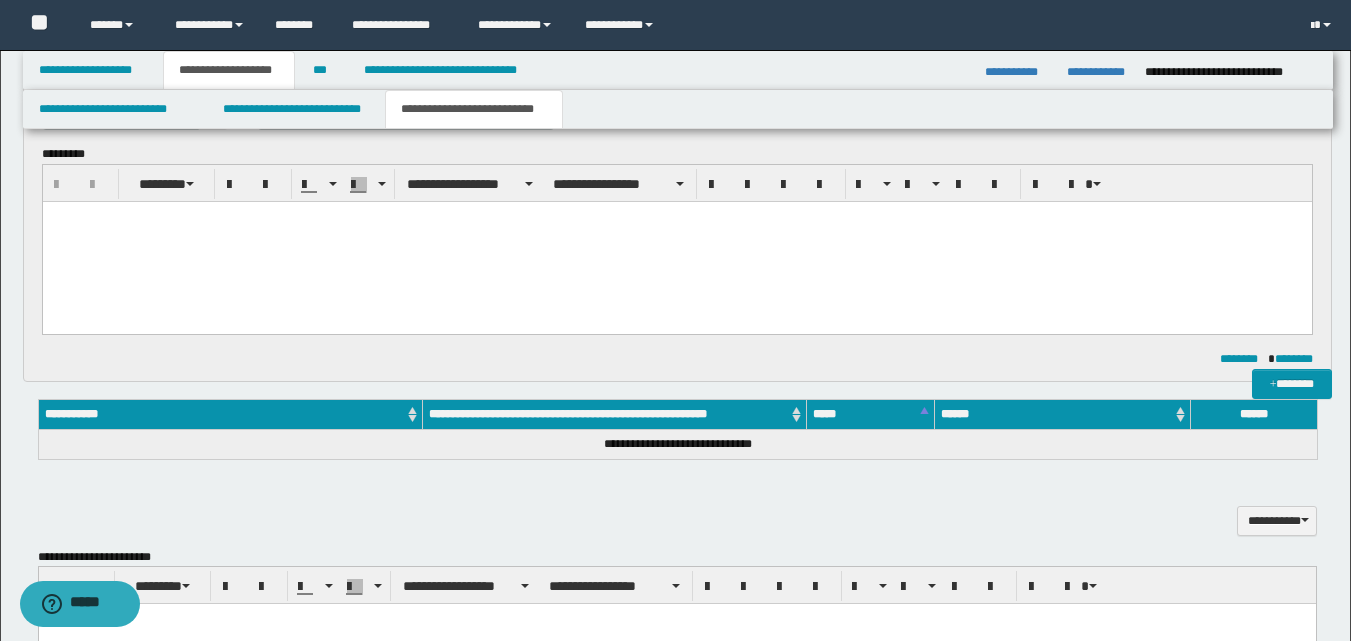 scroll, scrollTop: 0, scrollLeft: 0, axis: both 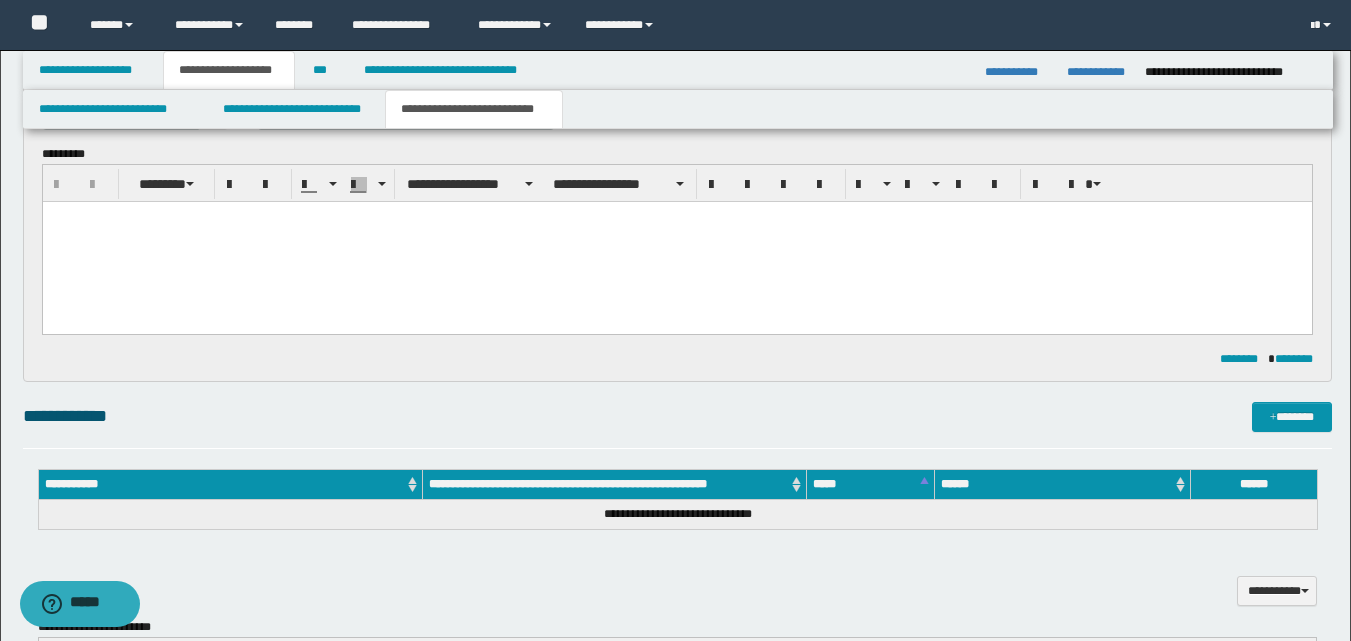 click at bounding box center (676, 241) 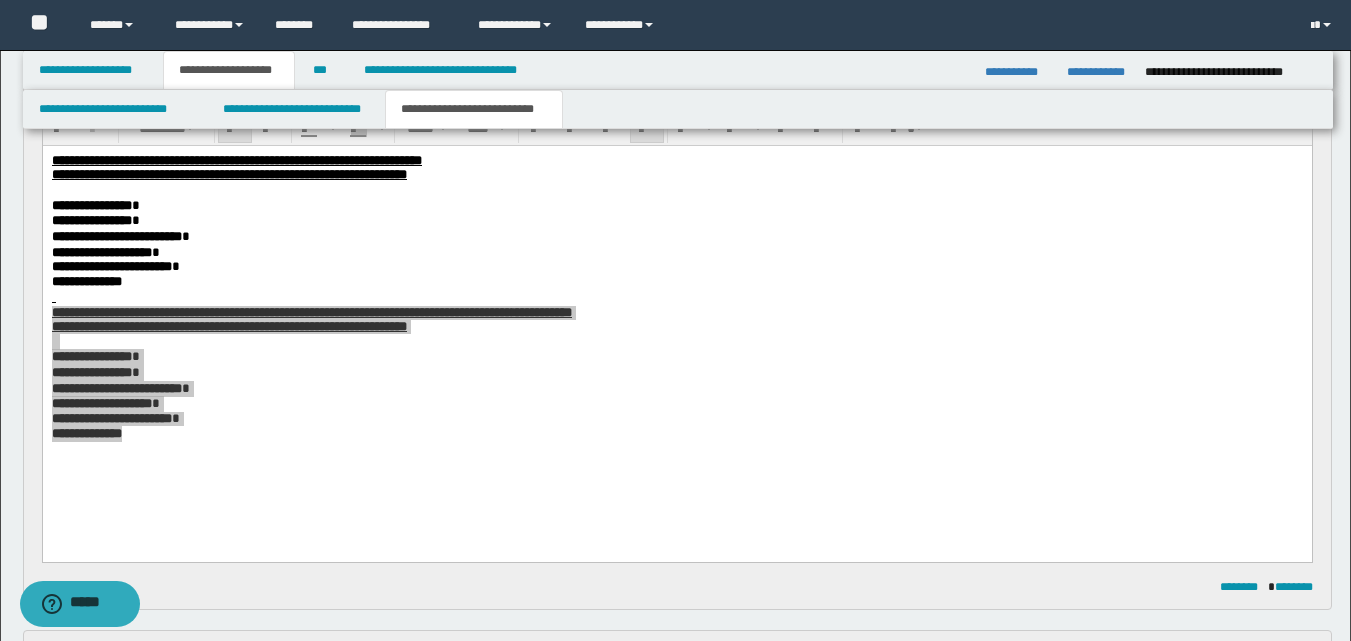 scroll, scrollTop: 195, scrollLeft: 0, axis: vertical 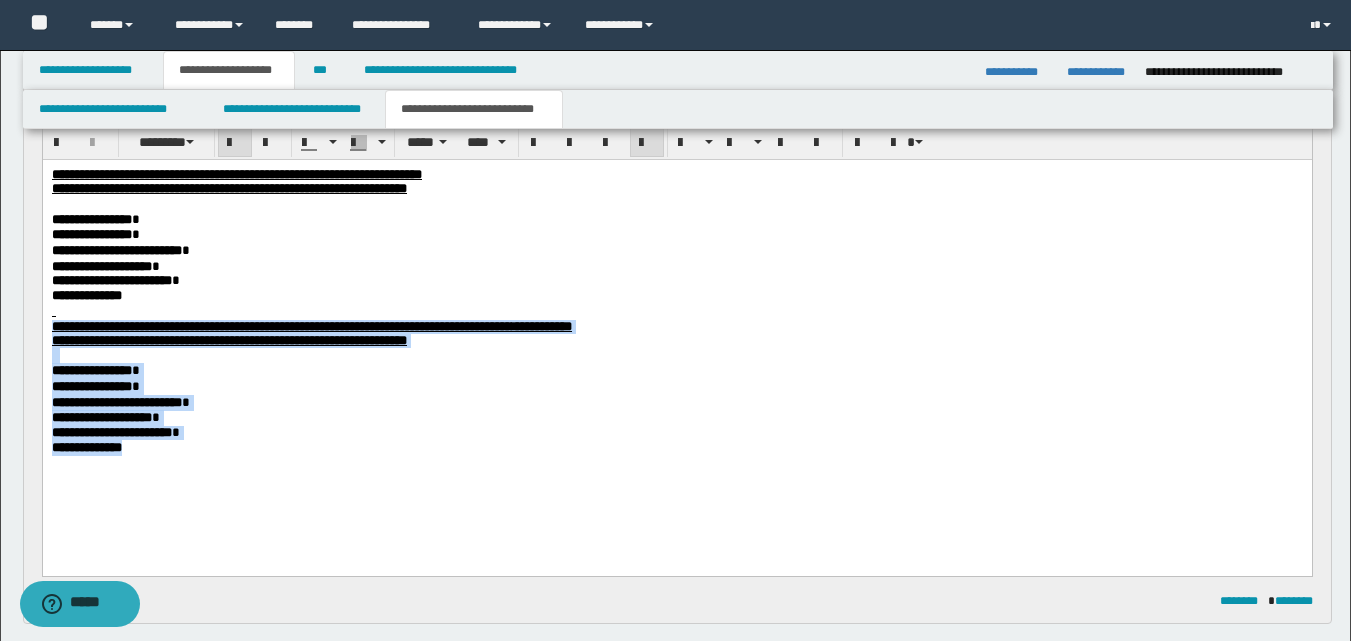 click on "**********" at bounding box center (676, 448) 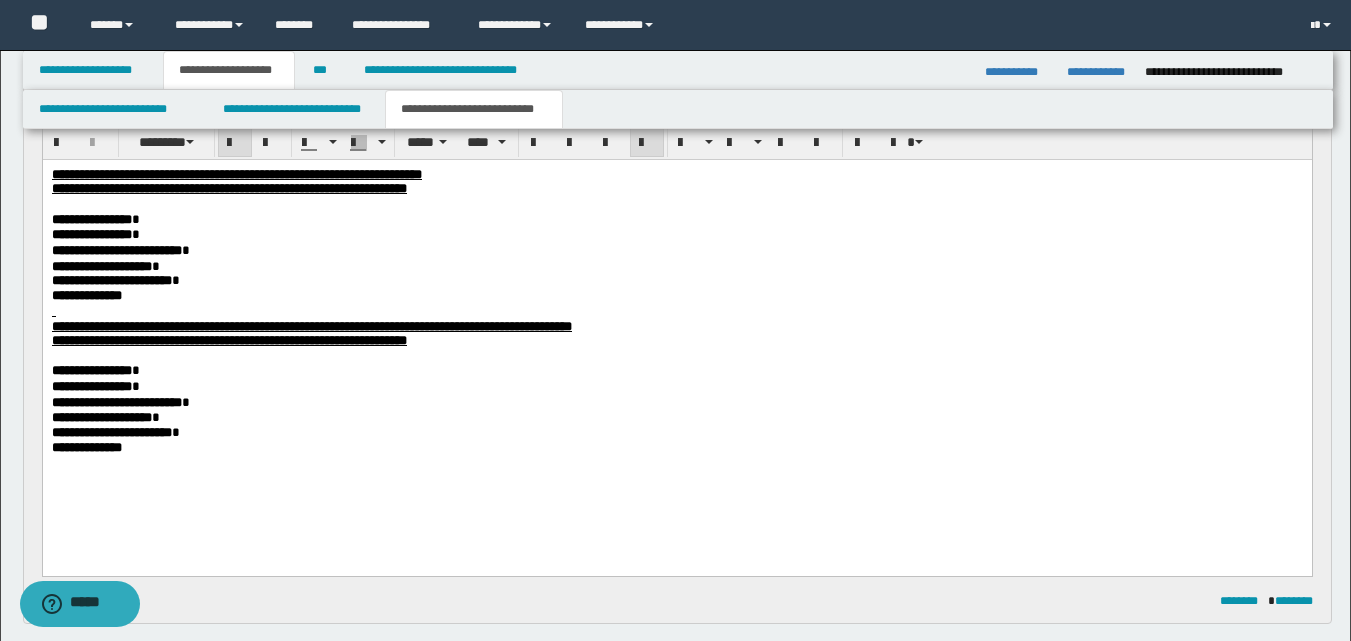 click on "**********" at bounding box center [676, 337] 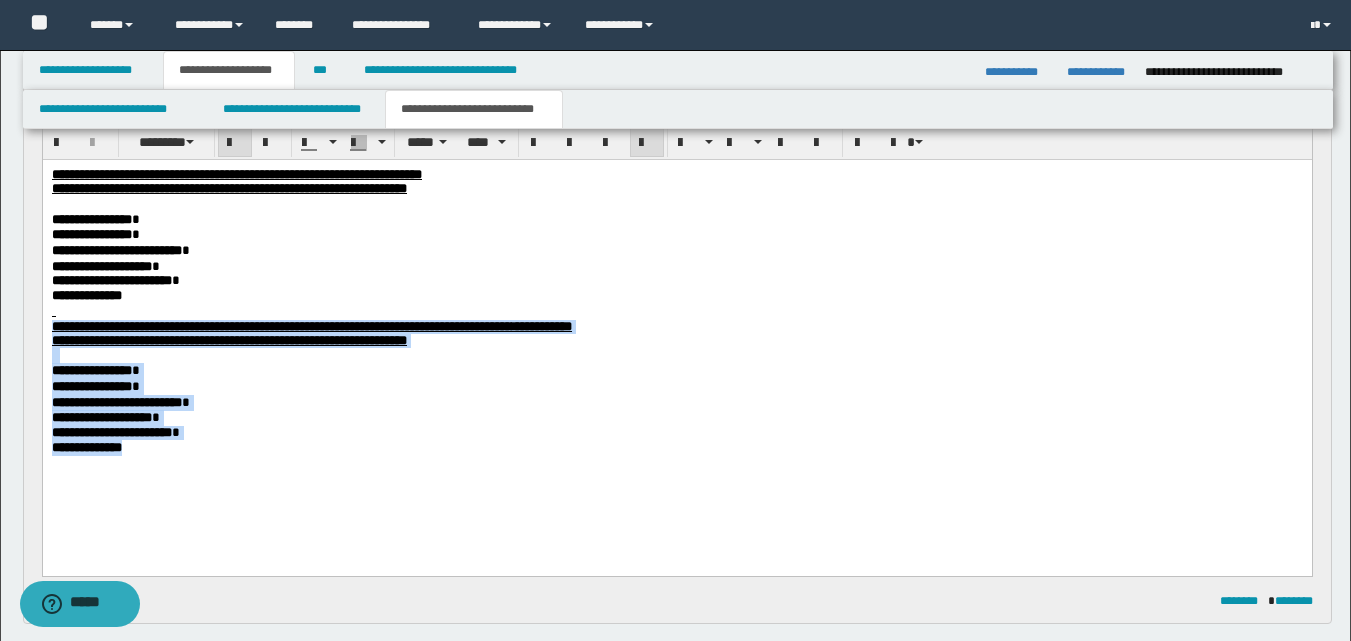drag, startPoint x: 168, startPoint y: 455, endPoint x: 61, endPoint y: 312, distance: 178.60011 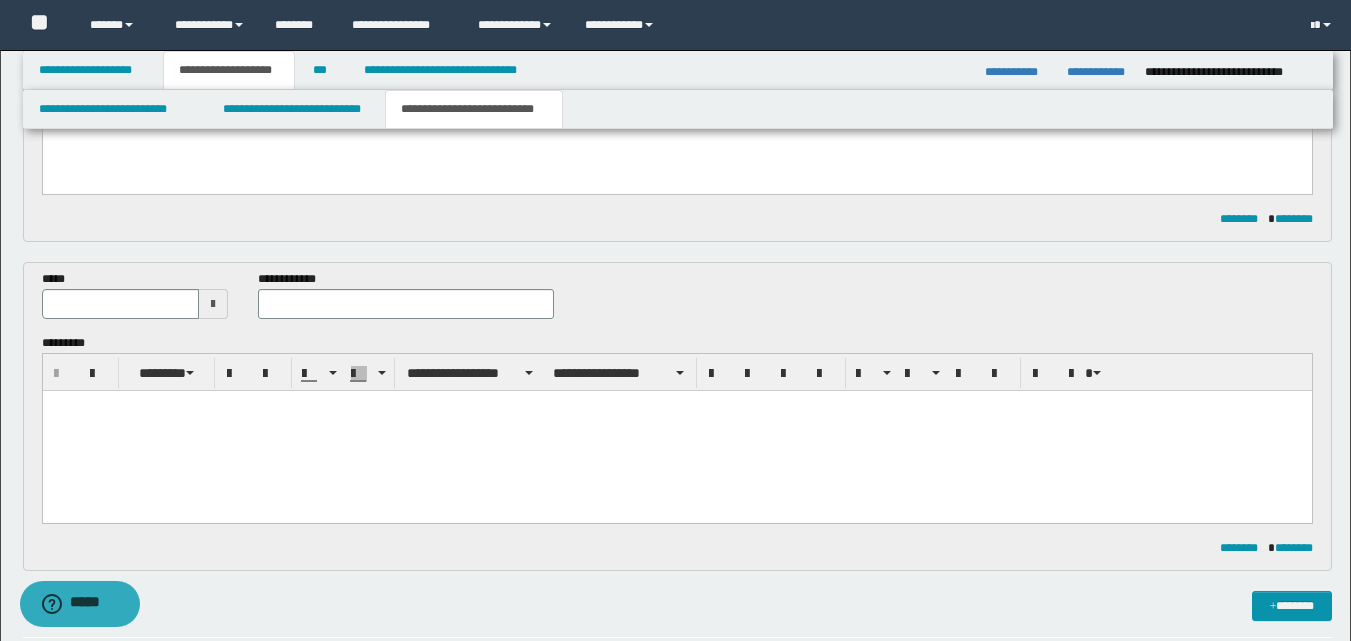 scroll, scrollTop: 445, scrollLeft: 0, axis: vertical 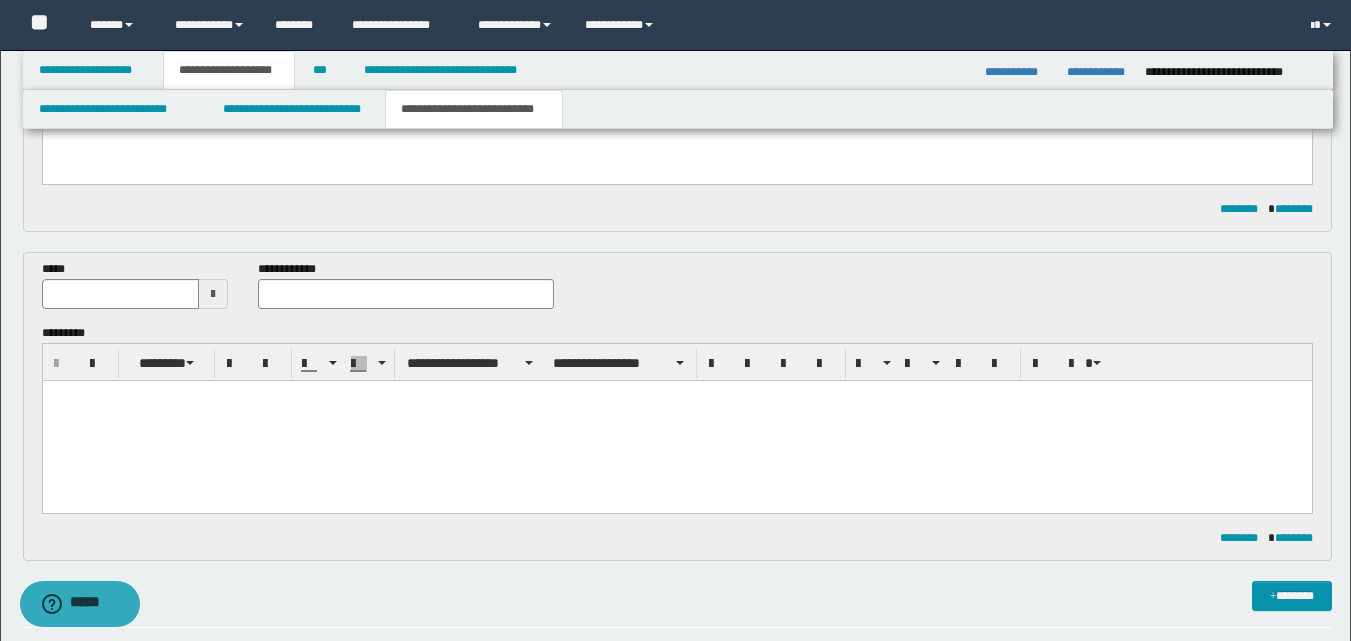 click at bounding box center [676, 395] 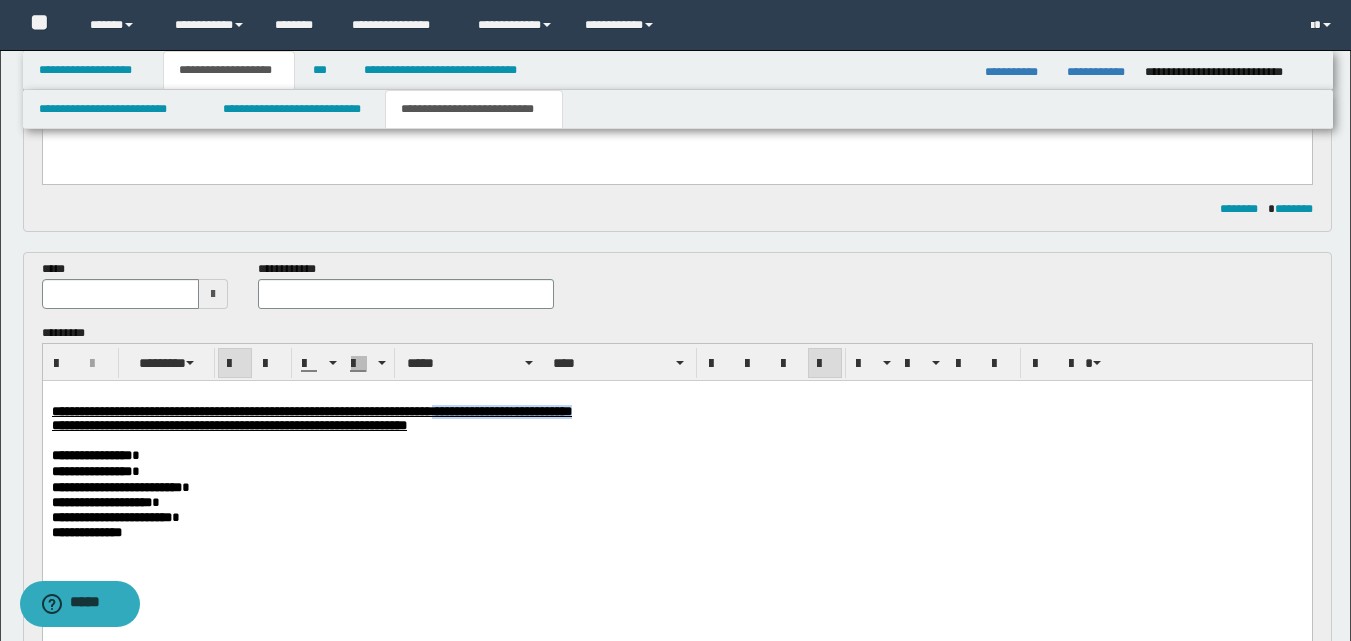 drag, startPoint x: 820, startPoint y: 413, endPoint x: 636, endPoint y: 407, distance: 184.0978 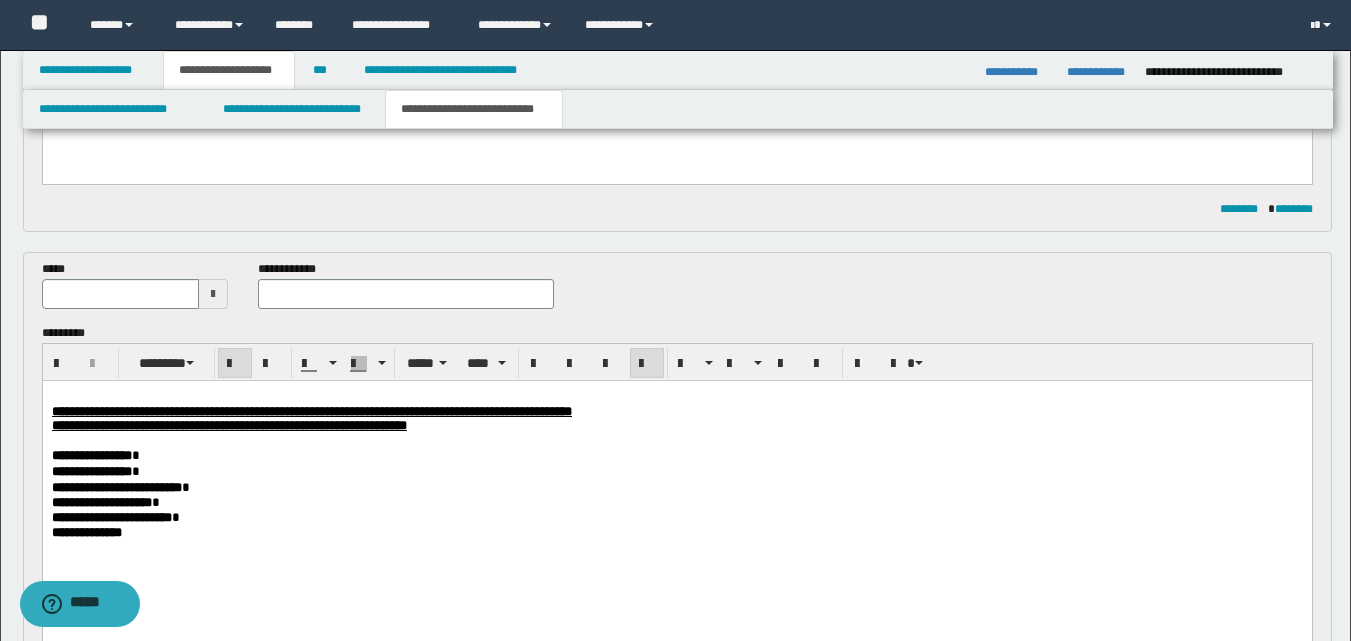 click on "**********" at bounding box center (281, 410) 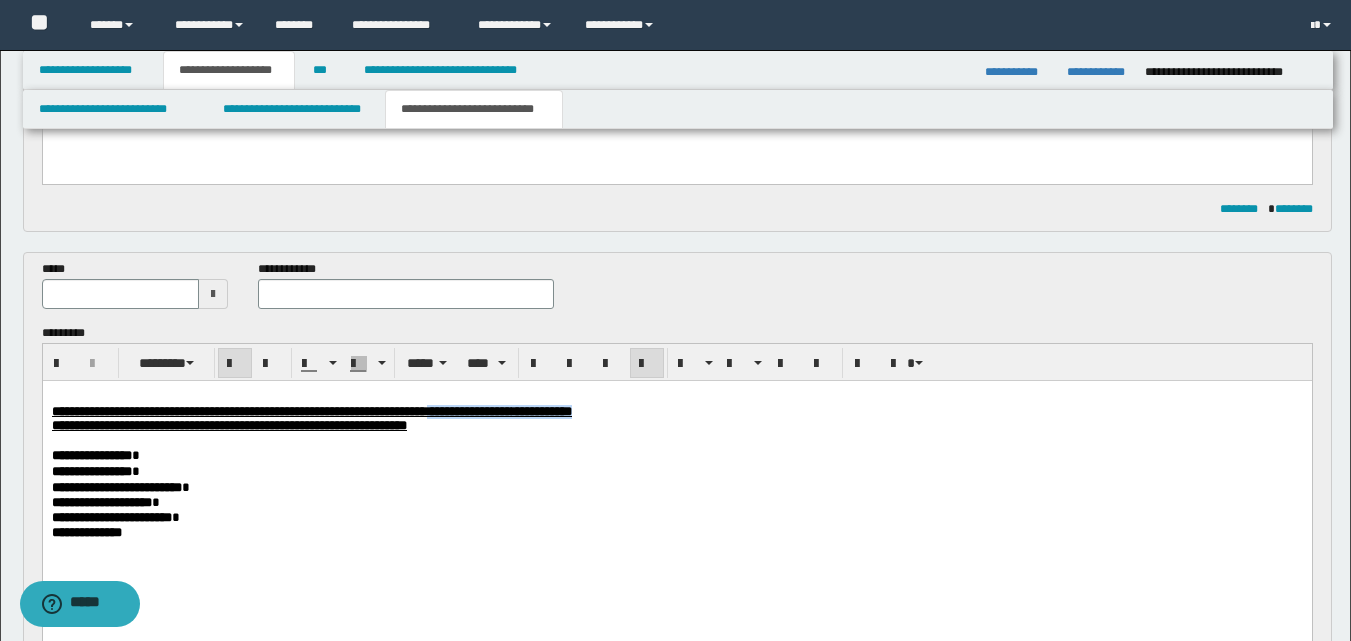 drag, startPoint x: 670, startPoint y: 411, endPoint x: 814, endPoint y: 412, distance: 144.00348 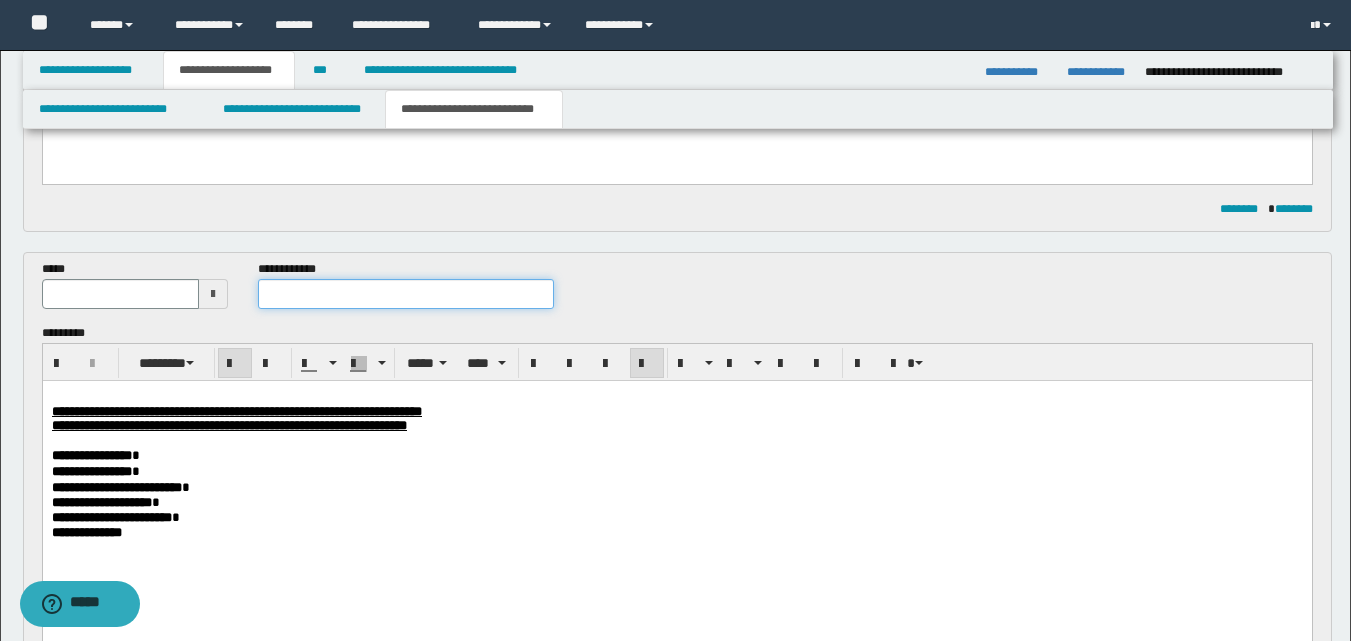 click at bounding box center [405, 294] 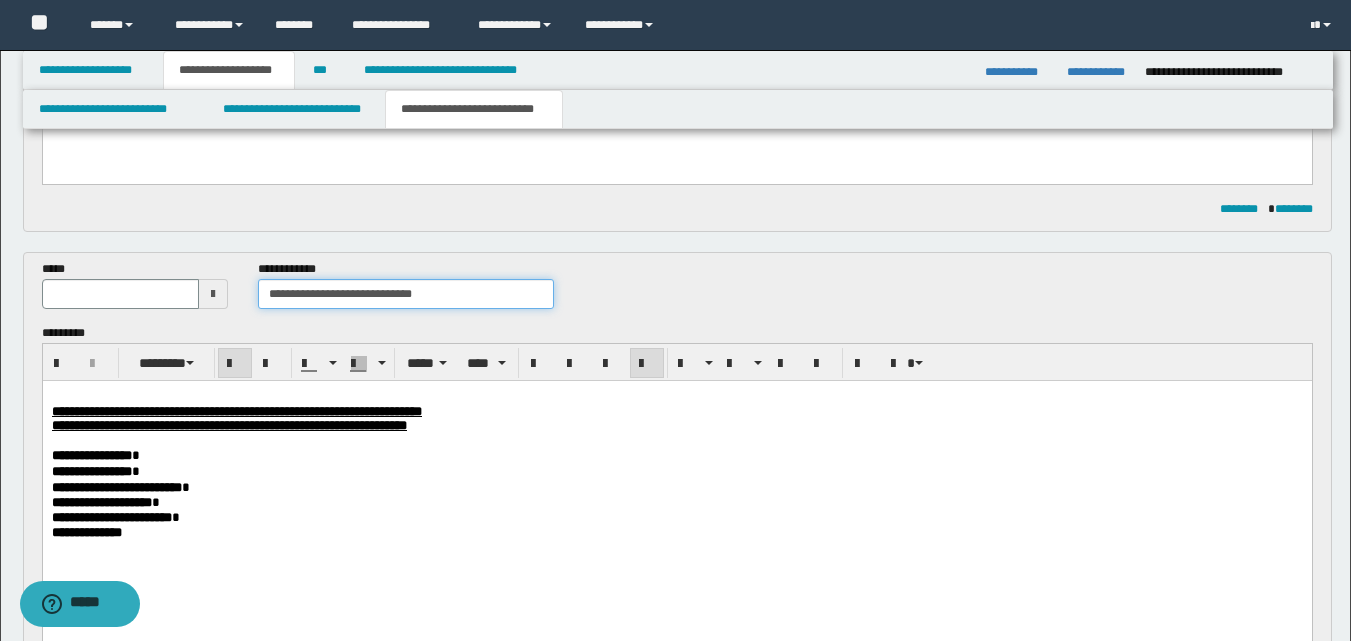 drag, startPoint x: 443, startPoint y: 288, endPoint x: 362, endPoint y: 293, distance: 81.154175 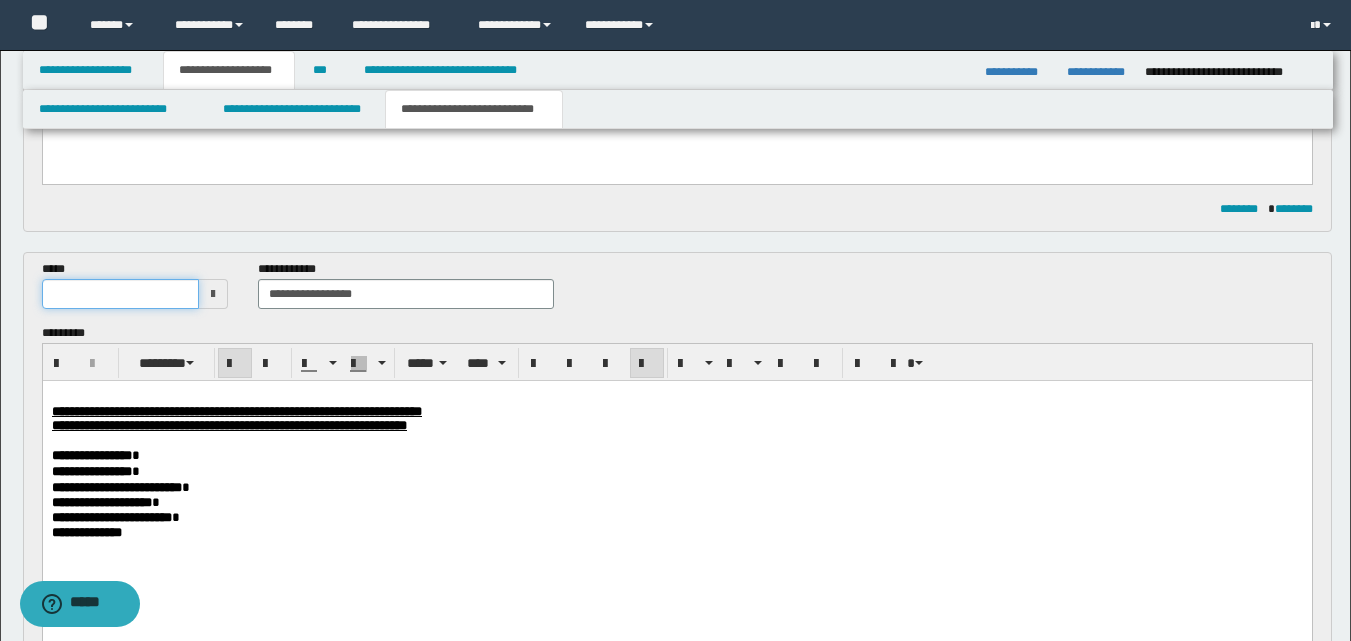click at bounding box center [121, 294] 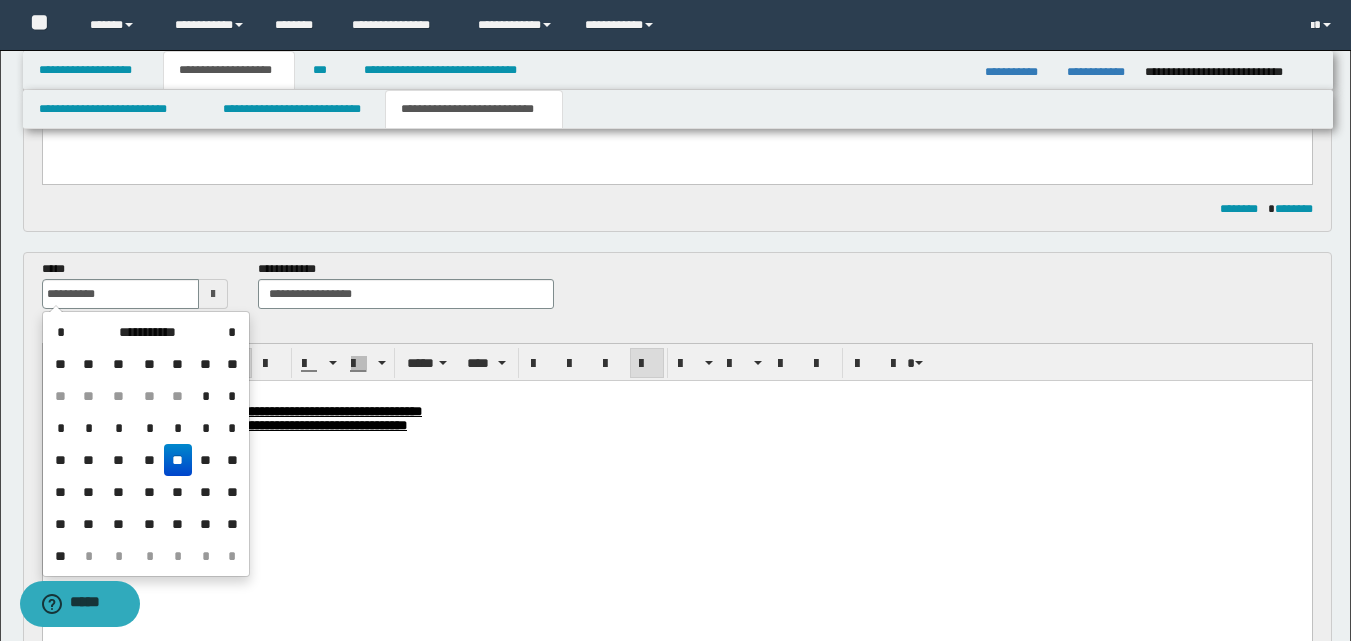 click on "**" at bounding box center (178, 460) 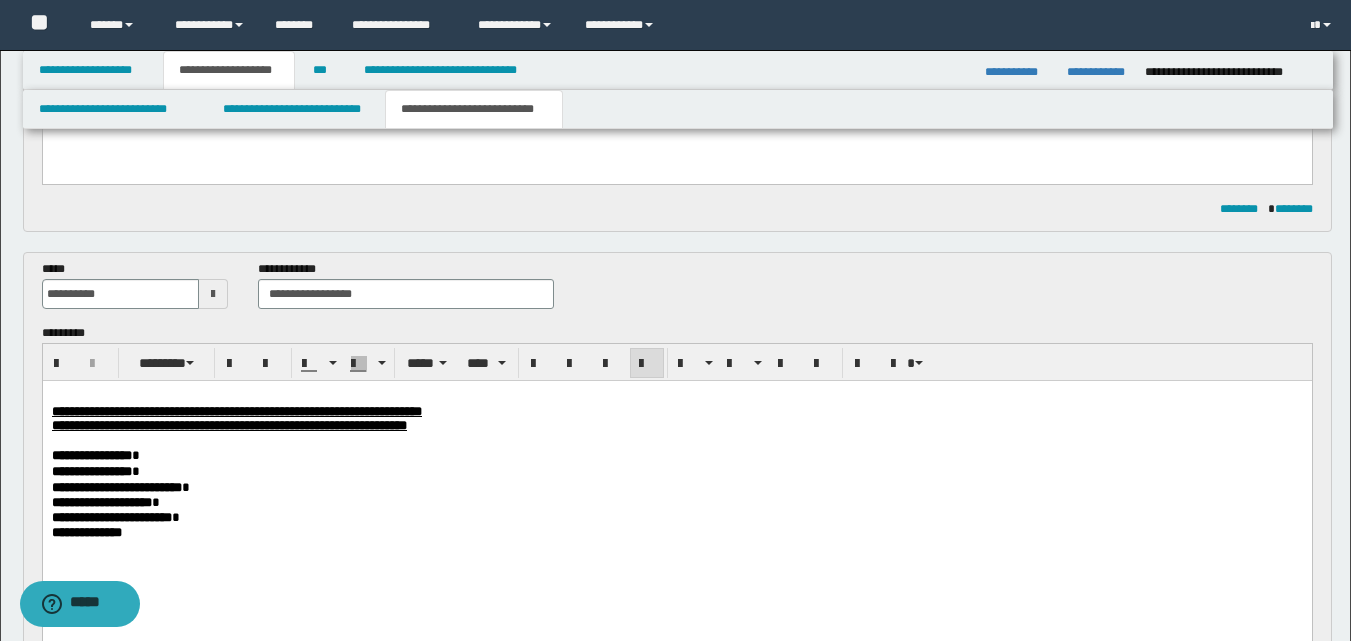 click on "*" at bounding box center [135, 470] 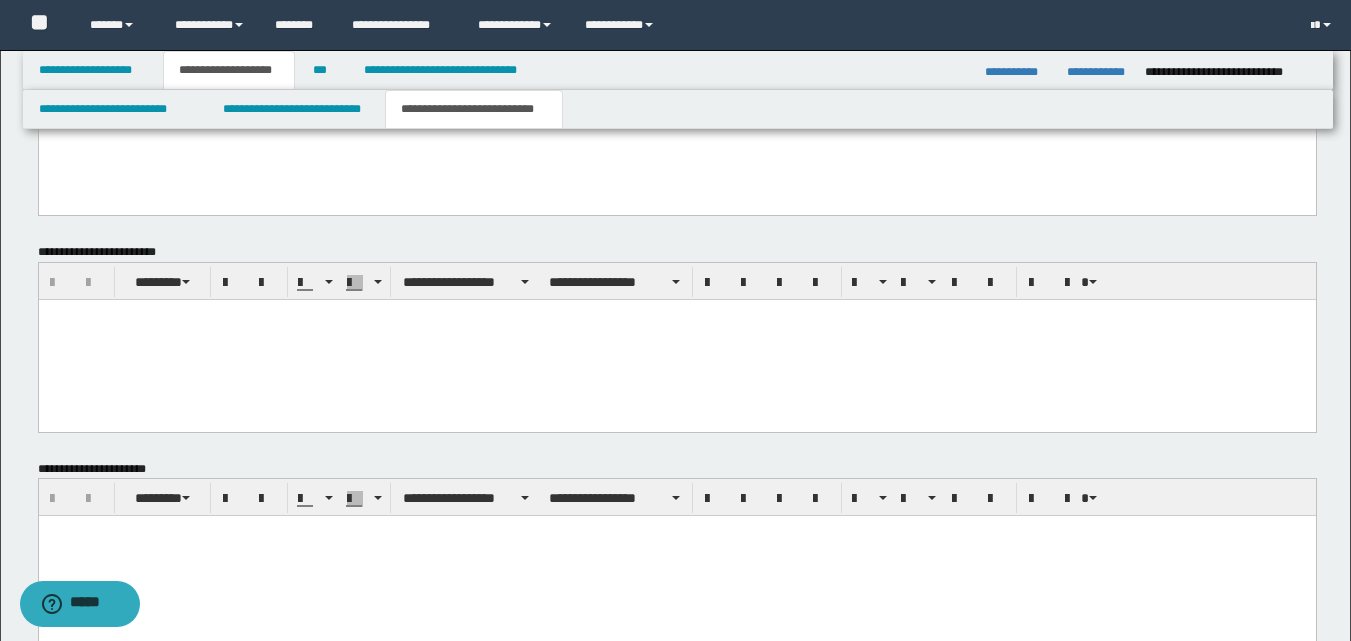 scroll, scrollTop: 1379, scrollLeft: 0, axis: vertical 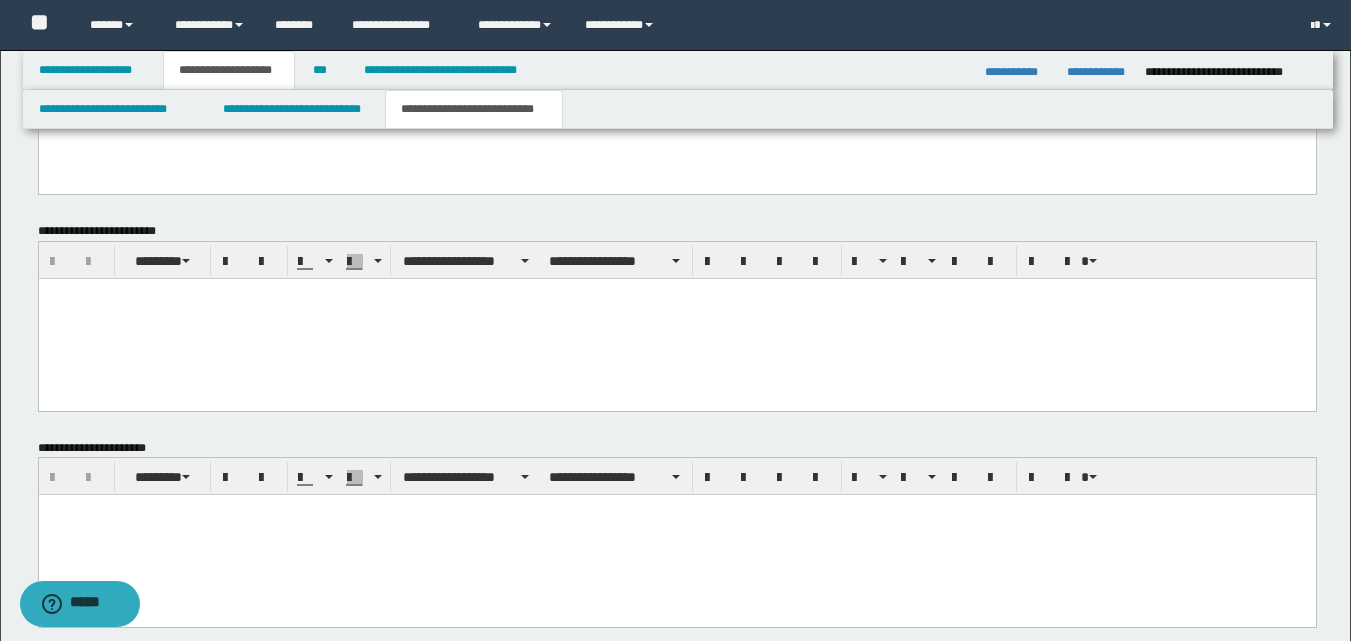 click at bounding box center (676, 535) 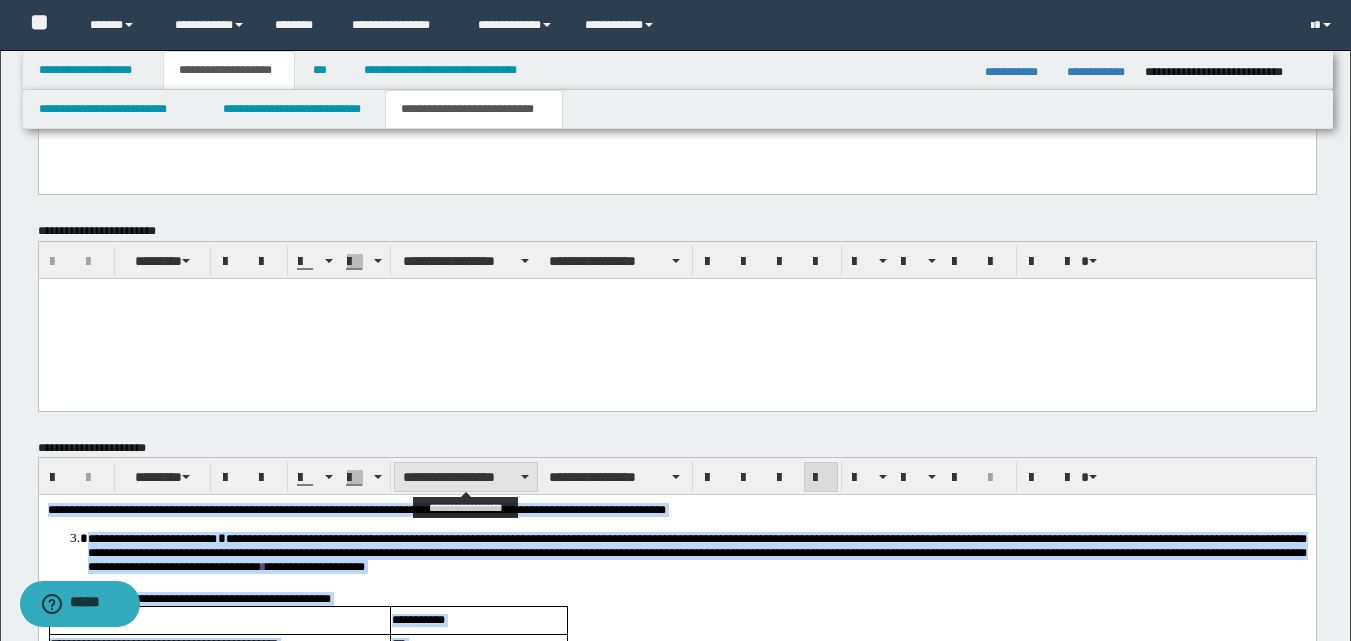 click on "**********" at bounding box center [466, 477] 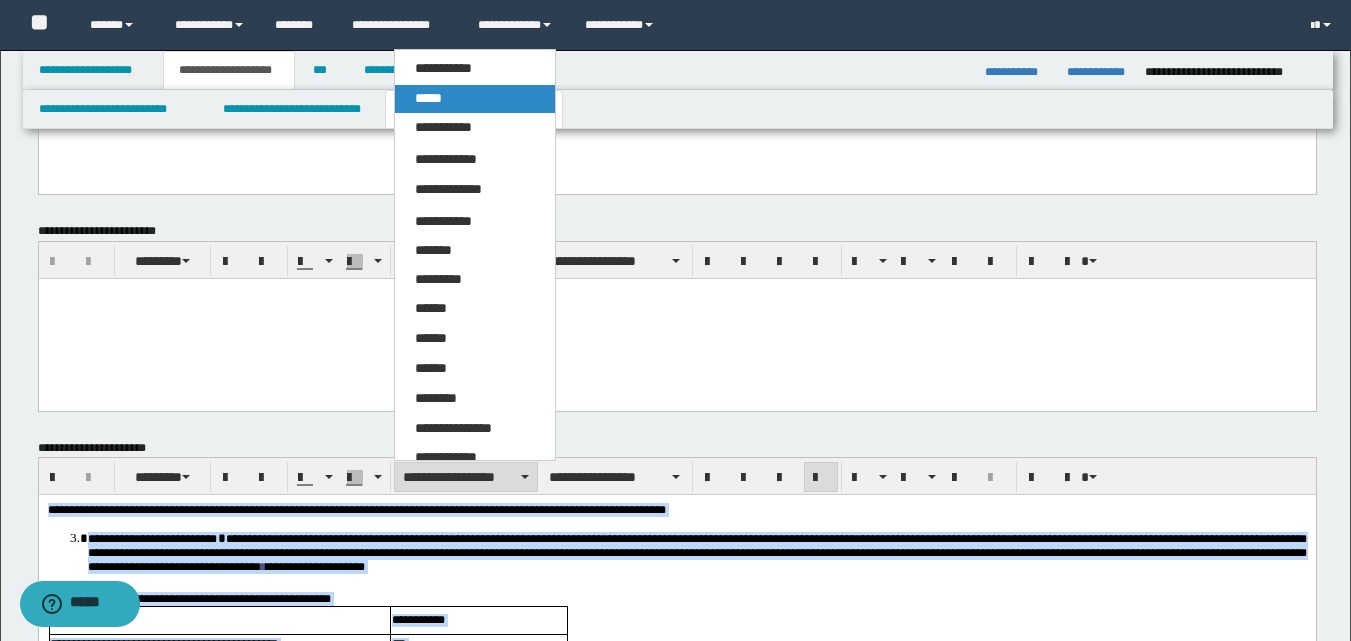 click on "*****" at bounding box center (475, 99) 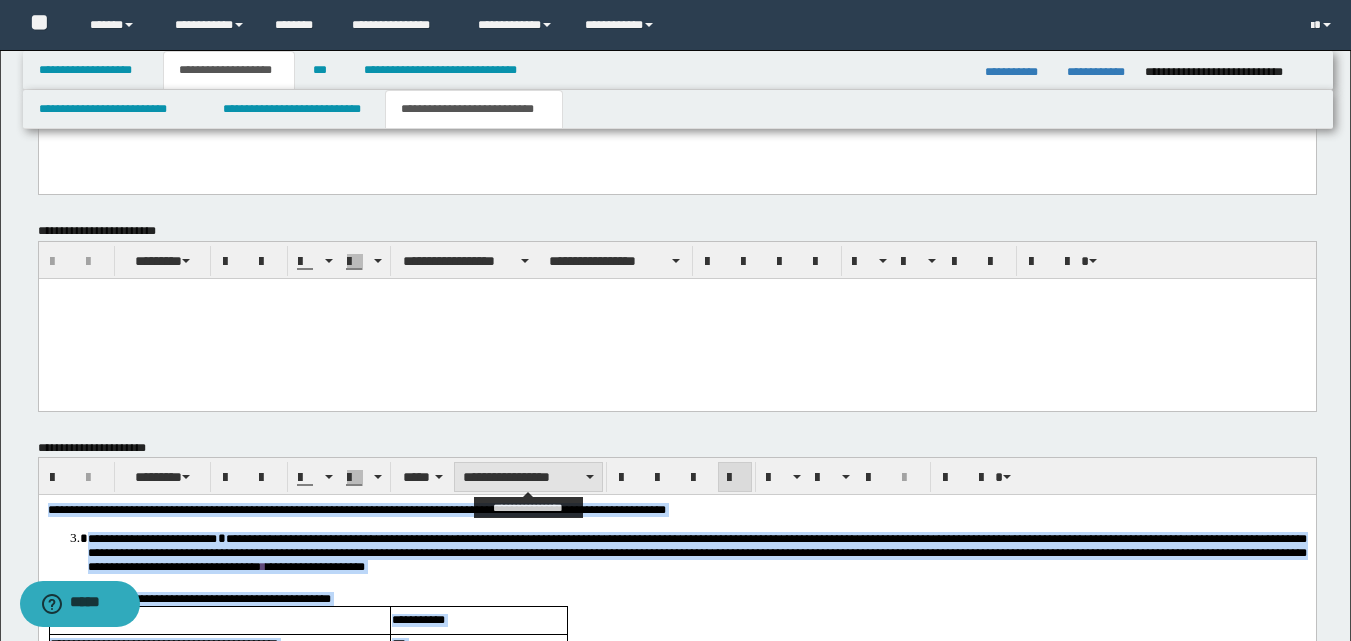 click on "**********" at bounding box center [528, 477] 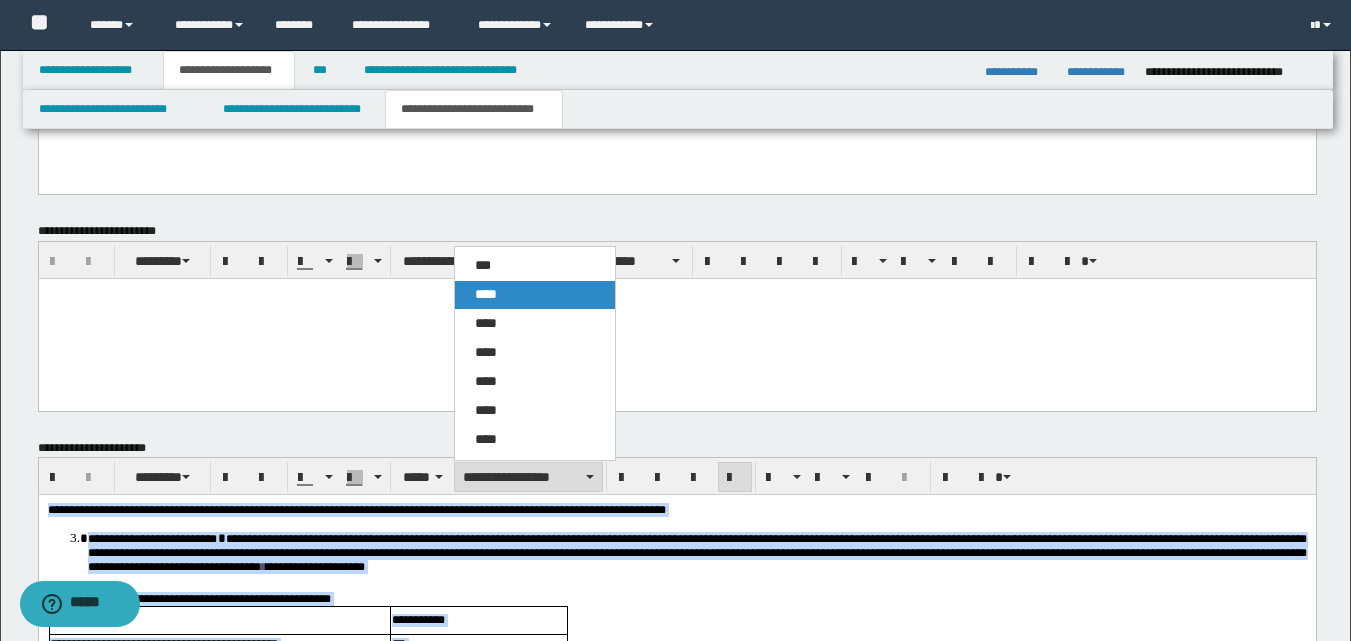 click on "****" at bounding box center [486, 294] 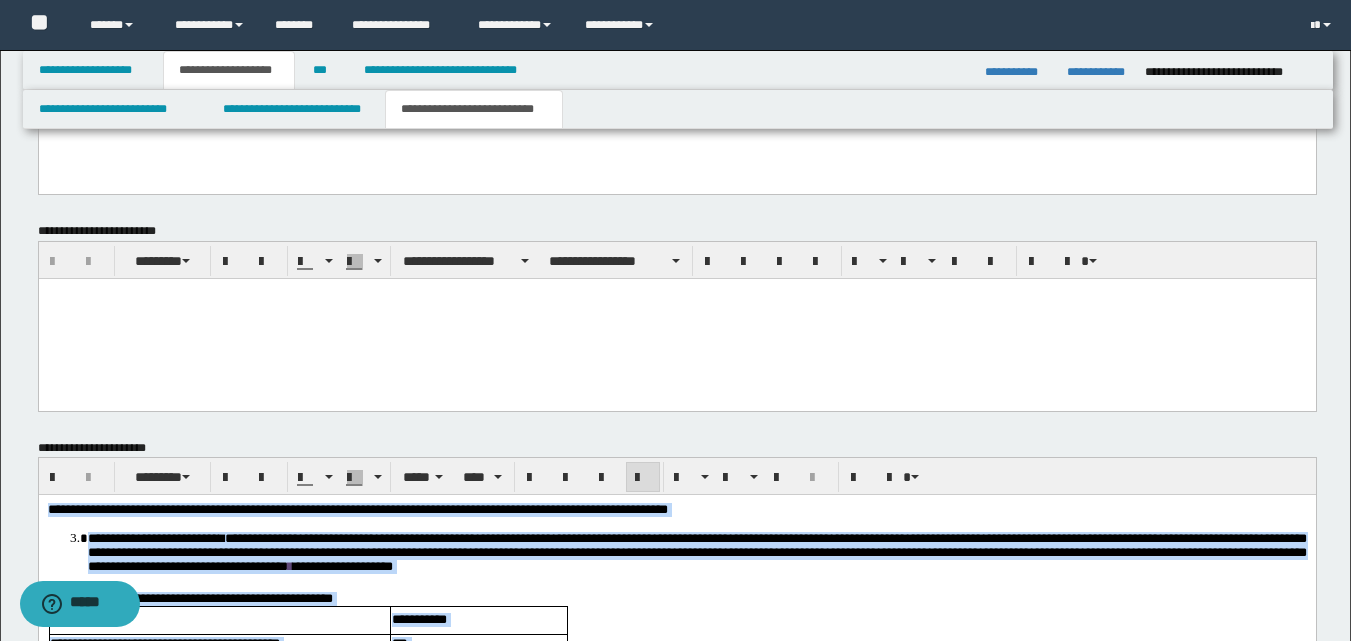 click on "**********" at bounding box center (676, 793) 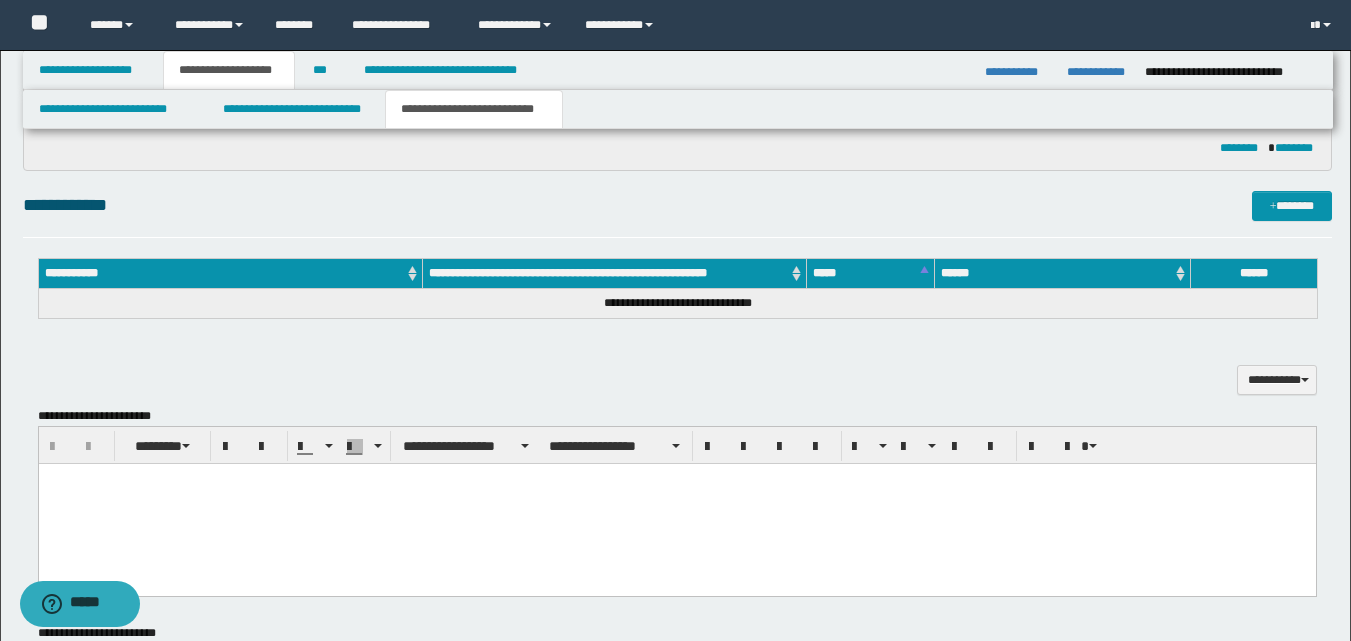 scroll, scrollTop: 896, scrollLeft: 0, axis: vertical 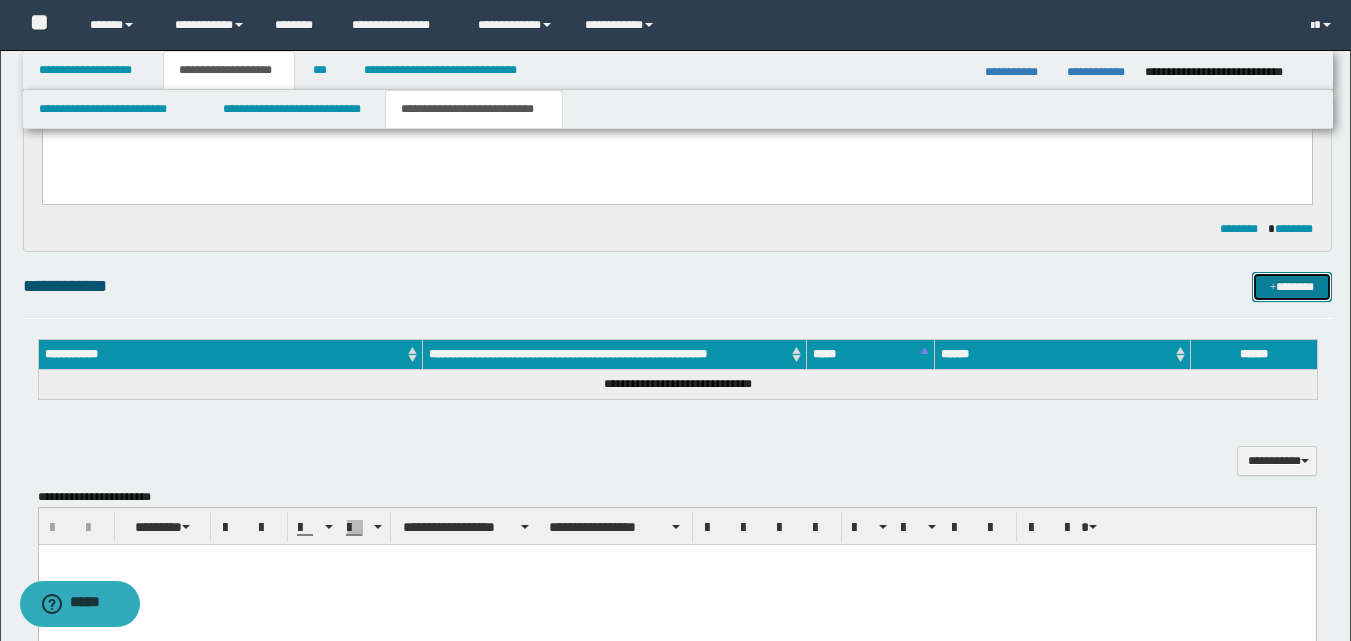 click at bounding box center [1273, 288] 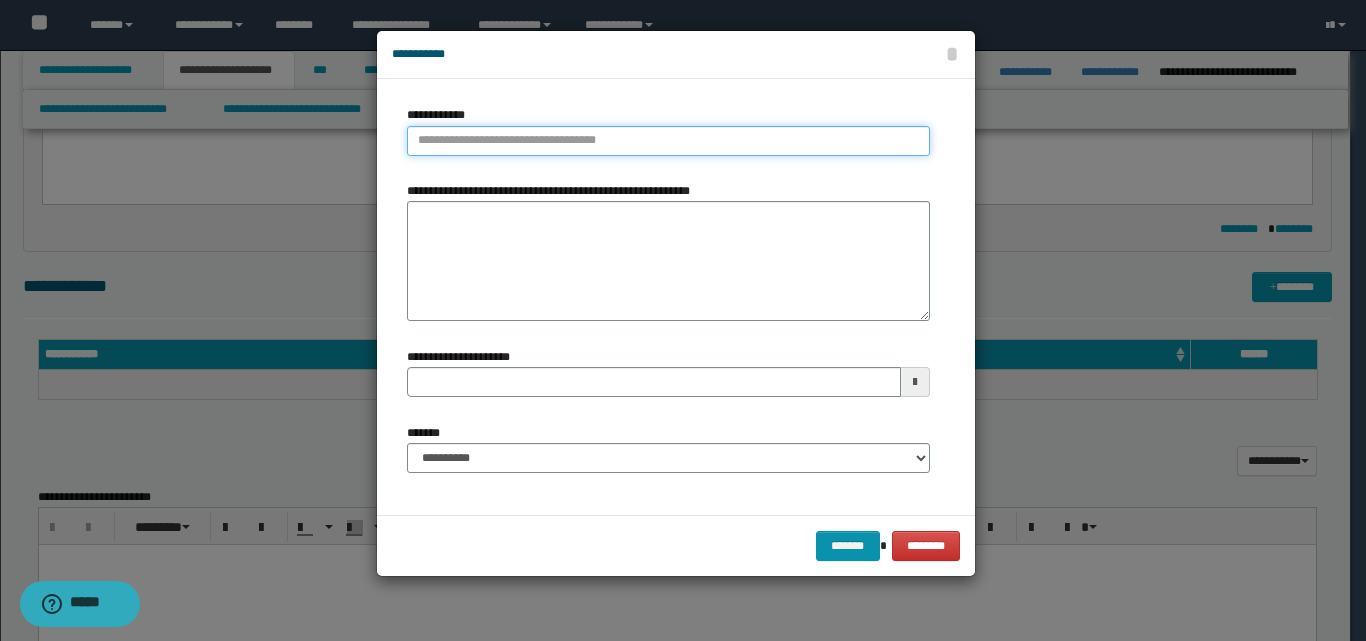 click on "**********" at bounding box center [668, 141] 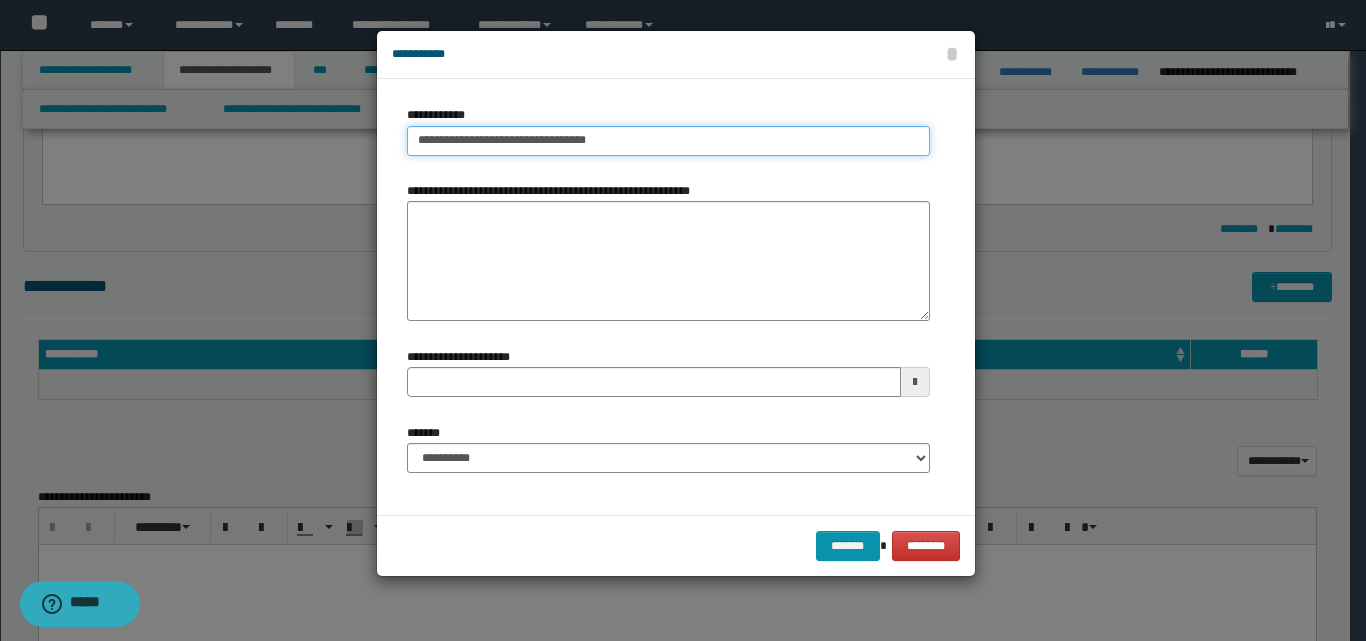 click on "**********" at bounding box center (668, 141) 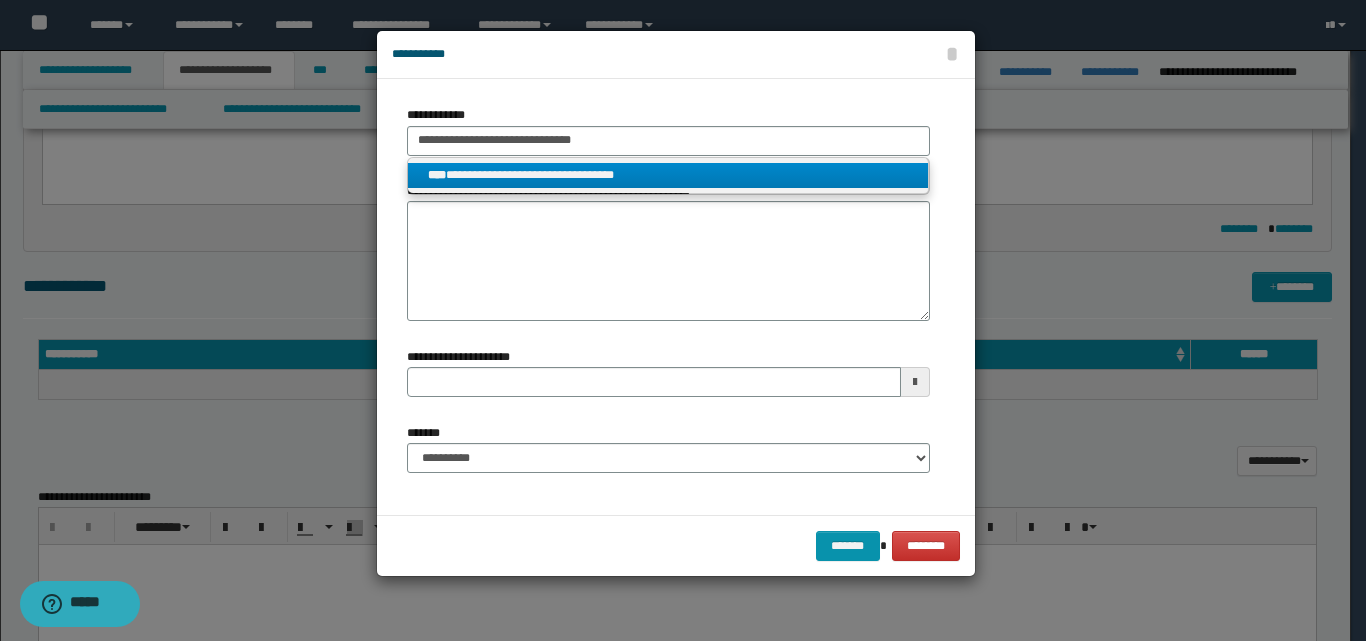 click on "**********" at bounding box center (668, 175) 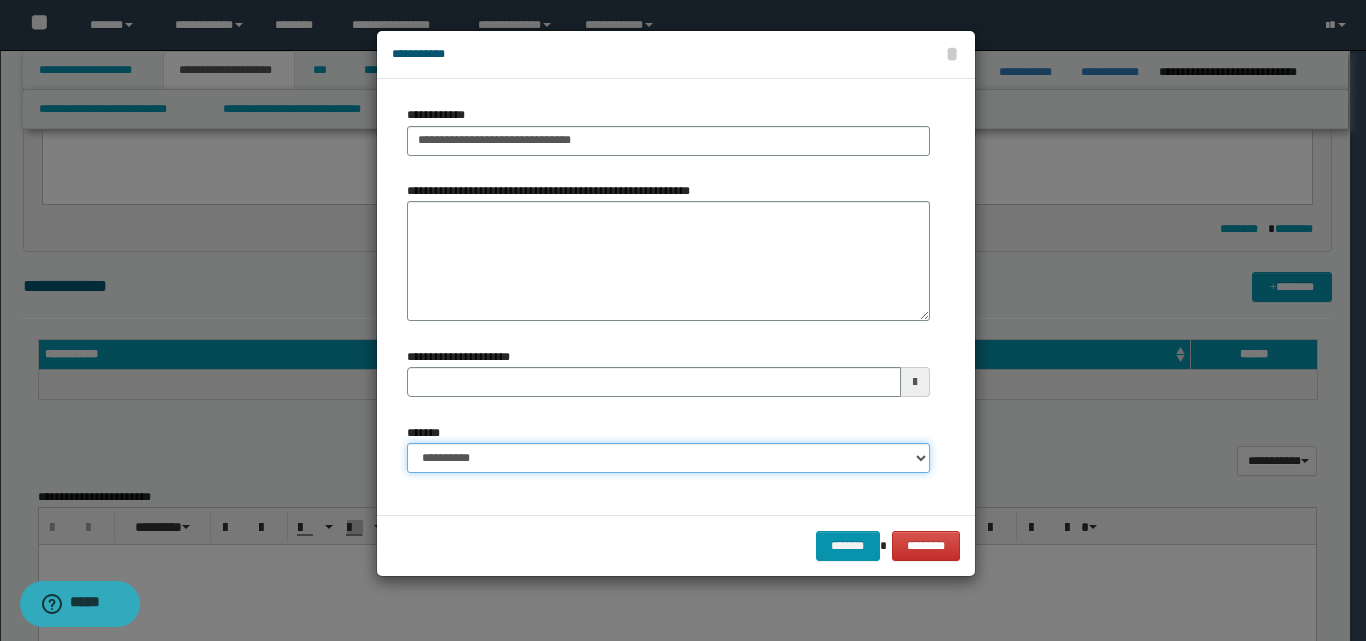 click on "**********" at bounding box center [668, 458] 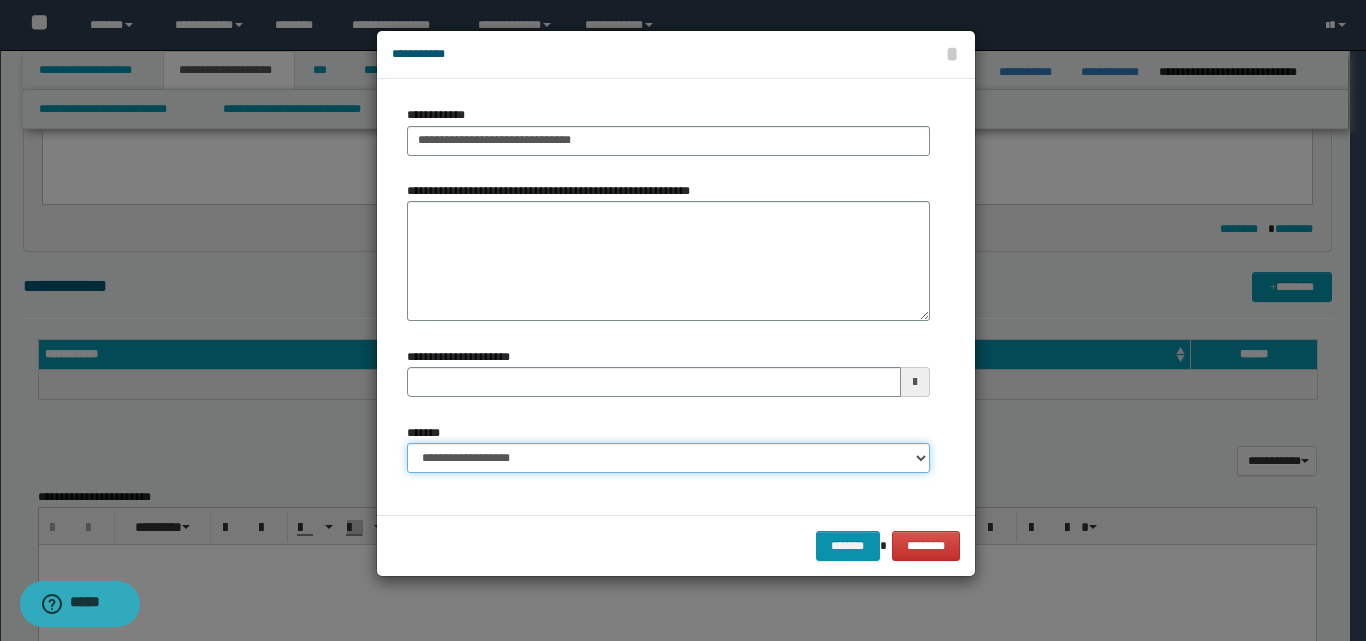 click on "**********" at bounding box center (668, 458) 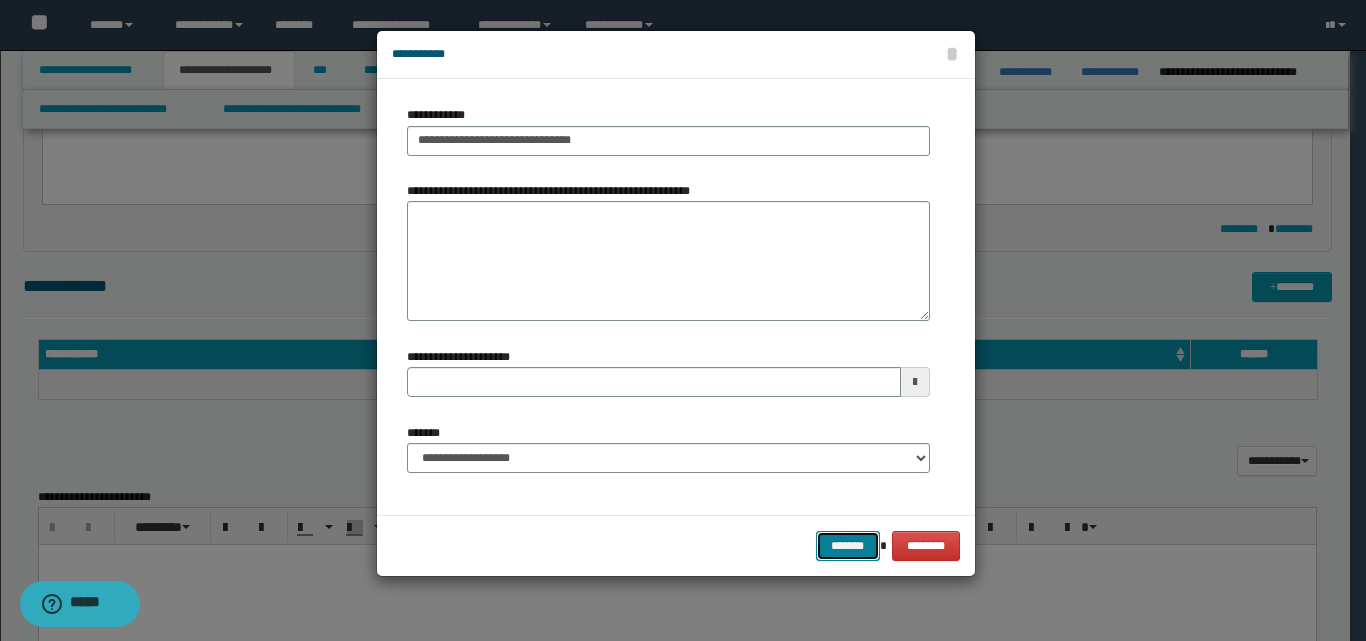 click on "*******" at bounding box center [848, 546] 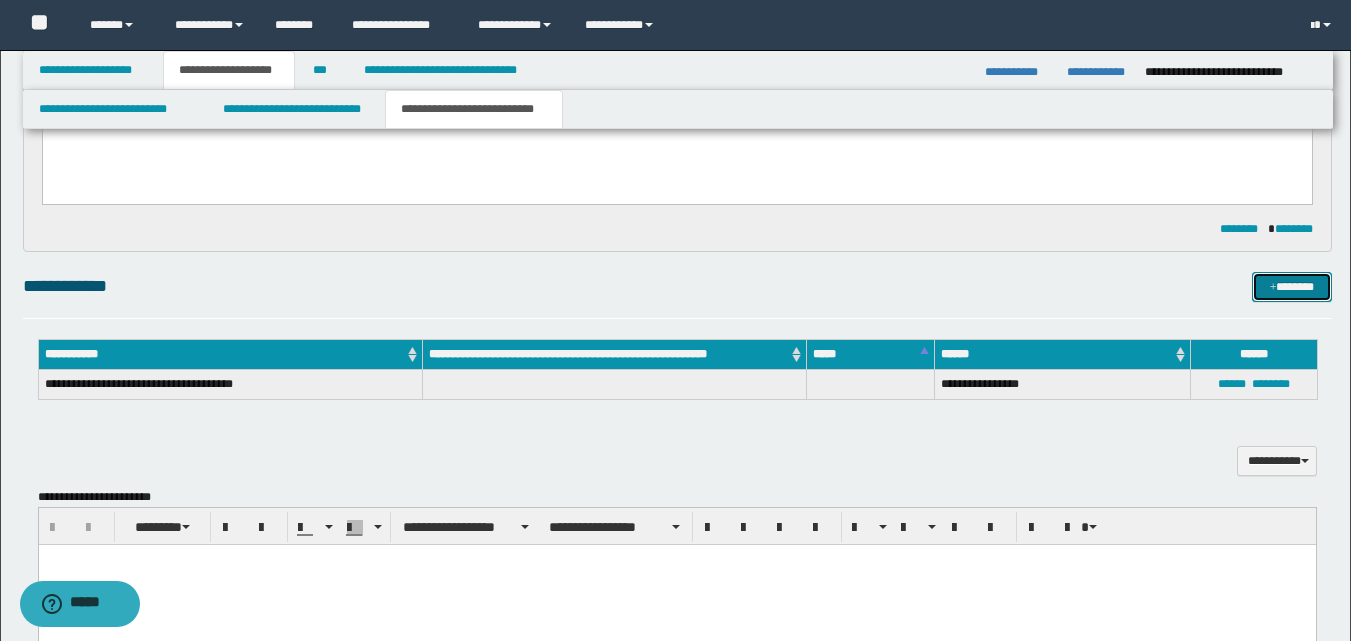 click on "*******" at bounding box center [1292, 287] 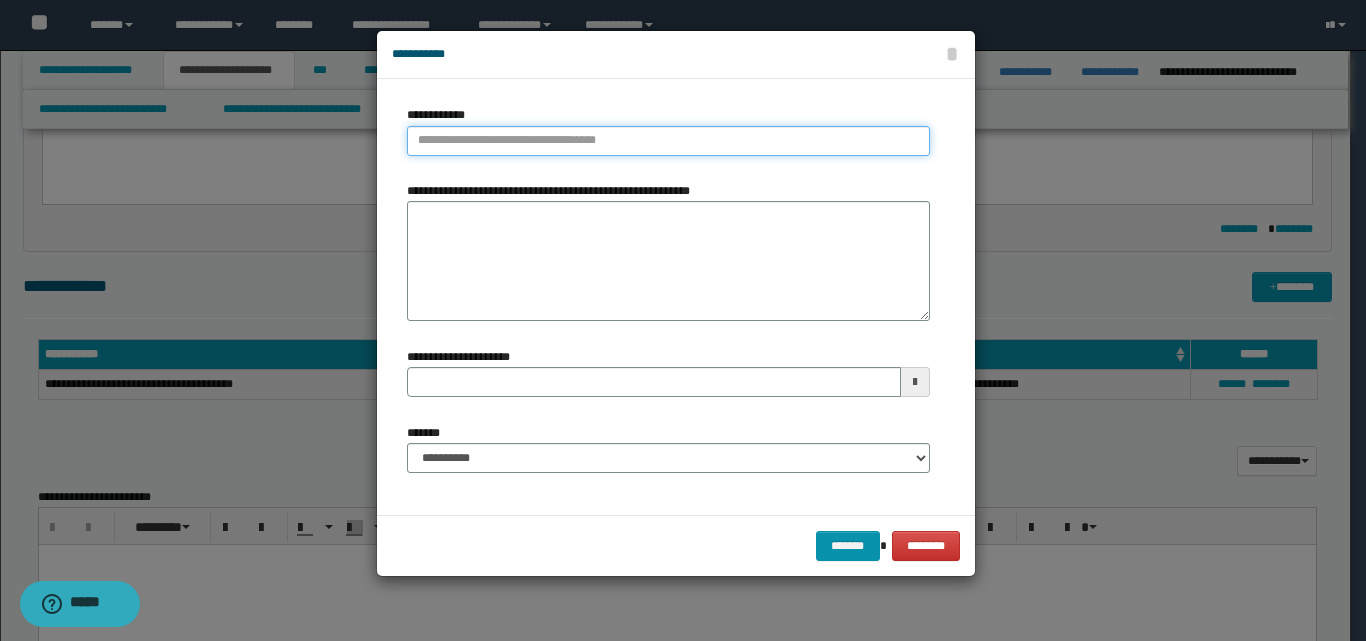click on "**********" at bounding box center [668, 141] 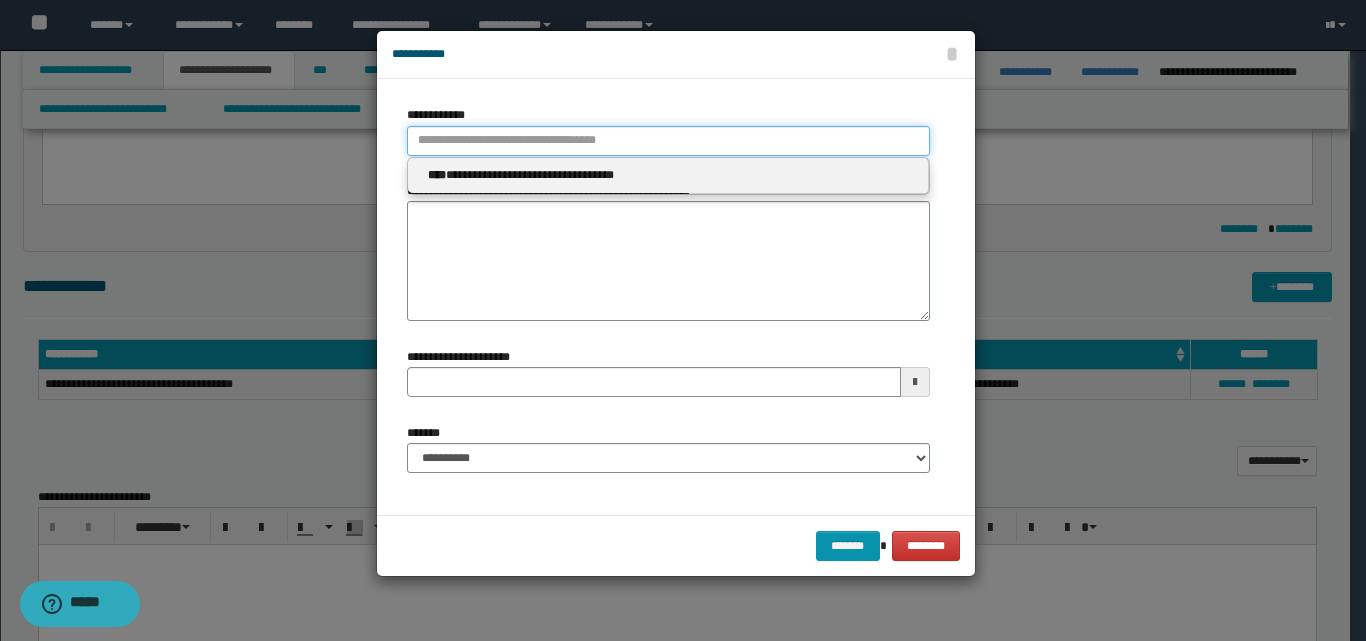 paste on "**********" 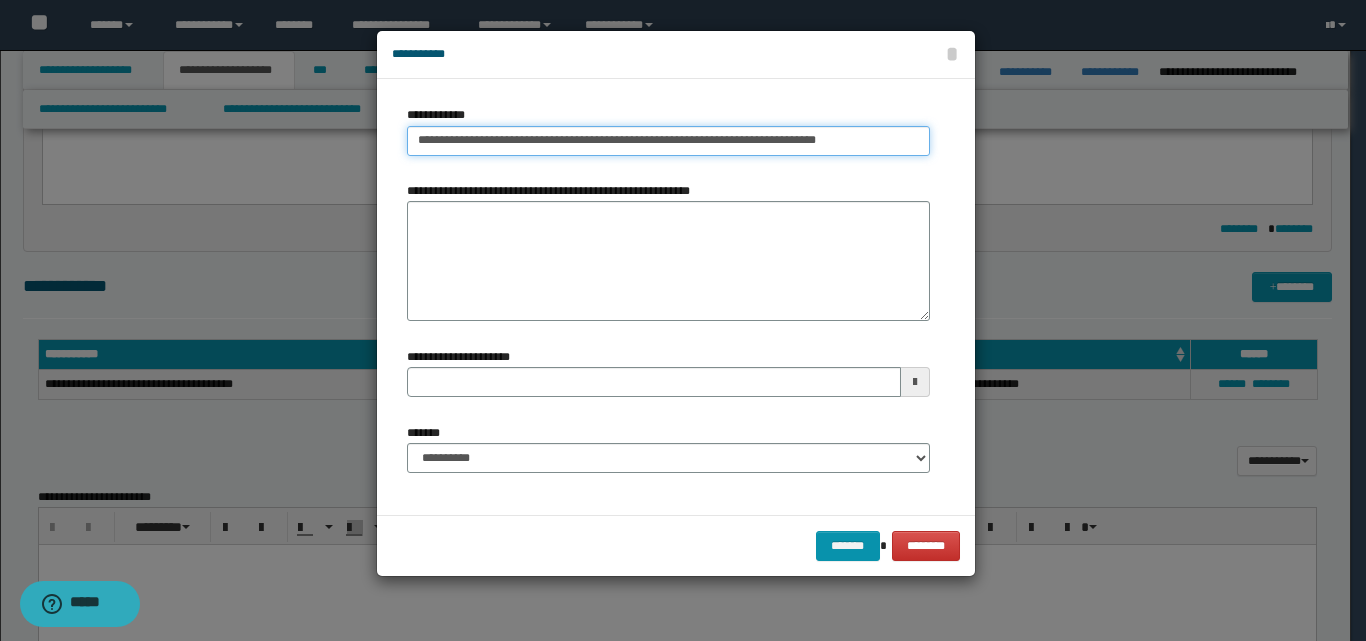 click on "**********" at bounding box center [668, 141] 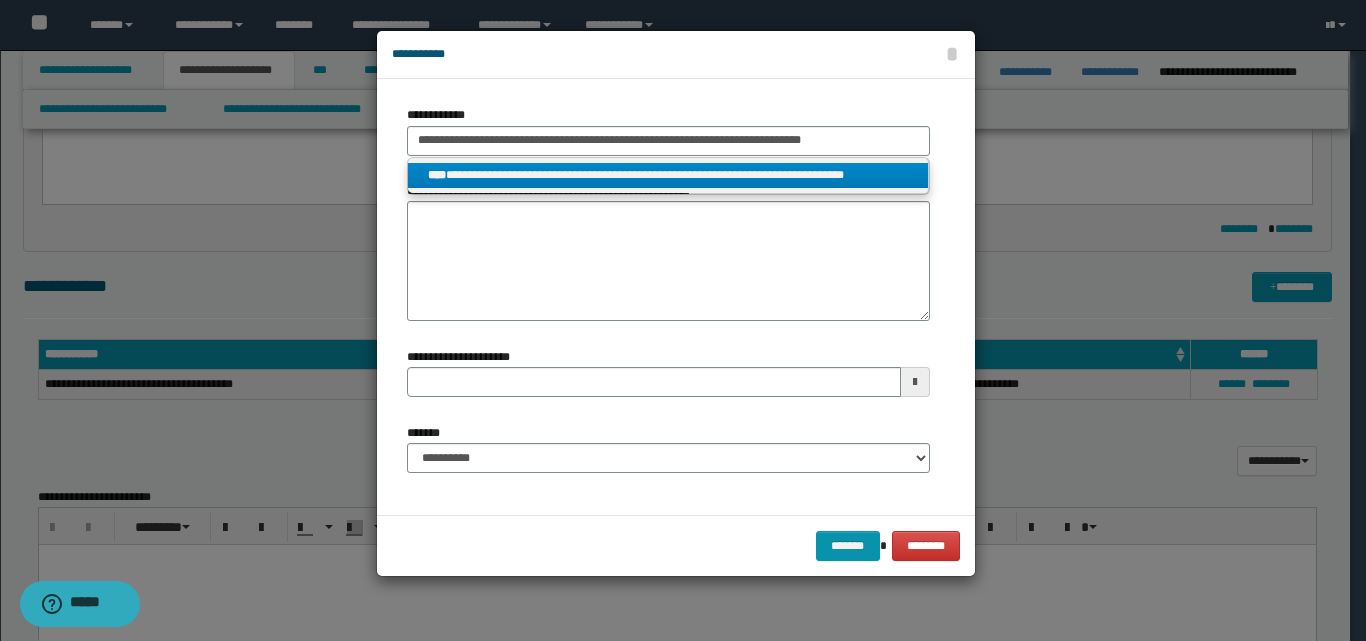 click on "**********" at bounding box center (668, 175) 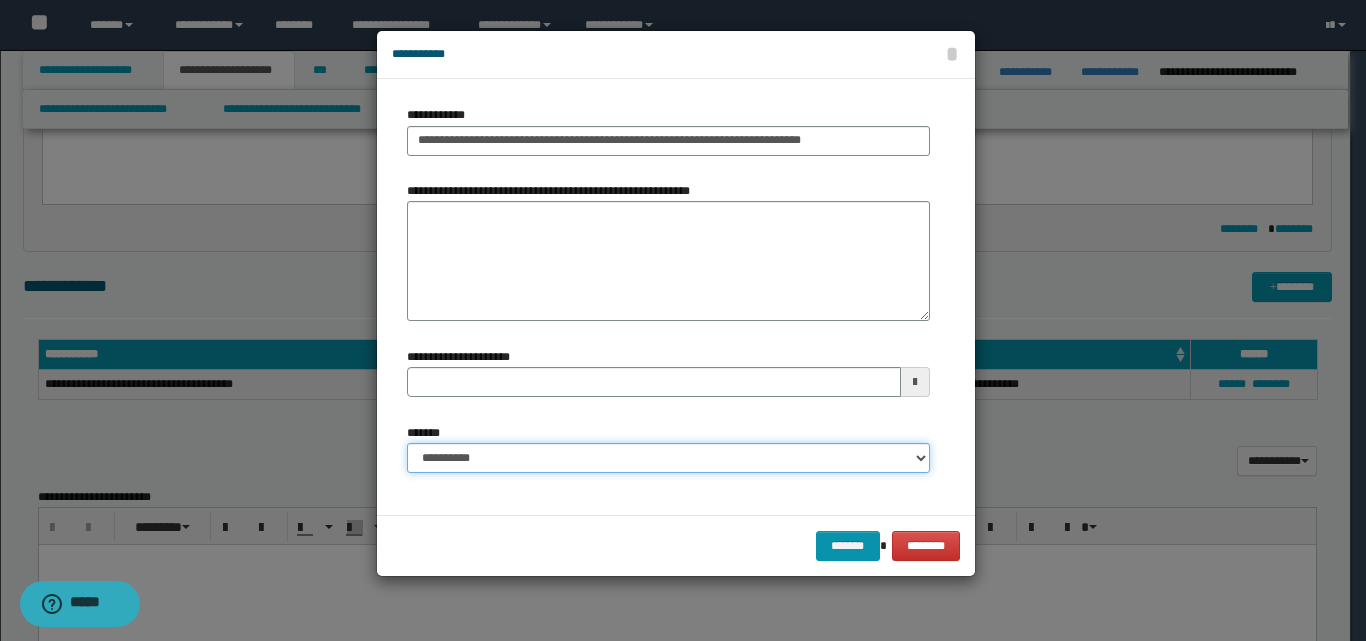 click on "**********" at bounding box center (668, 458) 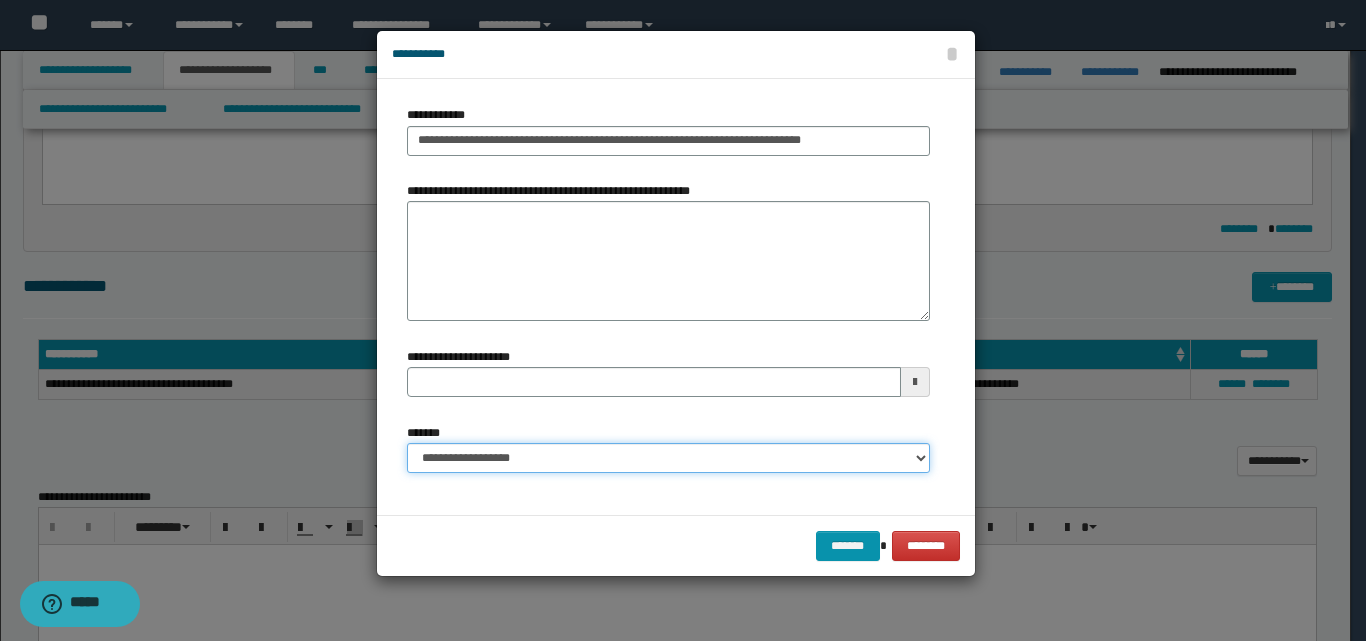 click on "**********" at bounding box center (668, 458) 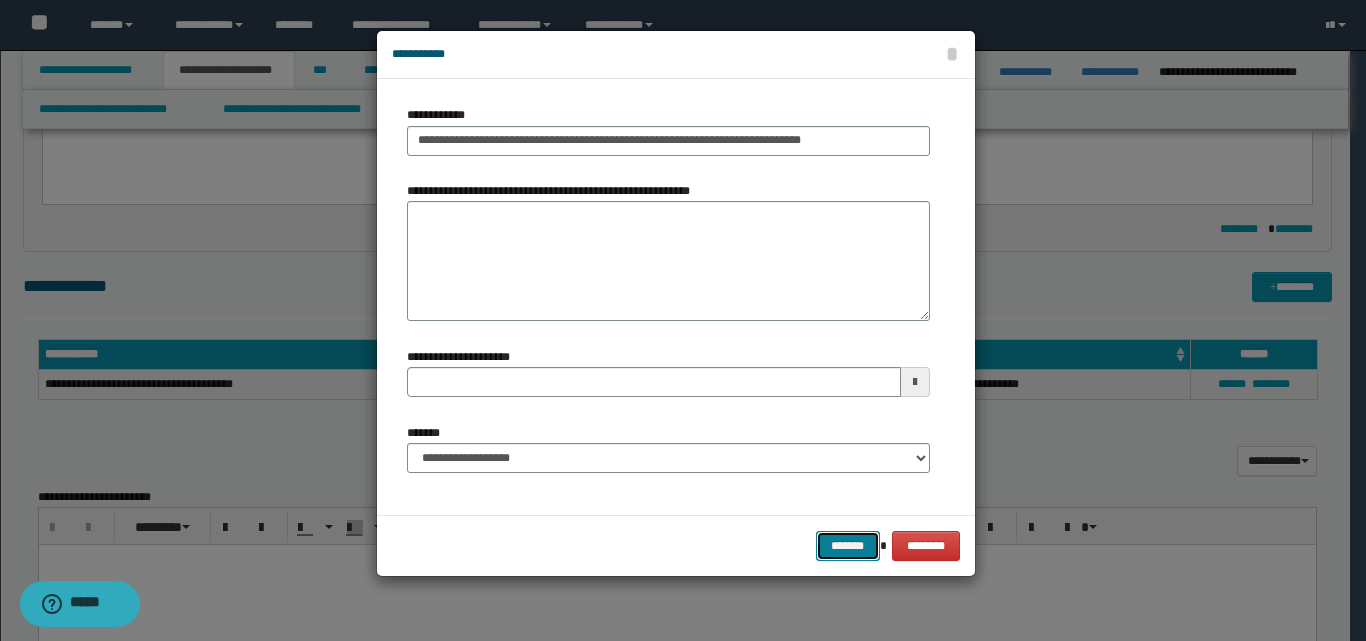 click on "*******" at bounding box center [848, 546] 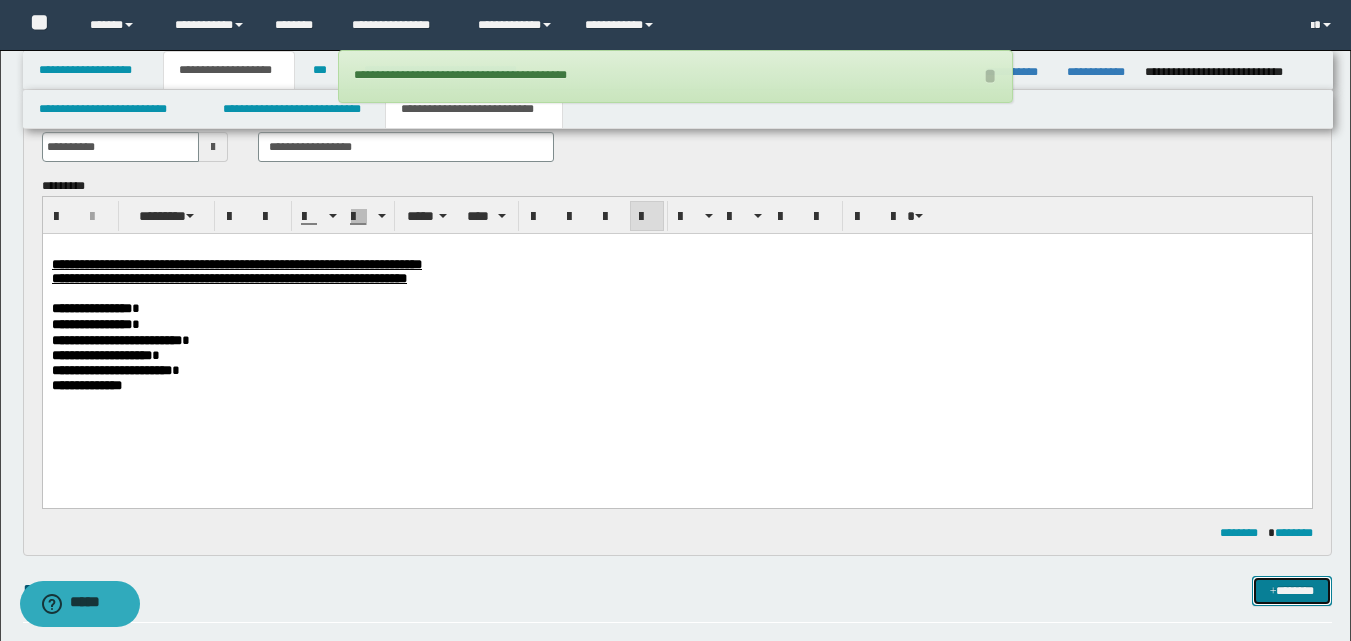 scroll, scrollTop: 138, scrollLeft: 0, axis: vertical 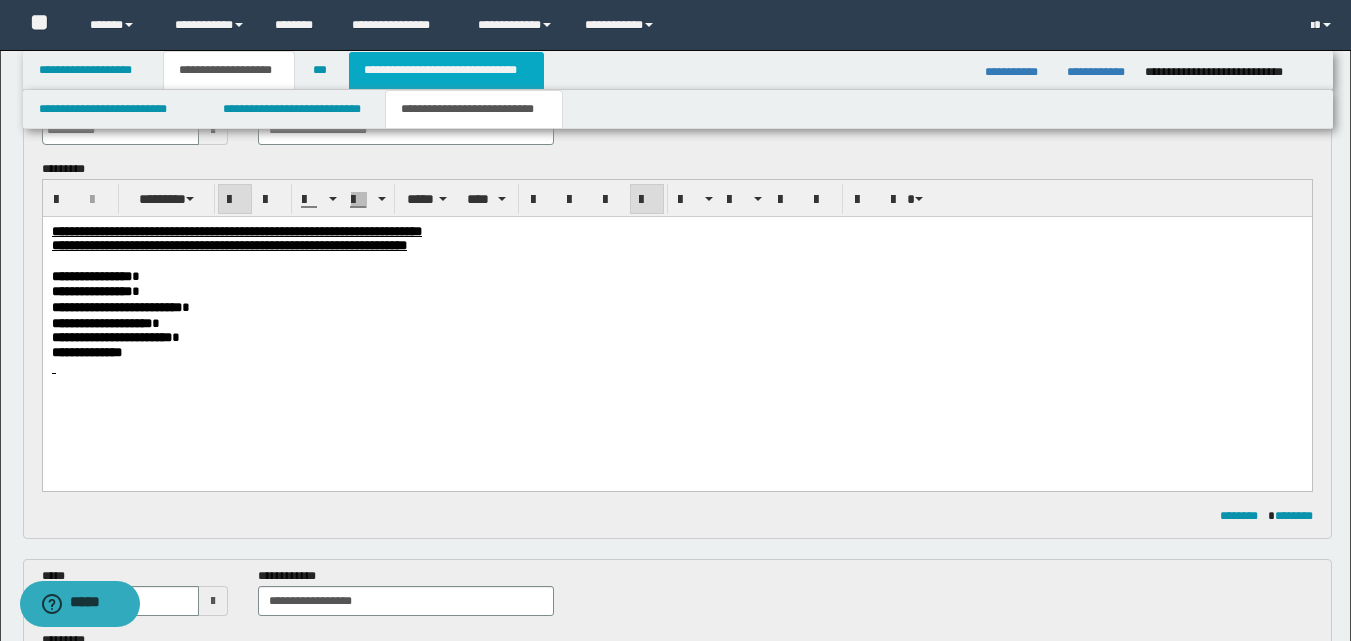 click on "**********" at bounding box center [446, 70] 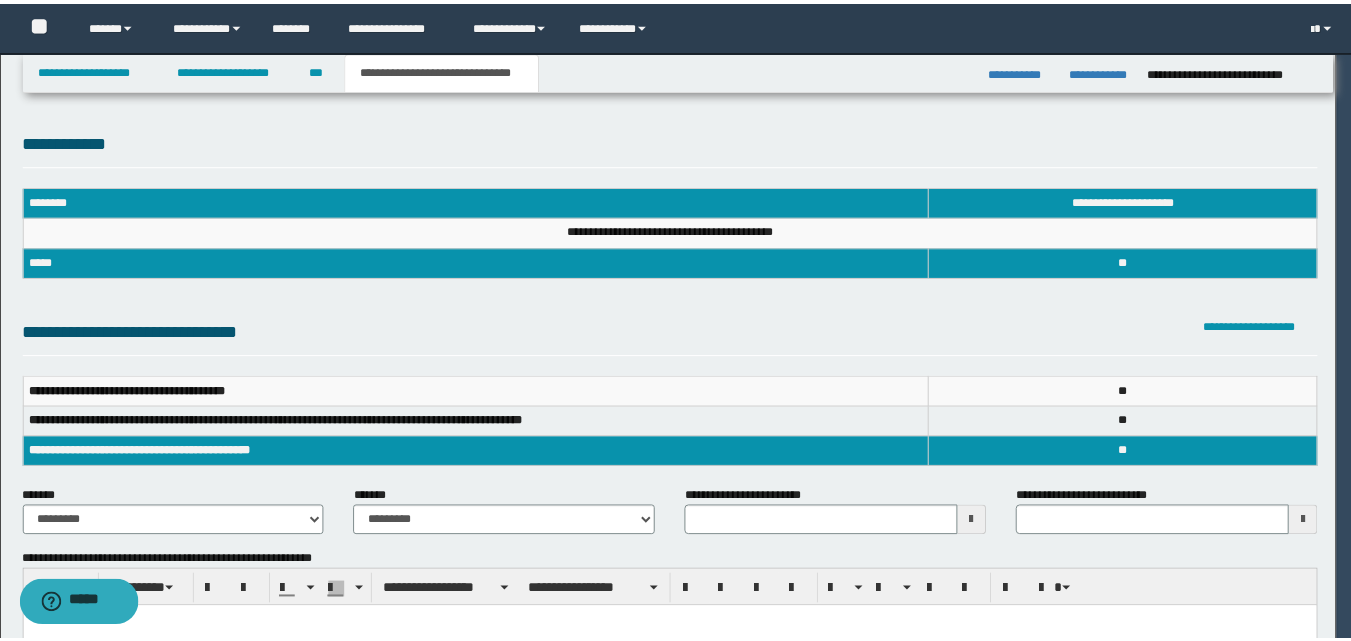 scroll, scrollTop: 0, scrollLeft: 0, axis: both 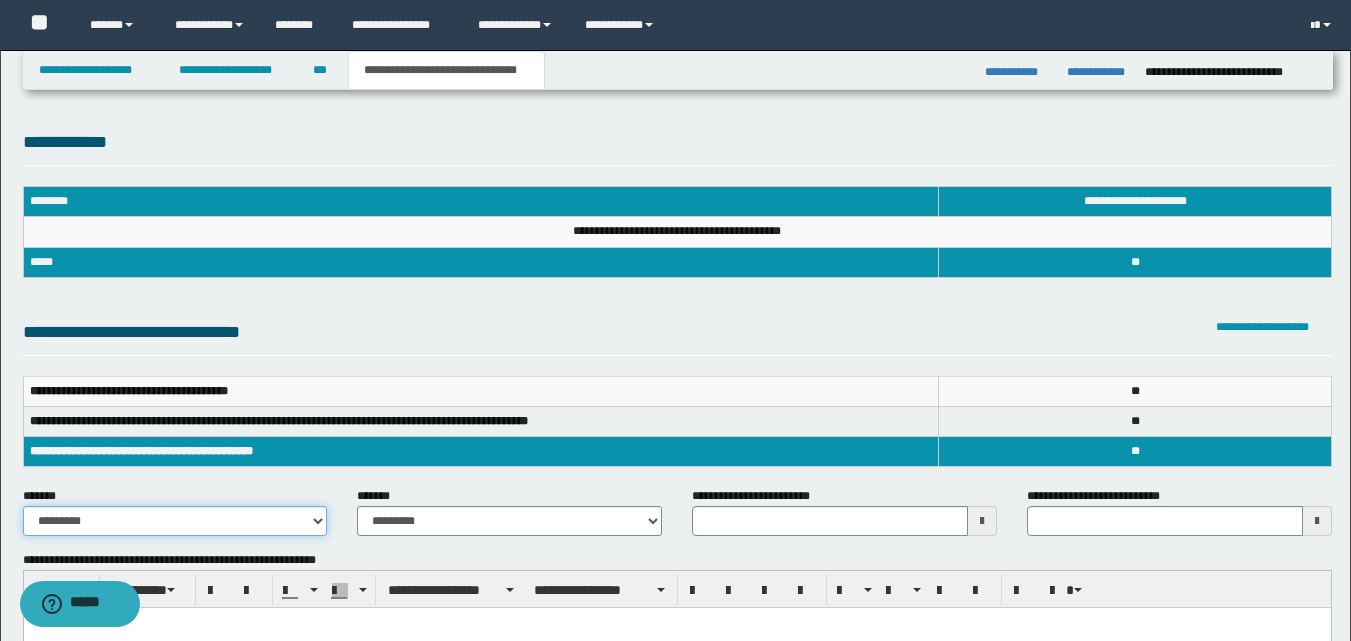 click on "**********" at bounding box center [175, 521] 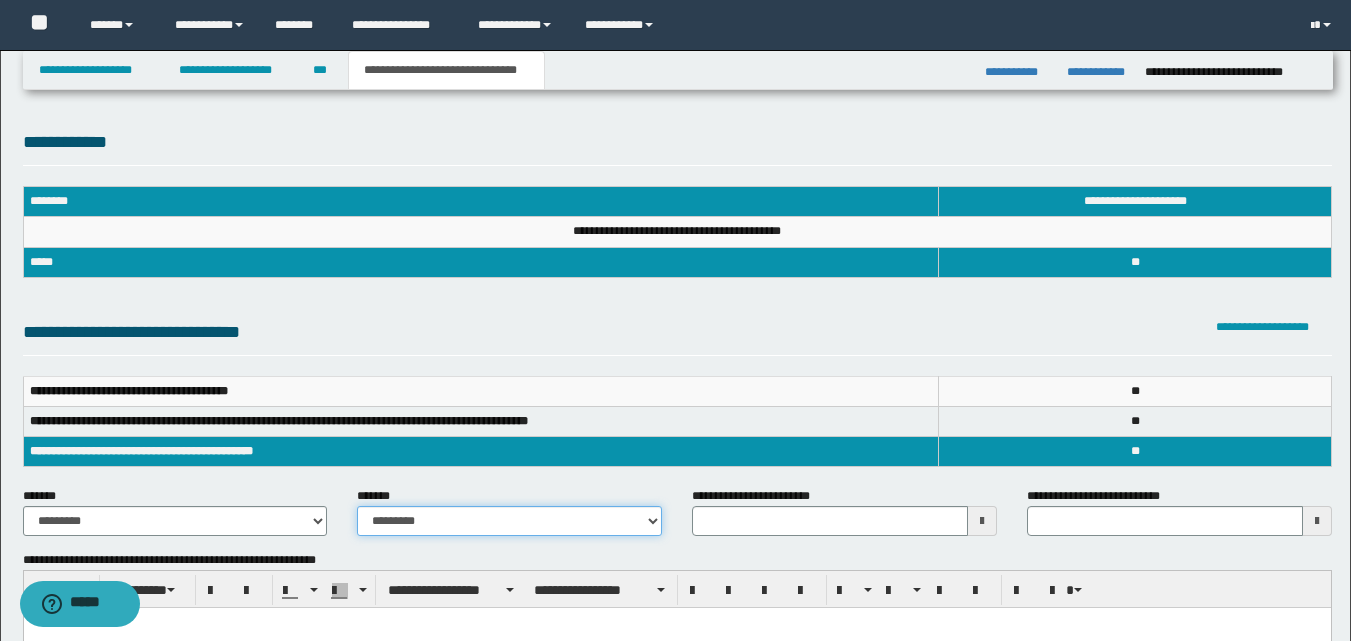 click on "**********" at bounding box center [509, 521] 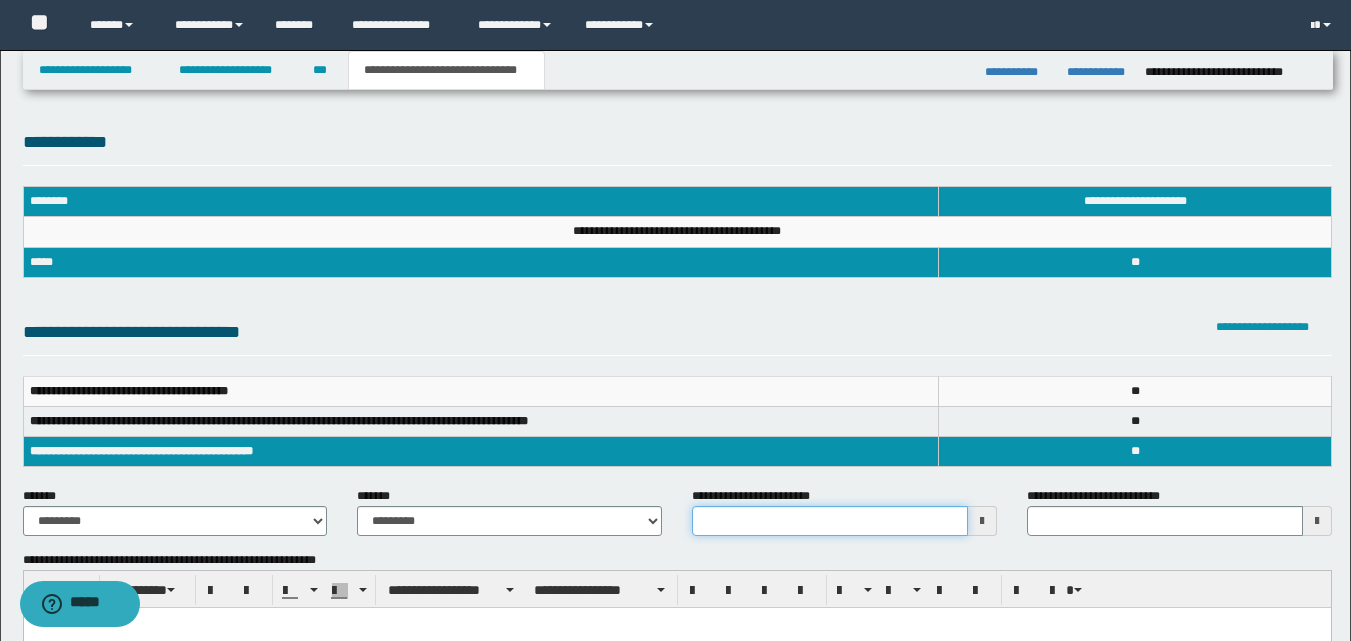 click on "**********" at bounding box center (830, 521) 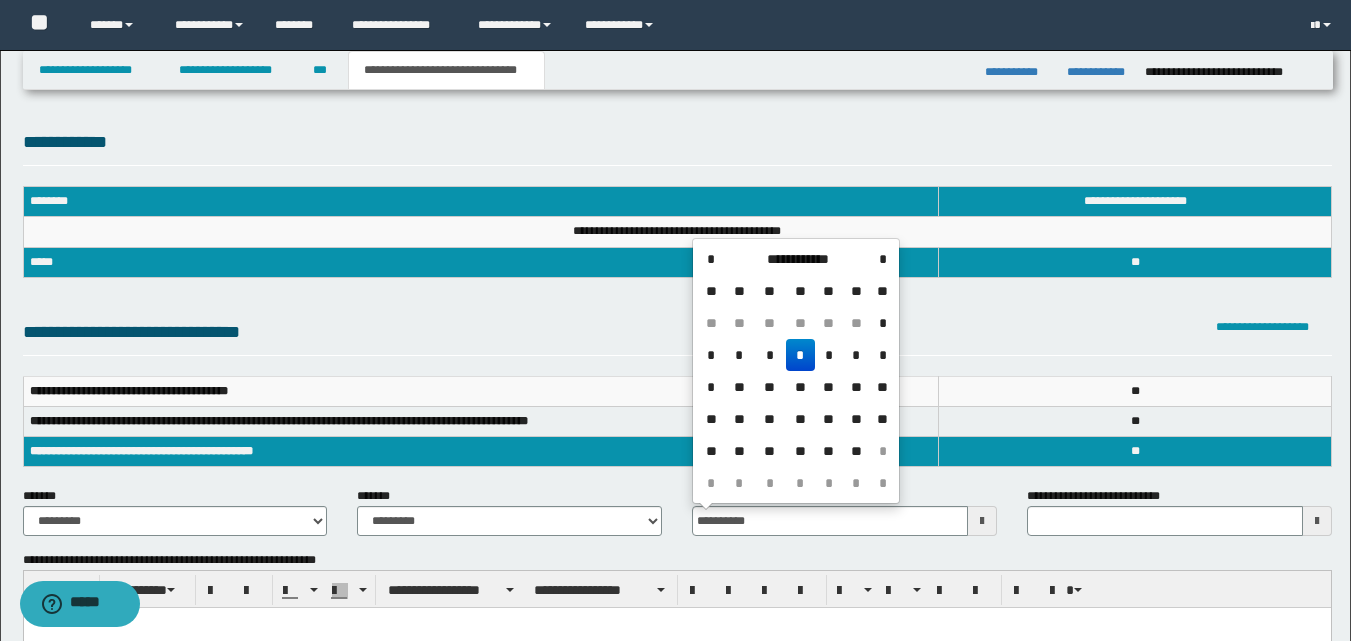 click on "*" at bounding box center (800, 355) 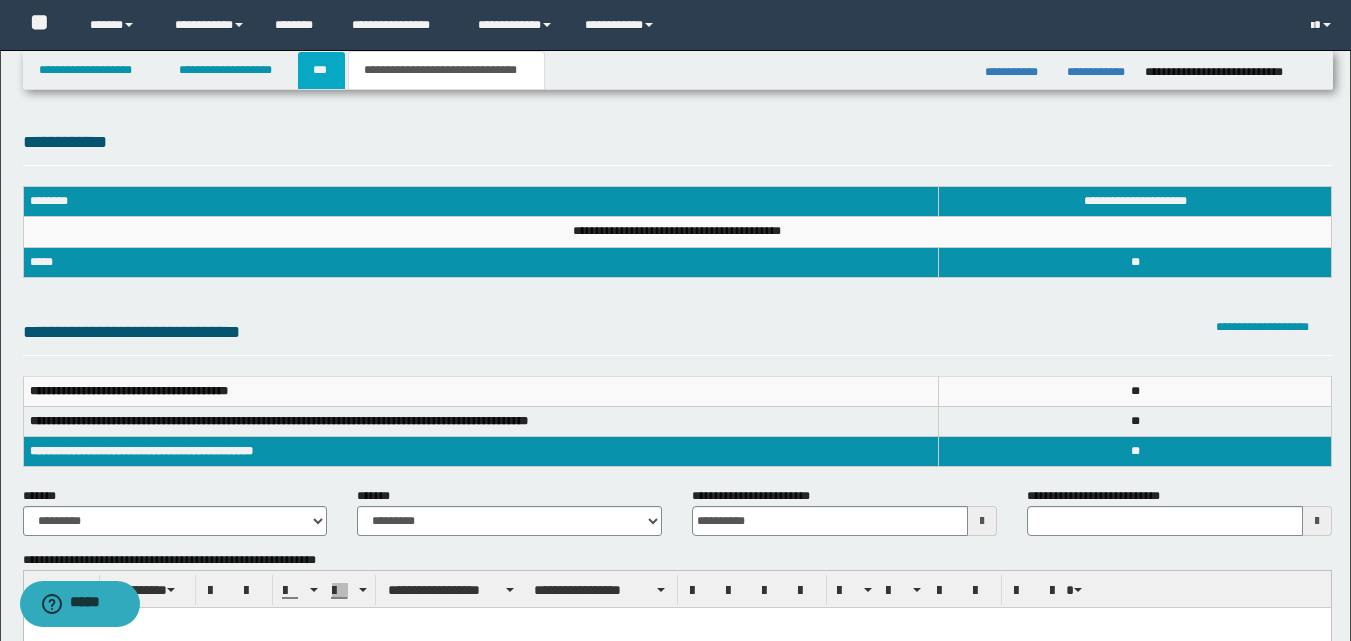 click on "***" at bounding box center [321, 70] 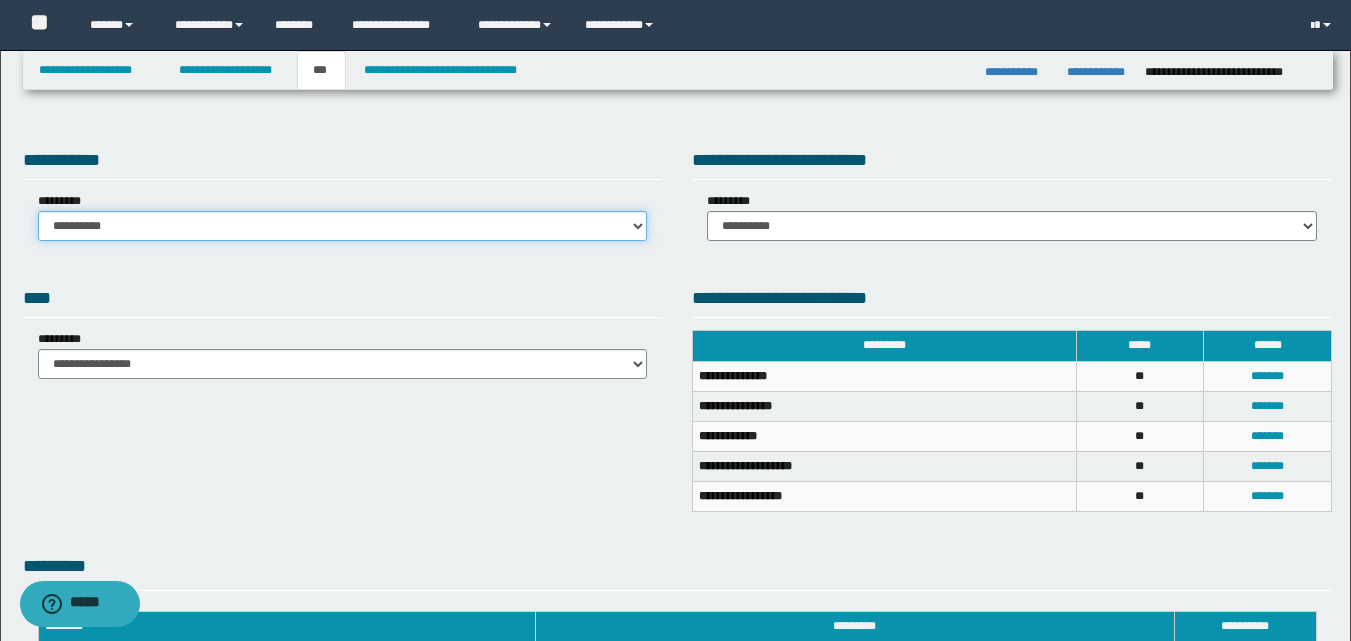 click on "**********" at bounding box center [343, 226] 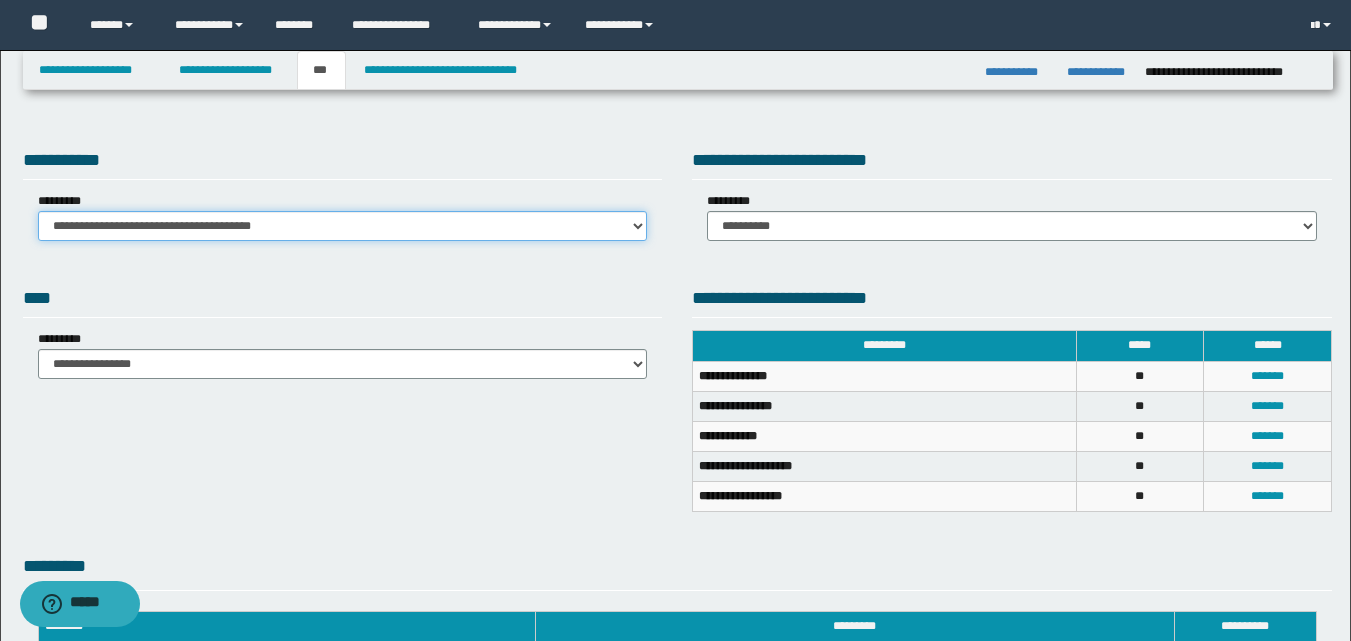 click on "**********" at bounding box center [343, 226] 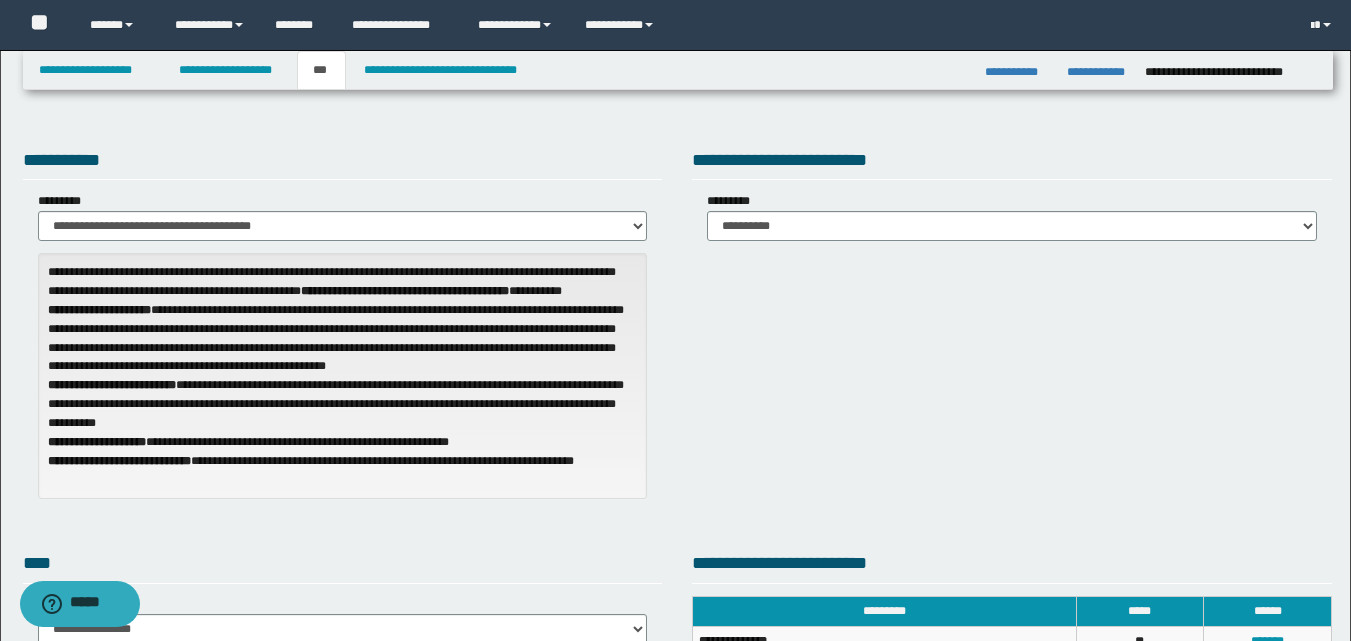click on "**********" at bounding box center [675, 320] 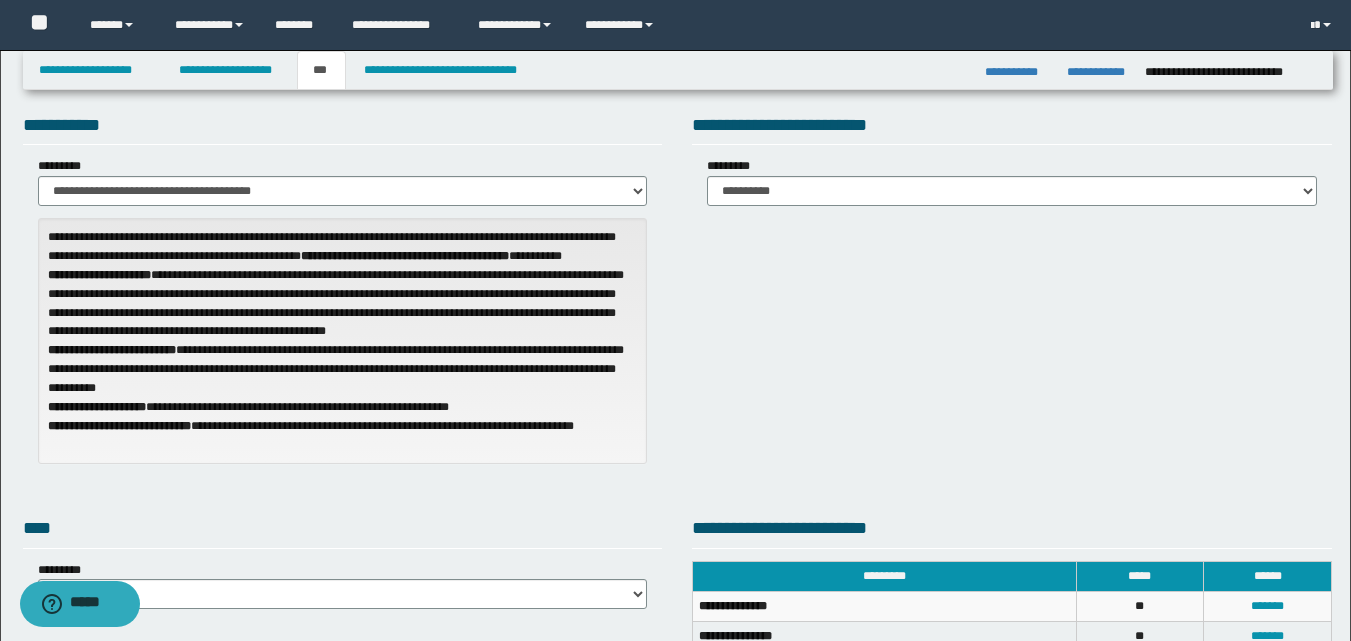 scroll, scrollTop: 0, scrollLeft: 0, axis: both 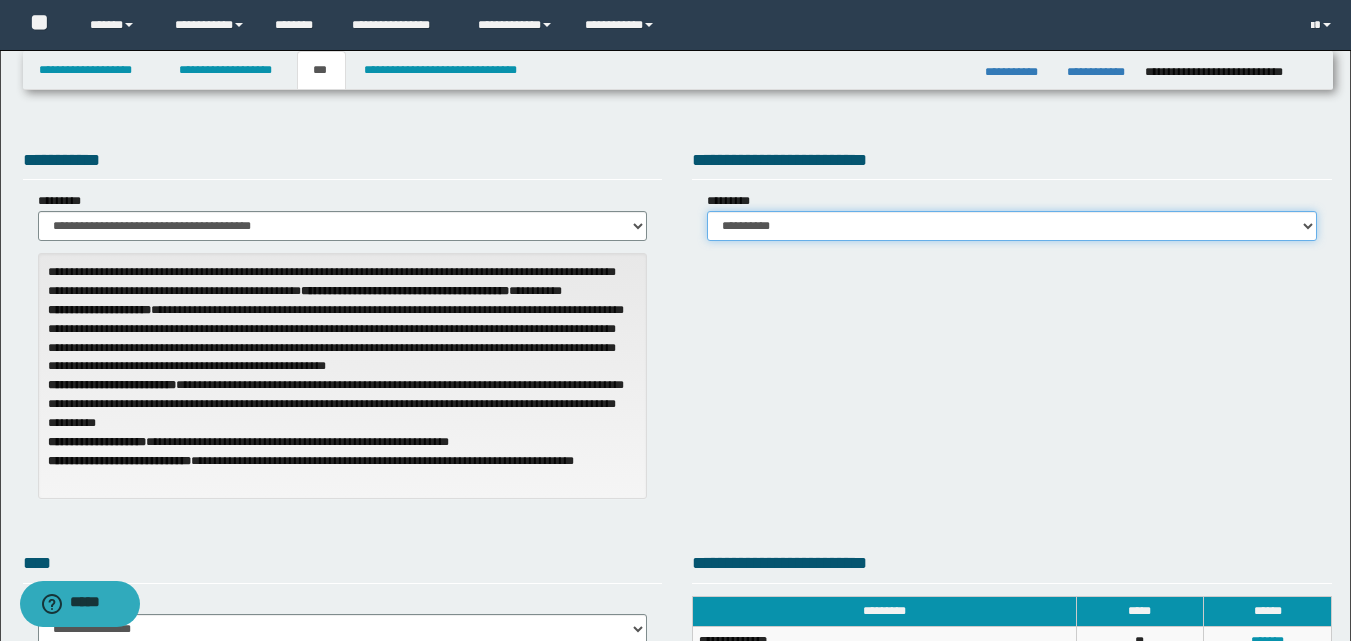 click on "**********" at bounding box center (1012, 226) 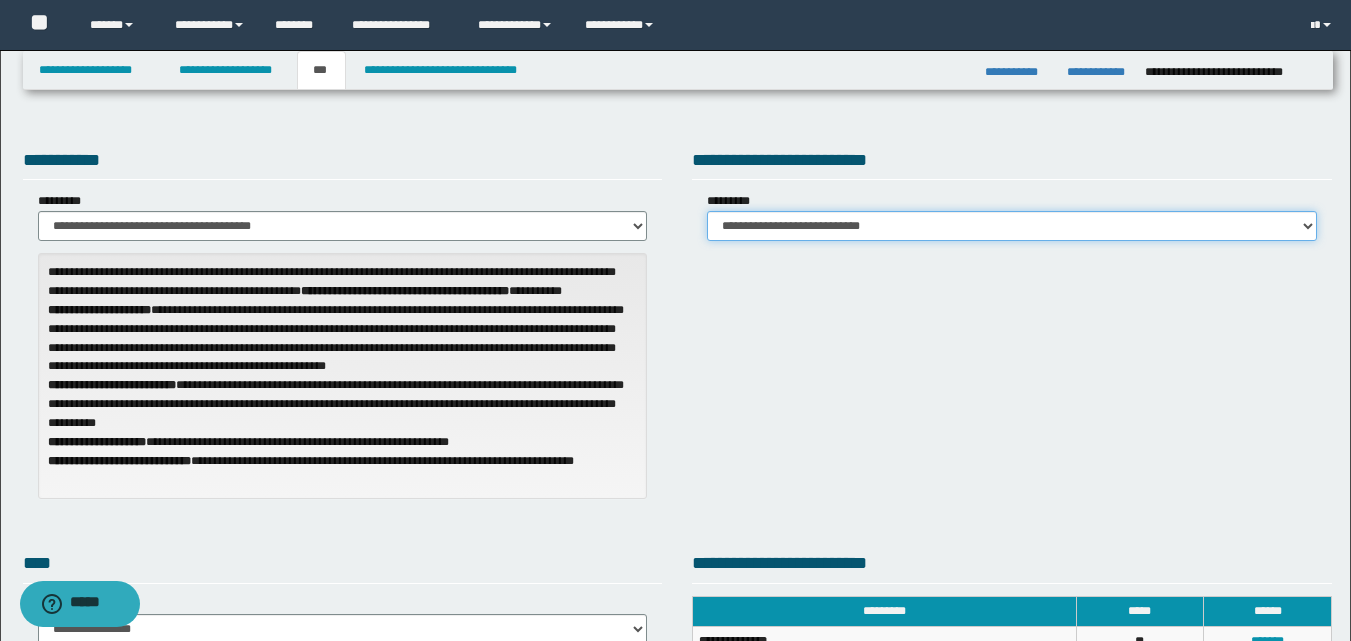click on "**********" at bounding box center (1012, 226) 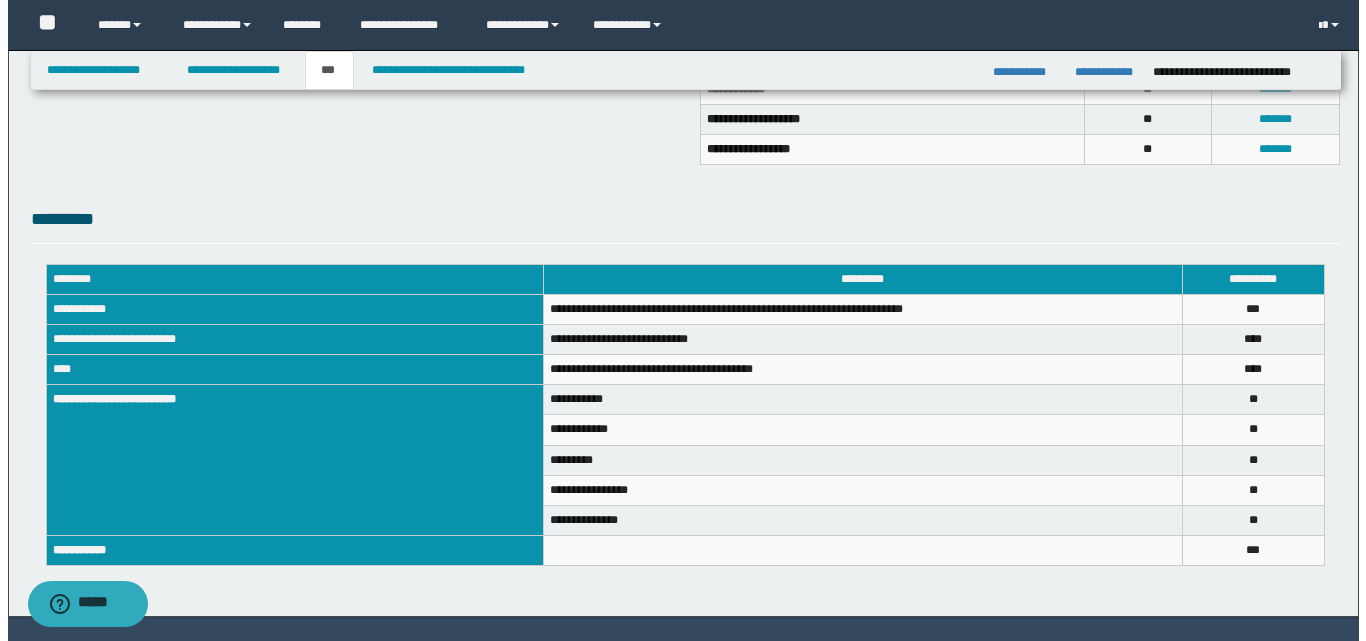 scroll, scrollTop: 335, scrollLeft: 0, axis: vertical 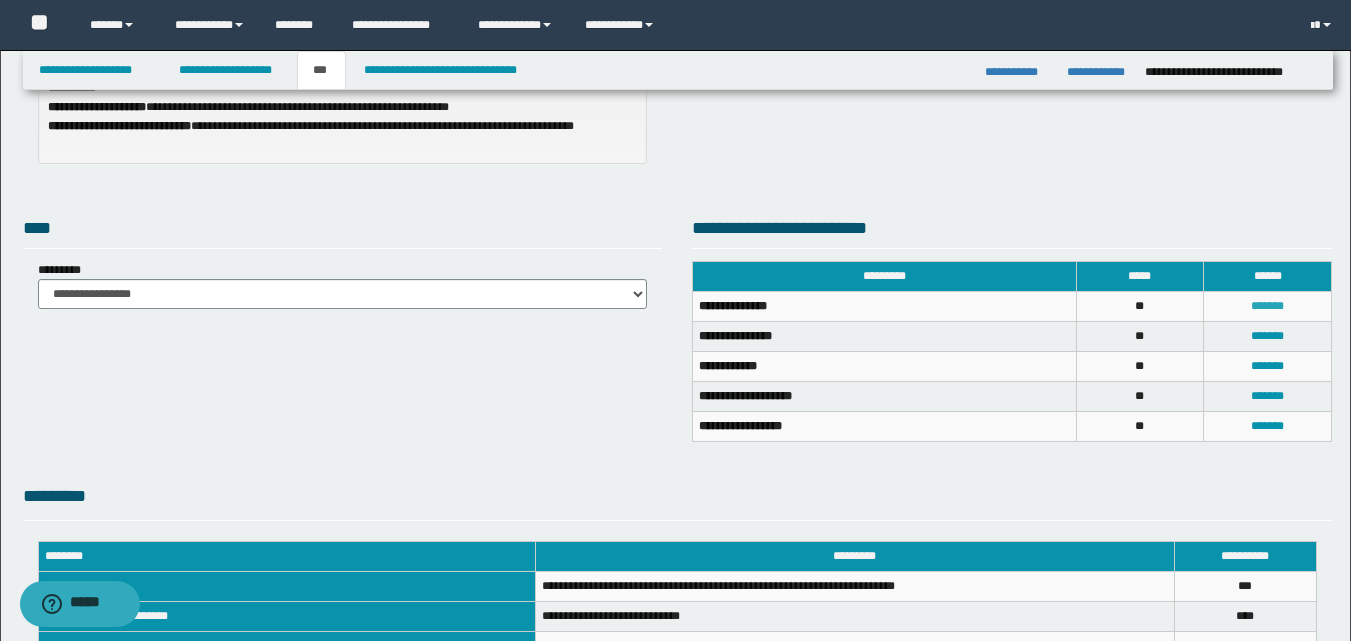 click on "*******" at bounding box center [1267, 306] 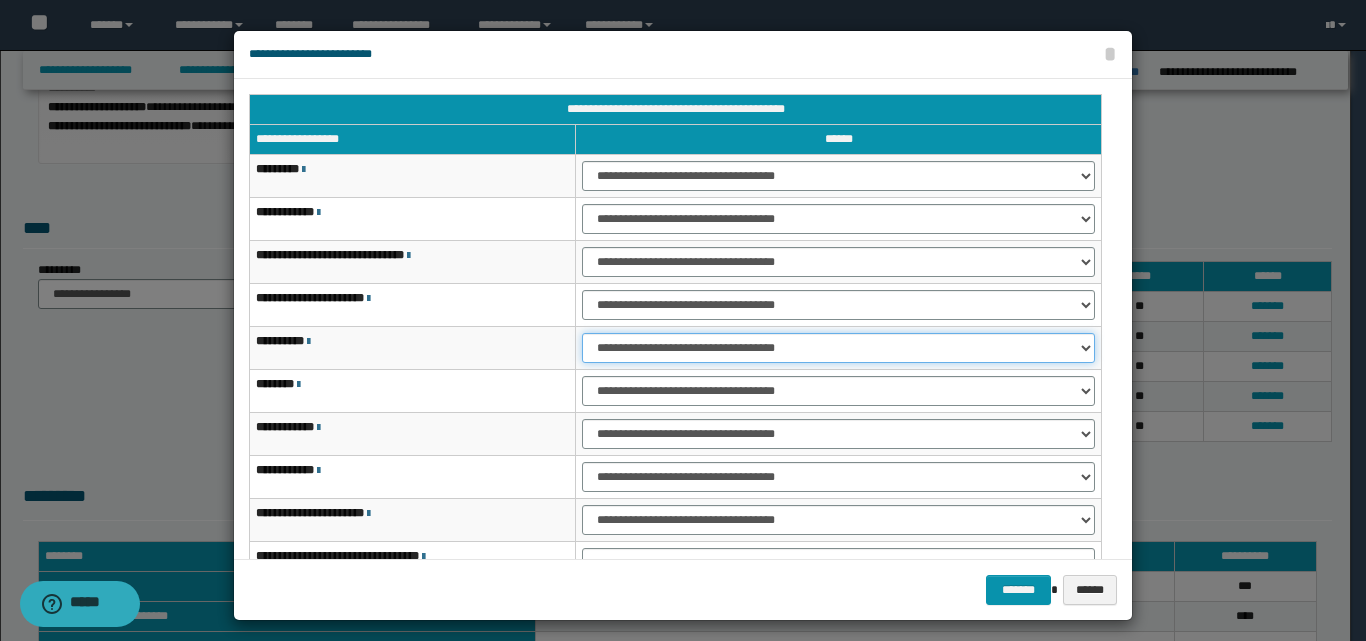click on "**********" at bounding box center [838, 348] 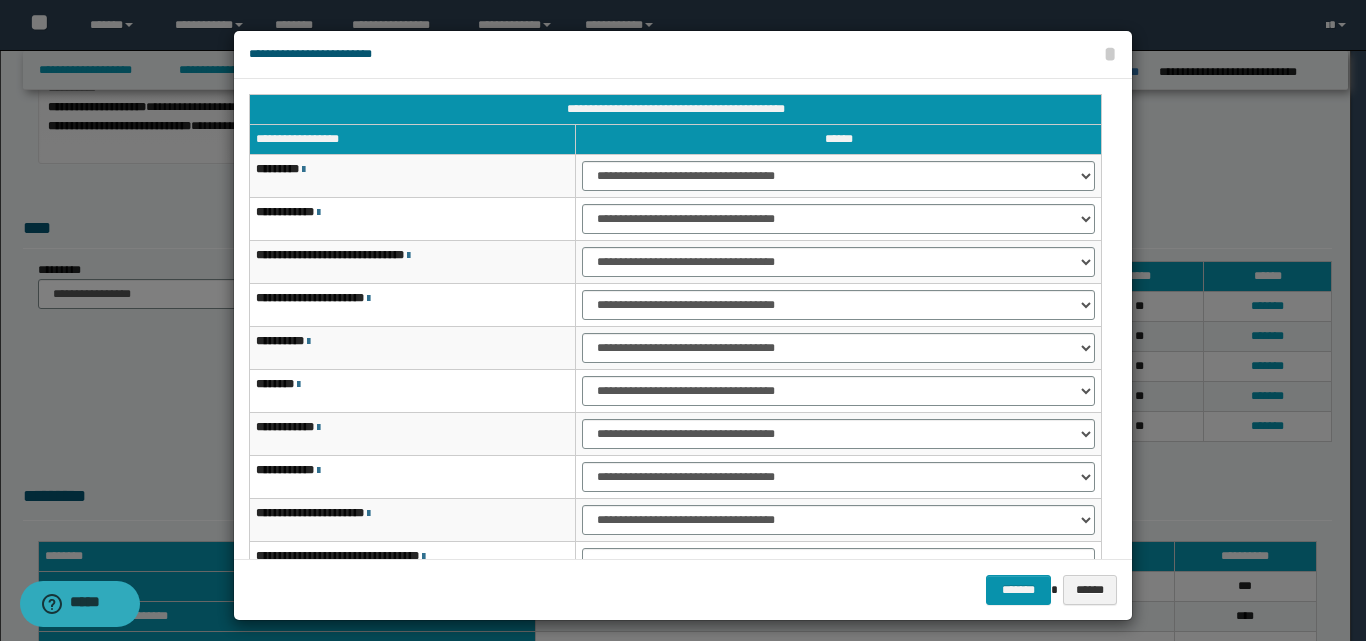 scroll, scrollTop: 97, scrollLeft: 0, axis: vertical 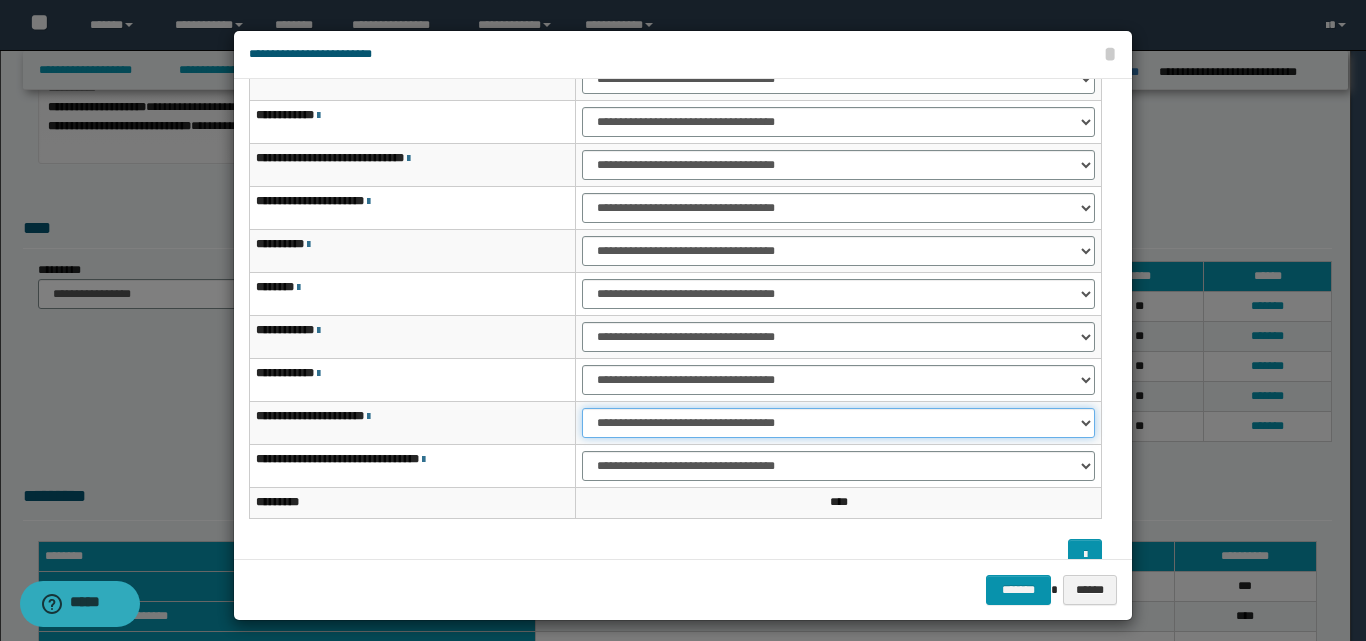 click on "**********" at bounding box center (838, 423) 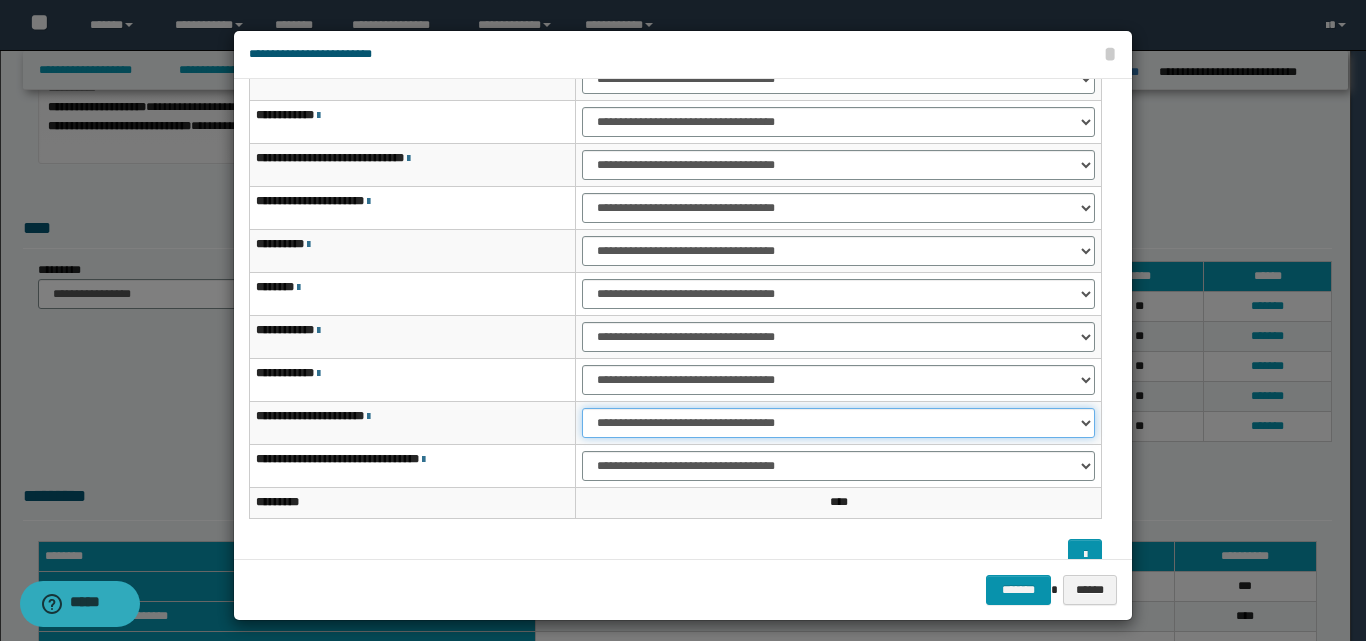 click on "**********" at bounding box center [838, 423] 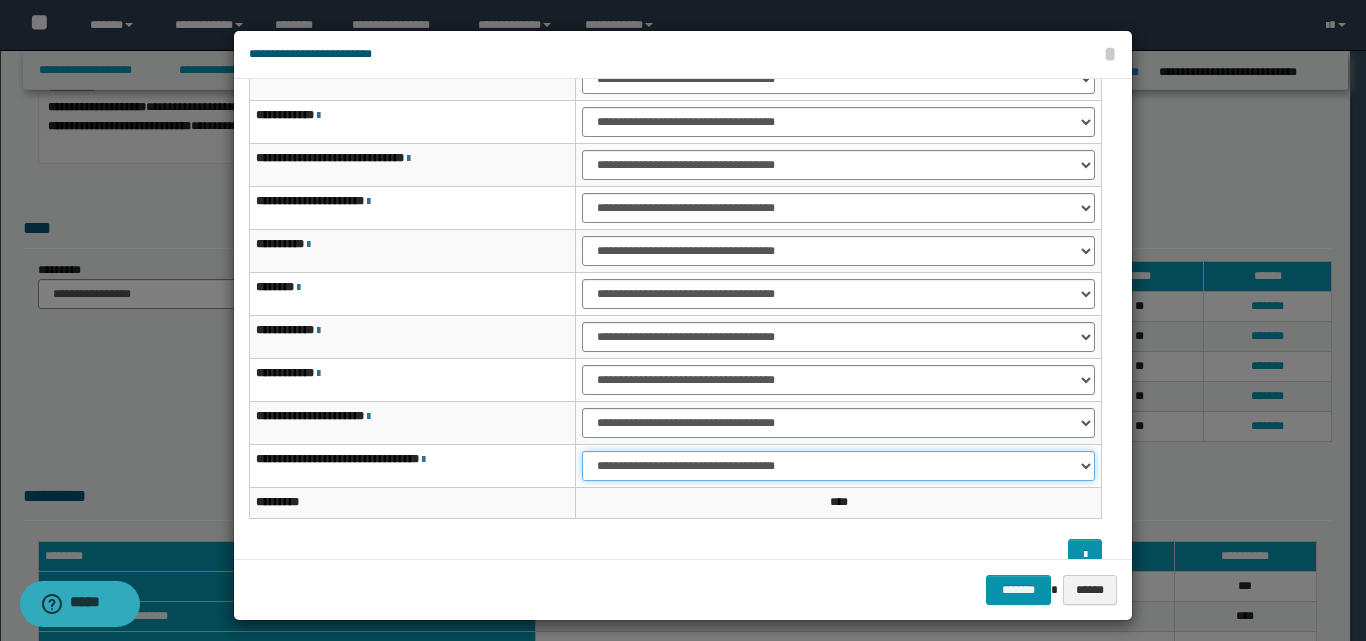 click on "**********" at bounding box center (838, 466) 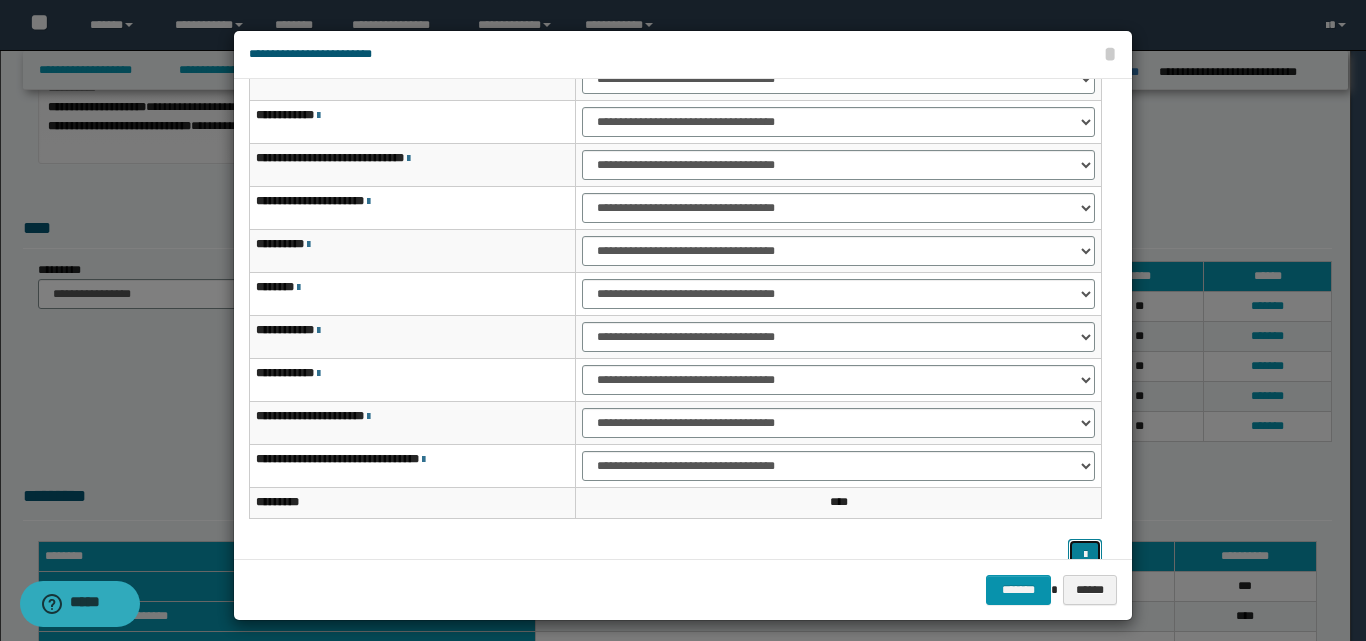 click at bounding box center (1085, 555) 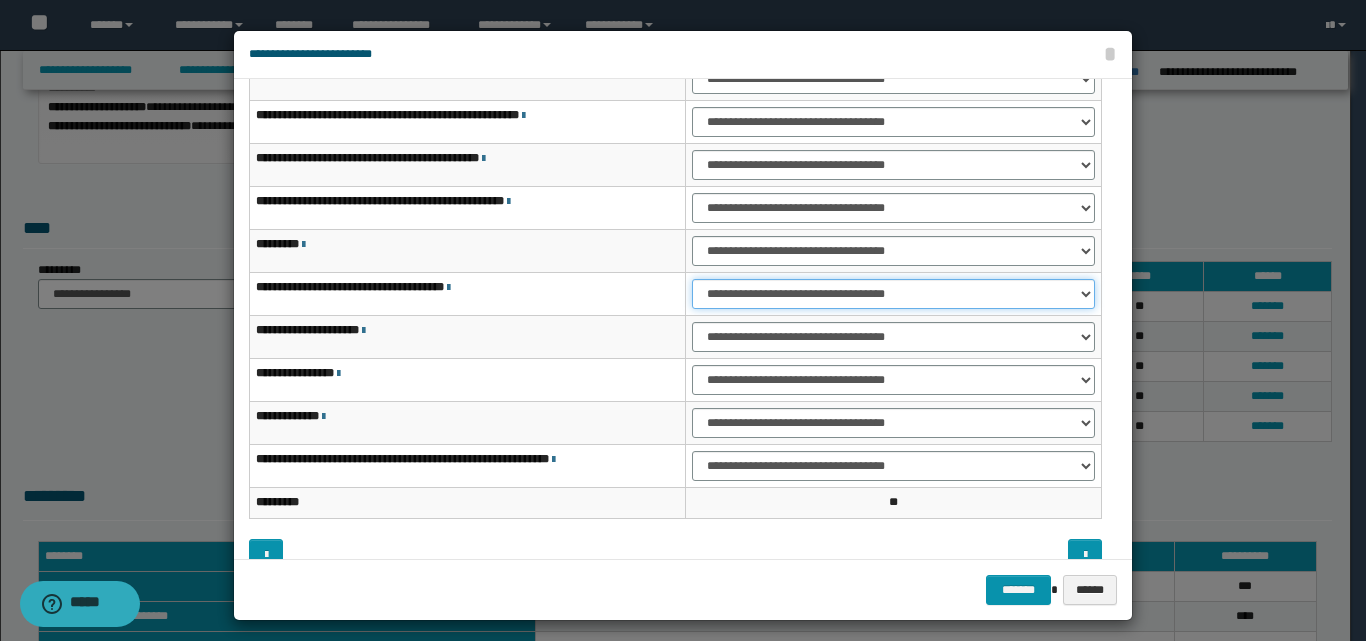 click on "**********" at bounding box center (893, 294) 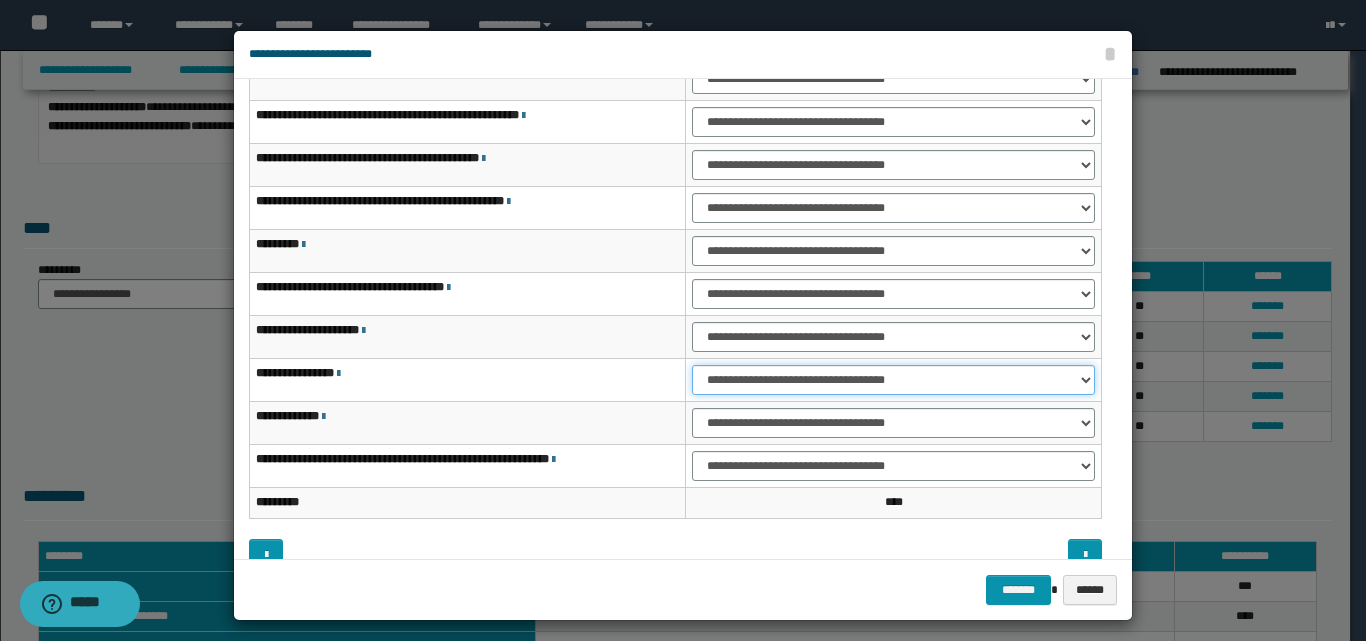 click on "**********" at bounding box center [893, 380] 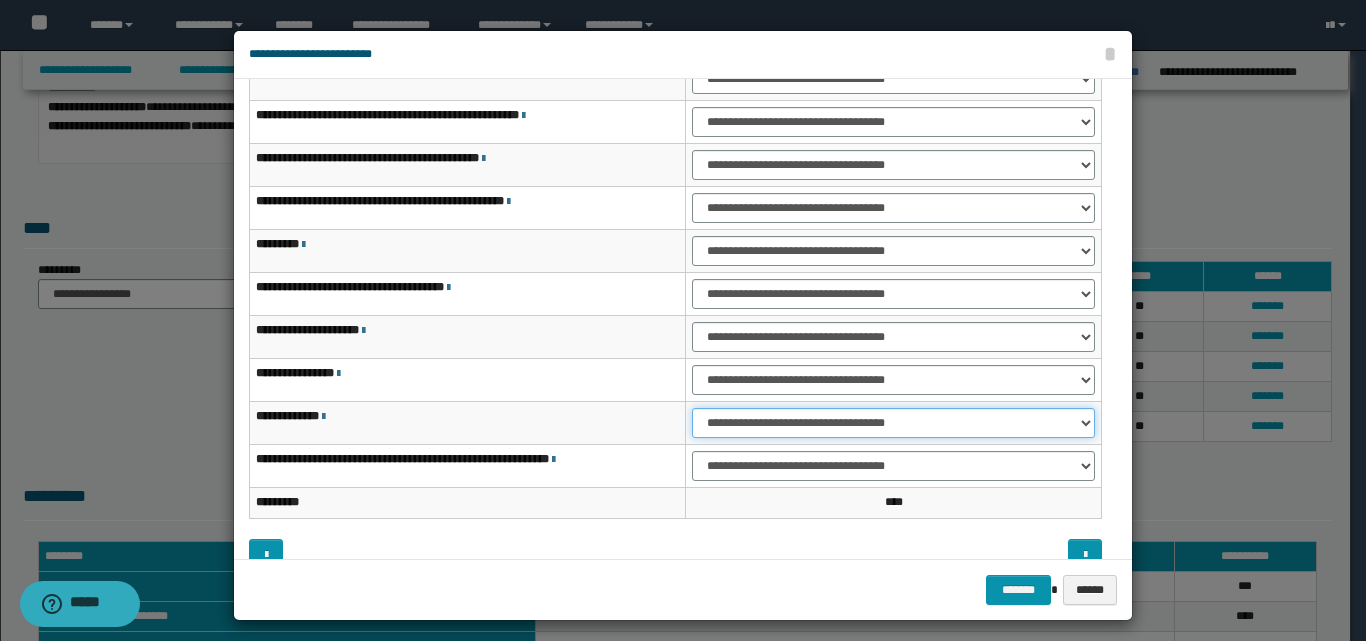 click on "**********" at bounding box center (893, 423) 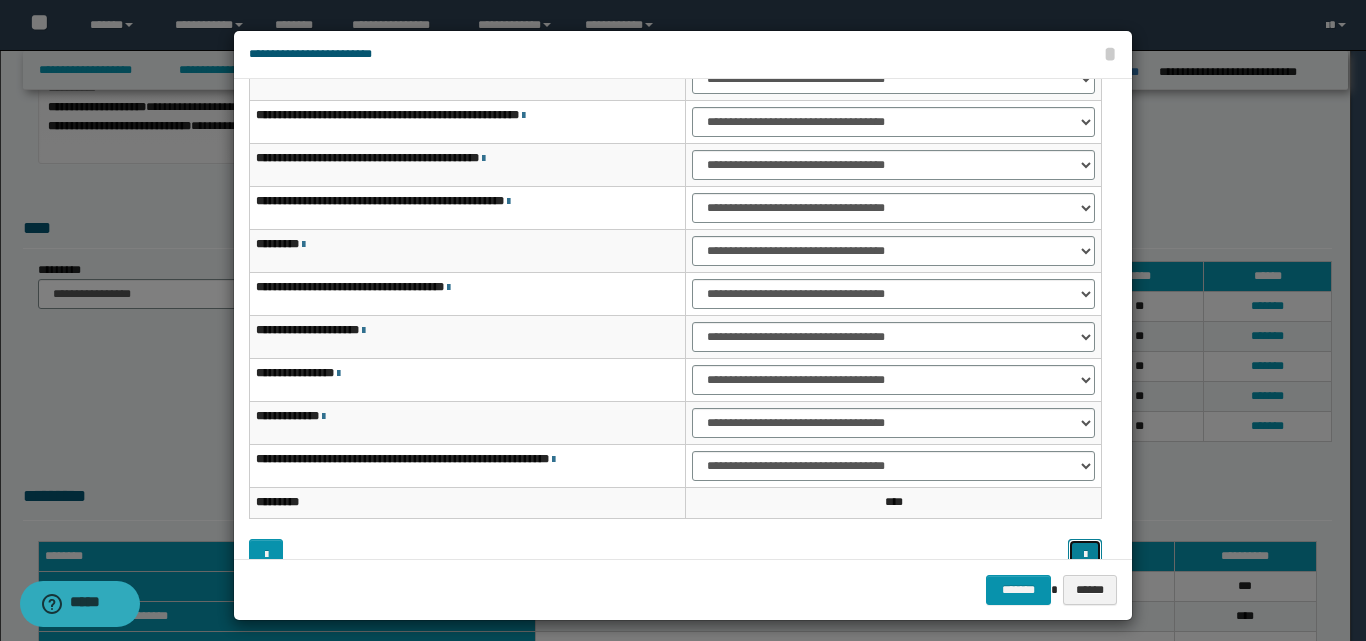 click at bounding box center (1085, 555) 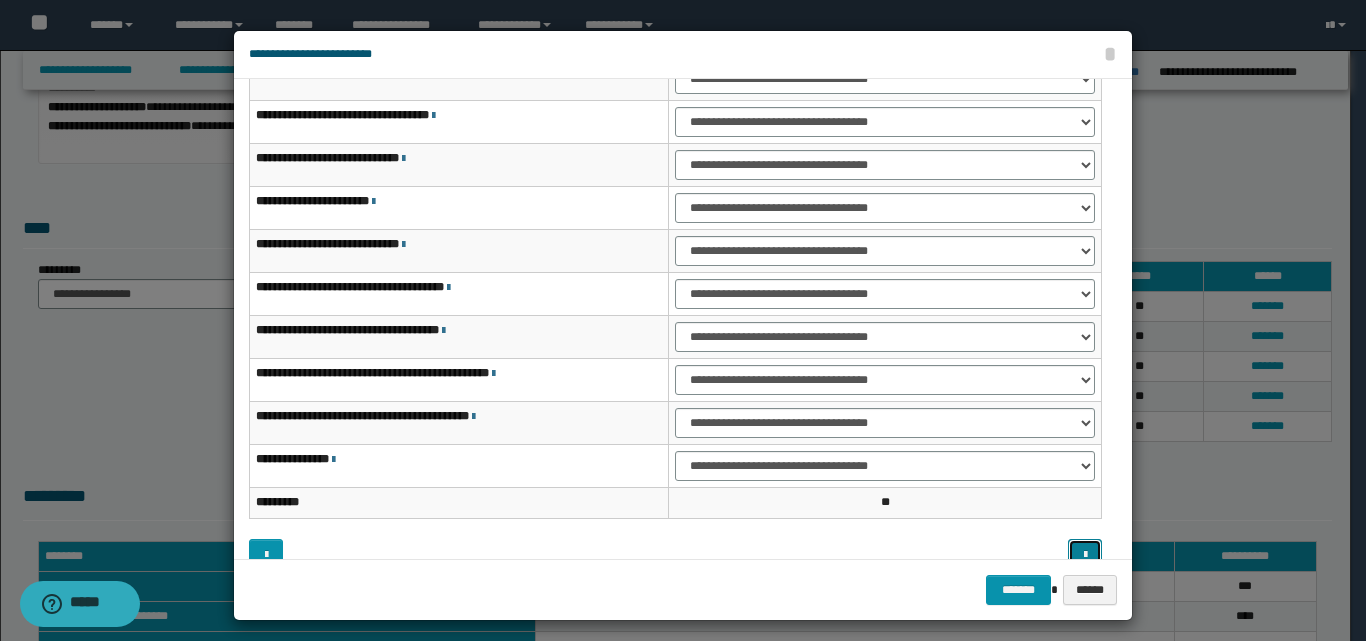click at bounding box center [1085, 554] 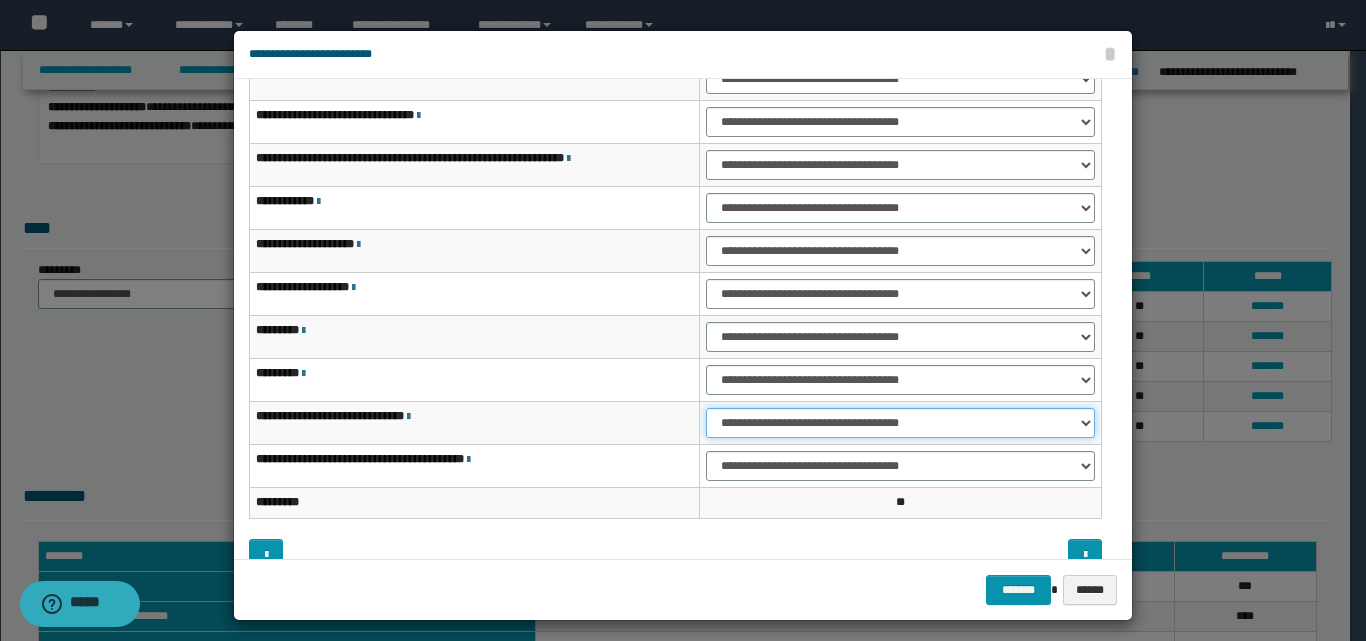 click on "**********" at bounding box center (900, 423) 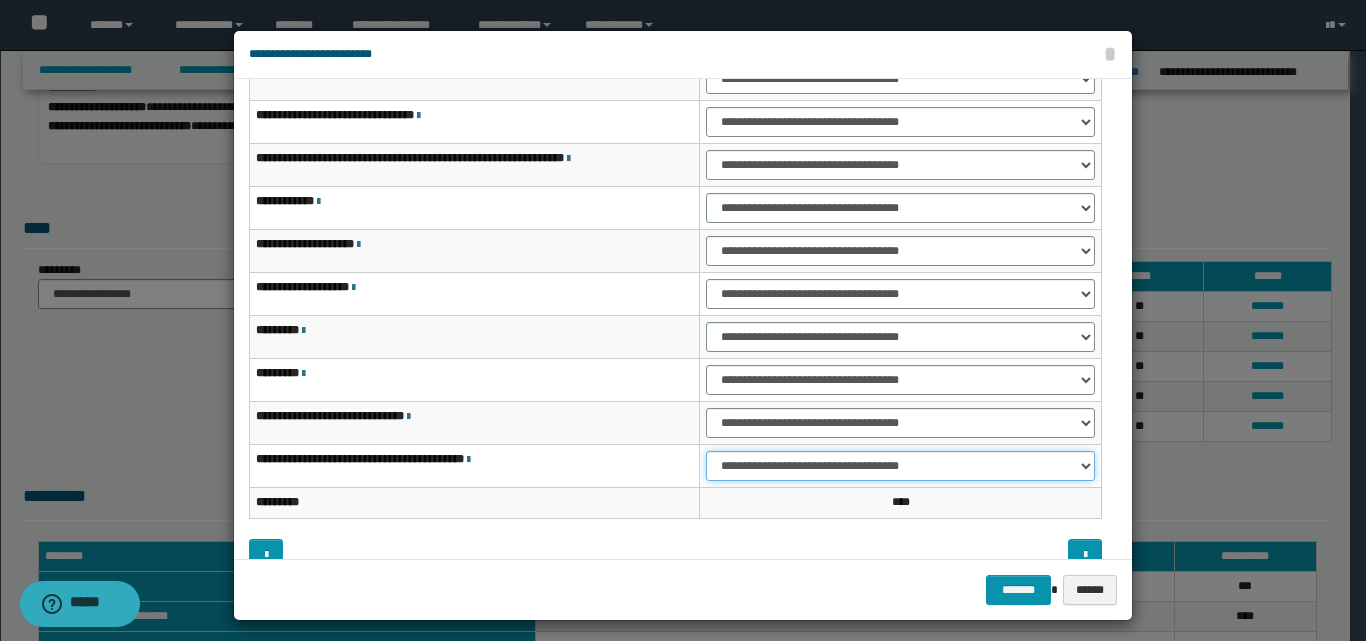 click on "**********" at bounding box center (900, 466) 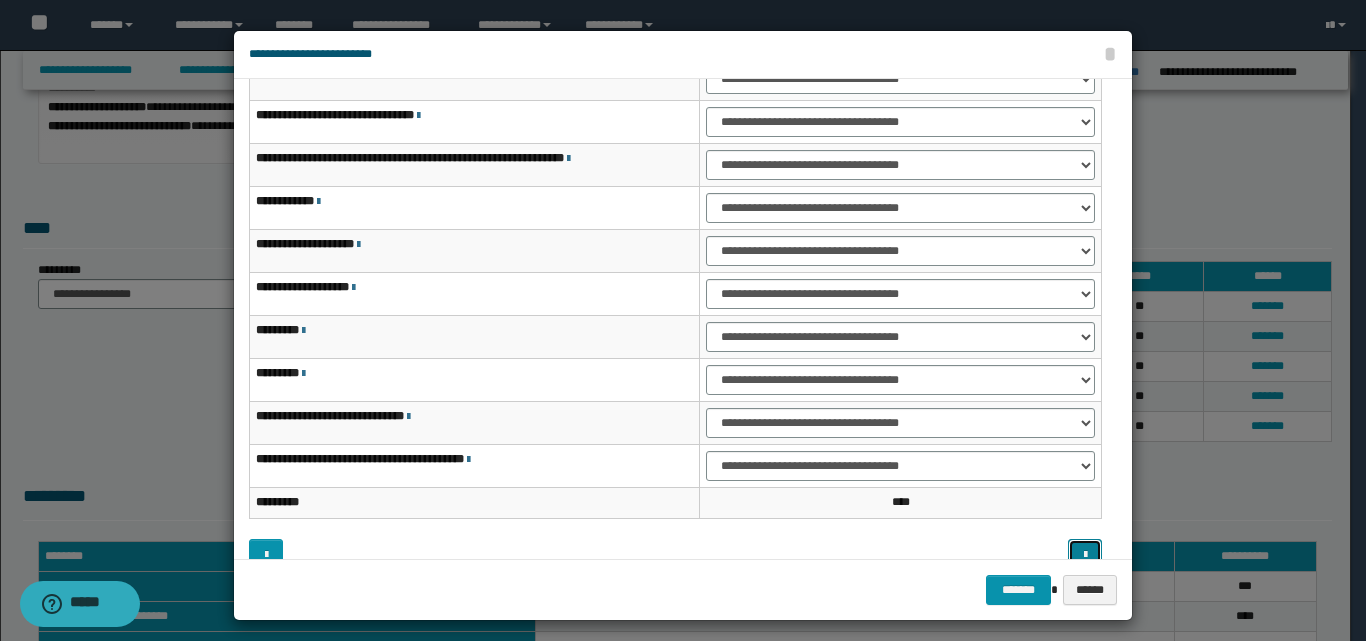 click at bounding box center (1085, 555) 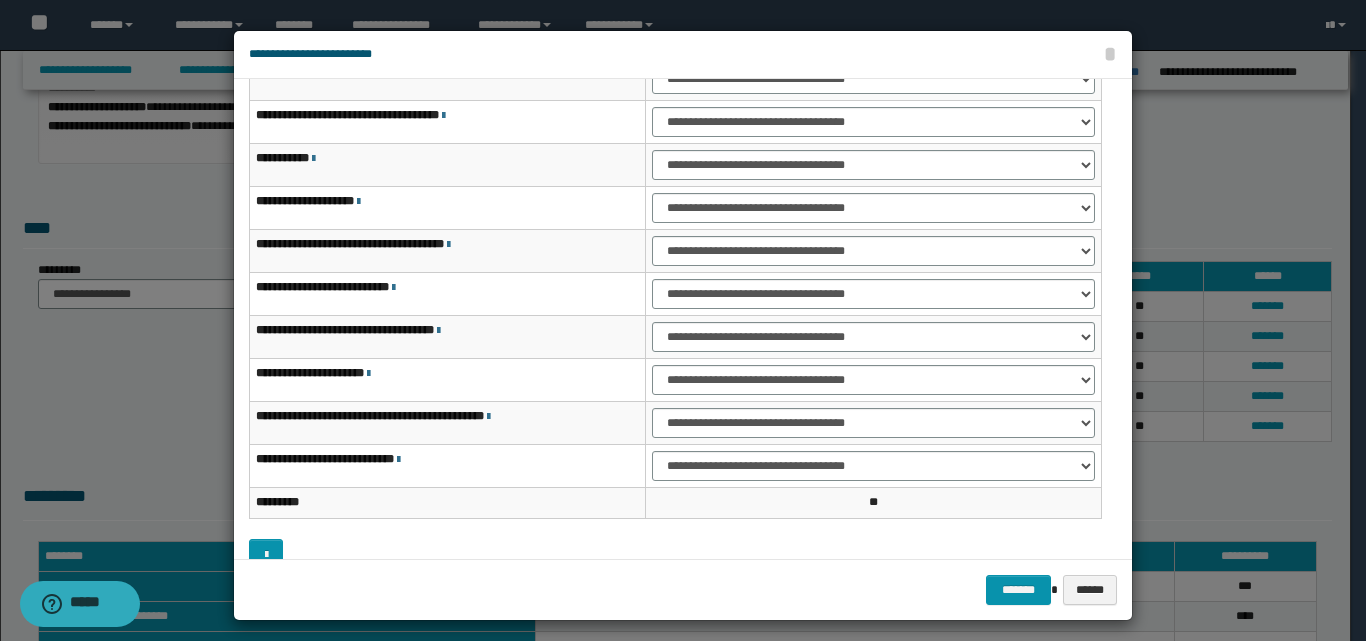 scroll, scrollTop: 15, scrollLeft: 0, axis: vertical 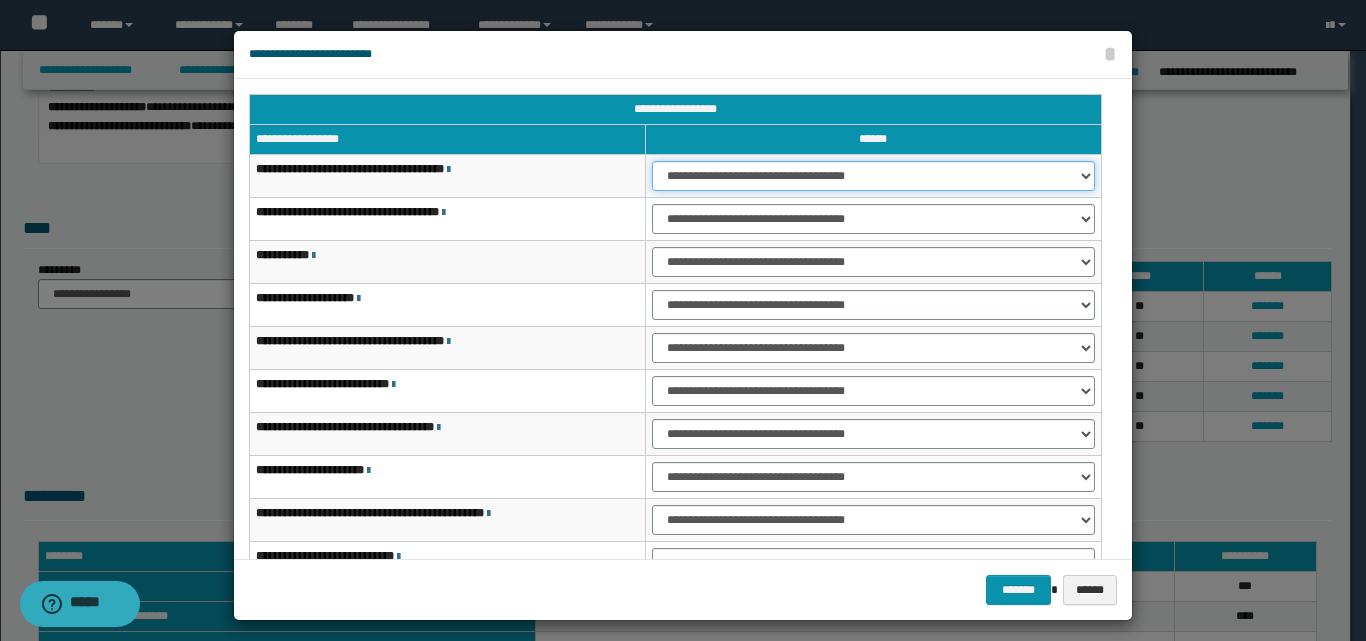 click on "**********" at bounding box center (873, 176) 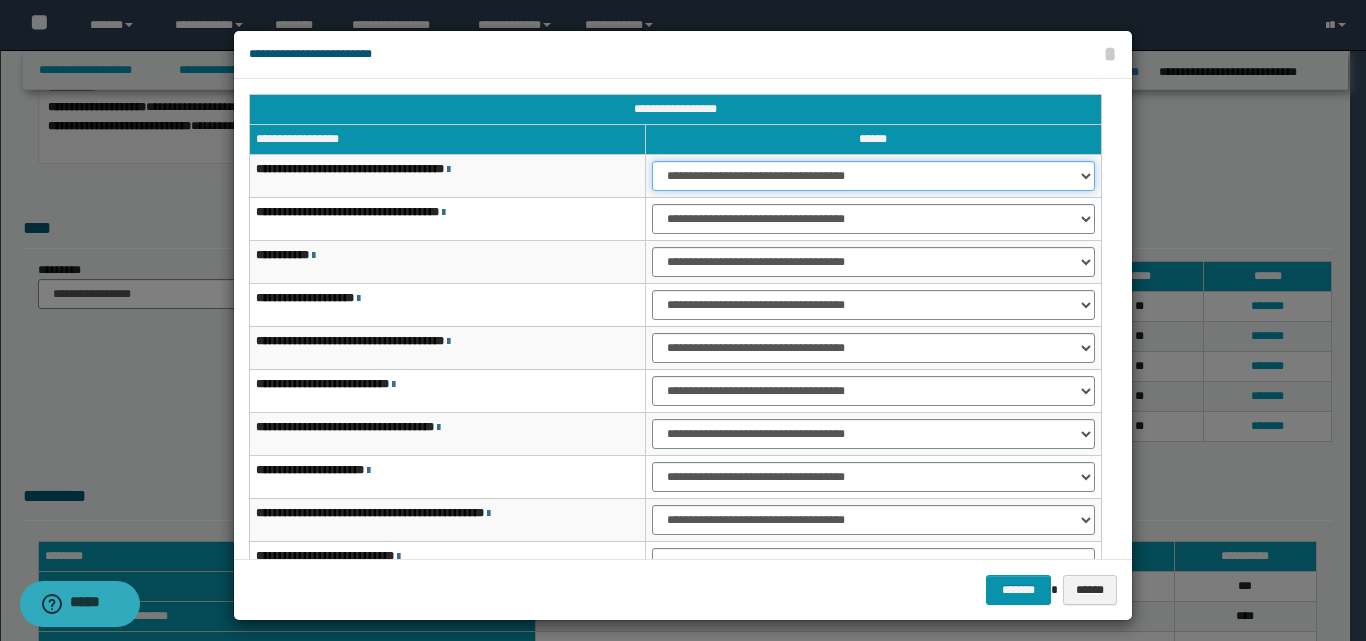 click on "**********" at bounding box center (873, 176) 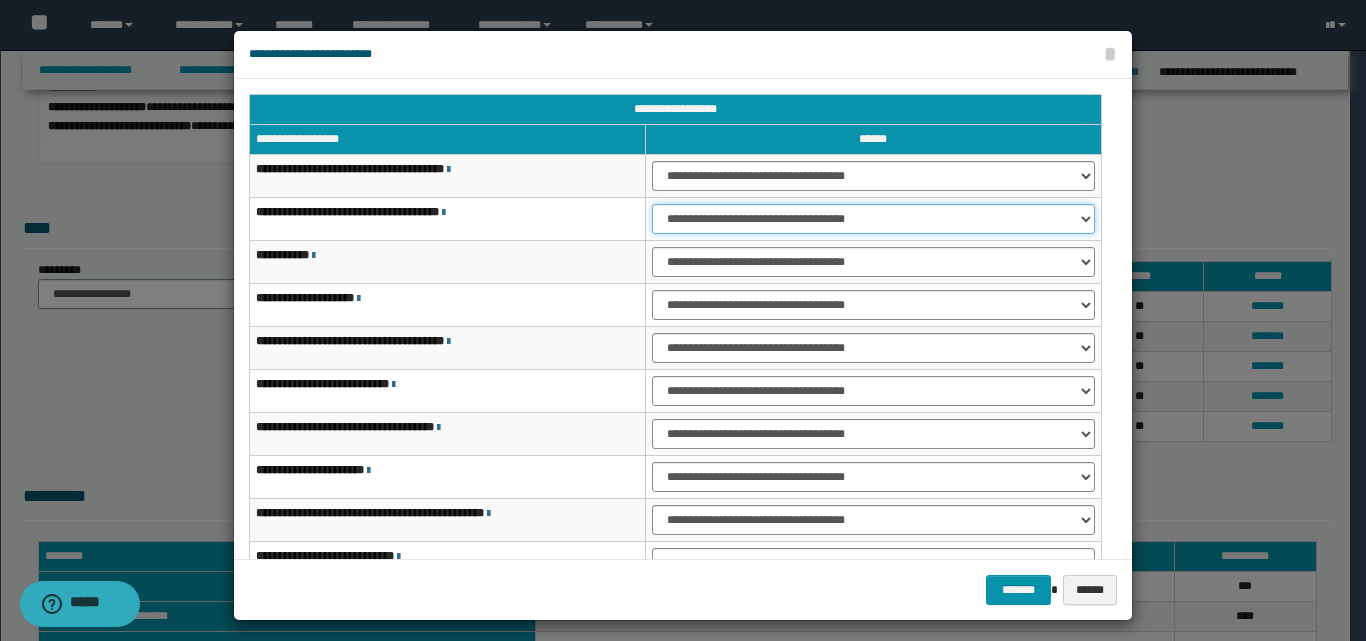 click on "**********" at bounding box center (873, 219) 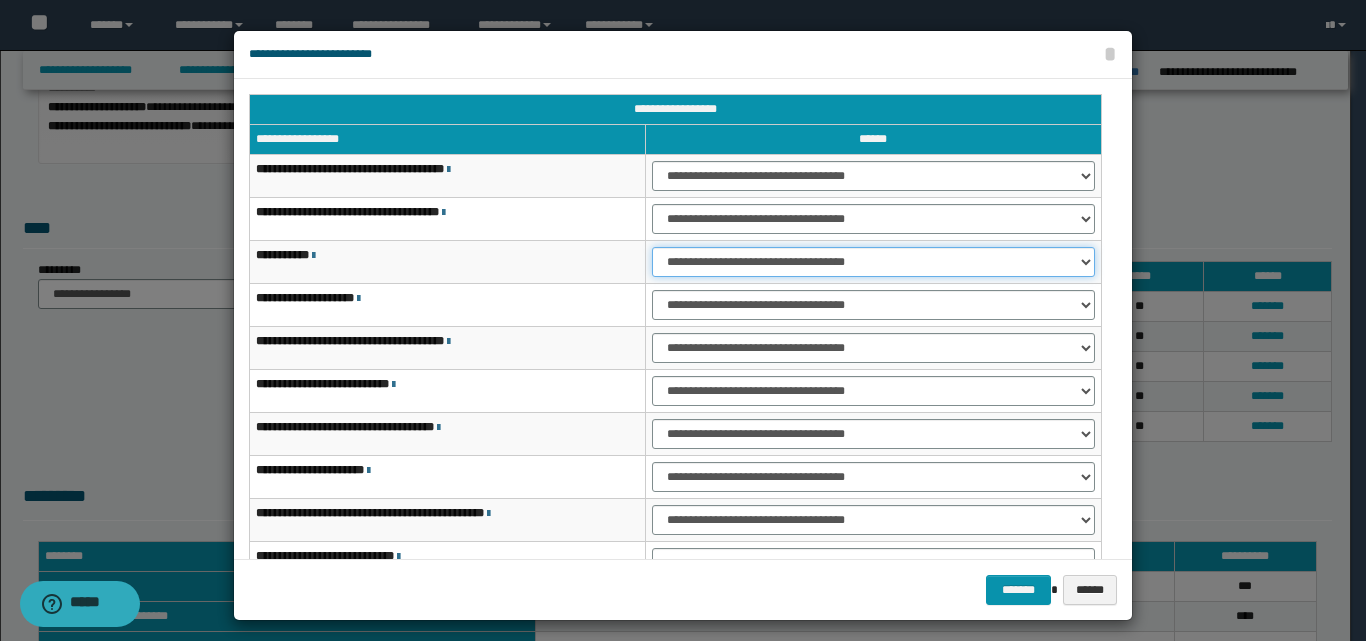 click on "**********" at bounding box center (873, 262) 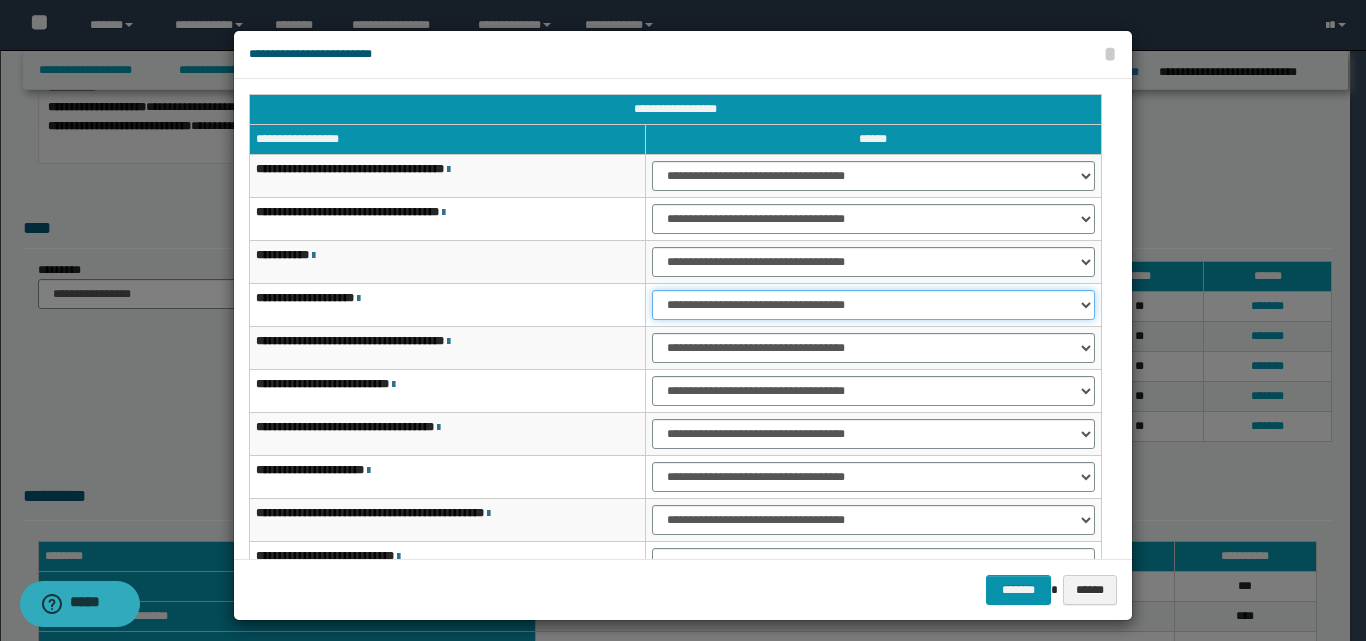 click on "**********" at bounding box center [873, 305] 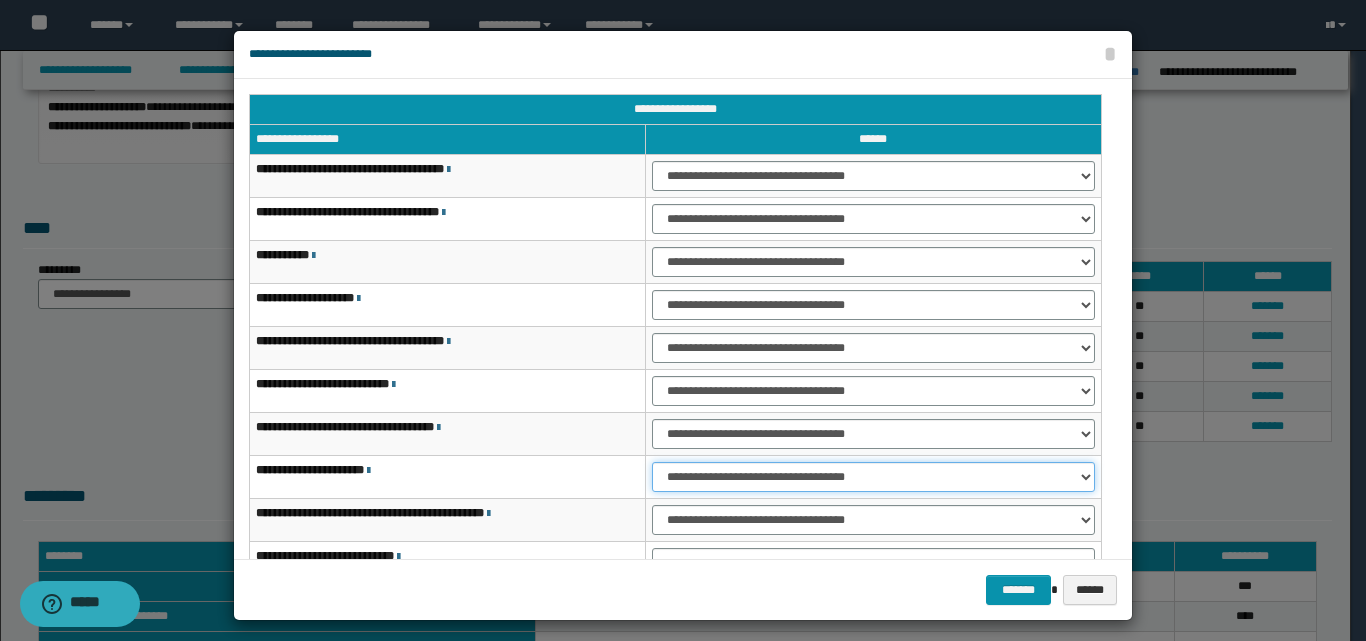 click on "**********" at bounding box center [873, 477] 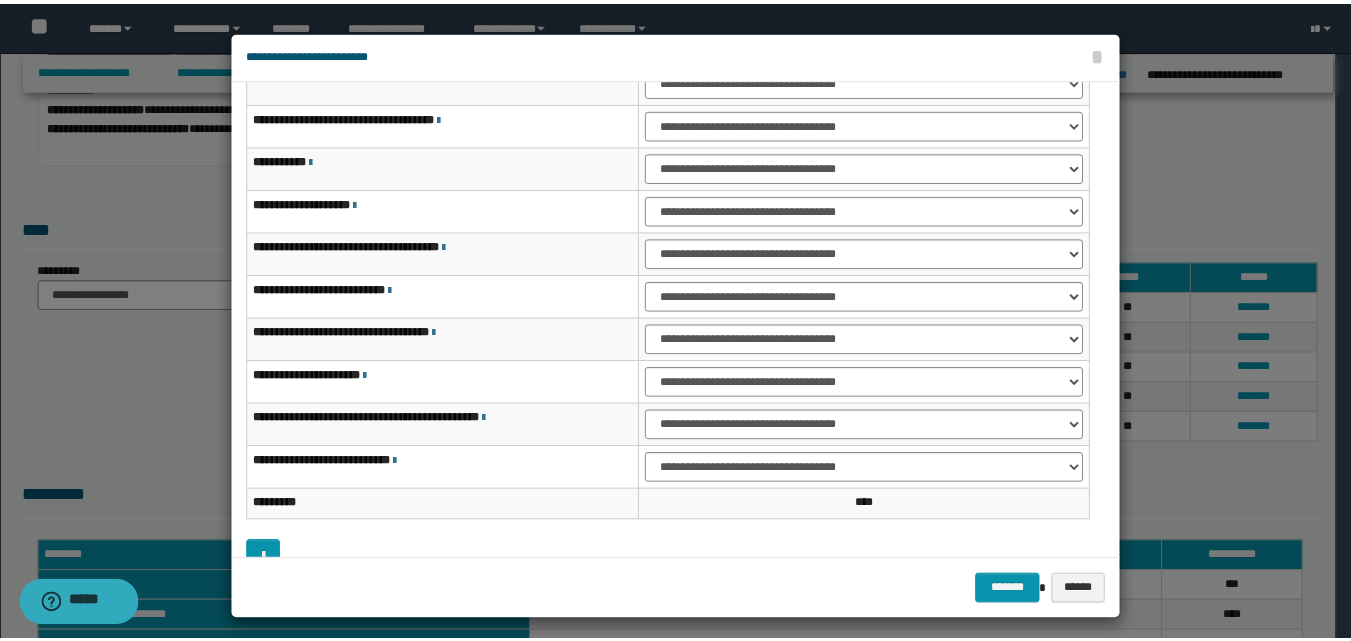 scroll, scrollTop: 121, scrollLeft: 0, axis: vertical 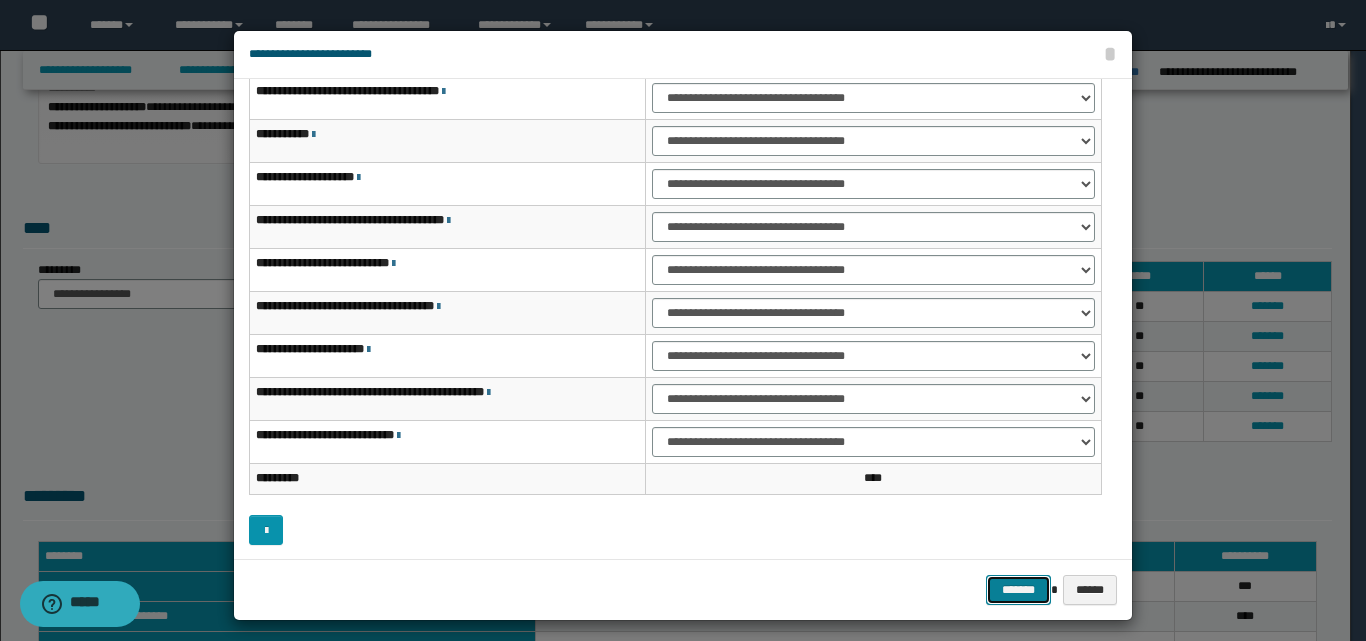 click on "*******" at bounding box center (1018, 590) 